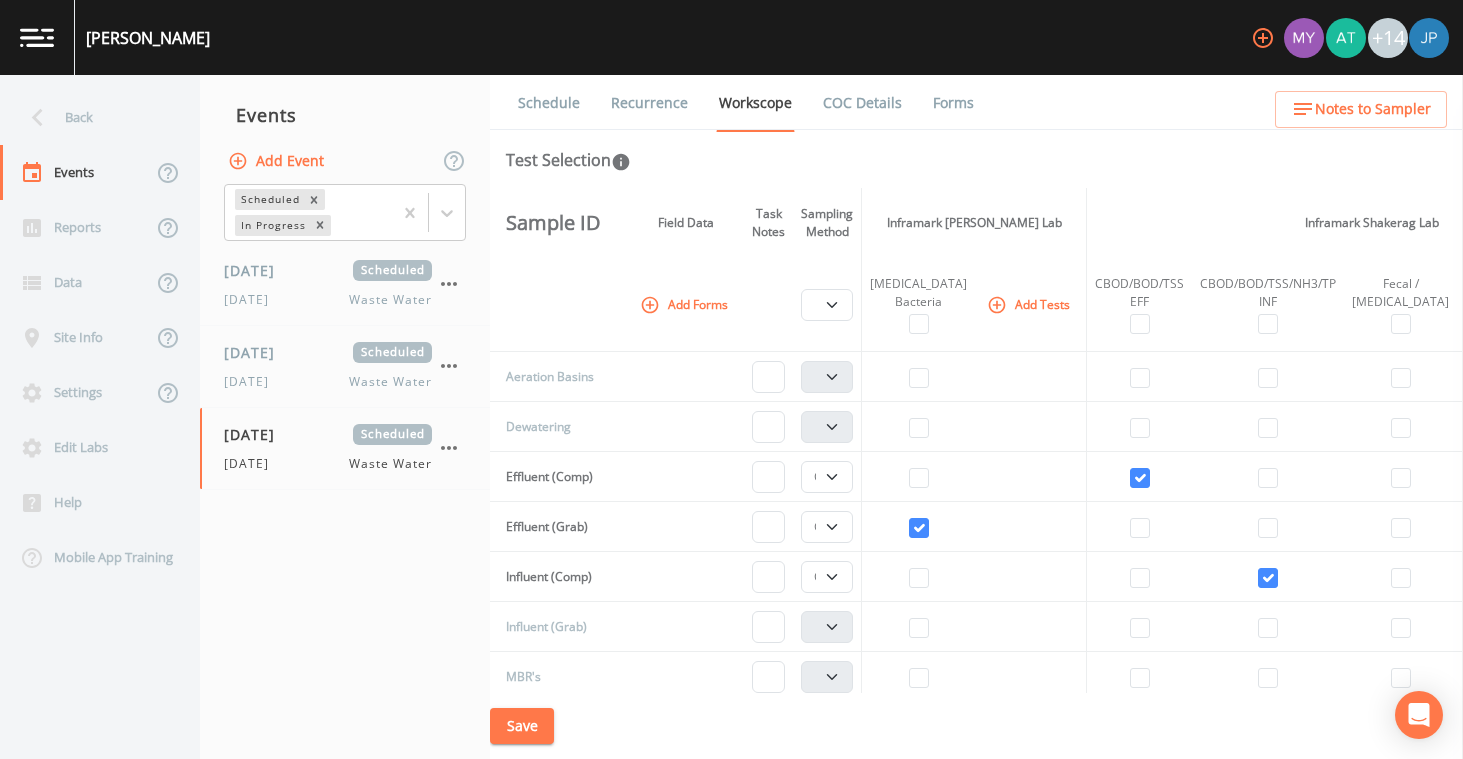 select on "b6a3c313-748b-4795-a028-792ad310bd60" 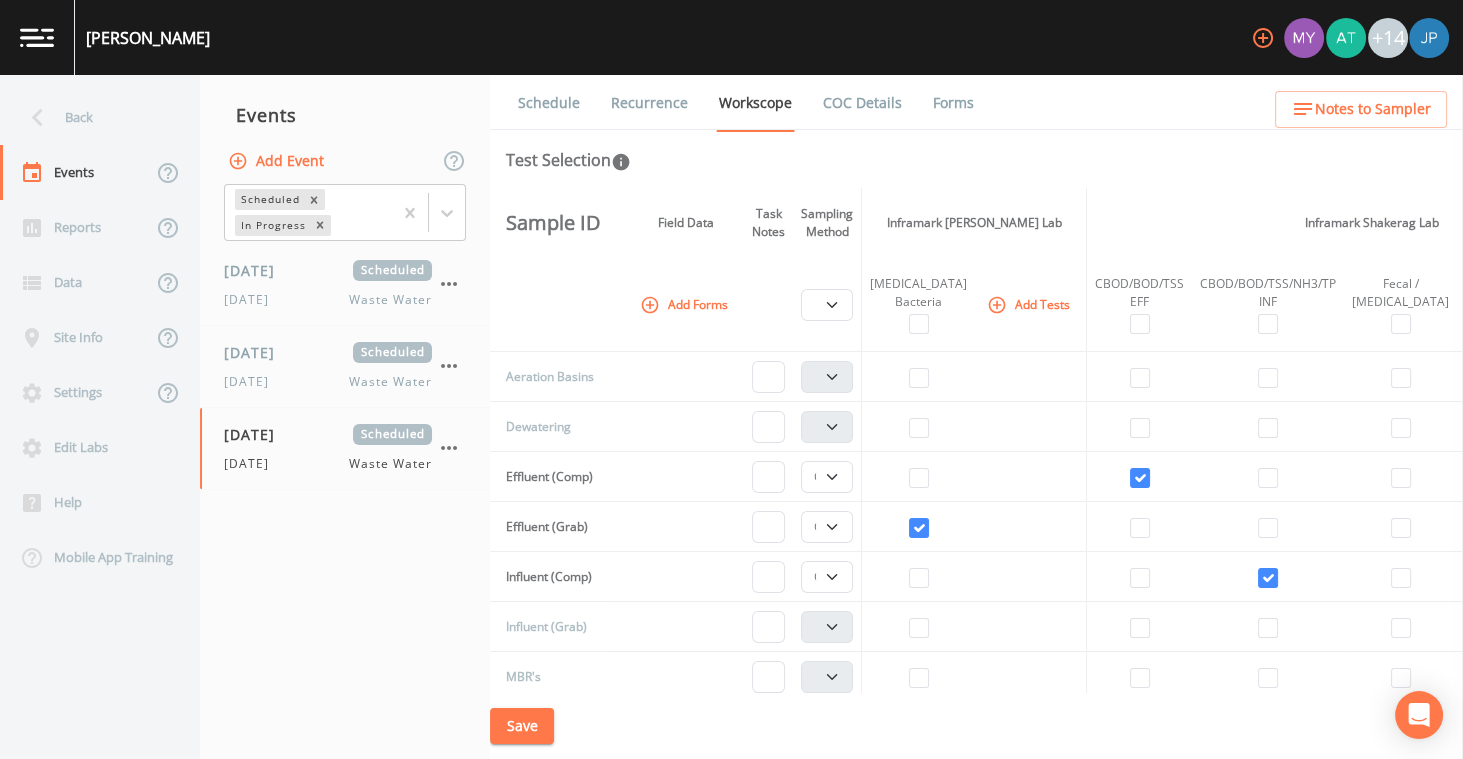 scroll, scrollTop: 0, scrollLeft: 243, axis: horizontal 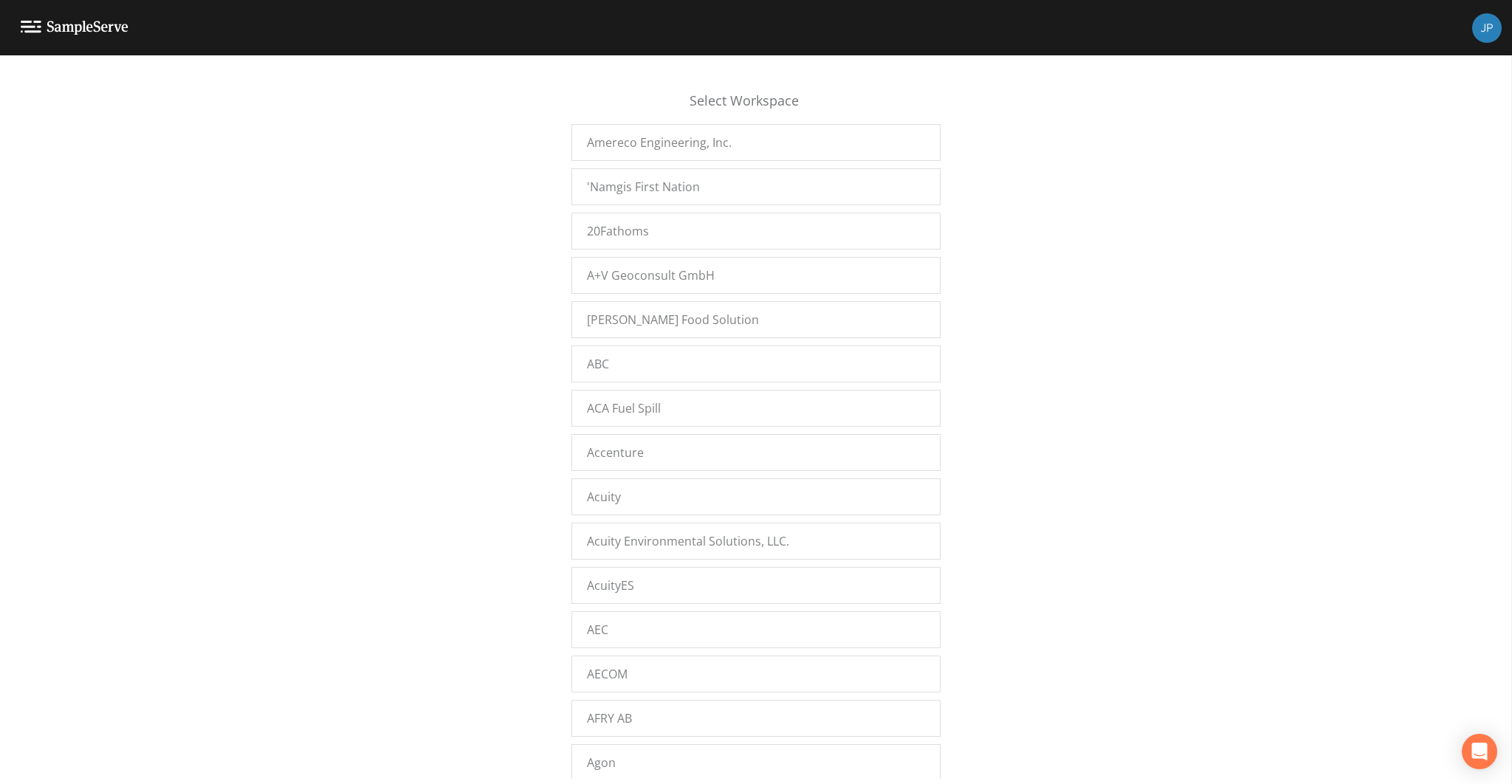 click on "Select Workspace  Amereco Engineering, Inc. 'Namgis First Nation 20Fathoms A+V Geoconsult GmbH [PERSON_NAME] Food Solution ABC ACA Fuel Spill  Accenture Acuity Acuity Environmental Solutions, LLC. AcuityES AEC AECOM AFRY AB Agon Agon Environmental Agon Environmental  aidantest aidantest1234 Air Analytics  Airbooks AKT Peerless [PERSON_NAME] [PERSON_NAME] Sec7 alicesec alicesec77 alpha Alpha Analytical - [GEOGRAPHIC_DATA] ALS-ValpoField ALS-ValpoLab Amereco Inc AMS Ltd Anglesea Landfill ankitbinaryinformatics Antea - Oakmont Antea Group Antea Group Antea Group - [GEOGRAPHIC_DATA] Antea Group - Greater Philadelphia Antea Group - Greater Southeast Antea Group - Loveland Antea Group - Novi Antea TCEQ Antea TCEQ Austin Antea TCEQ [GEOGRAPHIC_DATA] Antea TCEQ [GEOGRAPHIC_DATA] [GEOGRAPHIC_DATA] Antea TCEQ North Antea TCEQ Panhandle Antea TCEQ SiteX anteagroup-StPaul Aqua Terra Geoscientists Aquarion Water Company Aquarium Water Company AquaWatch Solutions Aquawatch Test Arcadis Arcadis - Indy Arcadis - [GEOGRAPHIC_DATA]  asdas asdfasdf Asmar Illustrations ATC - Novi" at bounding box center [756, 424] 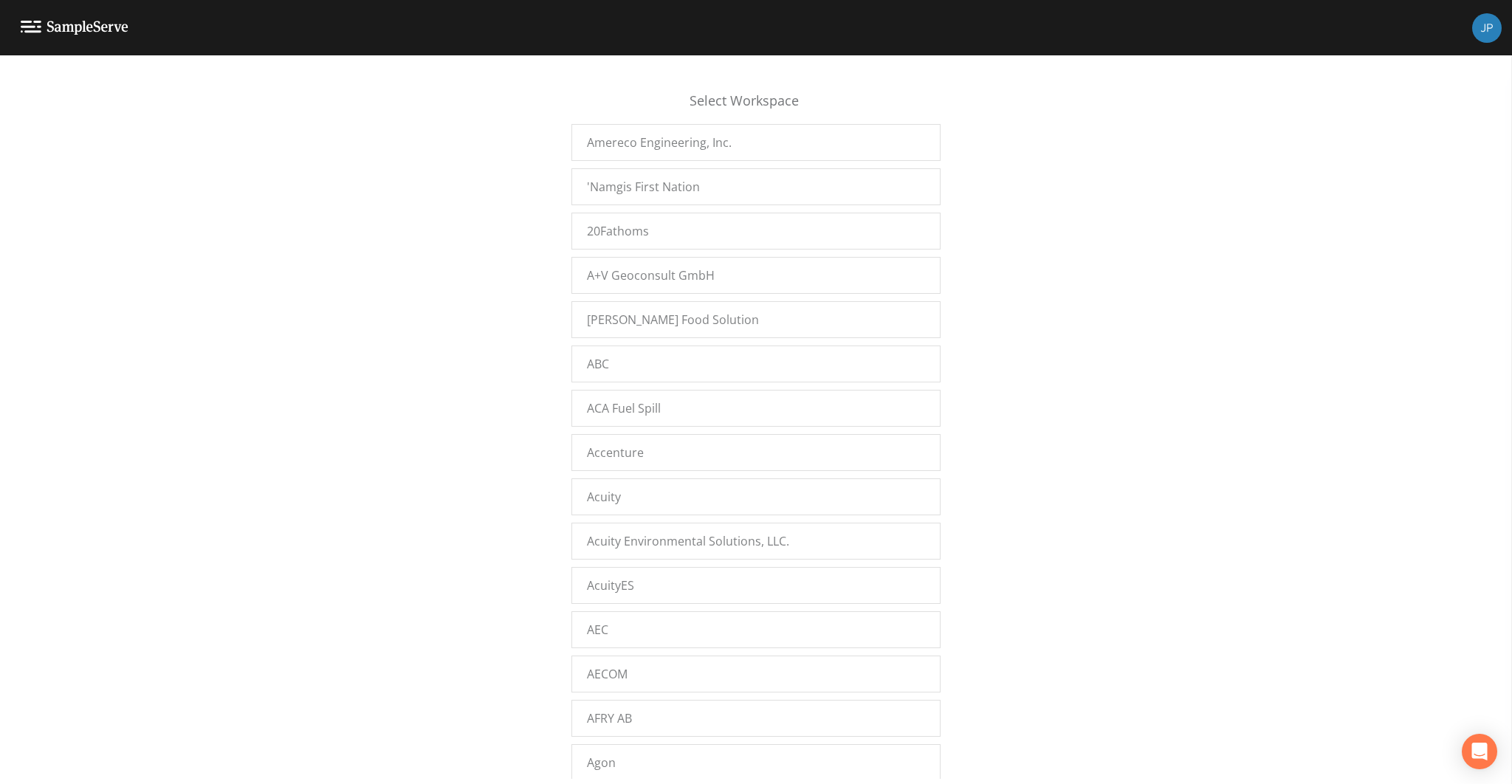 click on "Select Workspace  Amereco Engineering, Inc. 'Namgis First Nation 20Fathoms A+V Geoconsult GmbH [PERSON_NAME] Food Solution ABC ACA Fuel Spill  Accenture Acuity Acuity Environmental Solutions, LLC. AcuityES AEC AECOM AFRY AB Agon Agon Environmental Agon Environmental  aidantest aidantest1234 Air Analytics  Airbooks AKT Peerless [PERSON_NAME] [PERSON_NAME] Sec7 alicesec alicesec77 alpha Alpha Analytical - [GEOGRAPHIC_DATA] ALS-ValpoField ALS-ValpoLab Amereco Inc AMS Ltd Anglesea Landfill ankitbinaryinformatics Antea - Oakmont Antea Group Antea Group Antea Group - [GEOGRAPHIC_DATA] Antea Group - Greater Philadelphia Antea Group - Greater Southeast Antea Group - Loveland Antea Group - Novi Antea TCEQ Antea TCEQ Austin Antea TCEQ [GEOGRAPHIC_DATA] Antea TCEQ [GEOGRAPHIC_DATA] [GEOGRAPHIC_DATA] Antea TCEQ North Antea TCEQ Panhandle Antea TCEQ SiteX anteagroup-StPaul Aqua Terra Geoscientists Aquarion Water Company Aquarium Water Company AquaWatch Solutions Aquawatch Test Arcadis Arcadis - Indy Arcadis - [GEOGRAPHIC_DATA]  asdas asdfasdf Asmar Illustrations ATC - Novi" at bounding box center [756, 424] 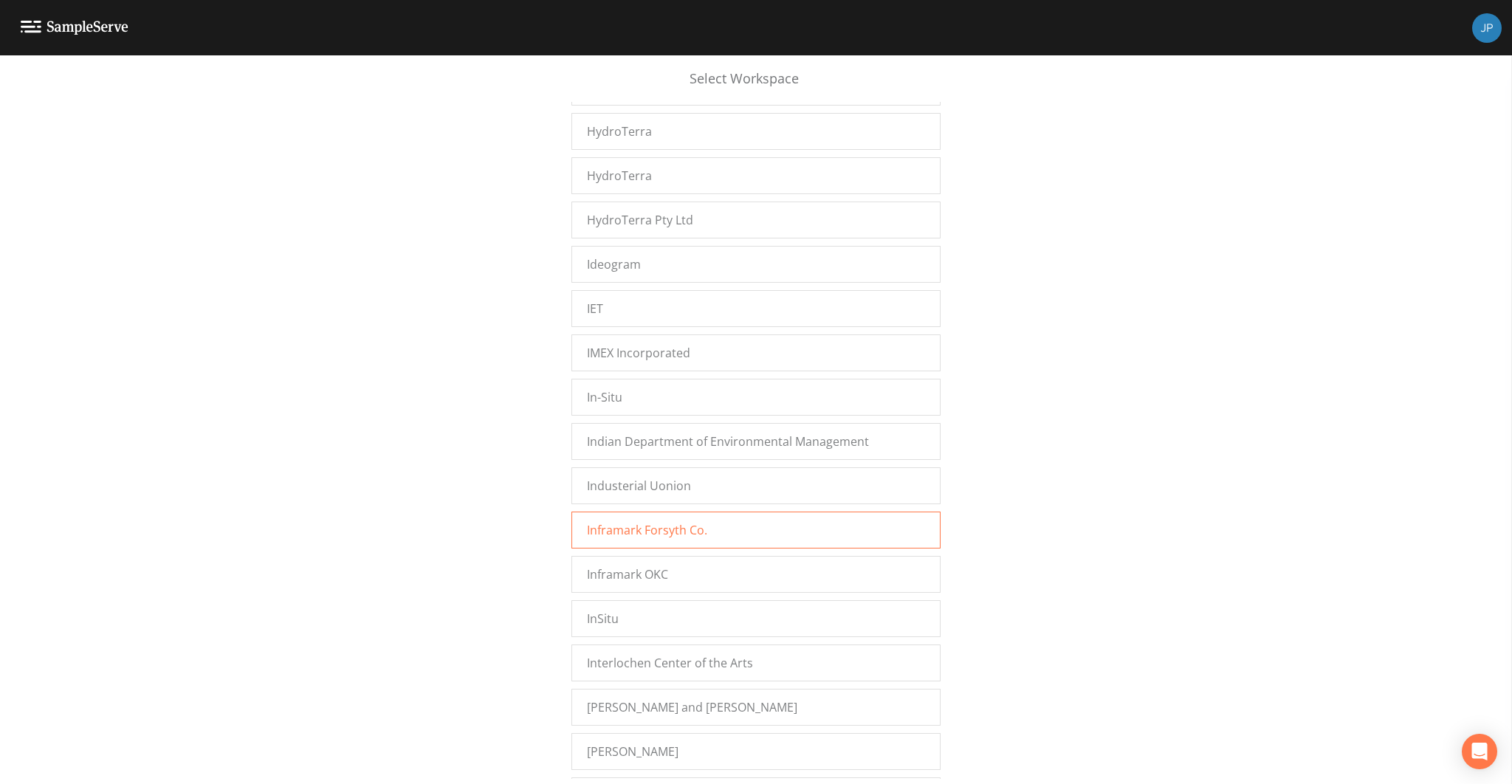 scroll, scrollTop: 10577, scrollLeft: 0, axis: vertical 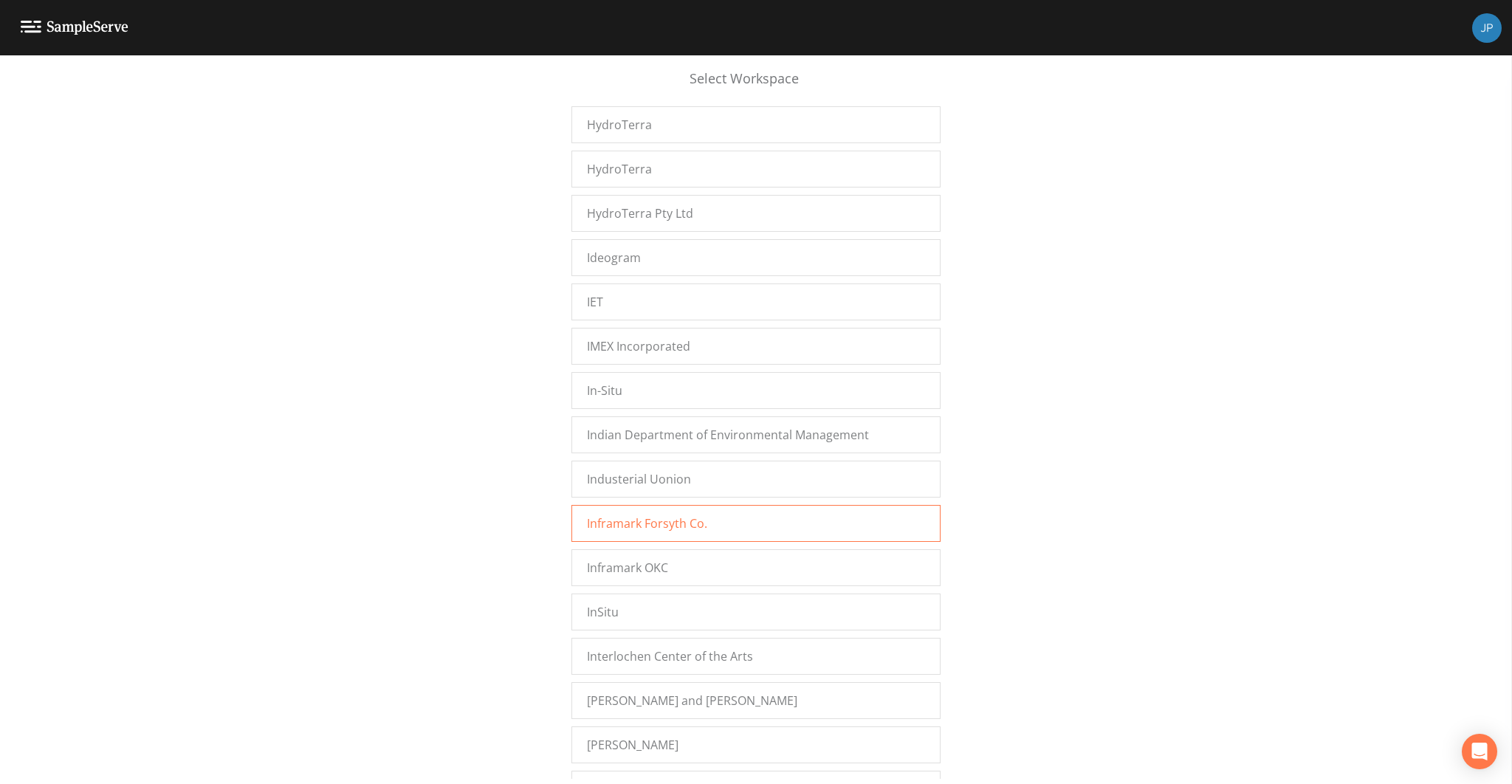 click on "Inframark Forsyth Co." at bounding box center [647, 523] 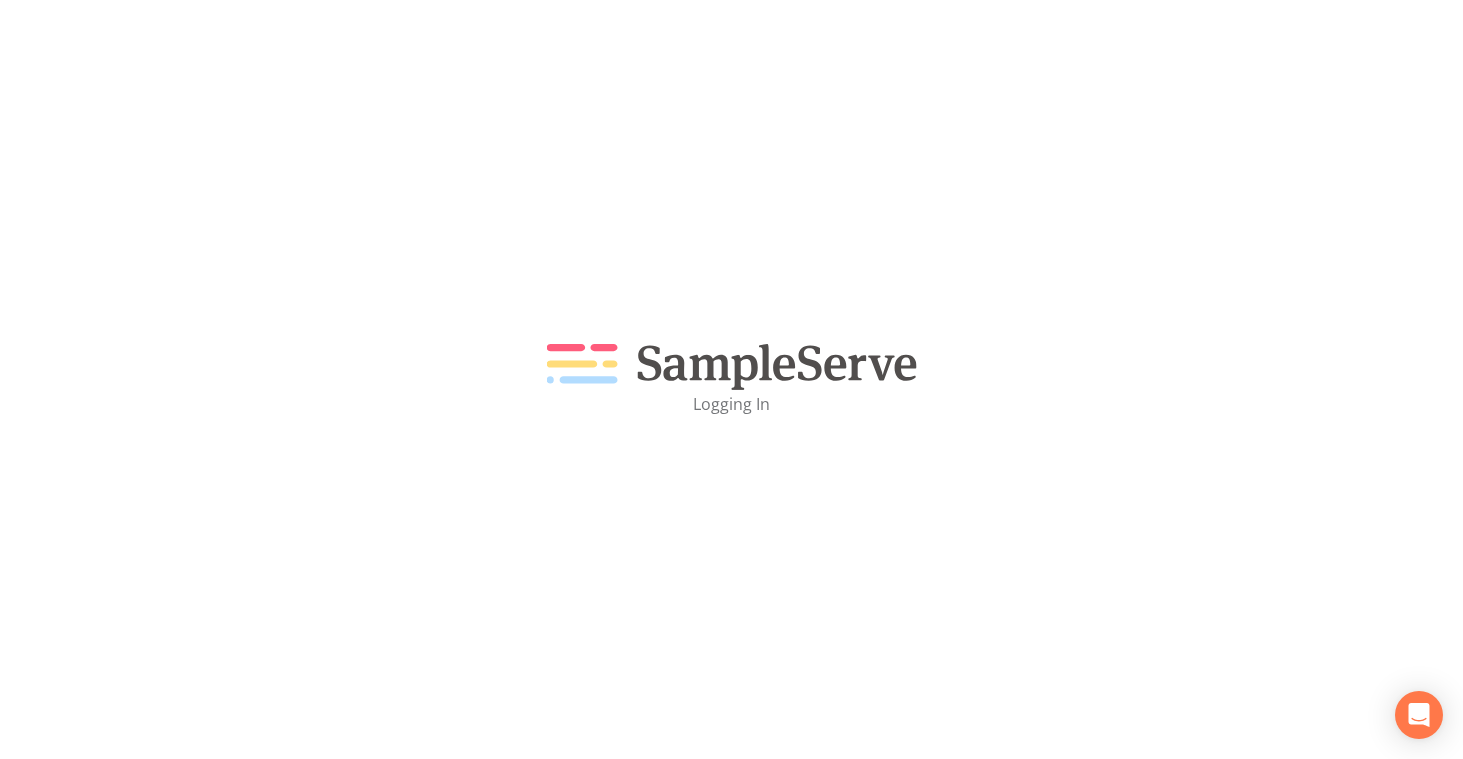 scroll, scrollTop: 0, scrollLeft: 0, axis: both 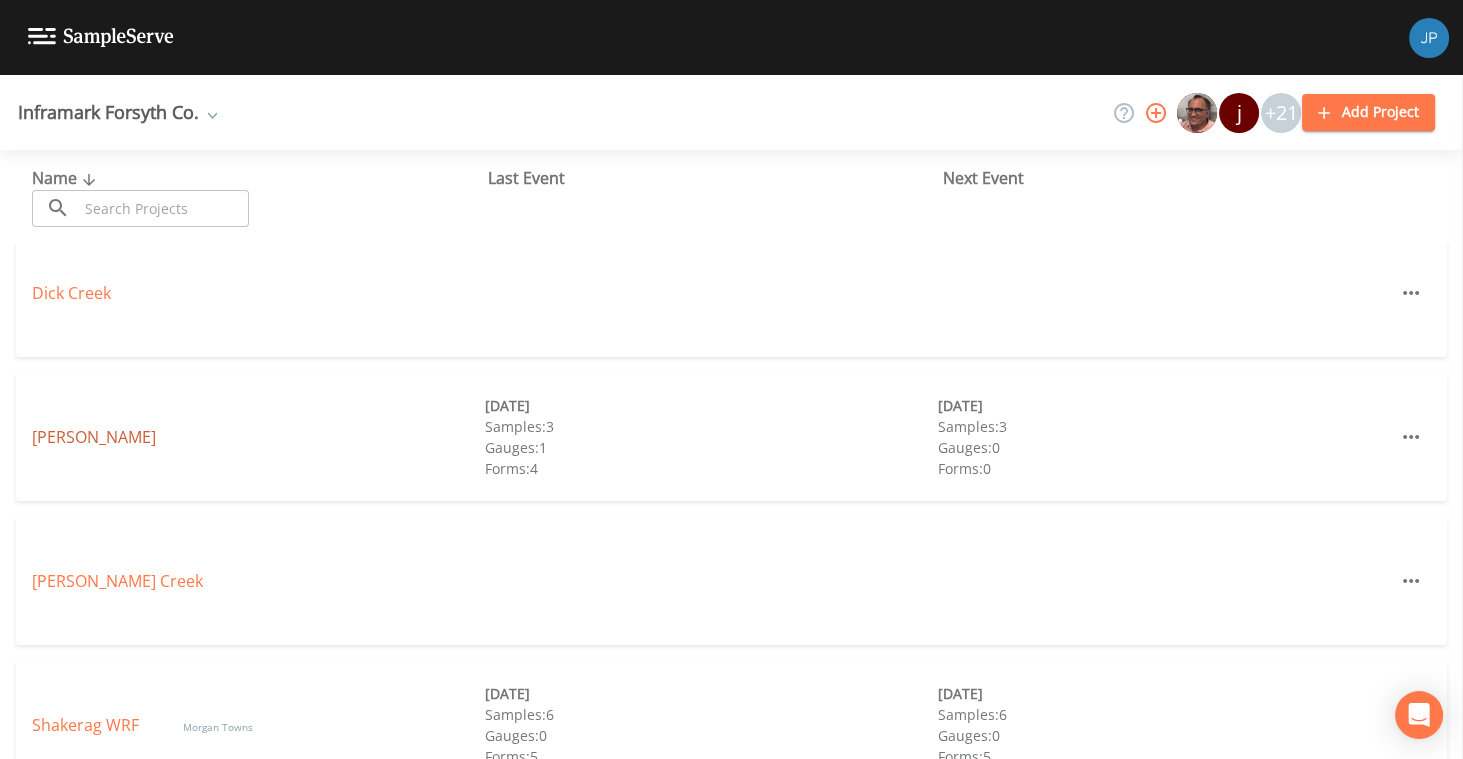 click on "[PERSON_NAME]" at bounding box center (94, 437) 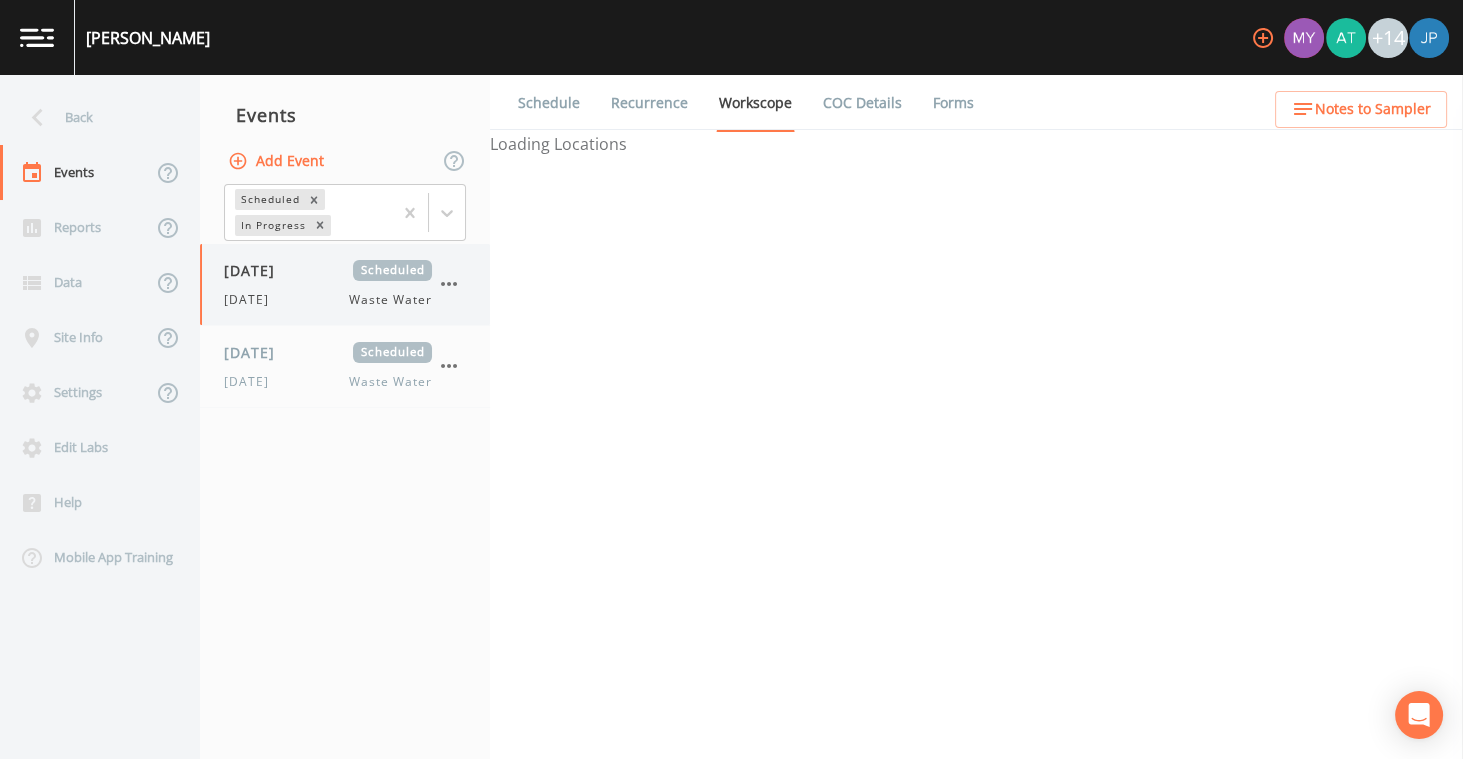 select on "b6a3c313-748b-4795-a028-792ad310bd60" 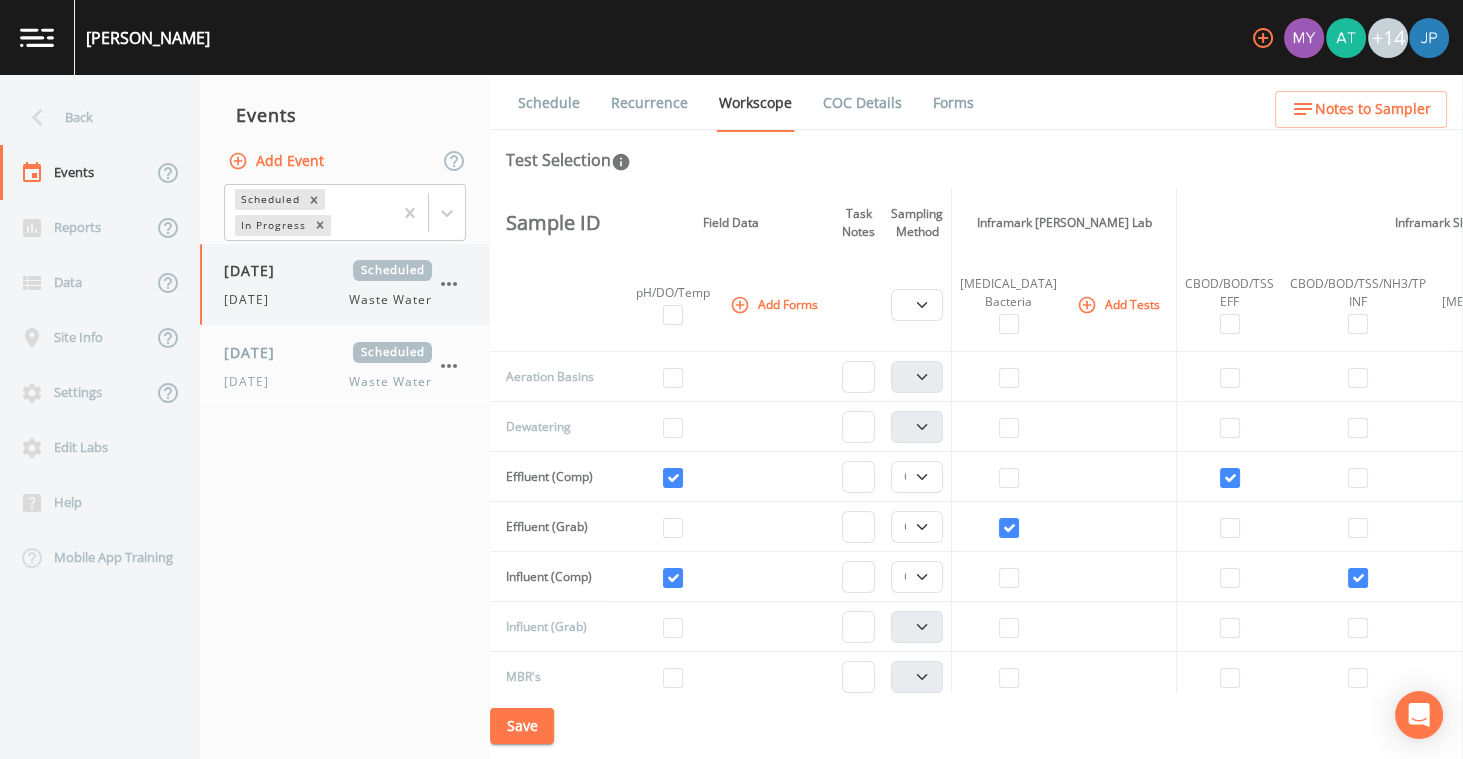 click on "Wednesday" at bounding box center (252, 300) 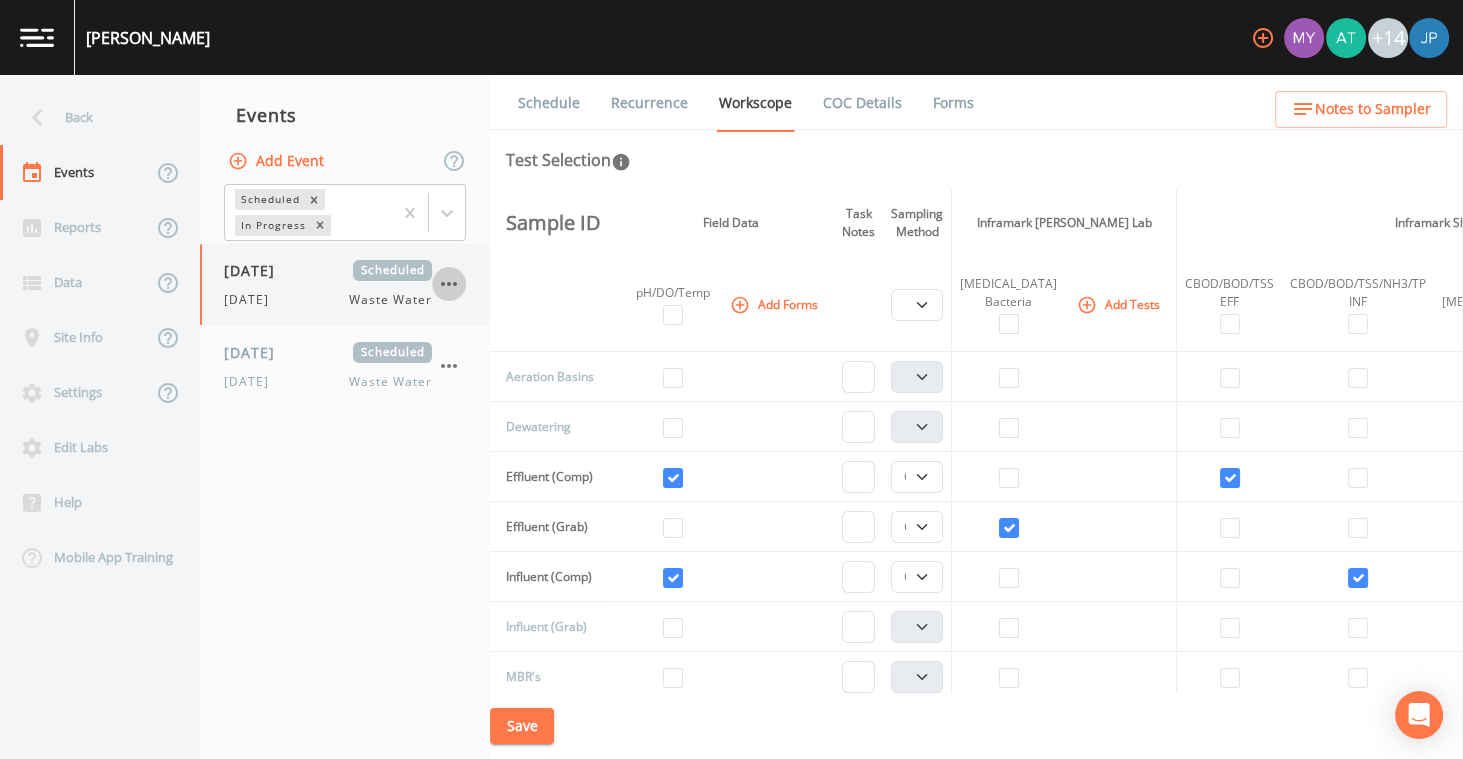 click 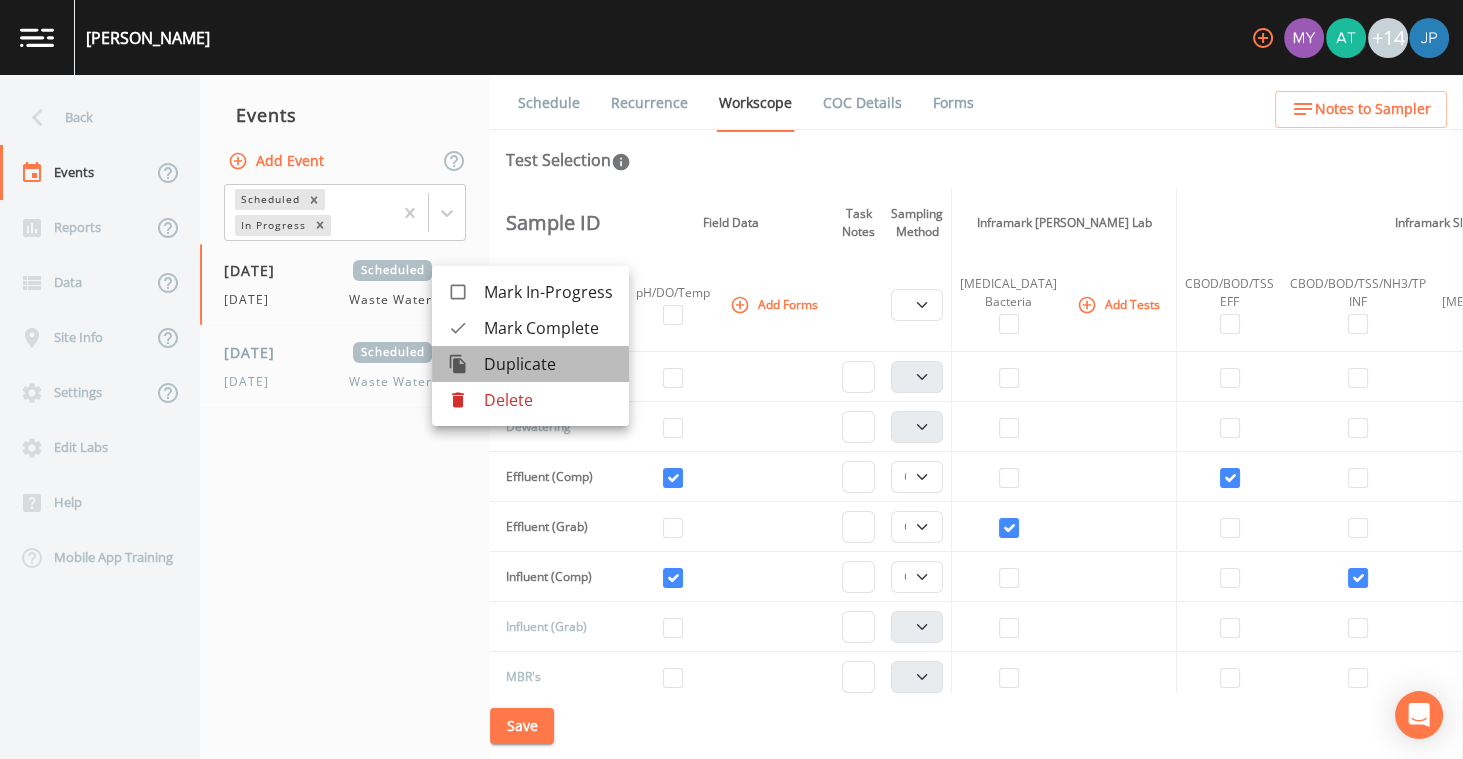 click on "Duplicate" at bounding box center [548, 364] 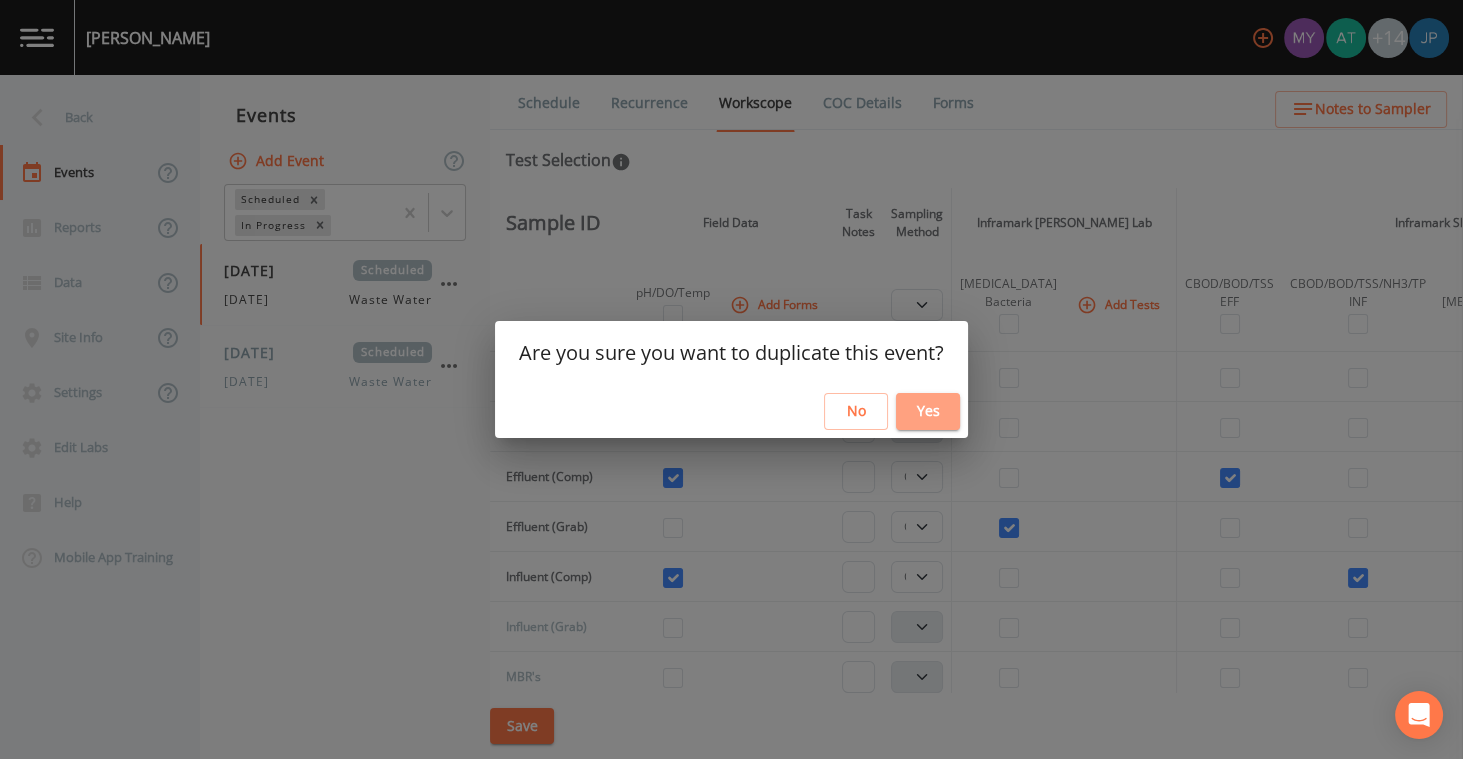 click on "Yes" at bounding box center [928, 411] 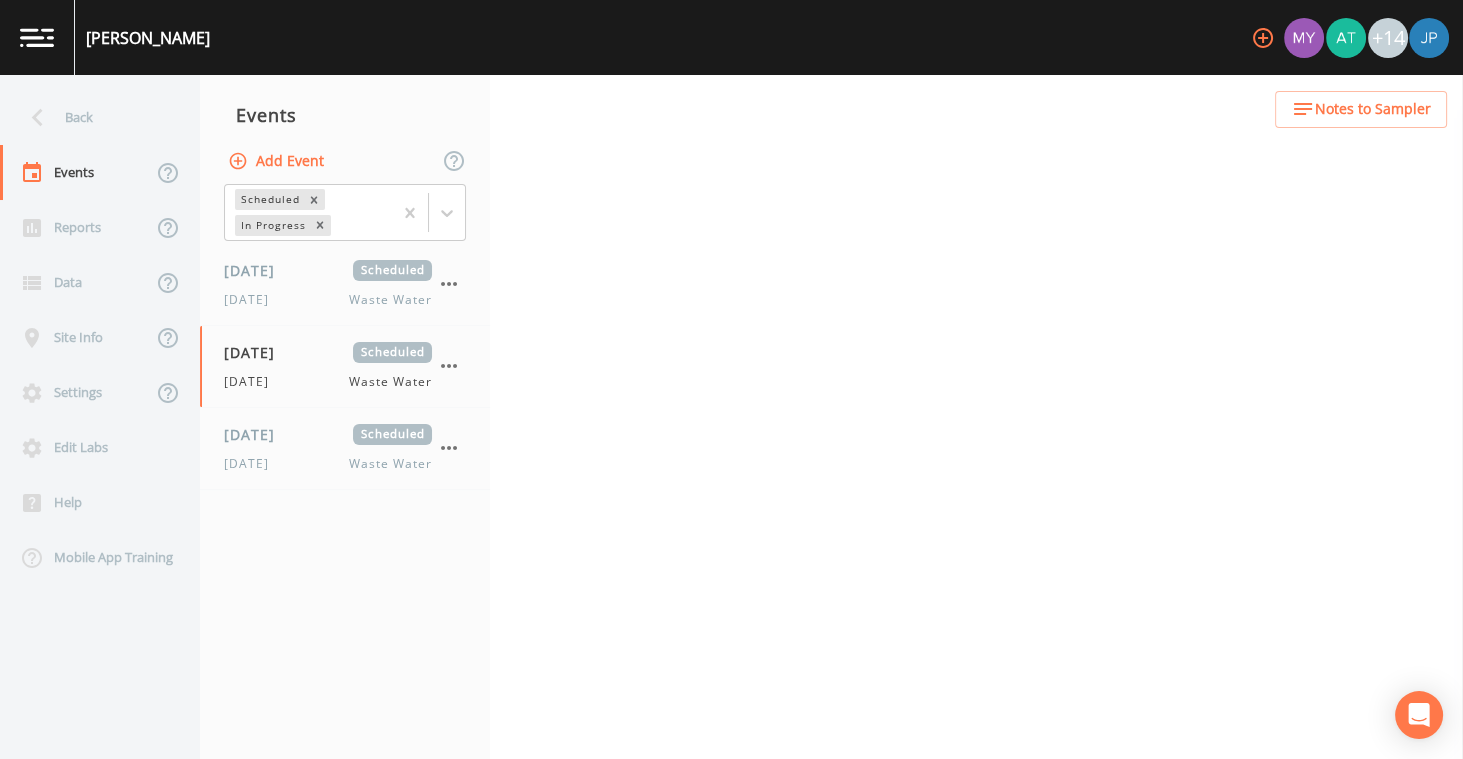 select on "b6a3c313-748b-4795-a028-792ad310bd60" 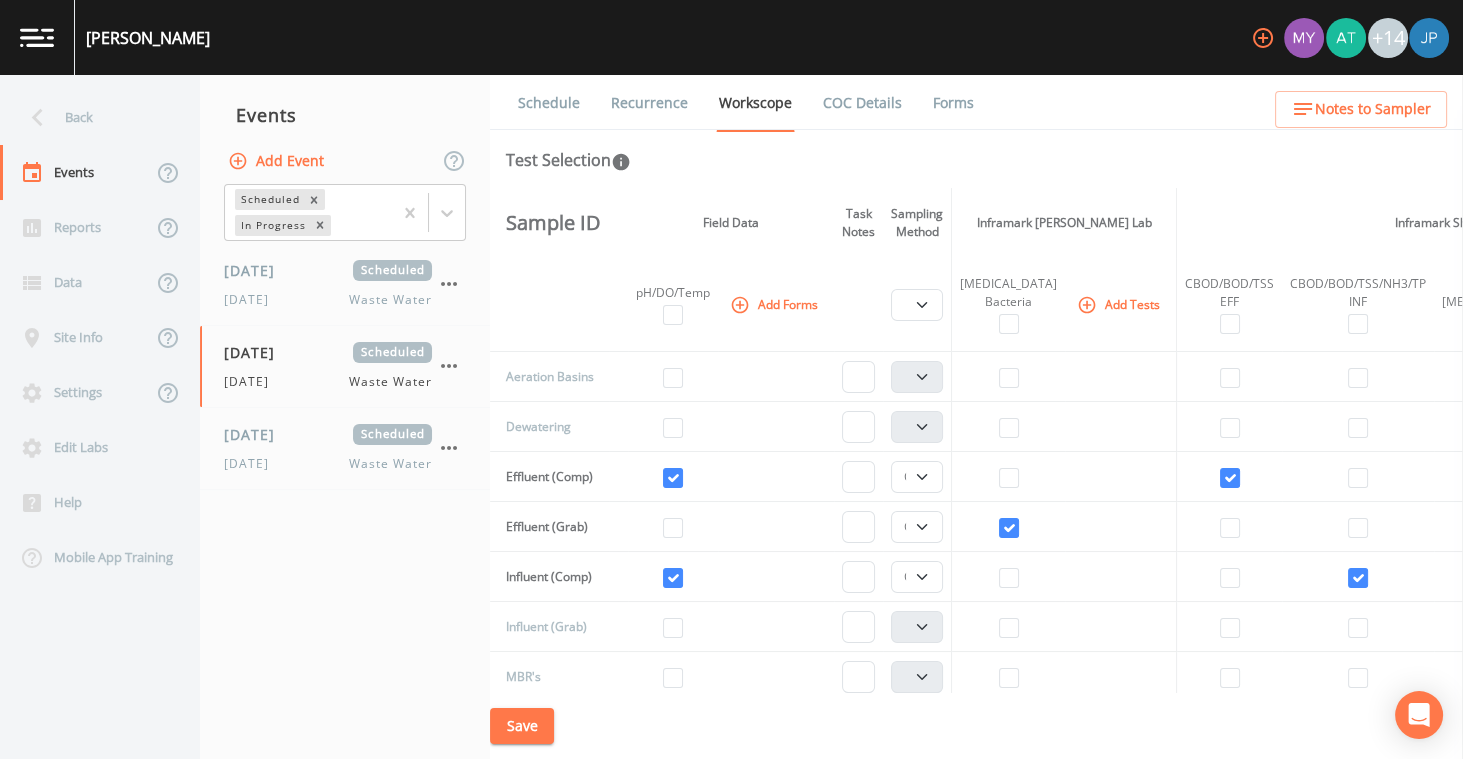 click on "Recurrence" at bounding box center [649, 103] 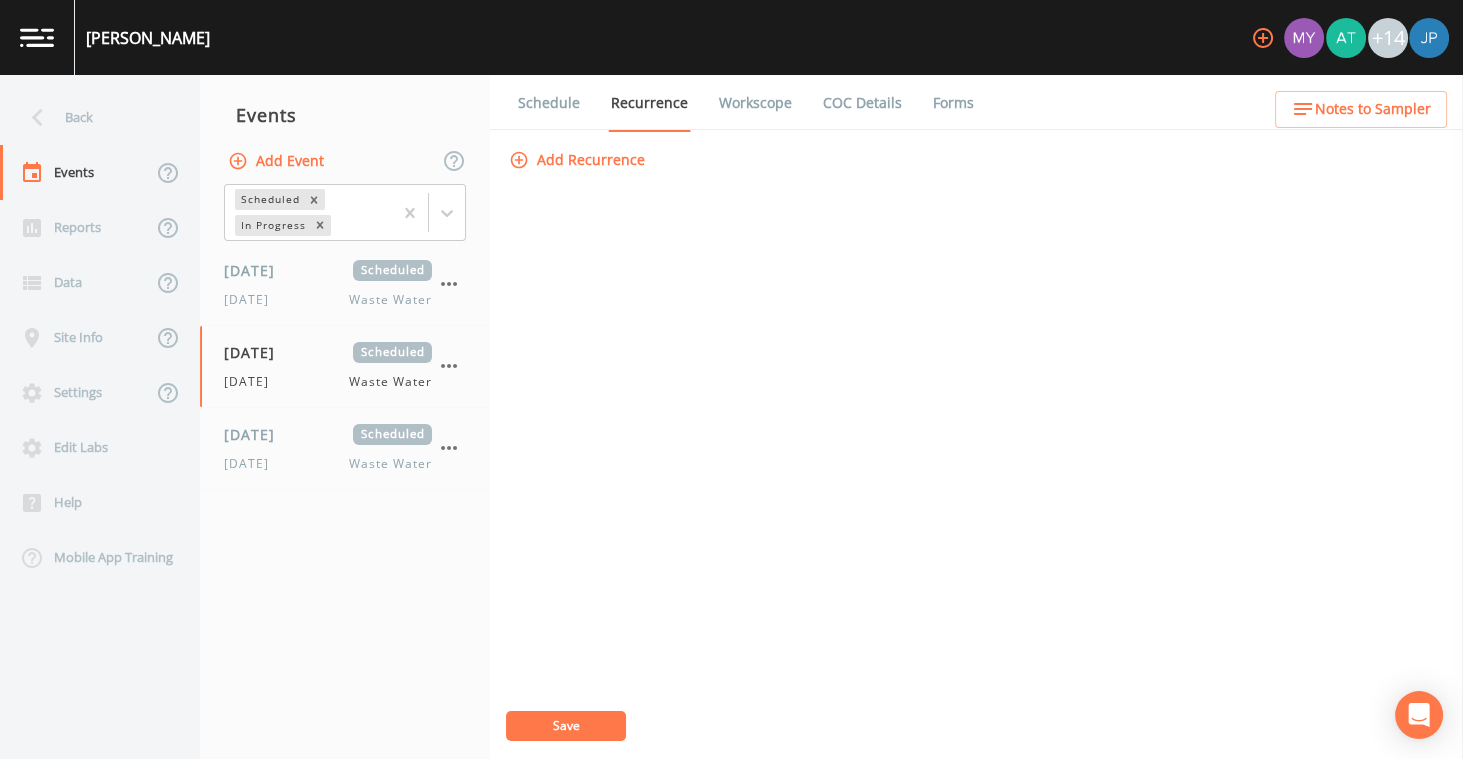 click on "Schedule" at bounding box center [549, 103] 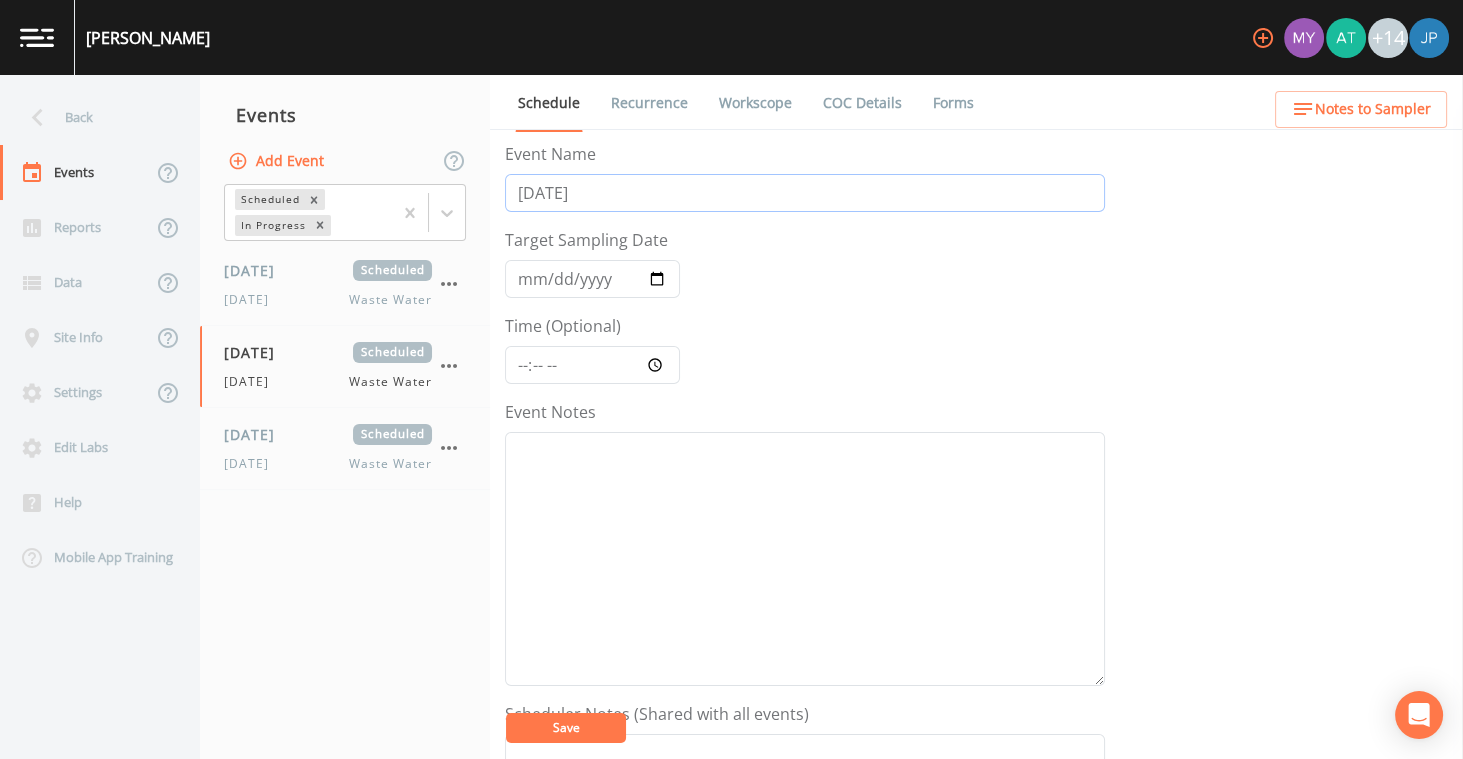 click on "Wednesday" at bounding box center [805, 193] 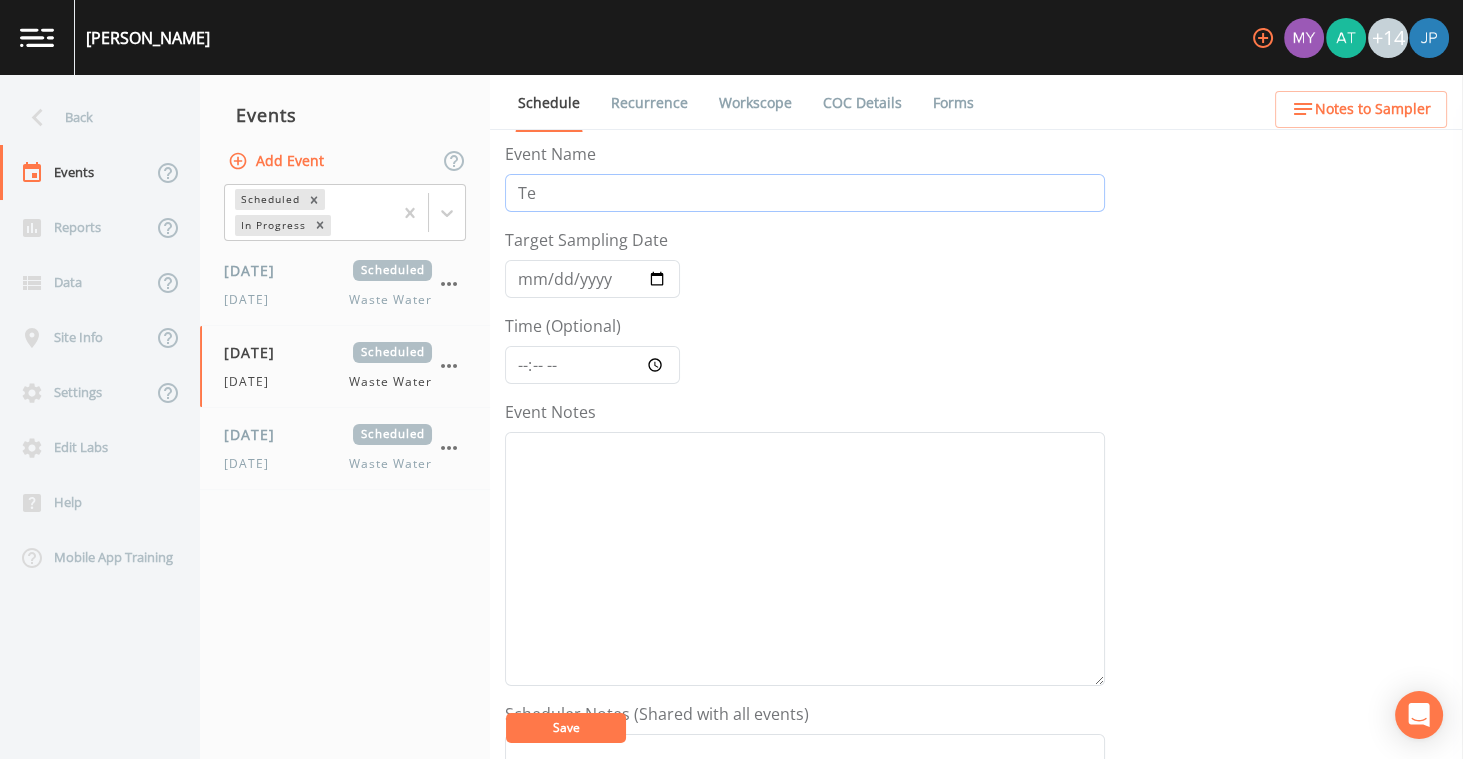type on "T" 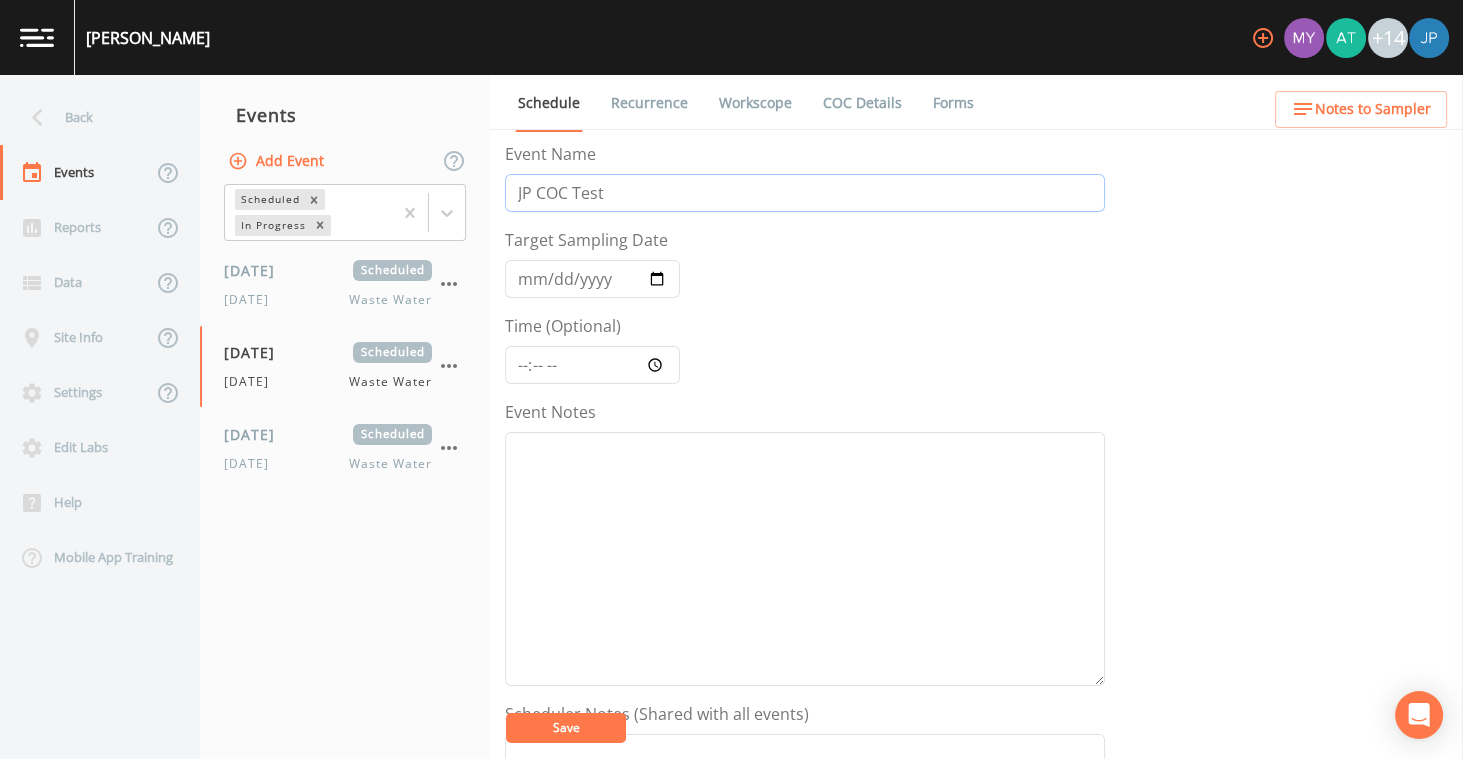 type on "JP COC Test" 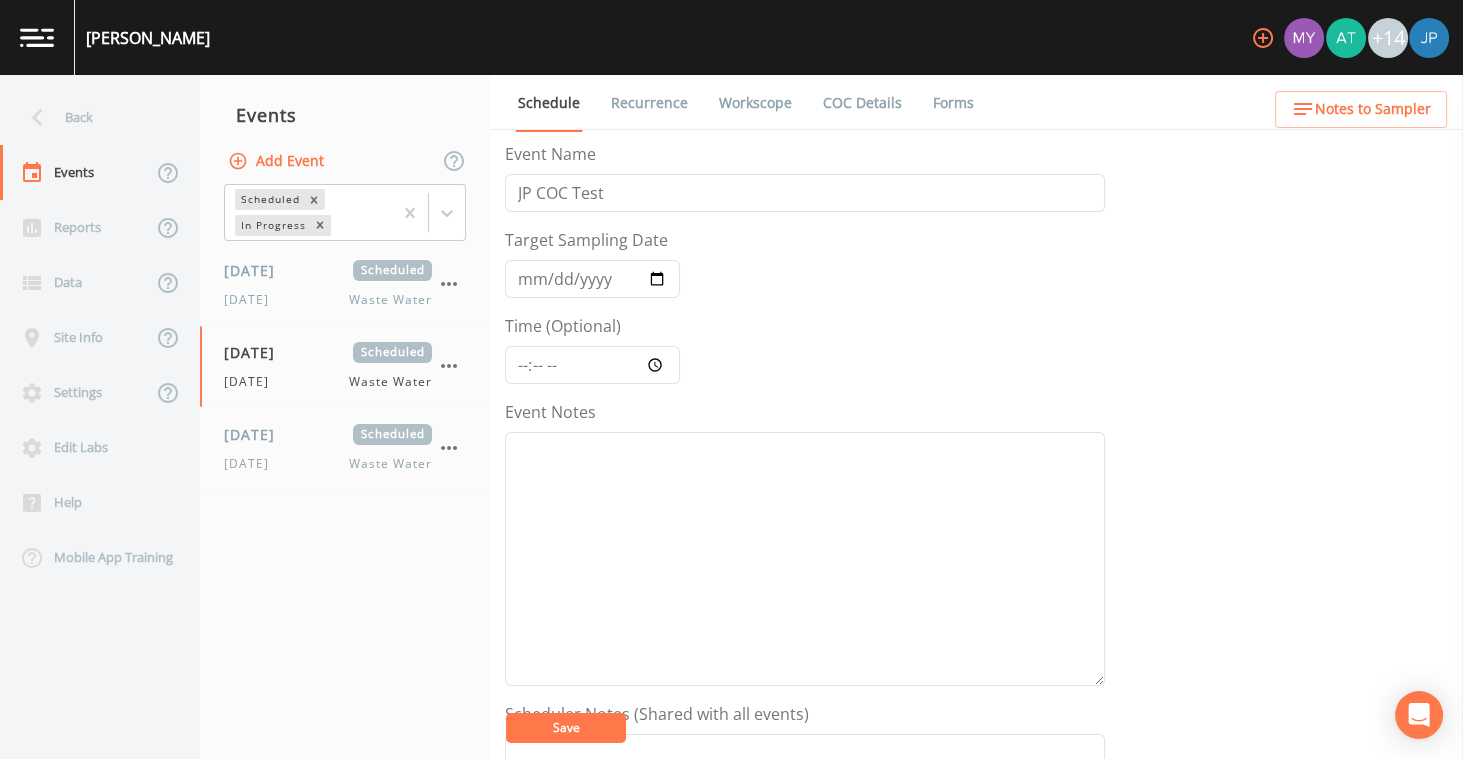 click on "Event Name JP COC Test Target Sampling Date 2025-07-16 Time (Optional) Event Notes Scheduler Notes (Shared with all events) Assigned Users Add Save" at bounding box center [805, 696] 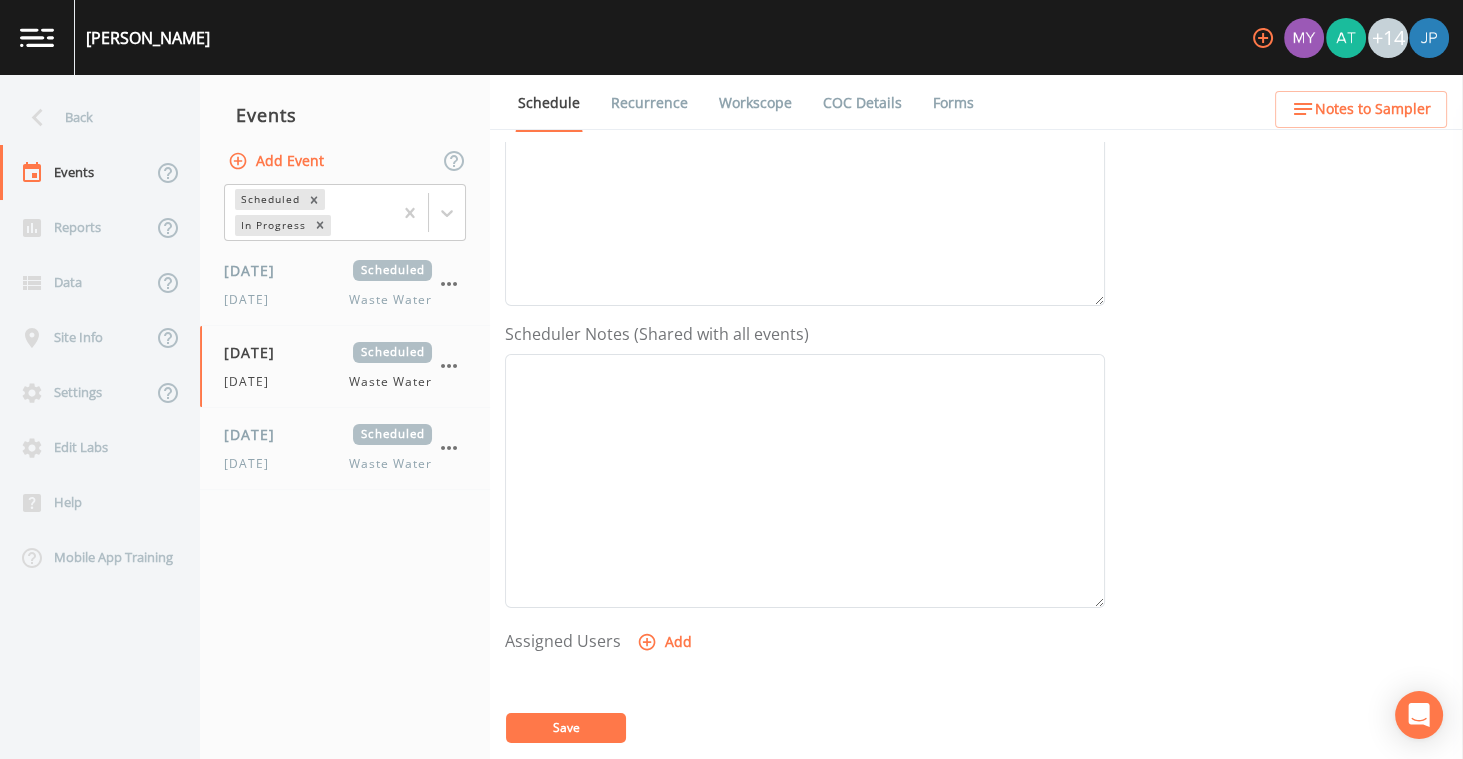 scroll, scrollTop: 423, scrollLeft: 0, axis: vertical 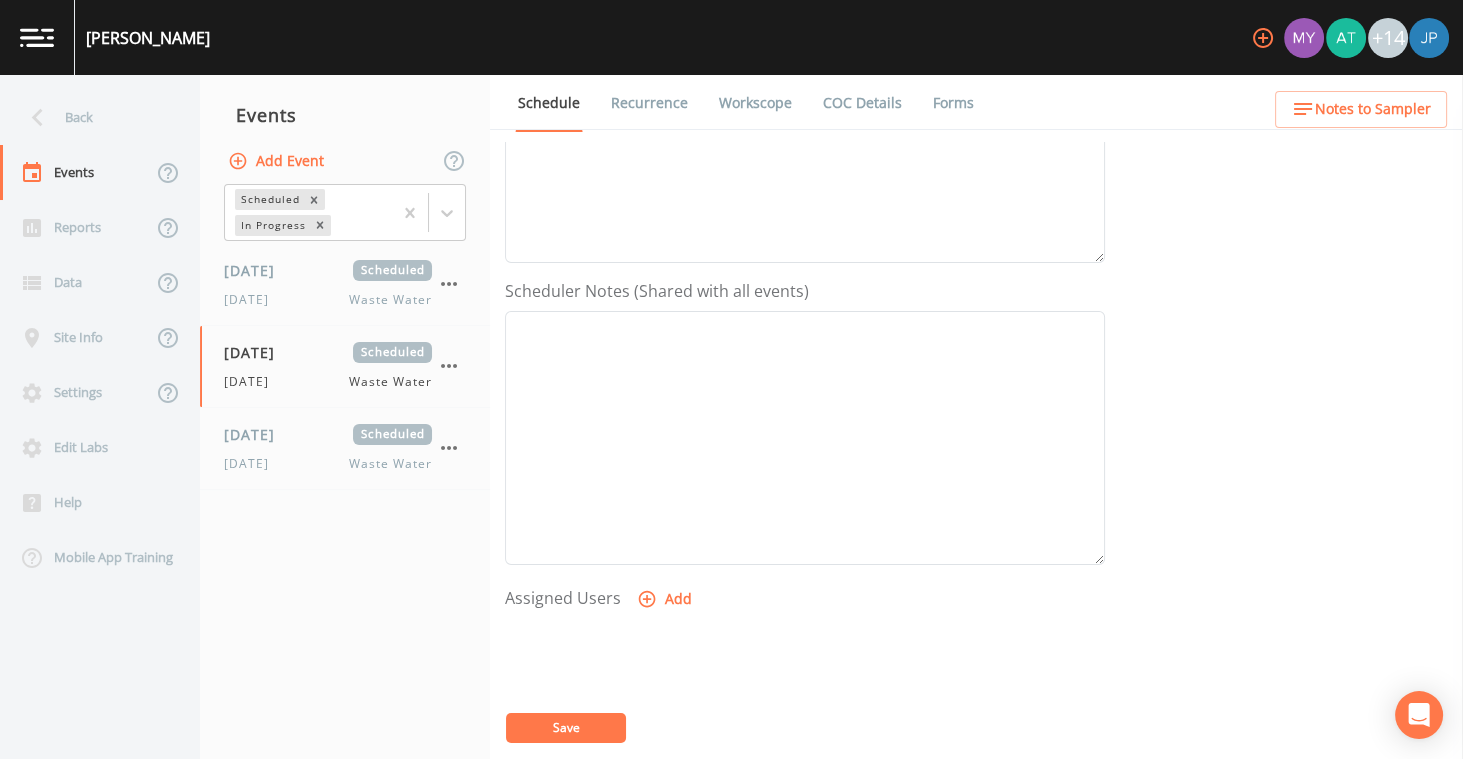 click on "Add" at bounding box center (666, 599) 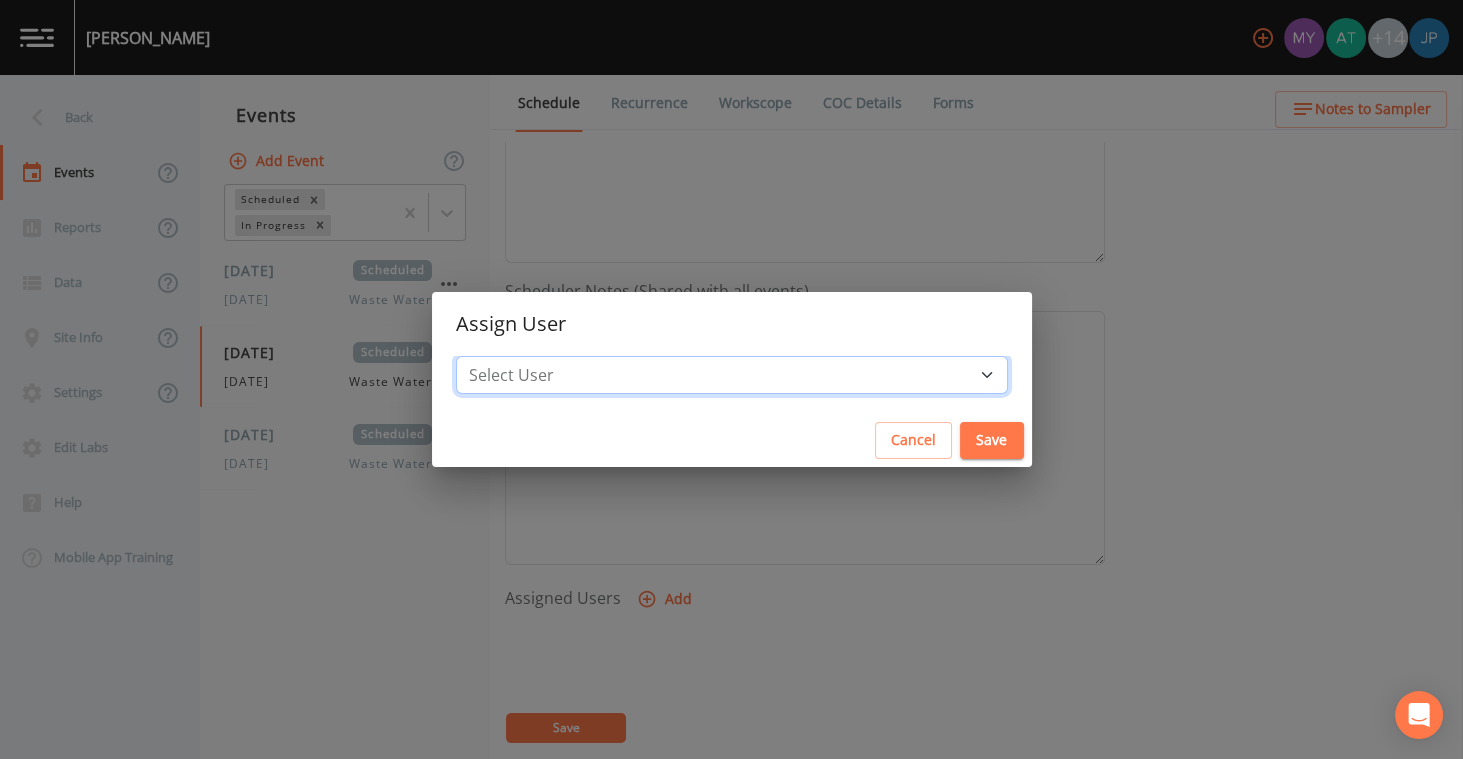click on "Select User Myra  Zabec Alycia  Thomas tparks@inframark.com Brandon  Brown Rich  Bliss Russell  Infra Joshua gere  Paul Russell   Schindler  Morgan  Towns Mike  Franklin Robert  Whitney william.nolan@inframark.com john.cappelletti@inframark.com joshua.collins@inframark.com rick.matte@inframark.com Myra  Zabec" at bounding box center (732, 375) 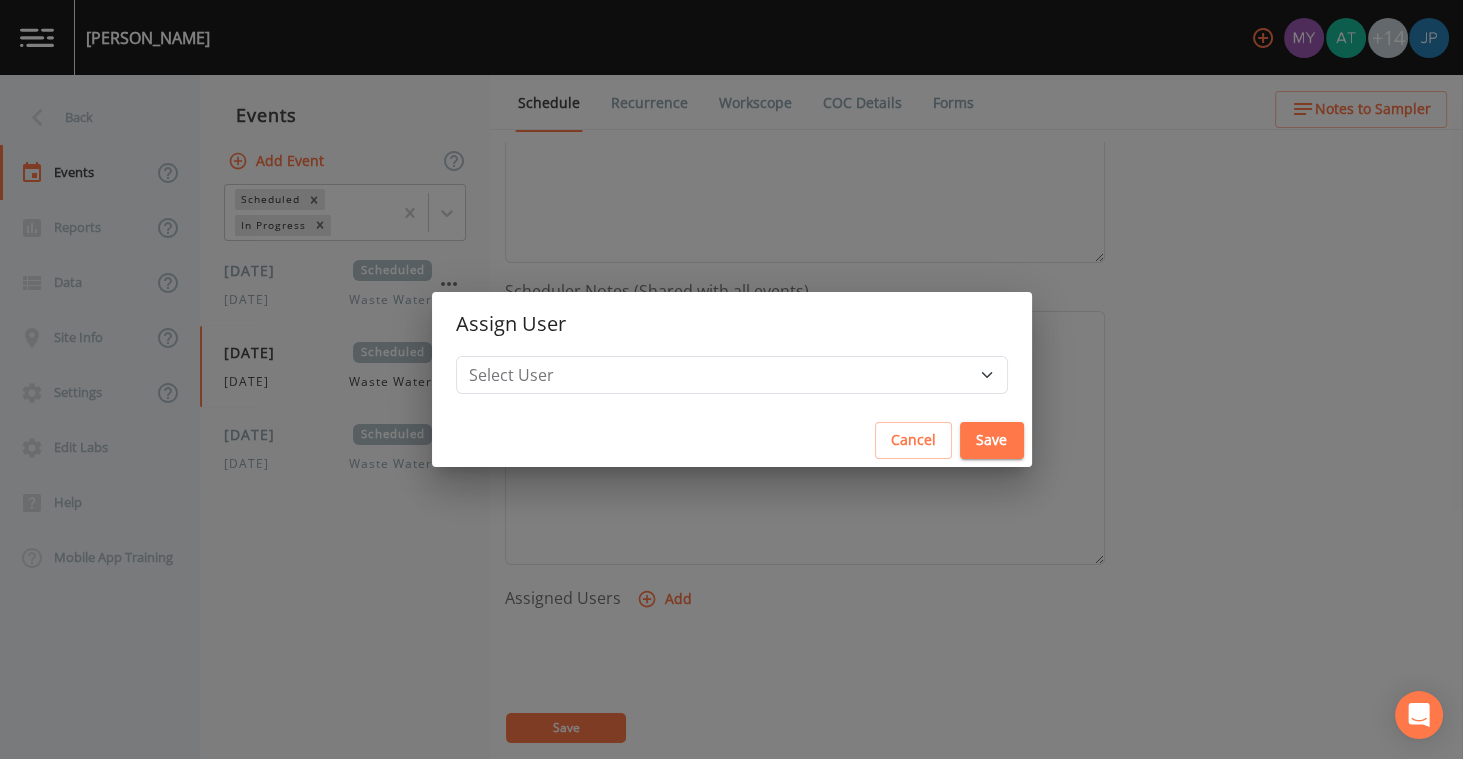 click on "Cancel" at bounding box center (913, 440) 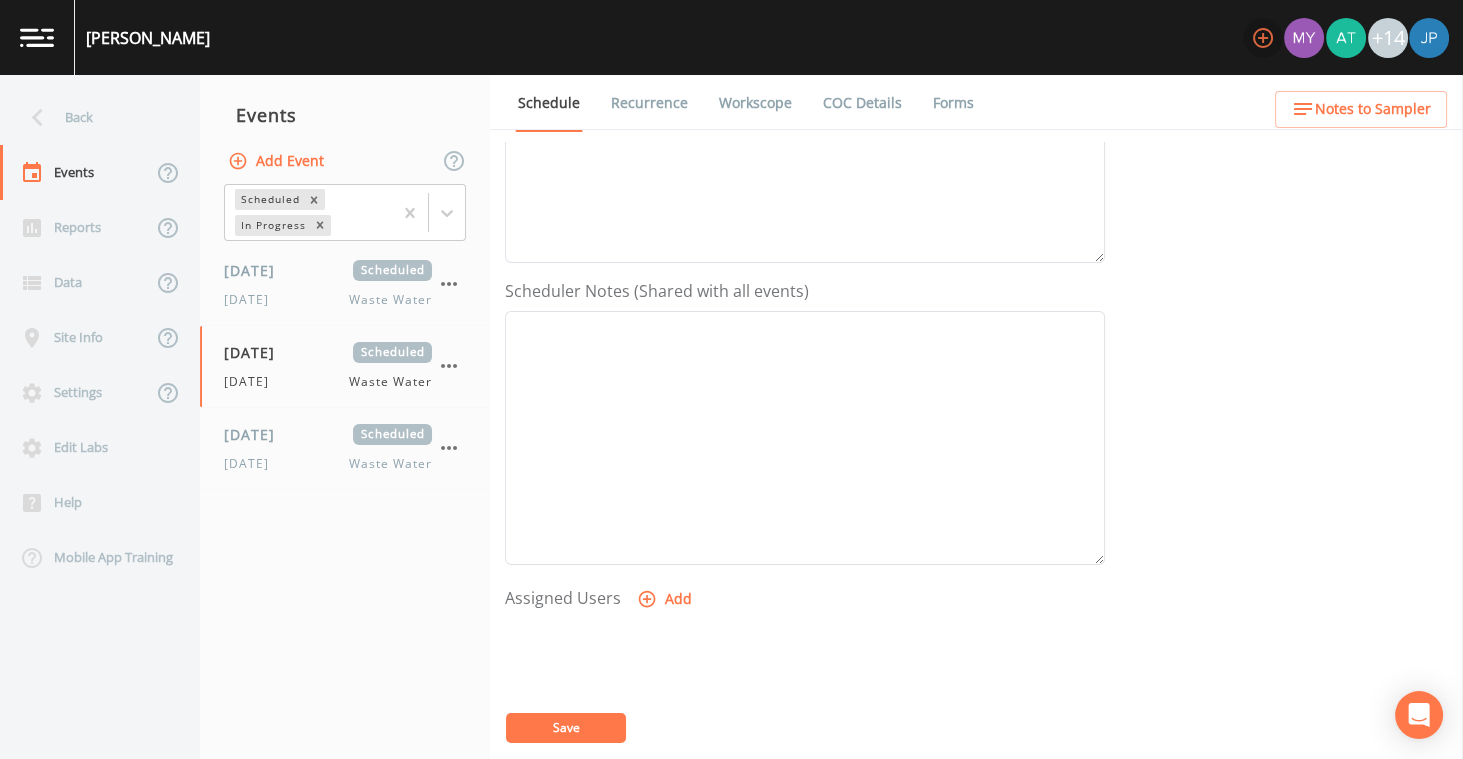 click 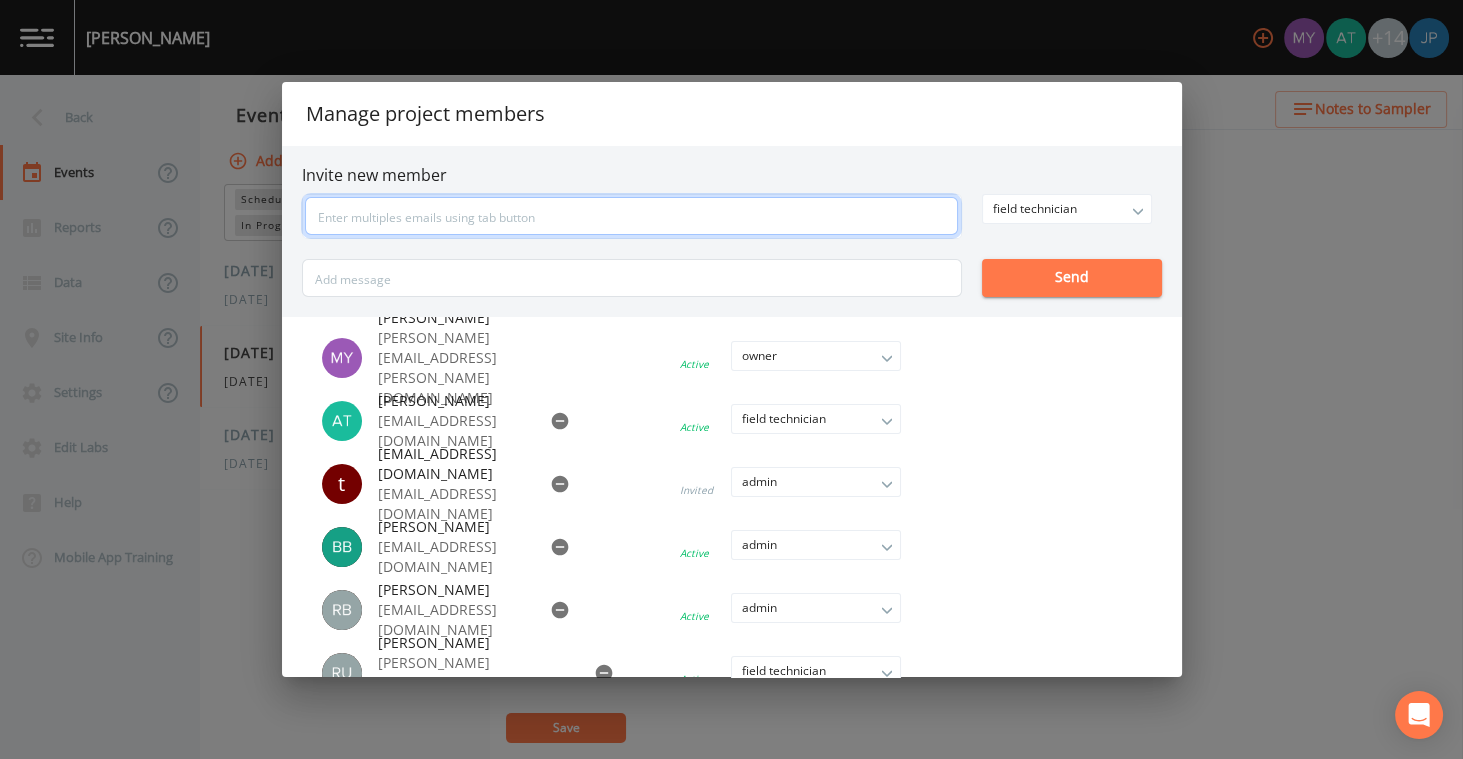 click at bounding box center (631, 216) 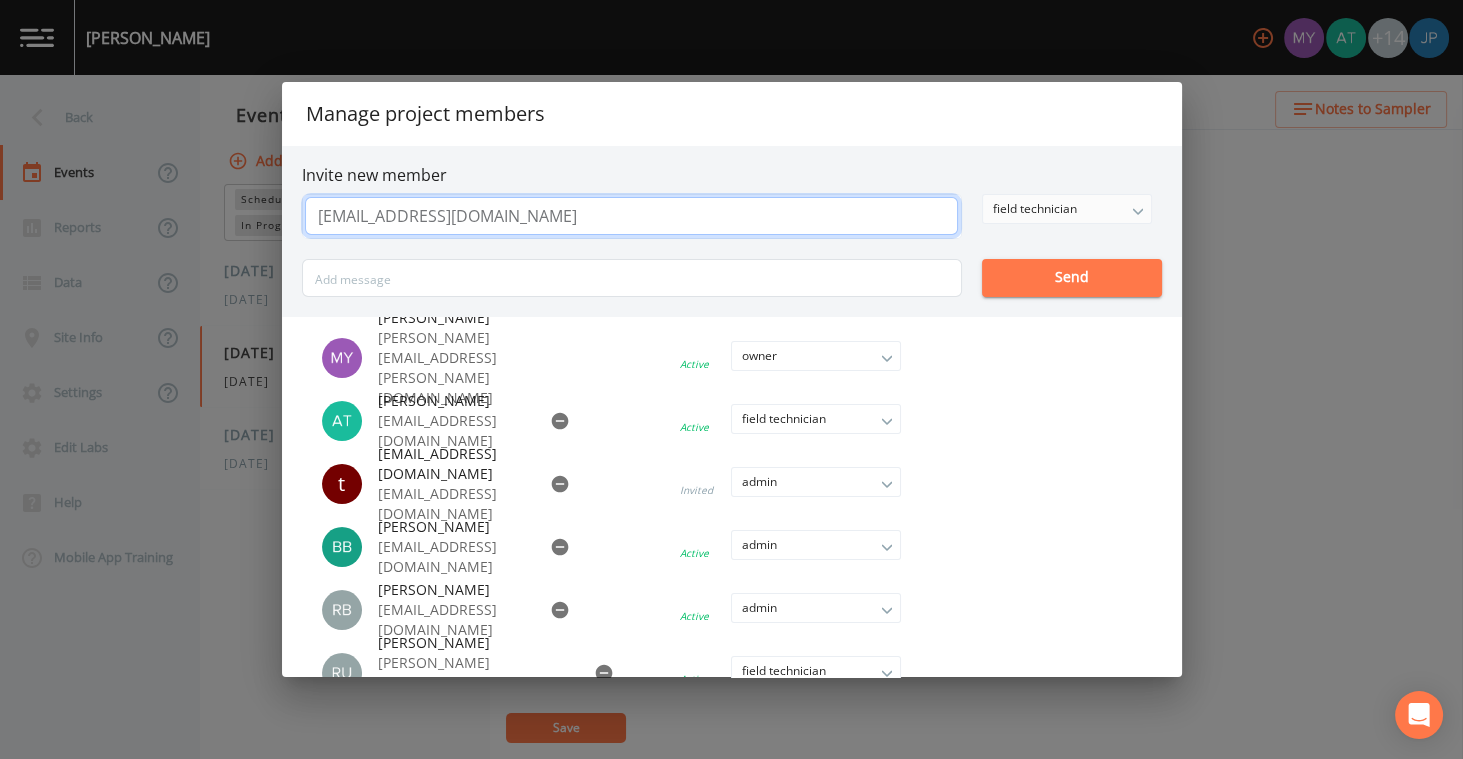 type on "jpaul+demo@sampleserve.com" 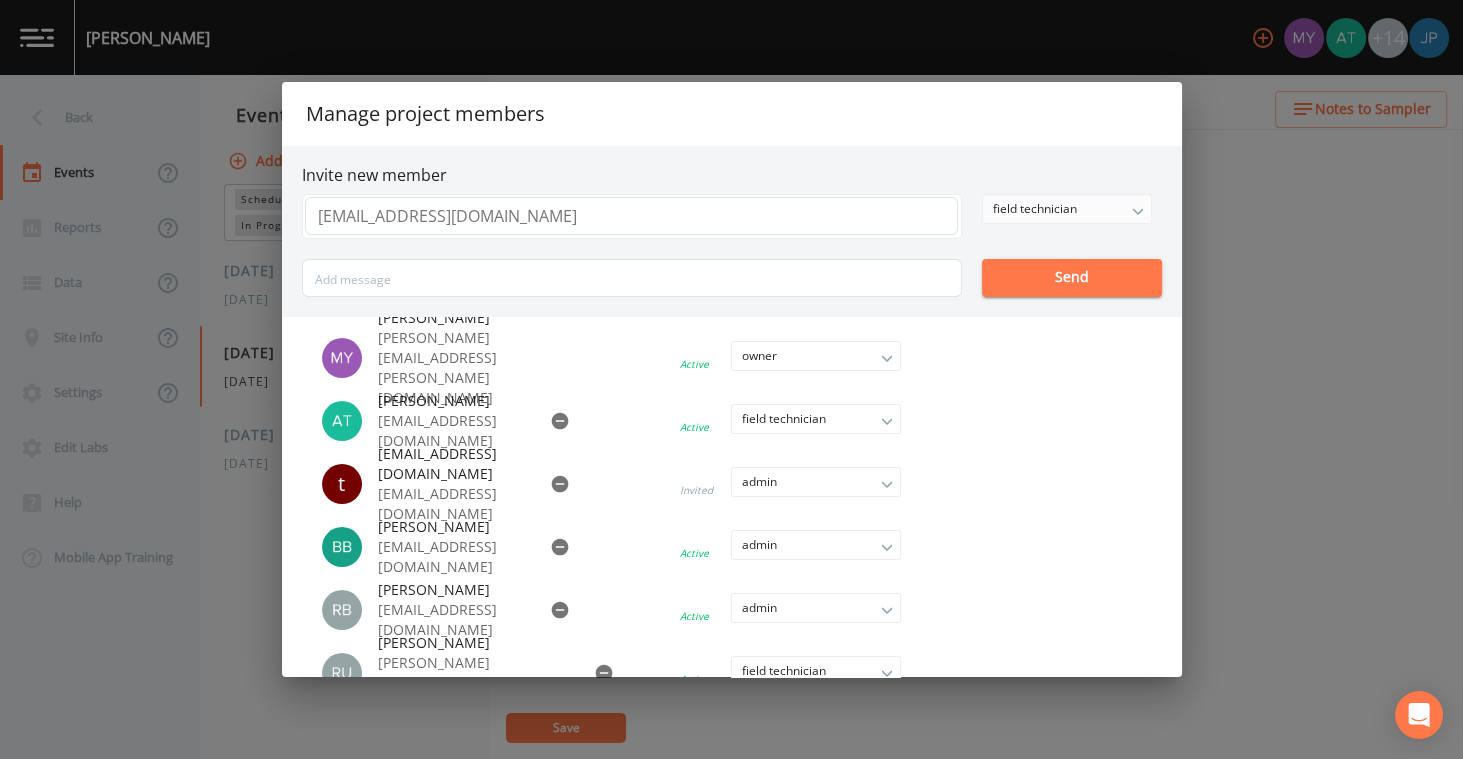 type 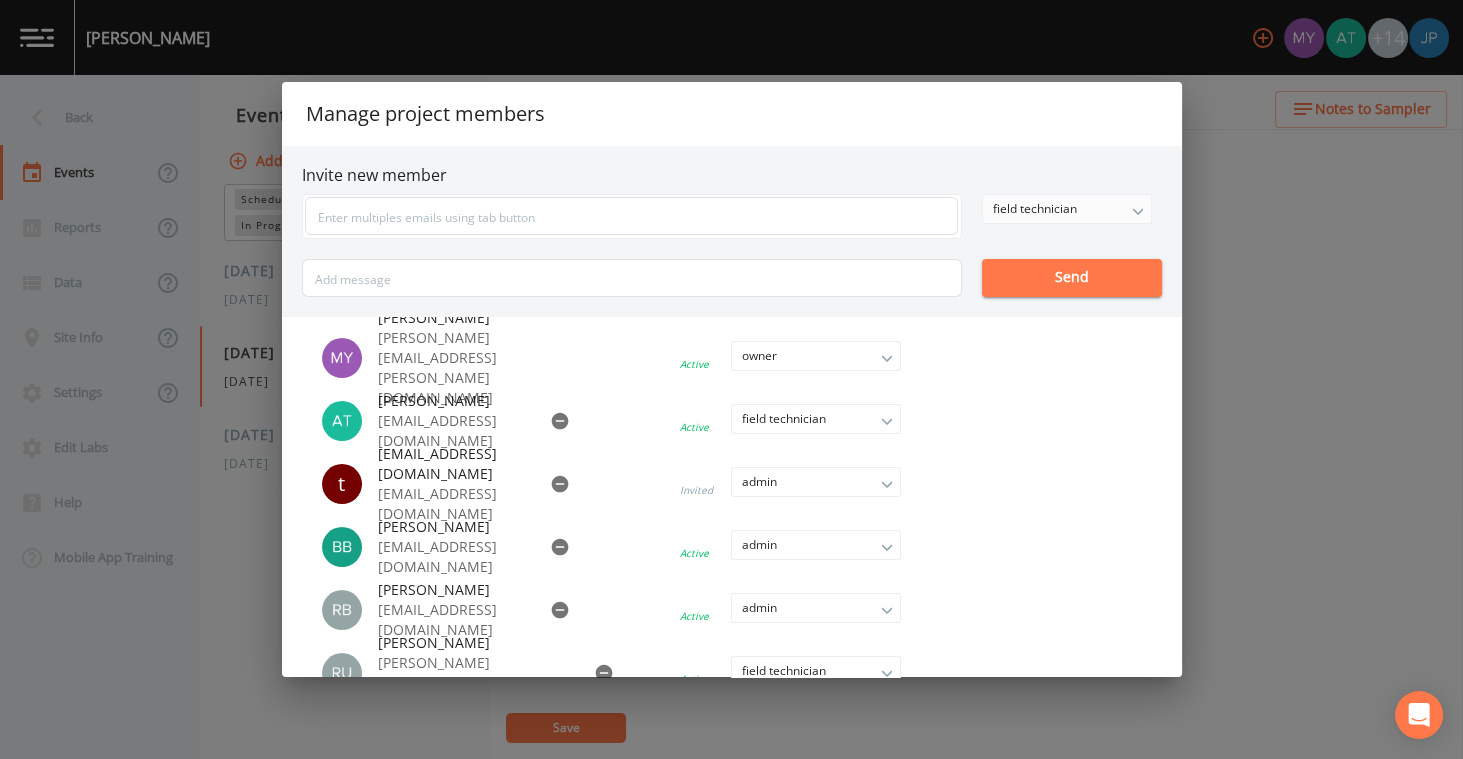 click on "field technician owner admin field technician Send" at bounding box center [732, 245] 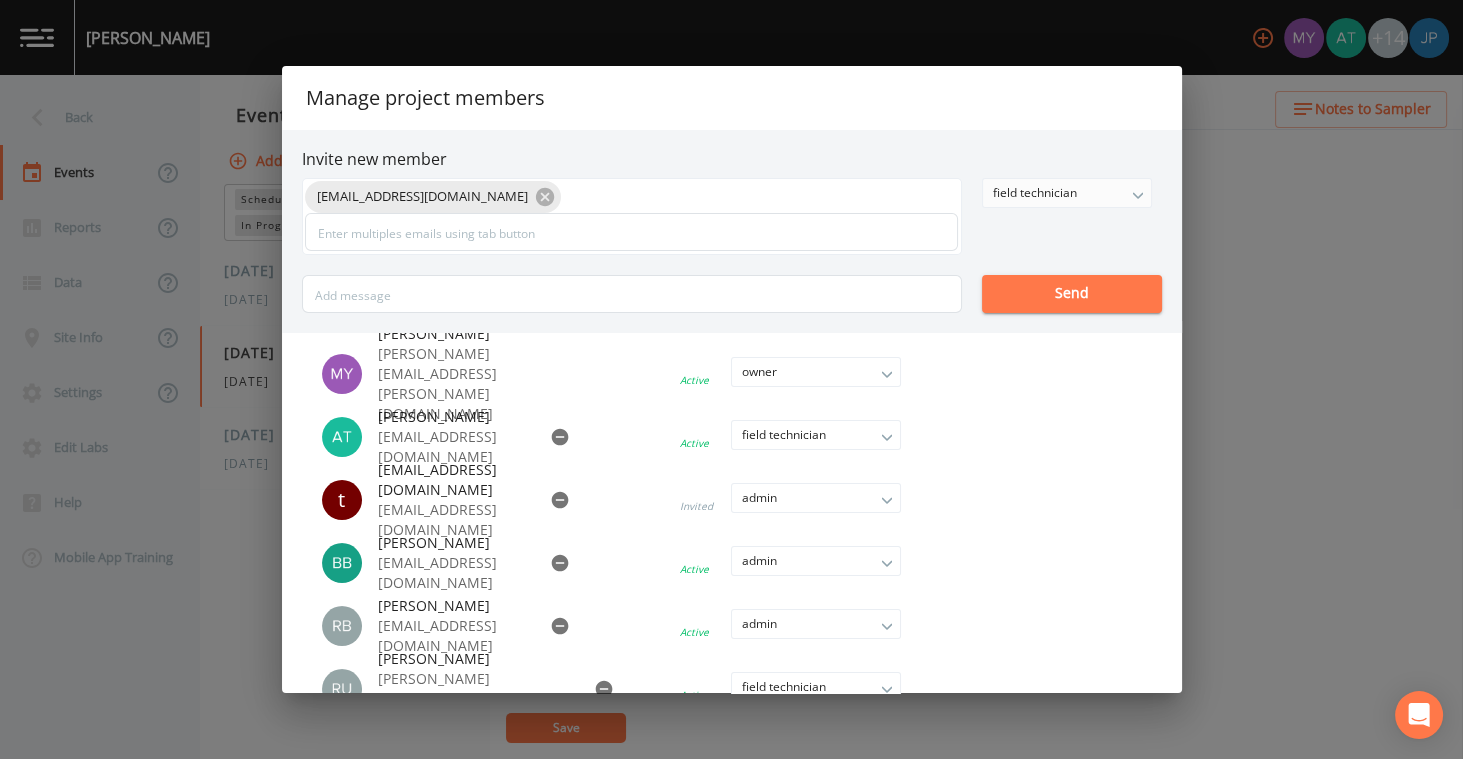 click on "field technician" at bounding box center (1067, 193) 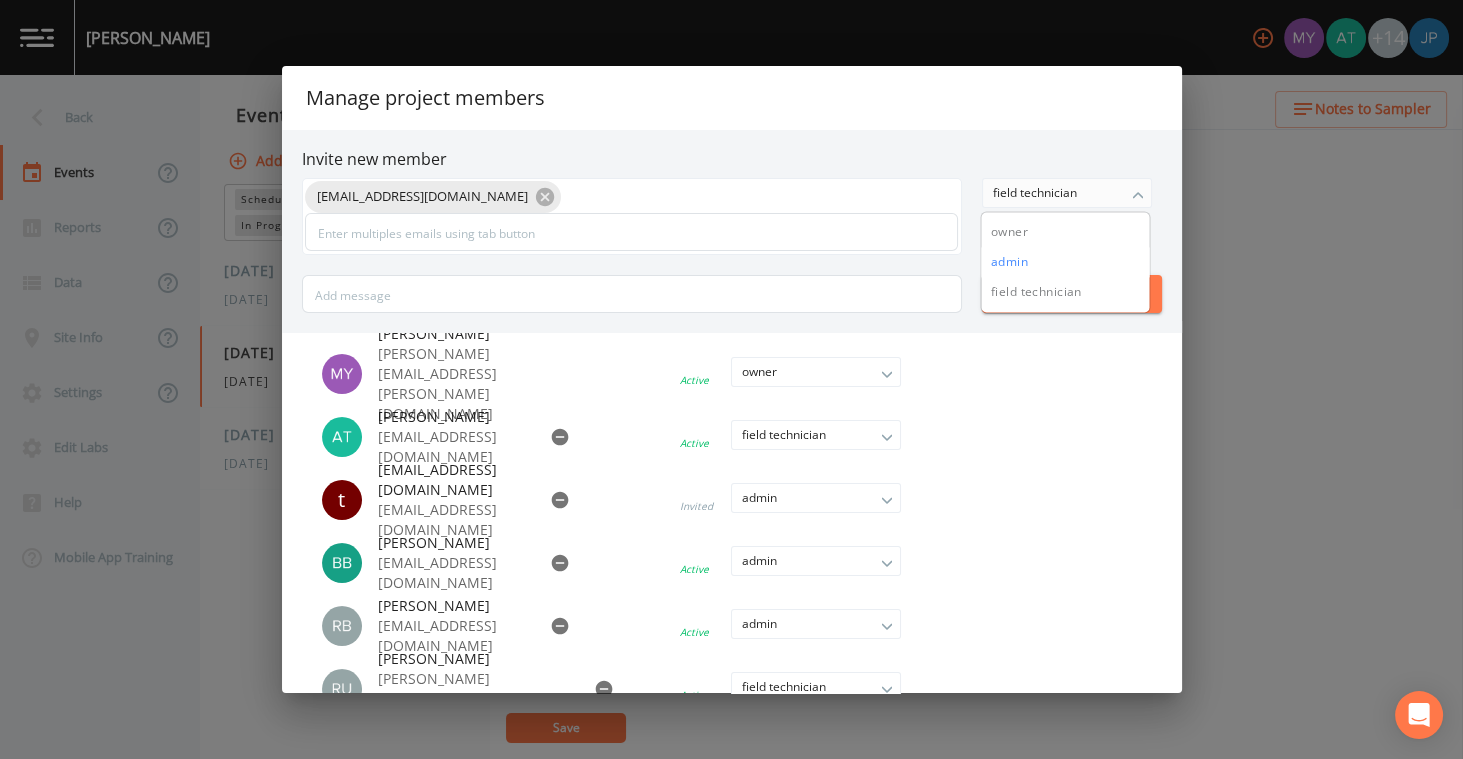 click on "admin" at bounding box center [1065, 262] 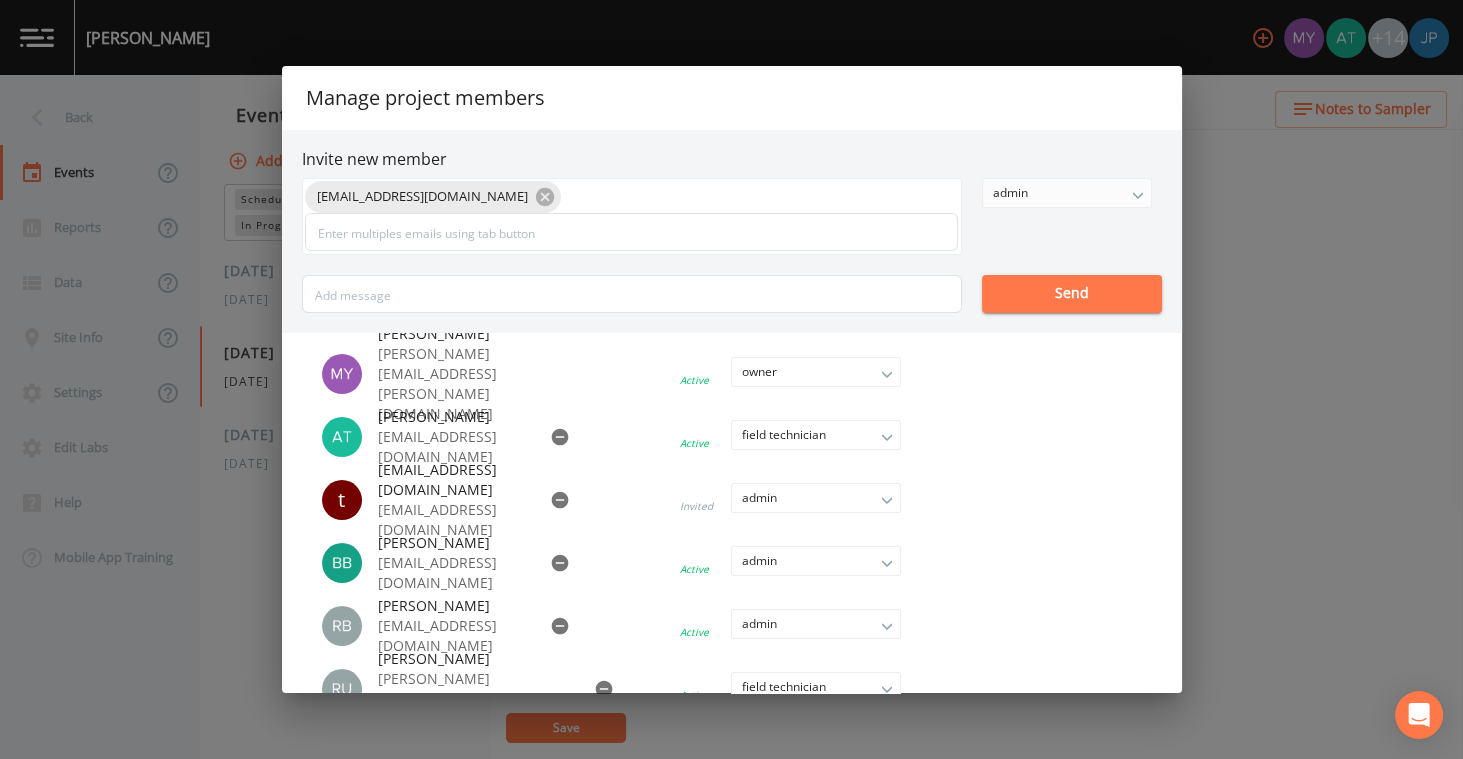 click on "Send" at bounding box center (1072, 294) 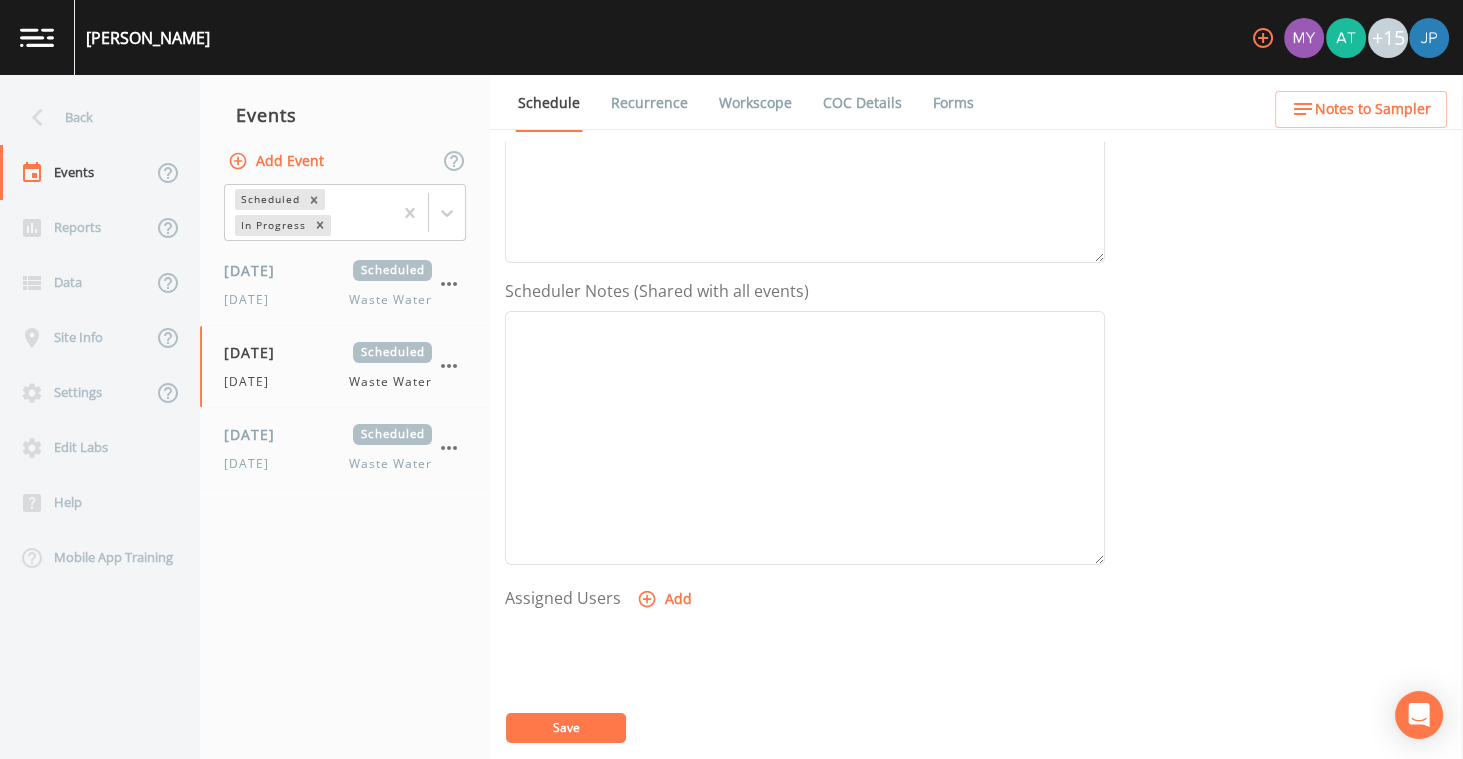 scroll, scrollTop: 646, scrollLeft: 0, axis: vertical 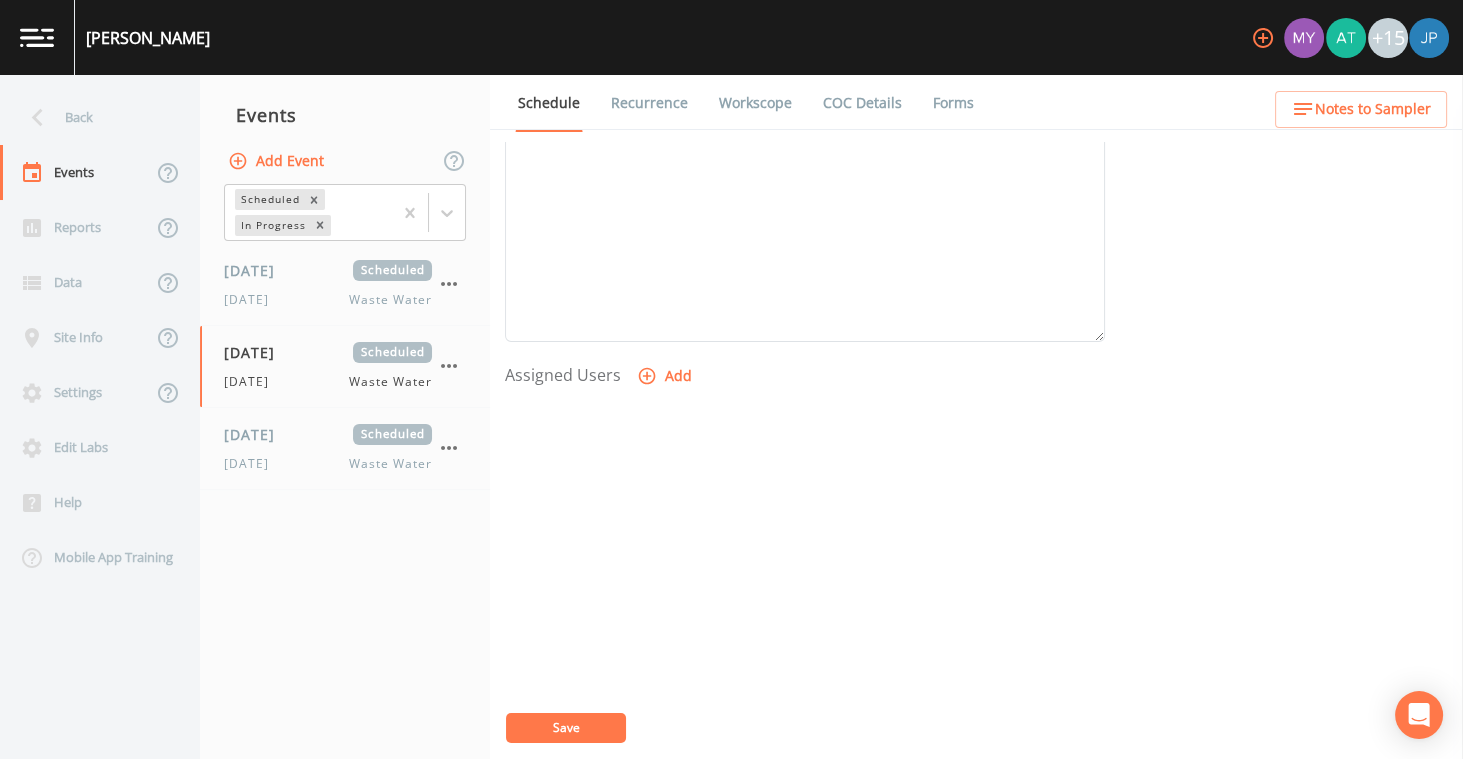 click on "Add" at bounding box center (666, 376) 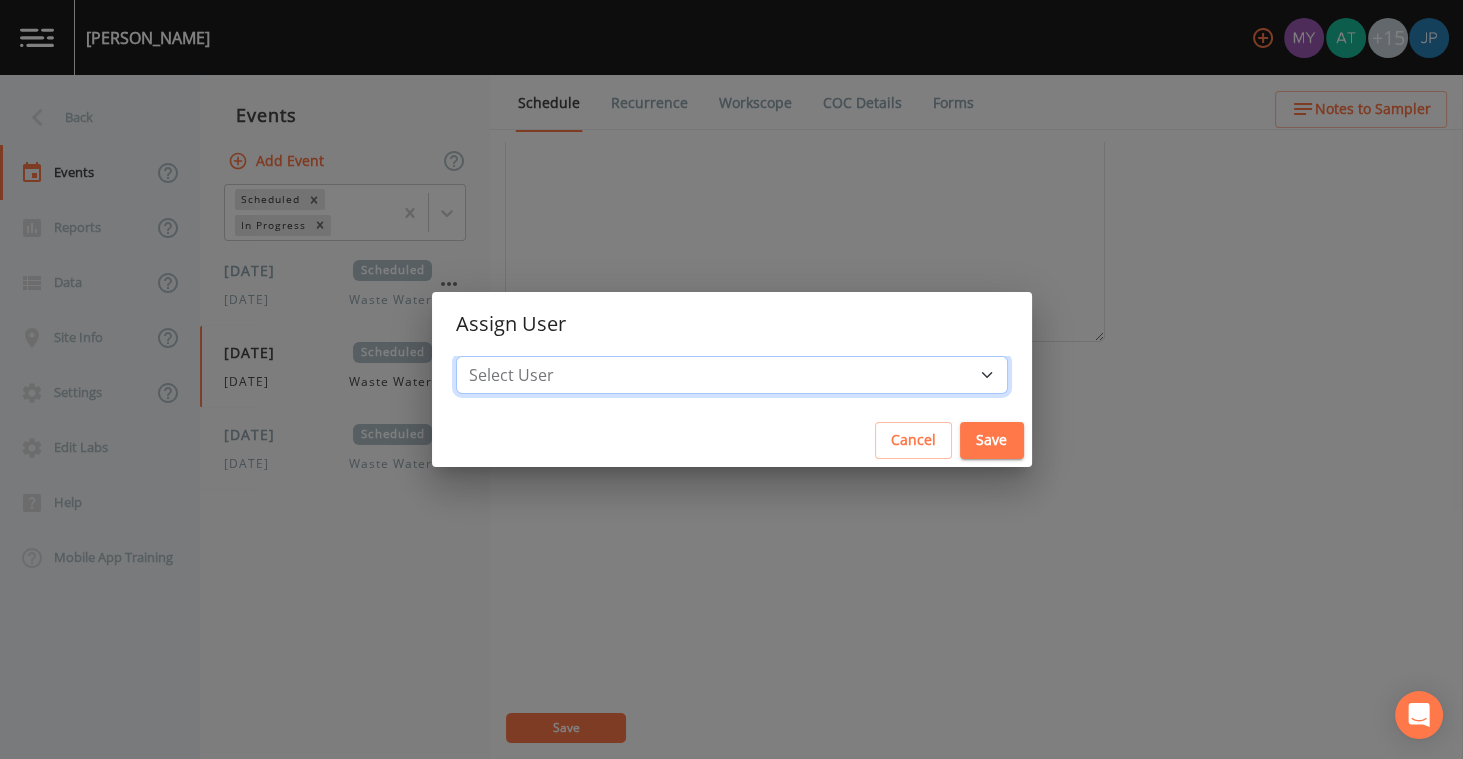 click on "Select User Myra  Zabec Alycia  Thomas tparks@inframark.com Brandon  Brown Rich  Bliss Russell  Infra Joshua gere  Paul Russell   Schindler  Morgan  Towns Mike  Franklin Robert  Whitney william.nolan@inframark.com john.cappelletti@inframark.com joshua.collins@inframark.com rick.matte@inframark.com Myra  Zabec Joshua  Paul" at bounding box center (732, 375) 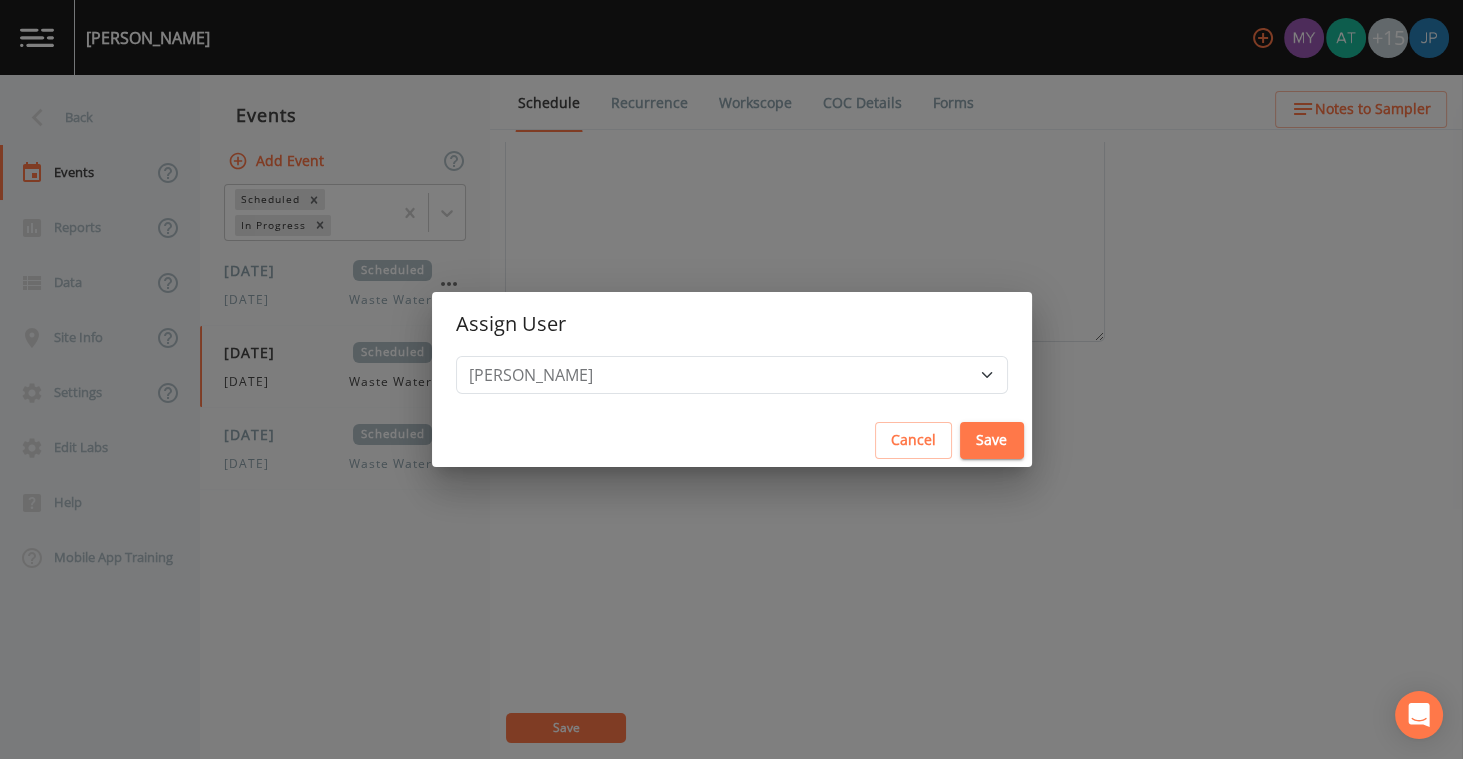 click on "Save" at bounding box center (992, 440) 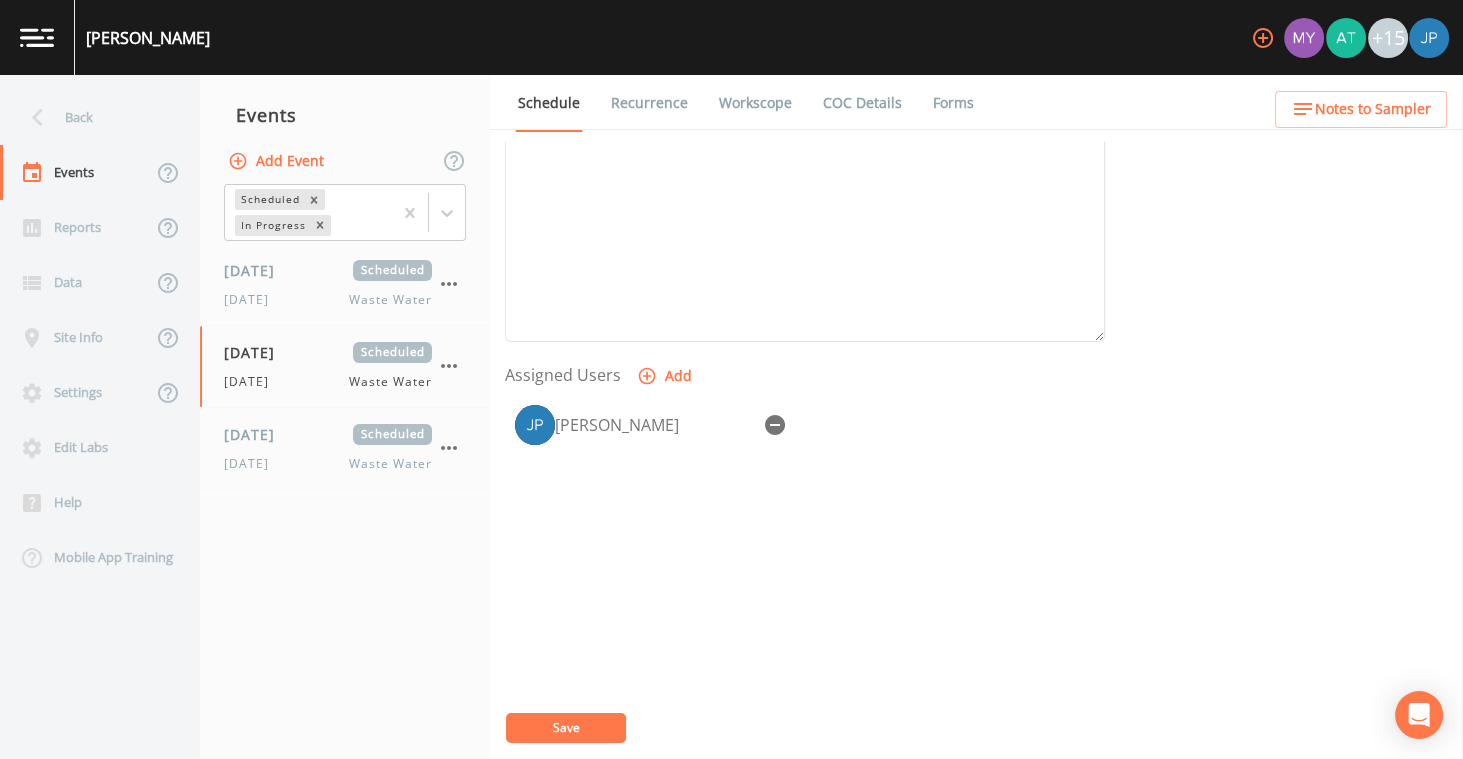 click on "Joshua  Paul" at bounding box center [805, 500] 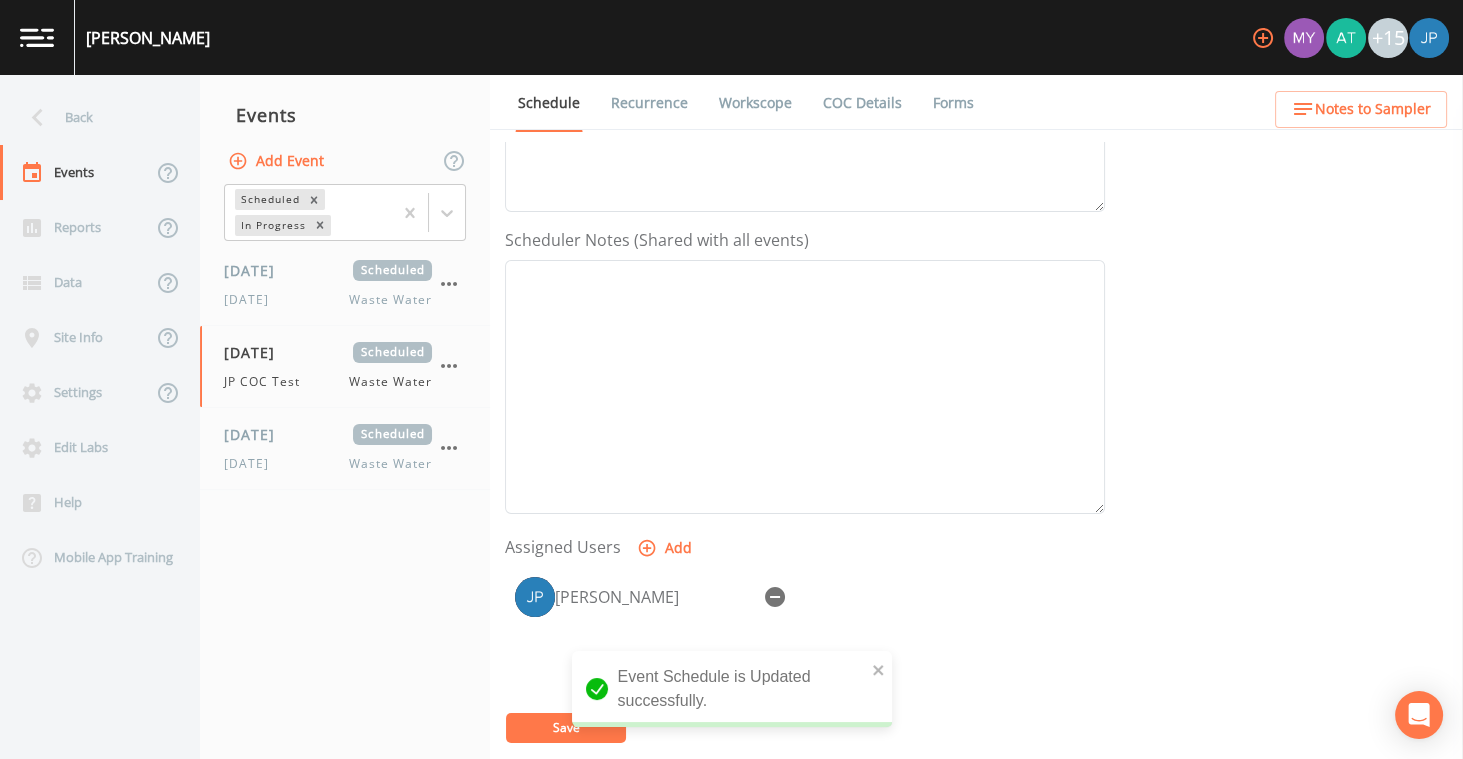 scroll, scrollTop: 0, scrollLeft: 0, axis: both 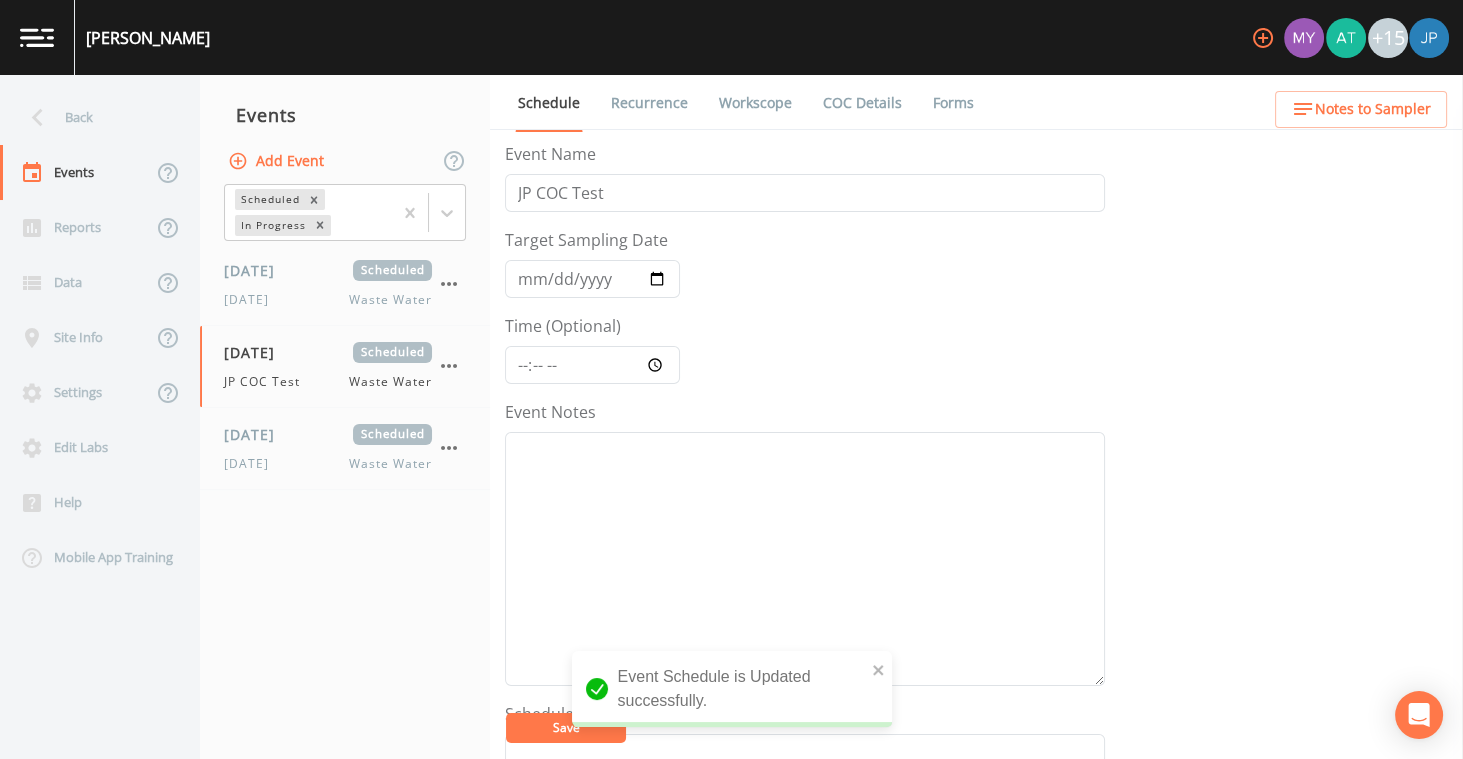 click on "Workscope" at bounding box center (755, 103) 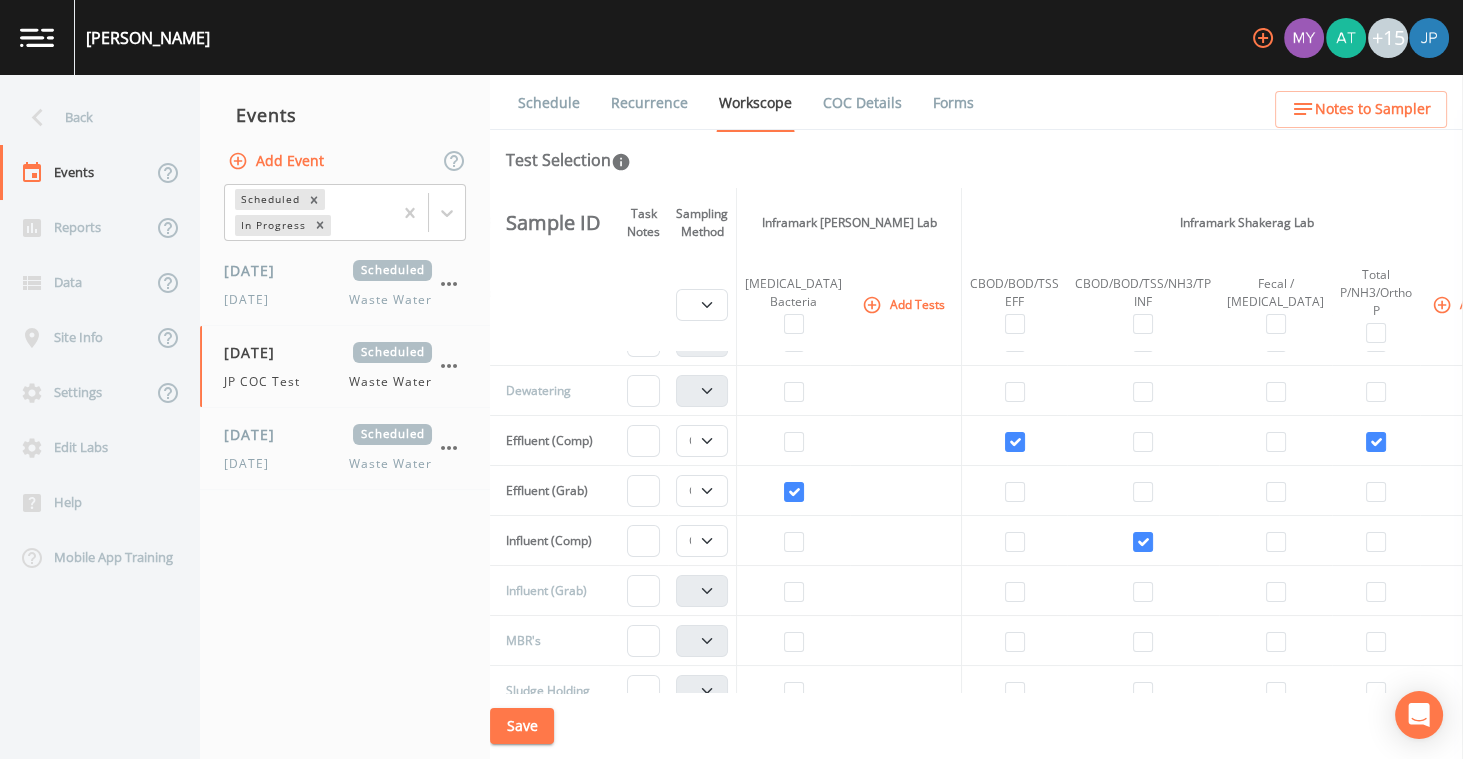 scroll, scrollTop: 0, scrollLeft: 215, axis: horizontal 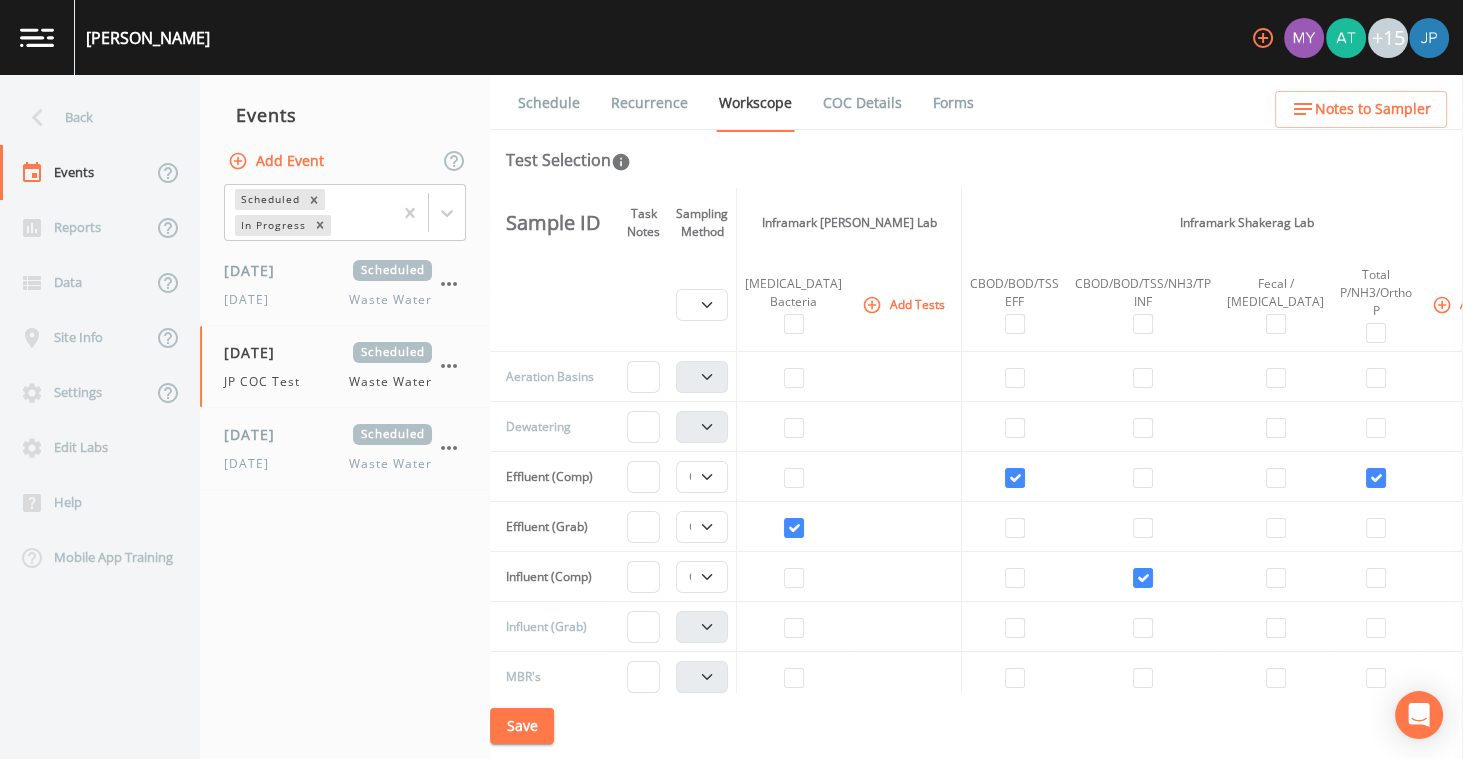 click on "Schedule Recurrence Workscope COC Details Forms Test Selection Sample ID Field Data Task Notes Sampling Method Inframark Fowler Lab Inframark Shakerag Lab Hold Note to Lab Alerts     pH/DO/Temp Add Forms   Composite Grab E-Coli Bacteria Add Tests CBOD/BOD/TSS EFF CBOD/BOD/TSS/NH3/TP INF Fecal / E.Coli Total P/NH3/Ortho P Add Tests 8:30AM Composite Delivery Alert 8am Collection Alert Add Alert Aeration Basins     Composite Grab Dewatering     Composite Grab Effluent (Comp)     Composite Grab Effluent (Grab)     Composite Grab Influent (Comp)     Composite Grab Influent (Grab)     Composite Grab MBR's     Composite Grab Sludge Holding     Composite Grab QA/QC Preferences & Instructions CBOD/BOD/TSS EFF Fecal / E.Coli Total P/NH3/Ortho P CBOD/BOD/TSS/NH3/TP INF E-Coli Bacteria Blind Duplicate           MS/MSD           Field Blanks Equipment Blanks Trip Blanks Event Form Instructions Add Form Add Task Save" at bounding box center (976, 417) 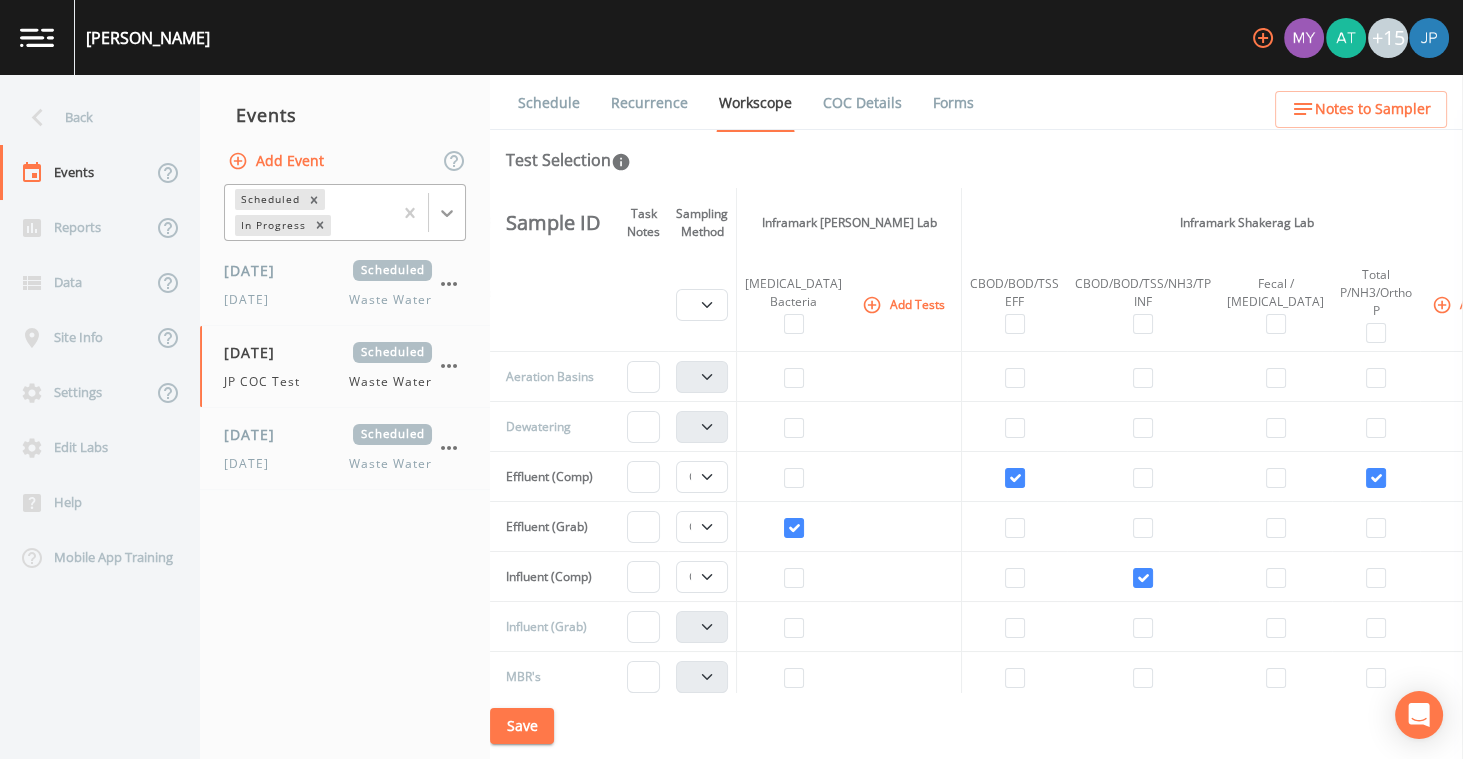 click 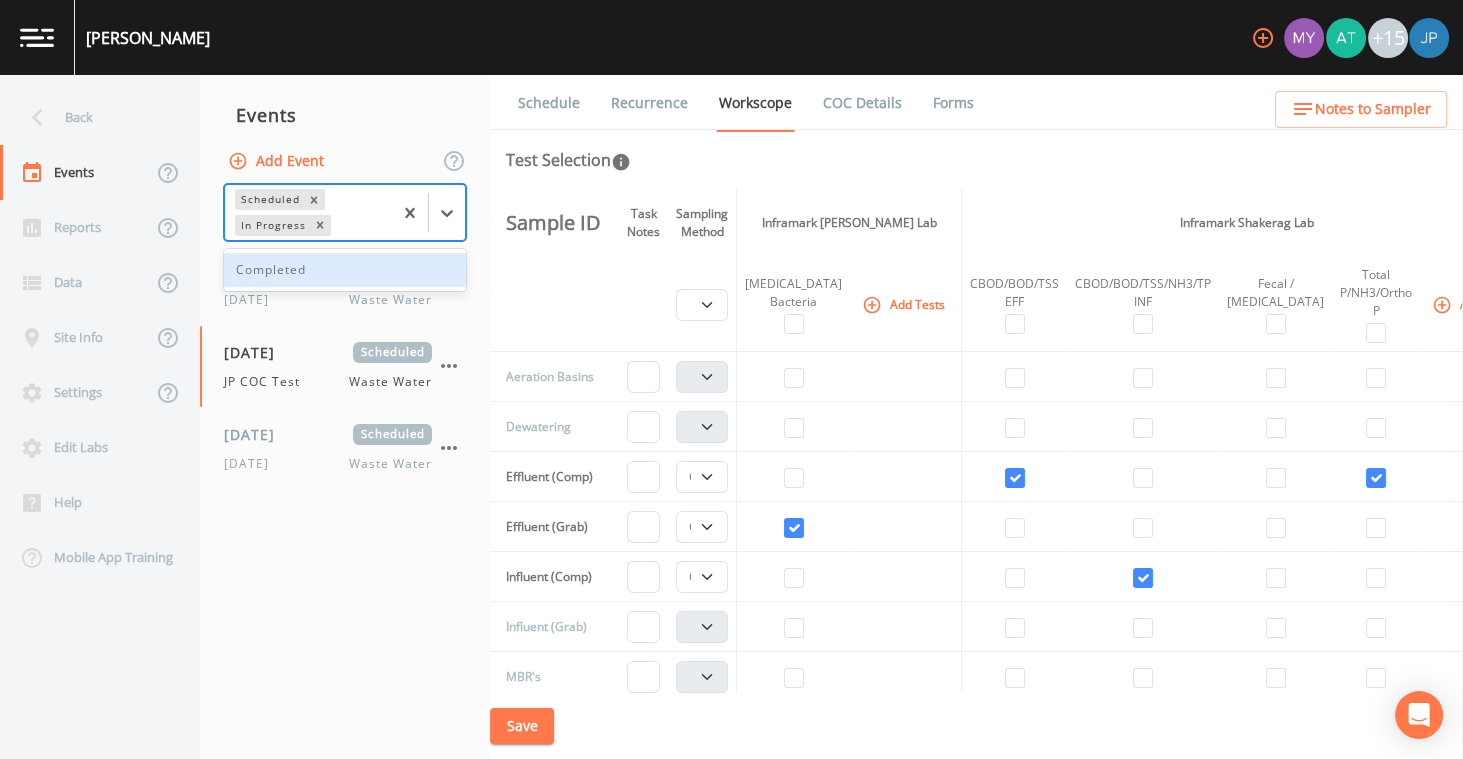 click on "Completed" at bounding box center [345, 270] 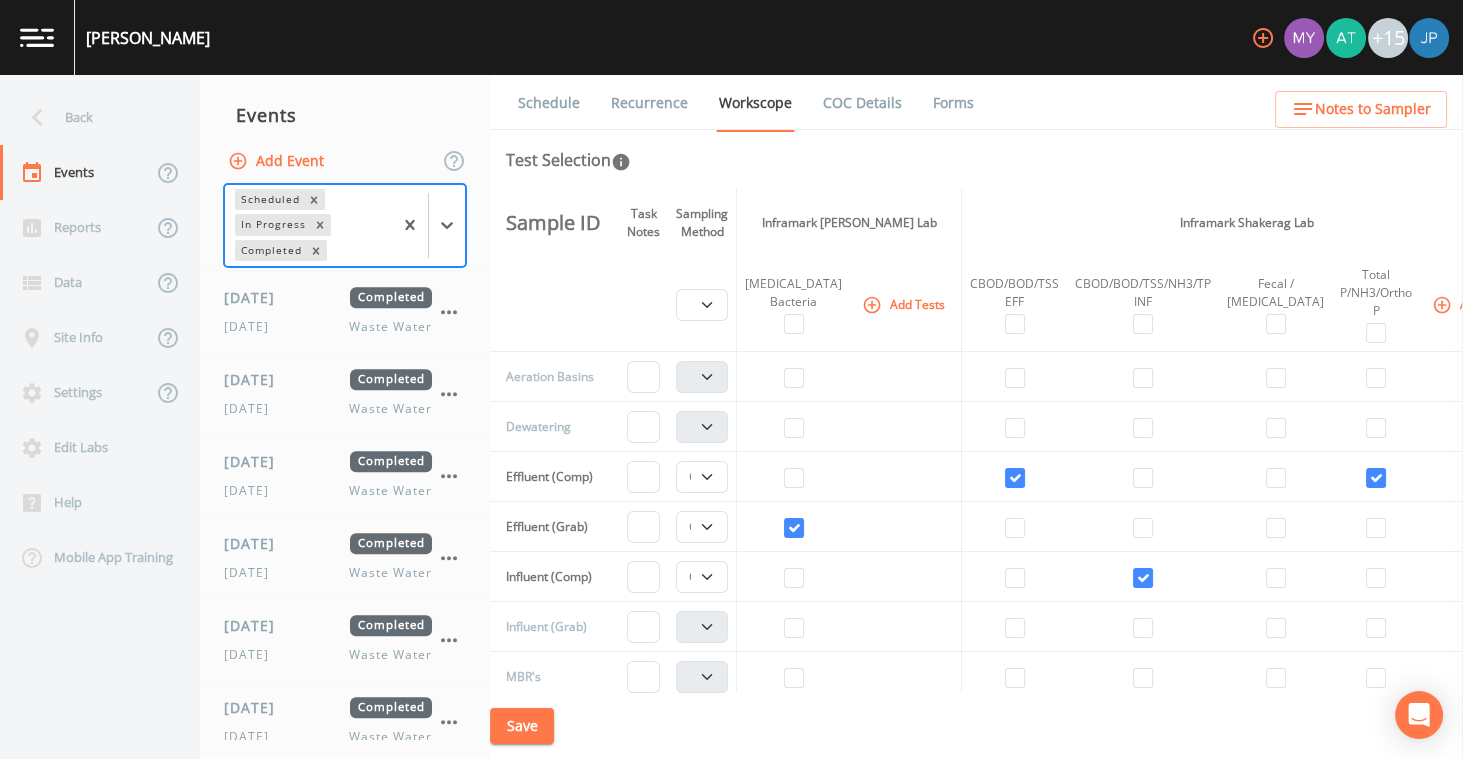 scroll, scrollTop: 3105, scrollLeft: 0, axis: vertical 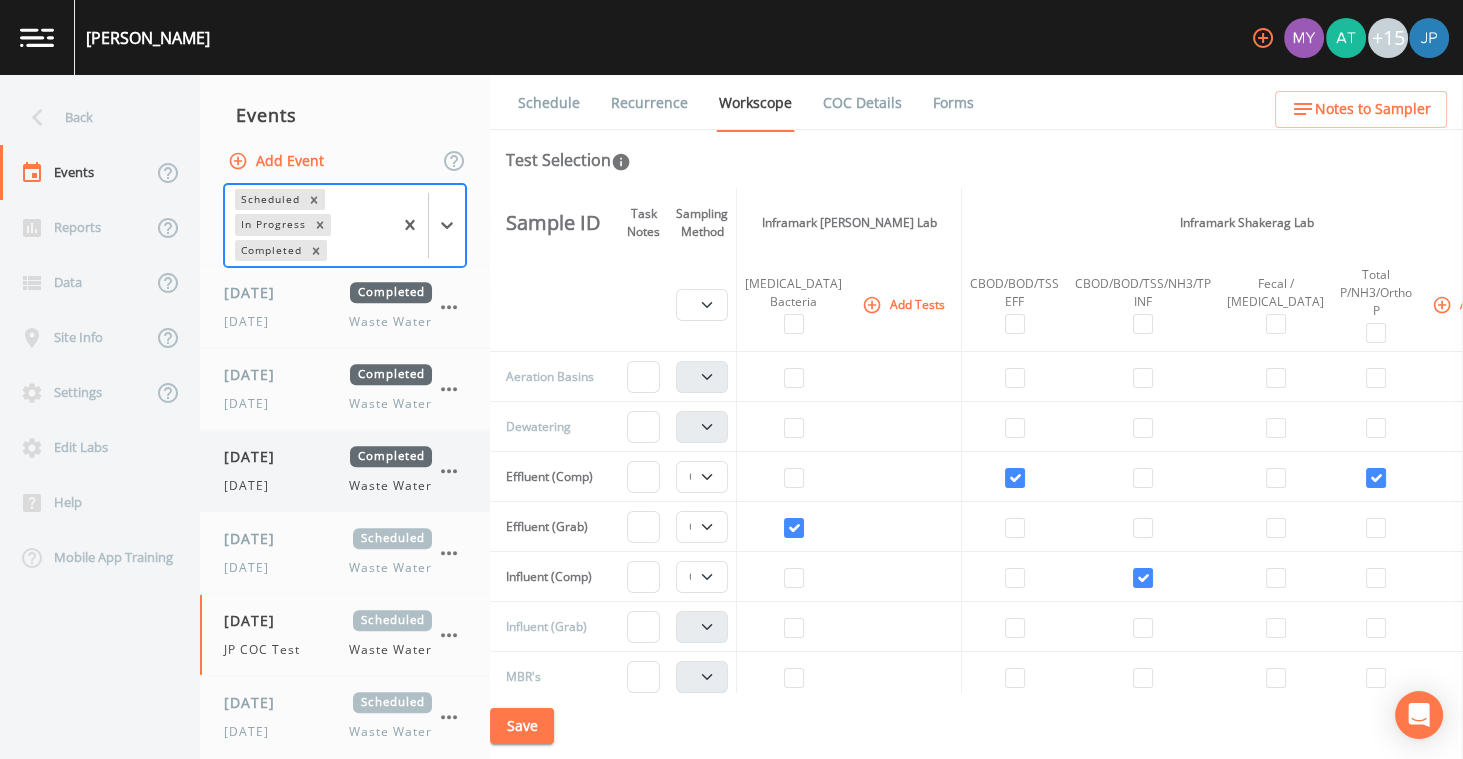 click on "Tuesday Waste Water" at bounding box center [328, 486] 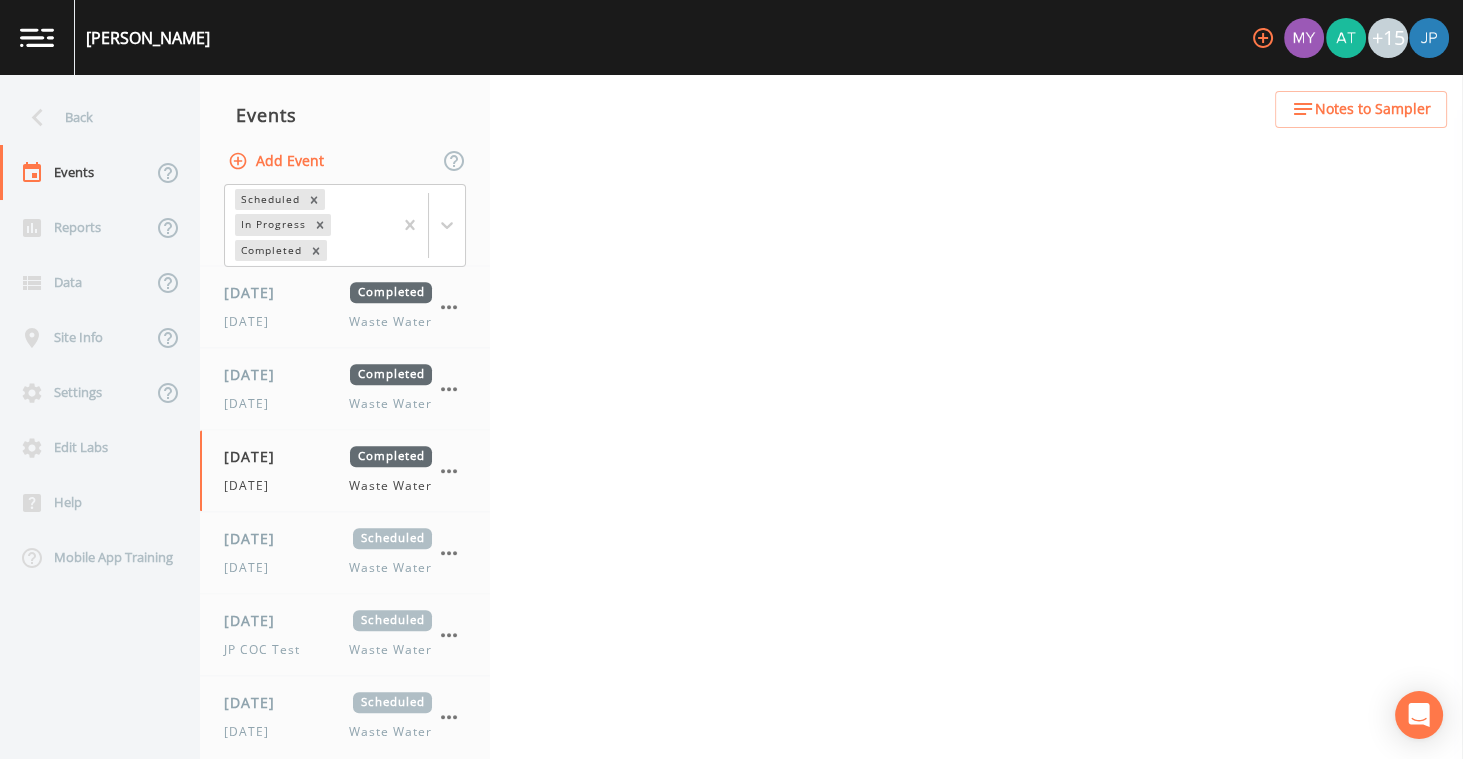 select on "b6a3c313-748b-4795-a028-792ad310bd60" 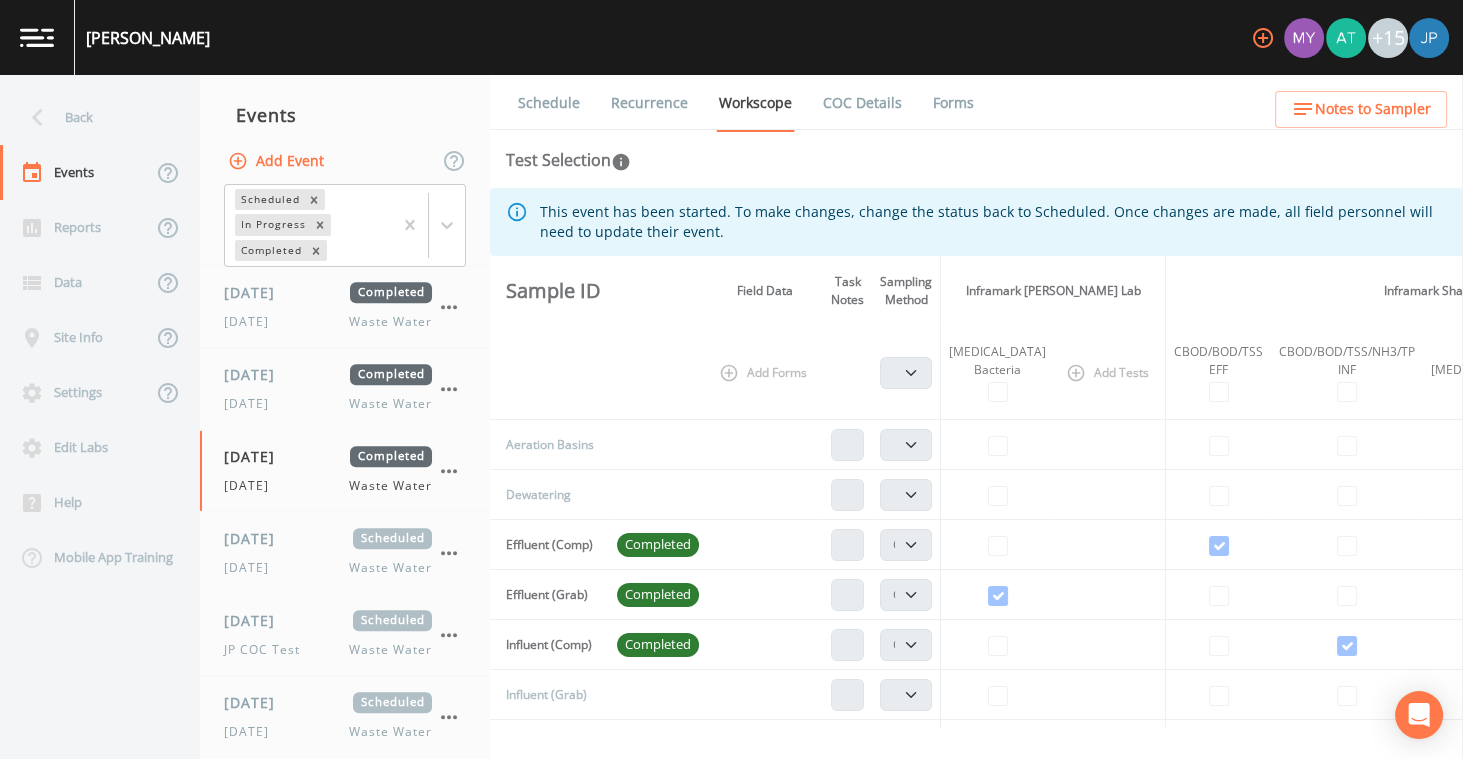 click on "Forms" at bounding box center (953, 103) 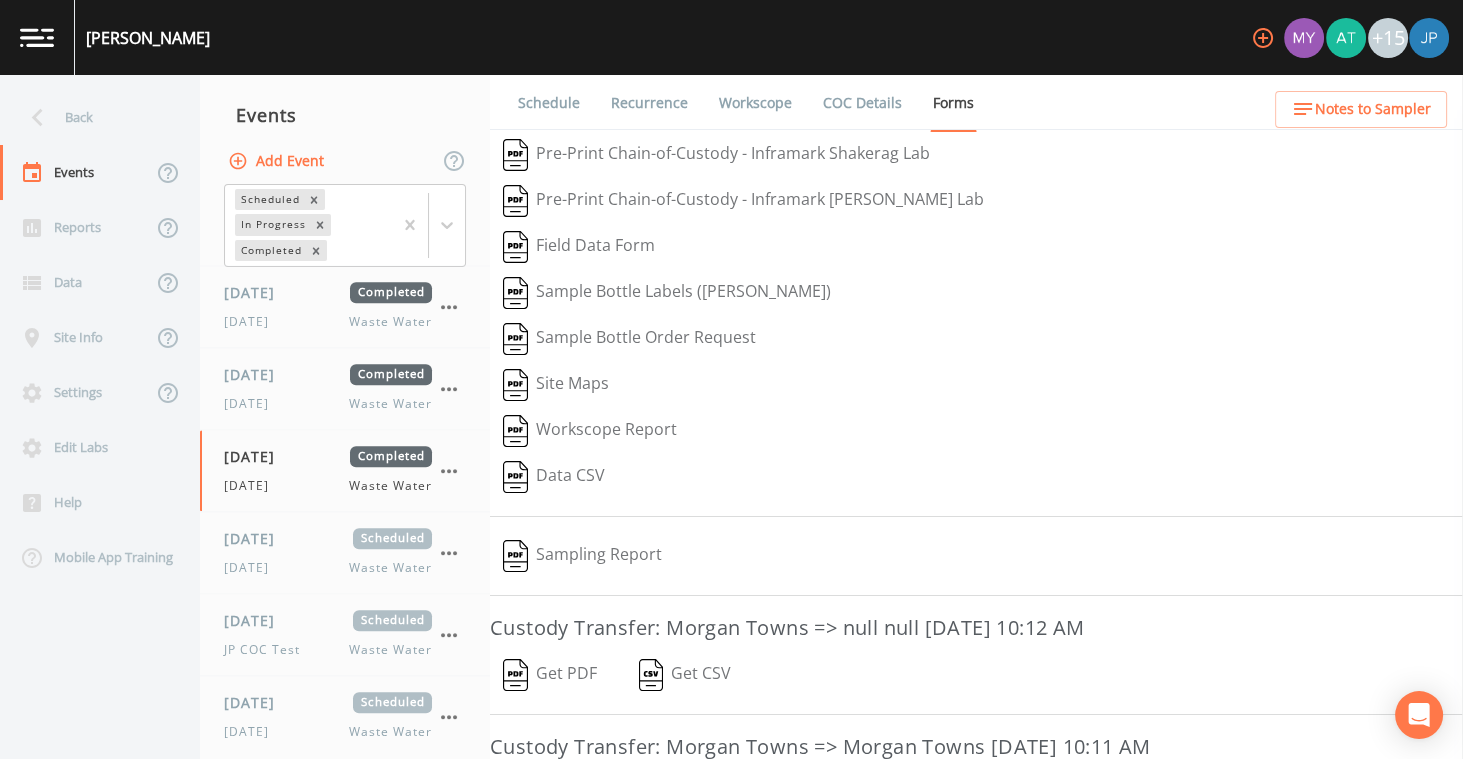 scroll, scrollTop: 148, scrollLeft: 0, axis: vertical 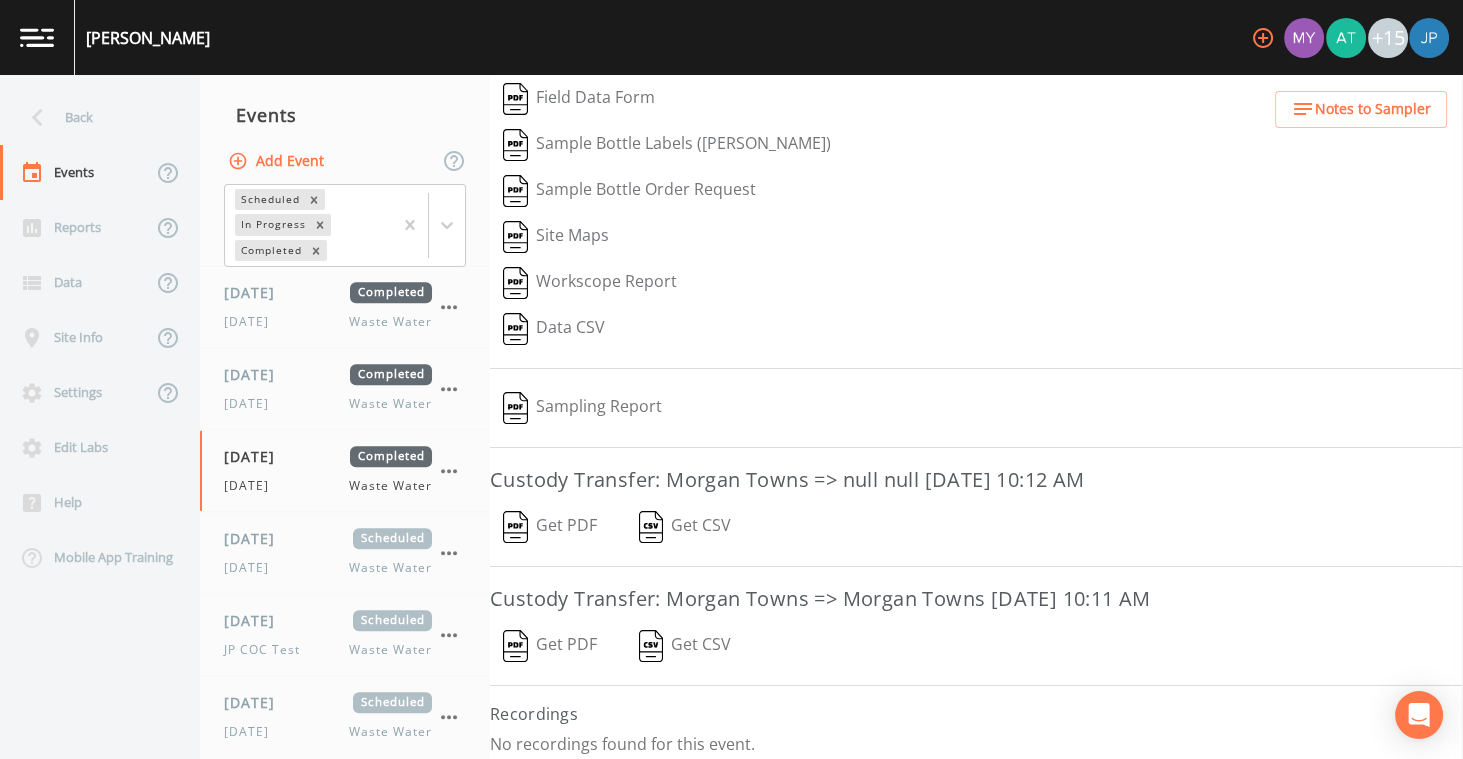click on "Get PDF" at bounding box center (550, 646) 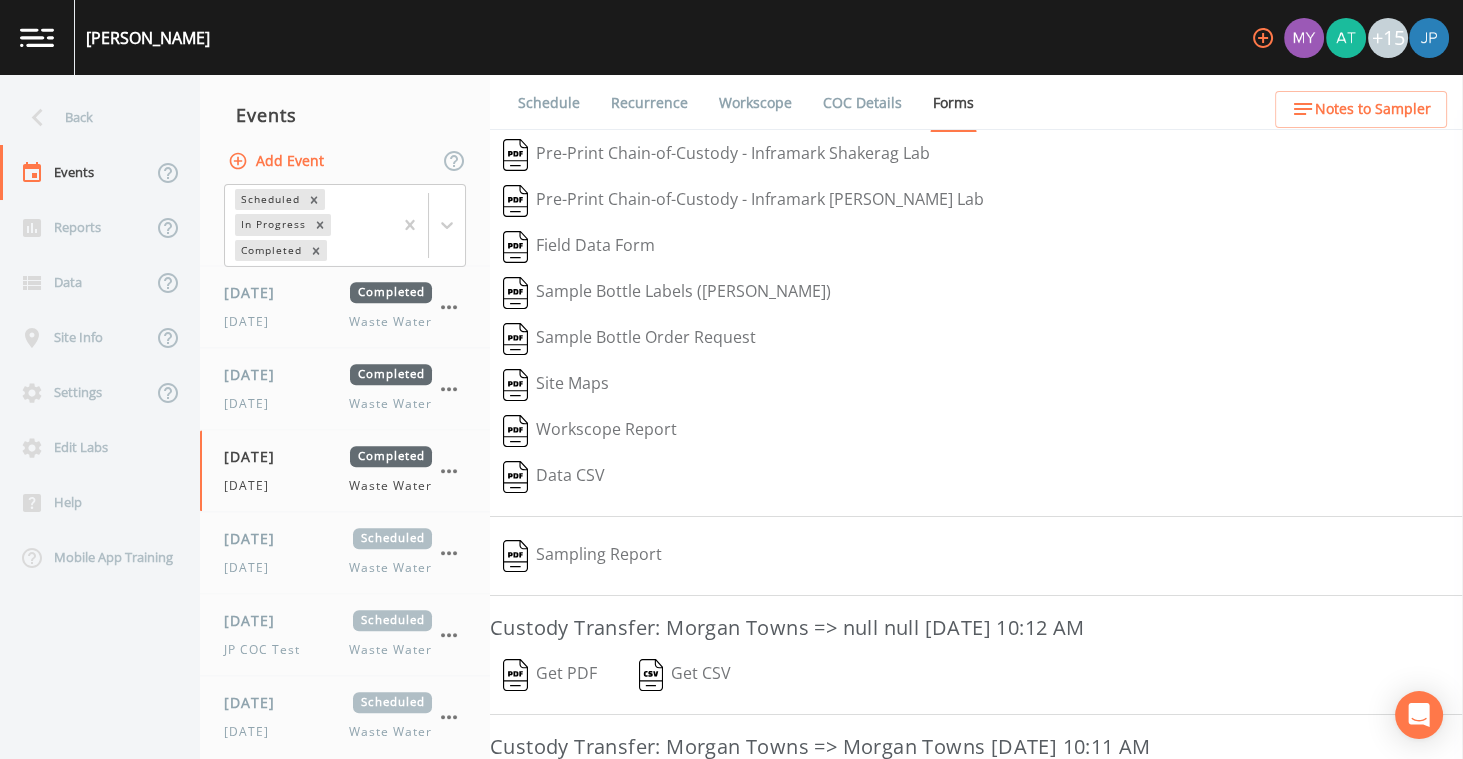 click on "Workscope" at bounding box center [755, 103] 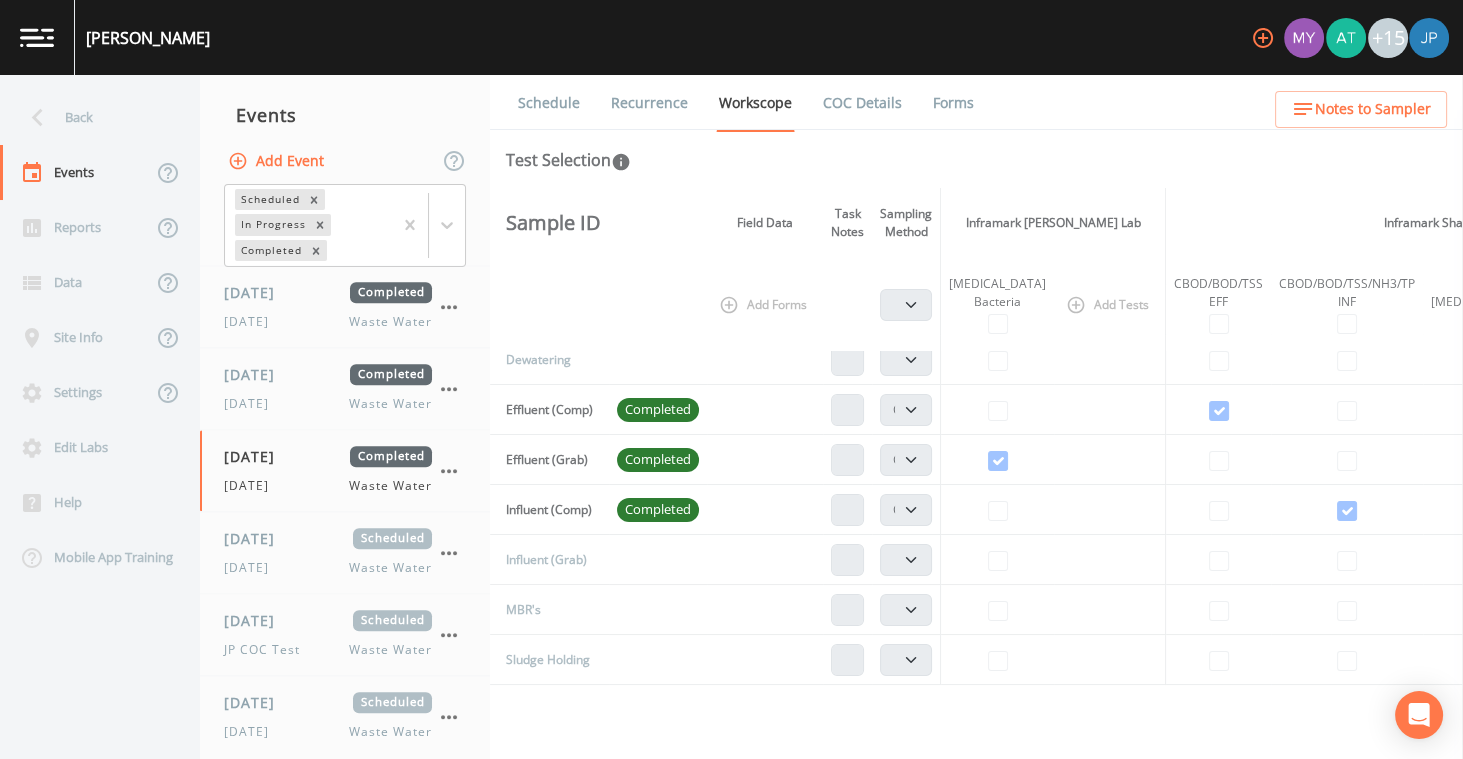 scroll, scrollTop: 142, scrollLeft: 0, axis: vertical 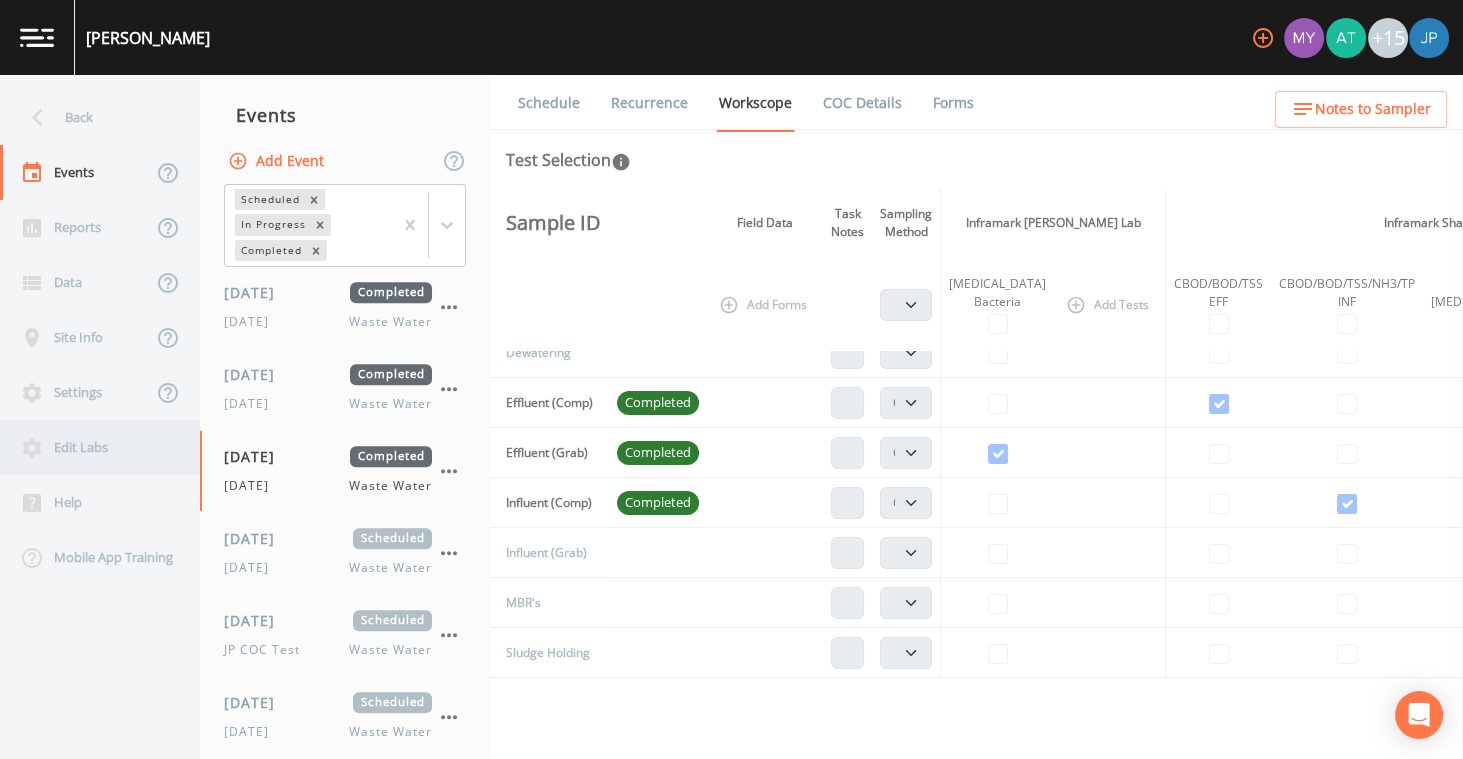 click on "Edit Labs" at bounding box center (90, 447) 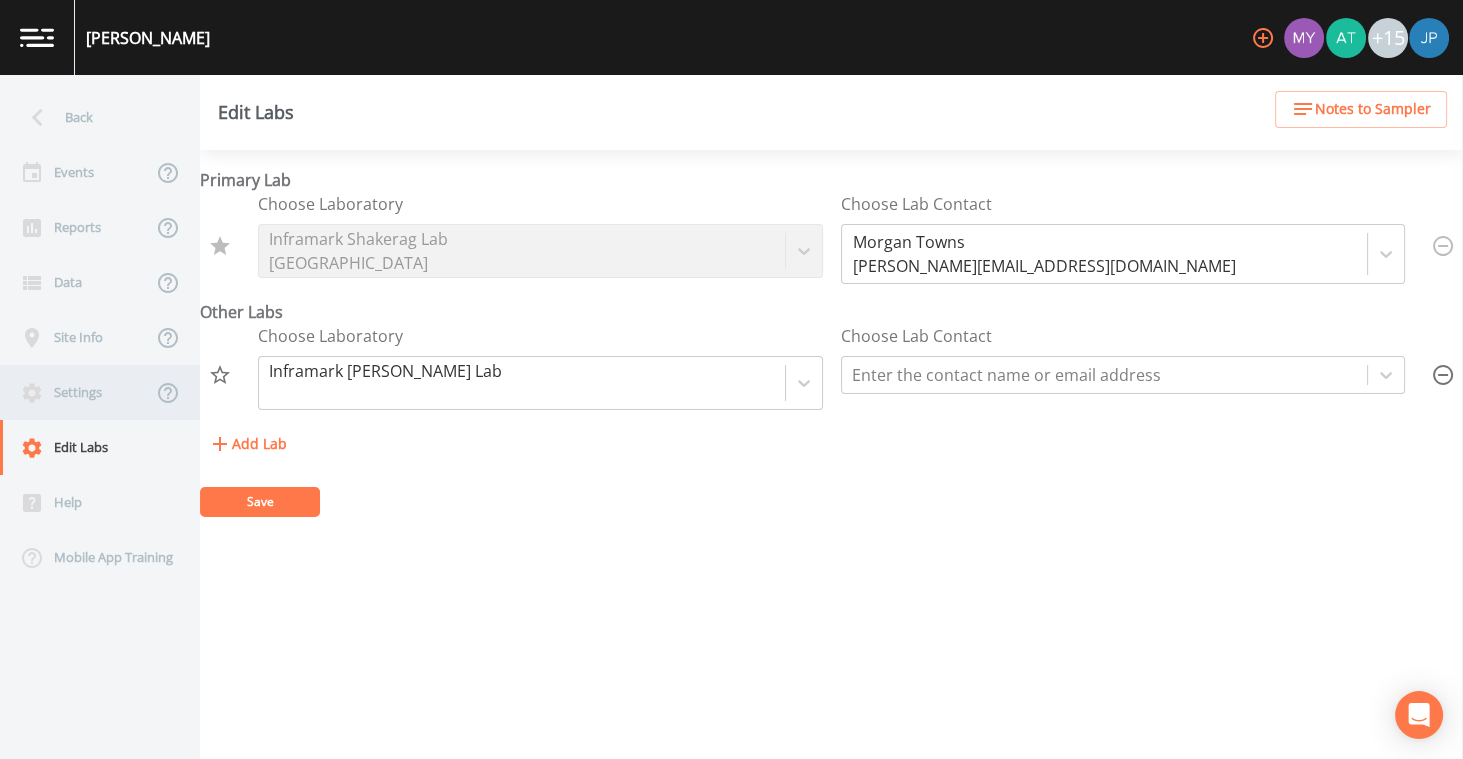 click on "Settings" at bounding box center (76, 392) 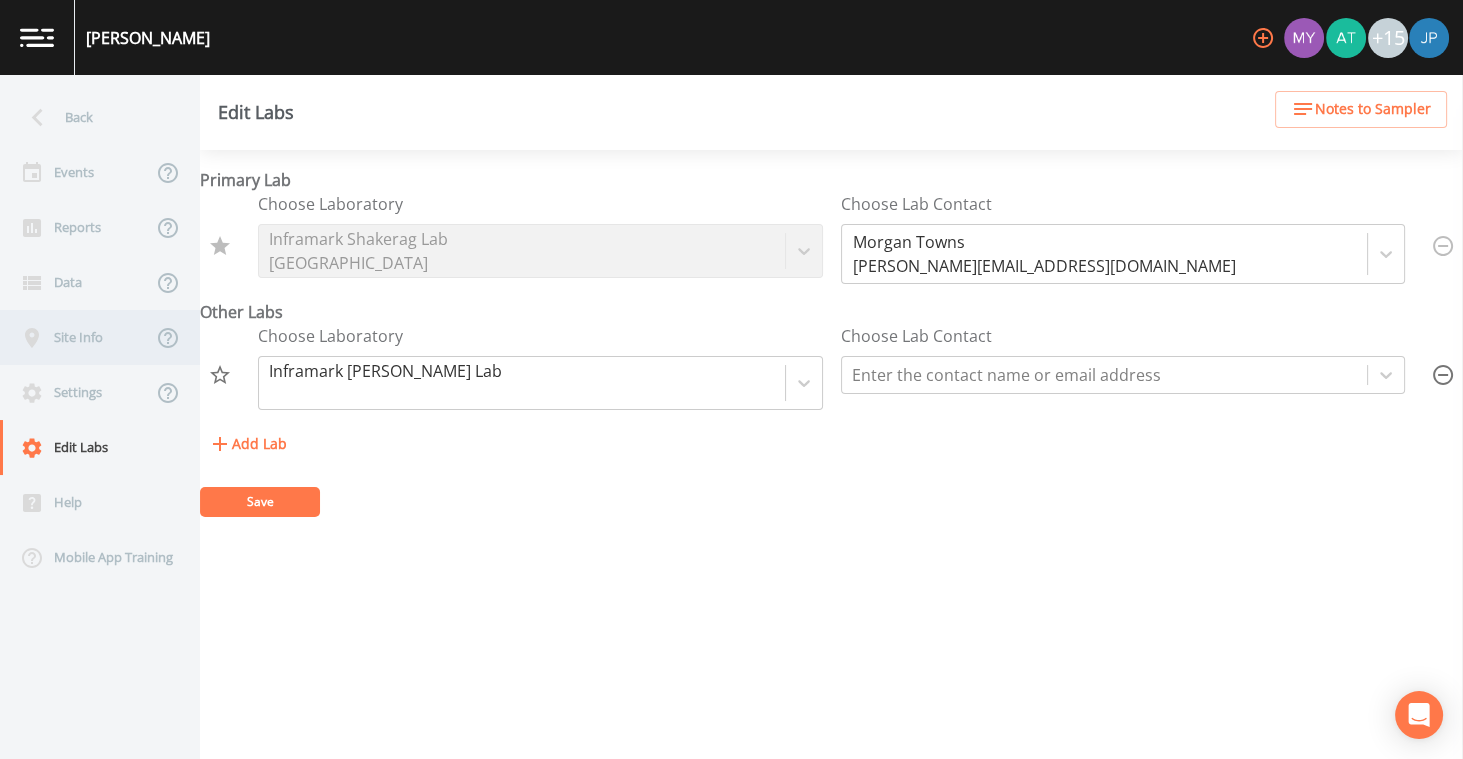 select on "ef31102d-f292-40b5-940d-5d051203297d" 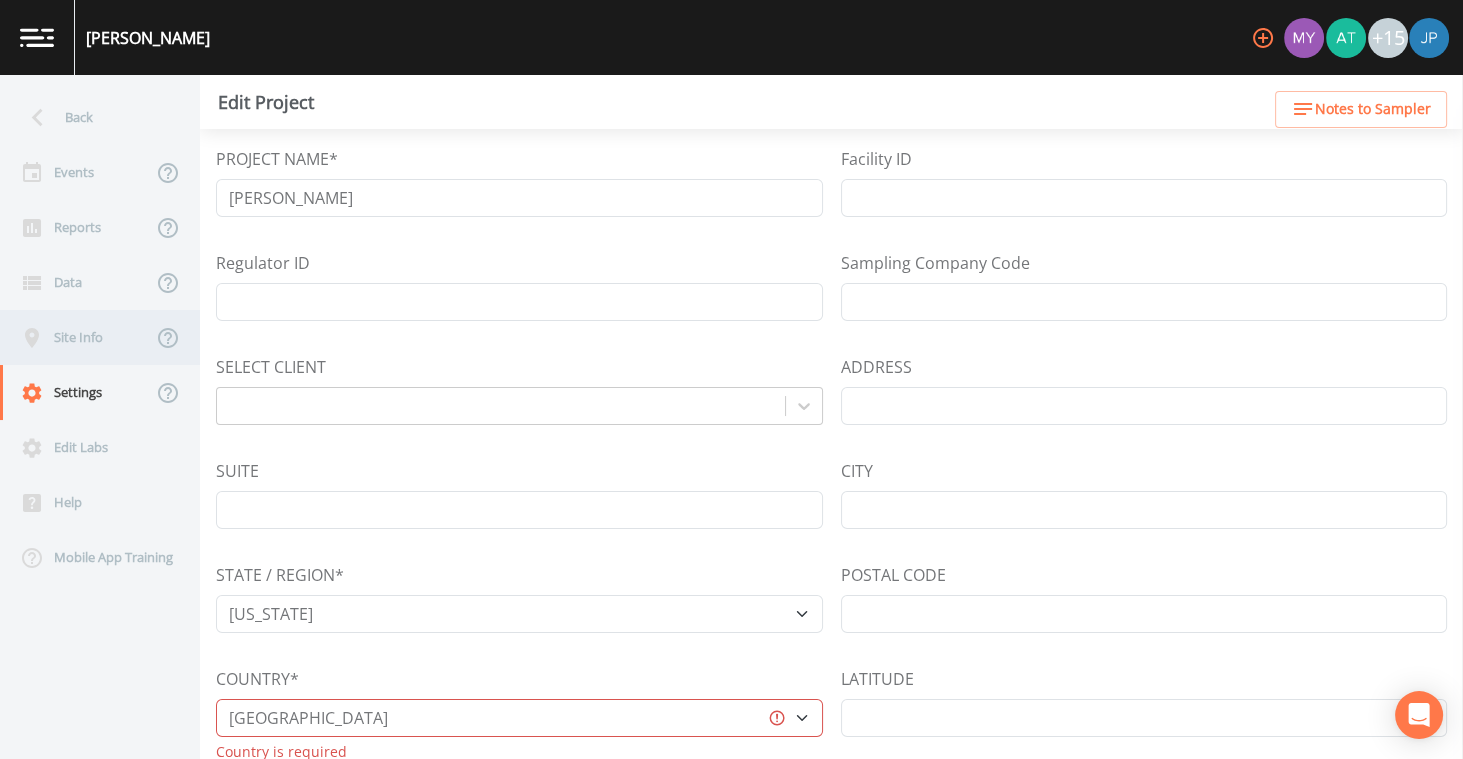 click on "Site Info" at bounding box center [76, 337] 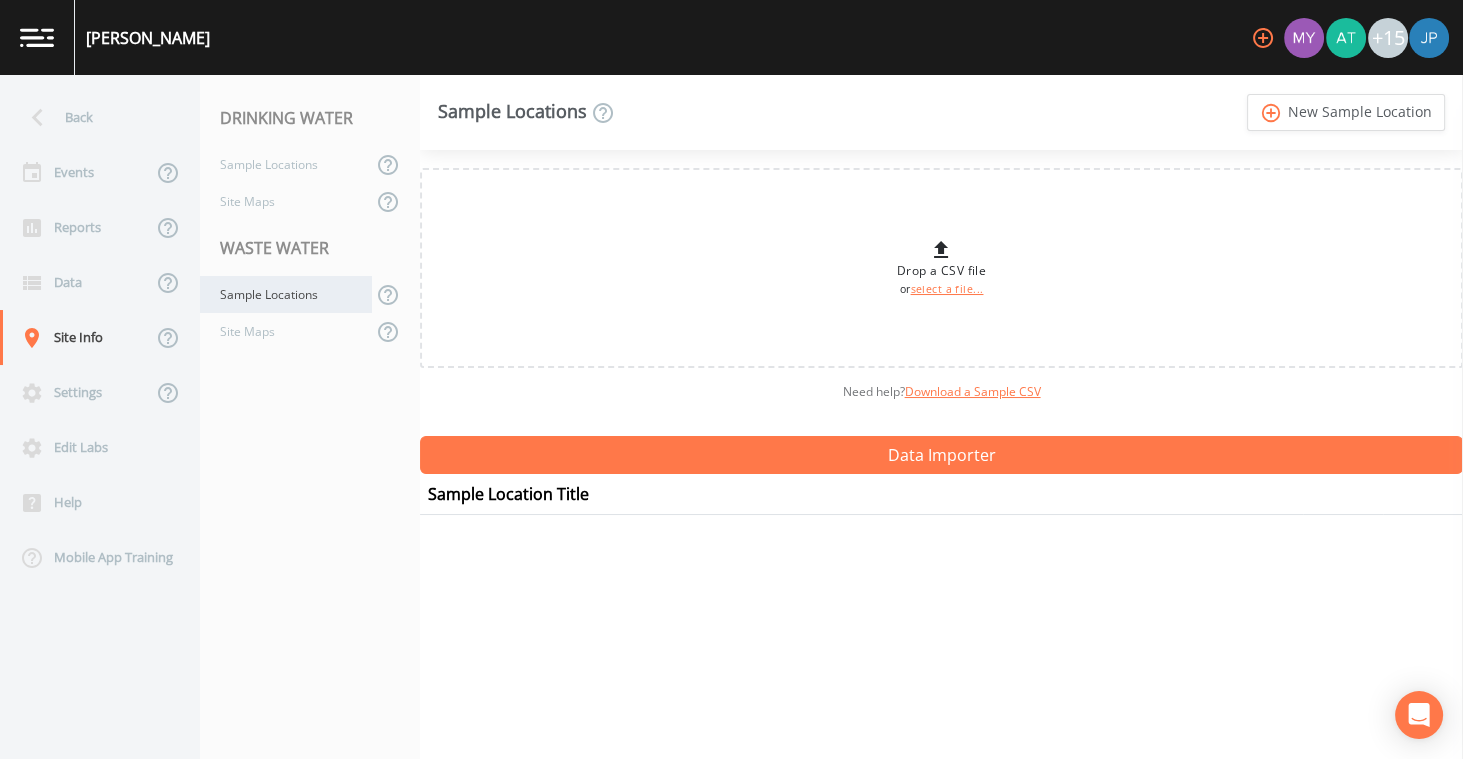 click on "Sample Locations" at bounding box center (286, 294) 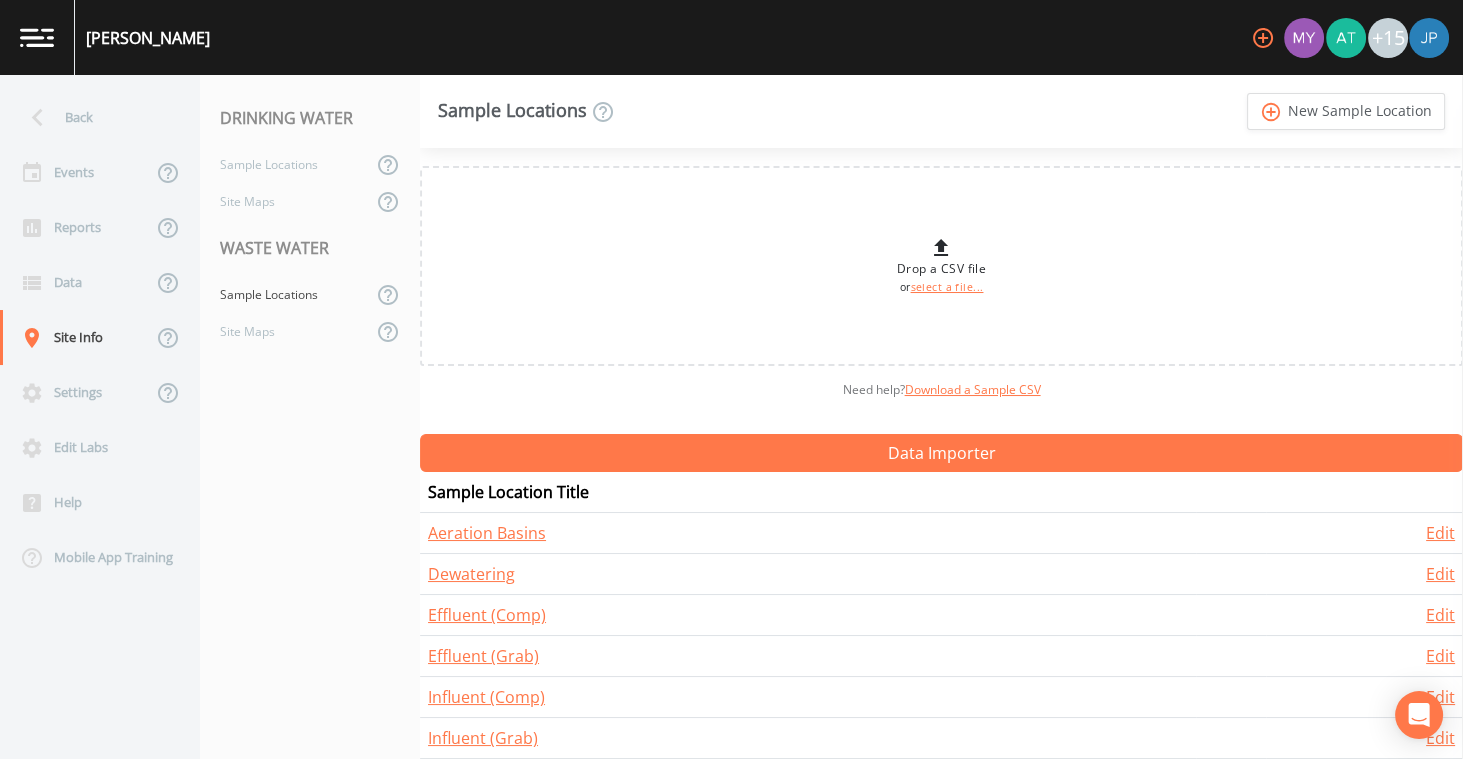 scroll, scrollTop: 14, scrollLeft: 0, axis: vertical 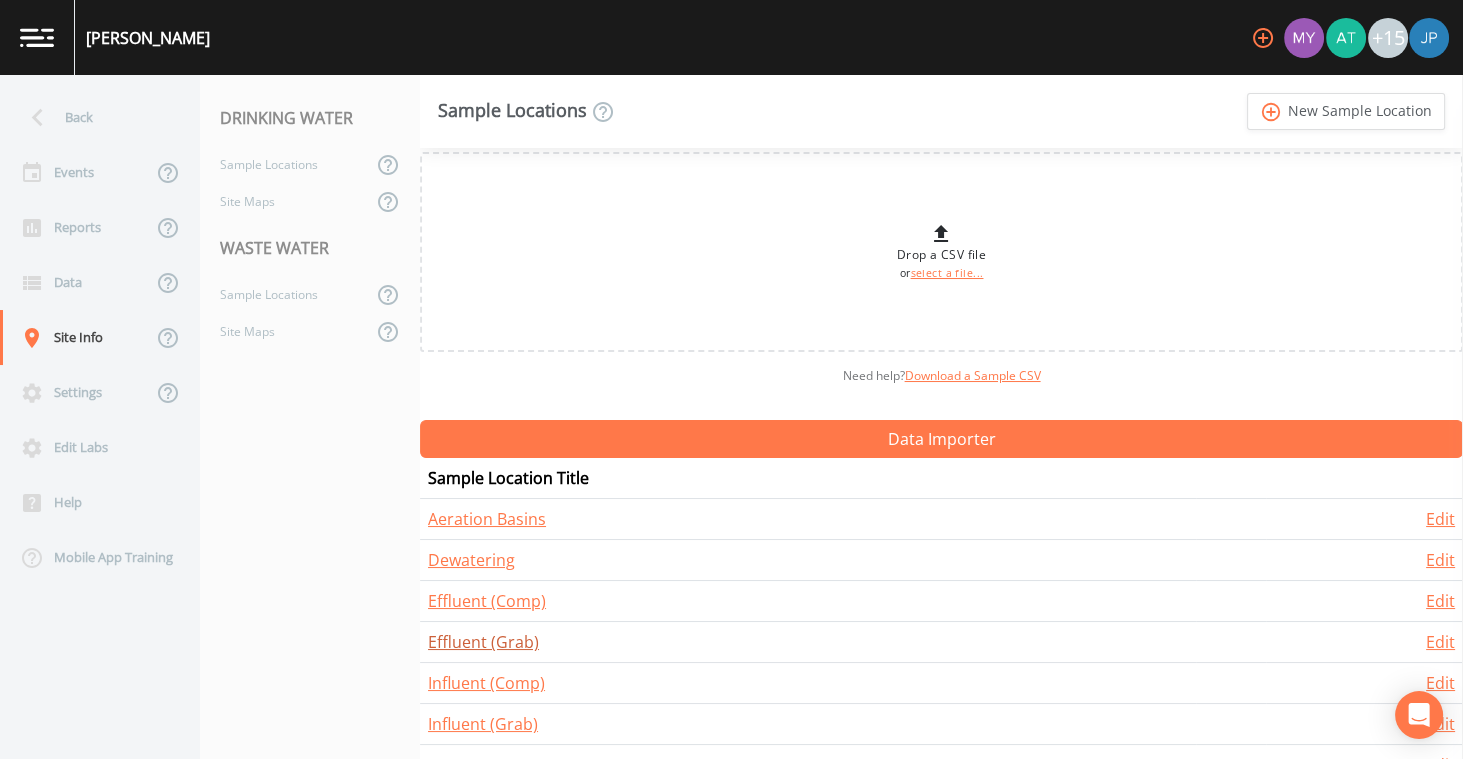click on "Effluent (Grab)" at bounding box center [483, 642] 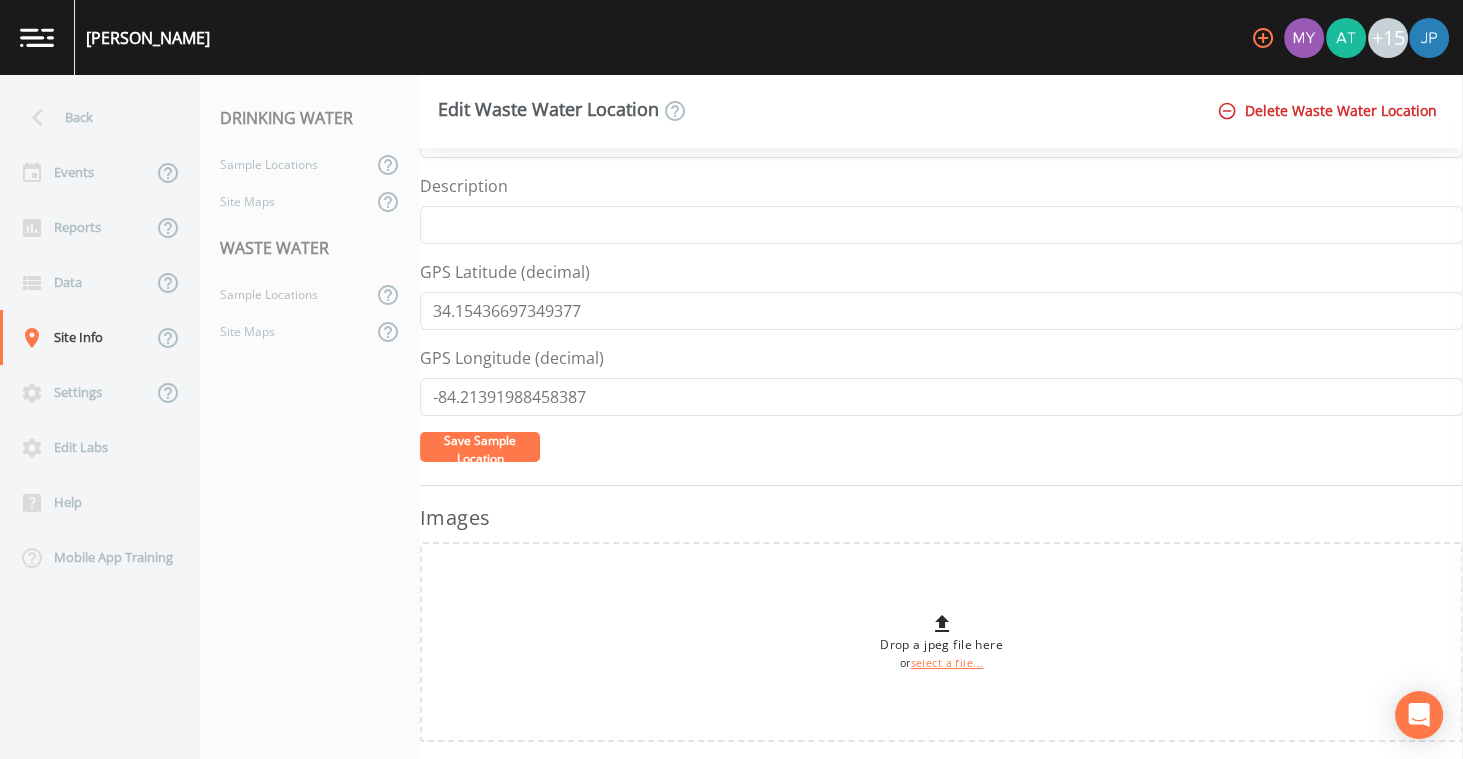 scroll, scrollTop: 0, scrollLeft: 0, axis: both 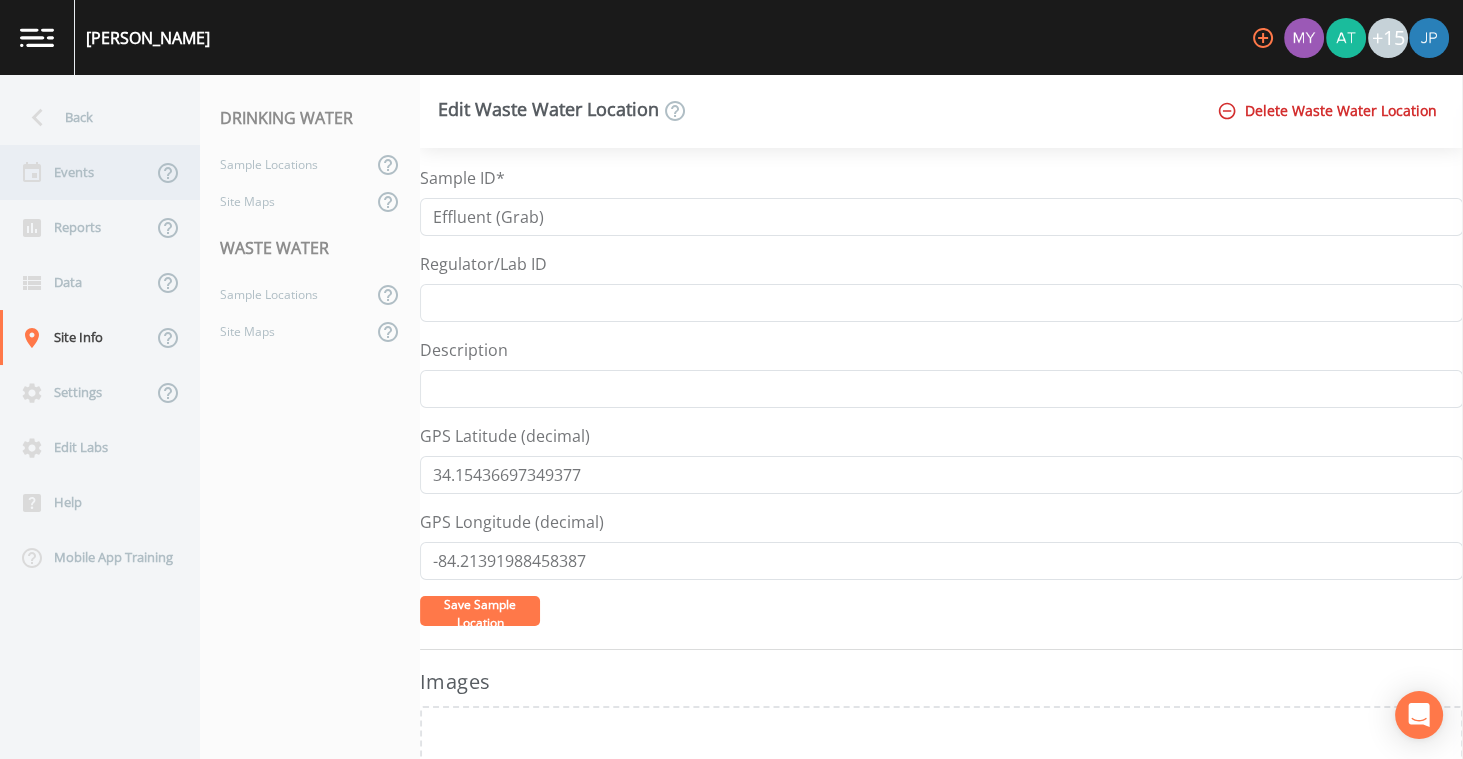 click on "Events" at bounding box center (76, 172) 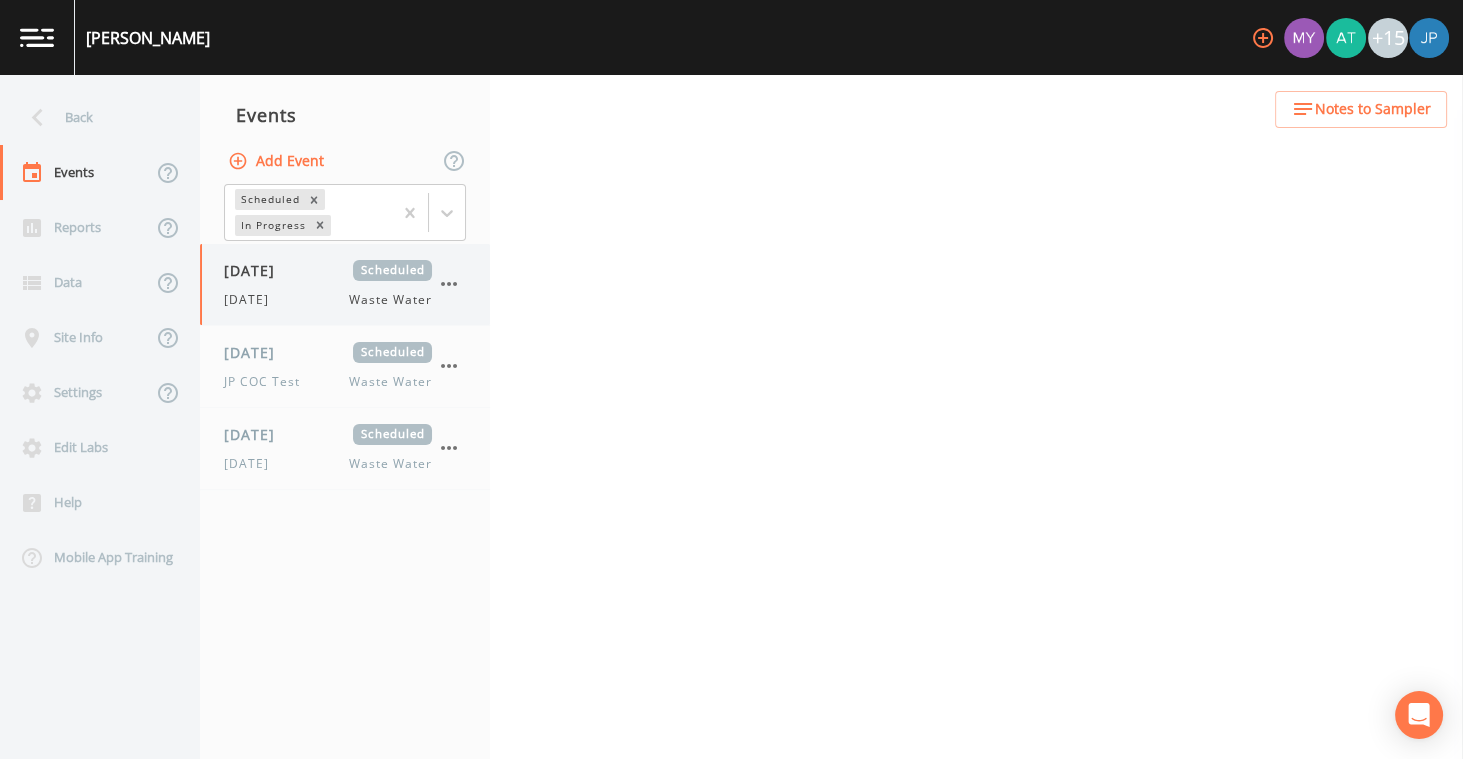 select on "b6a3c313-748b-4795-a028-792ad310bd60" 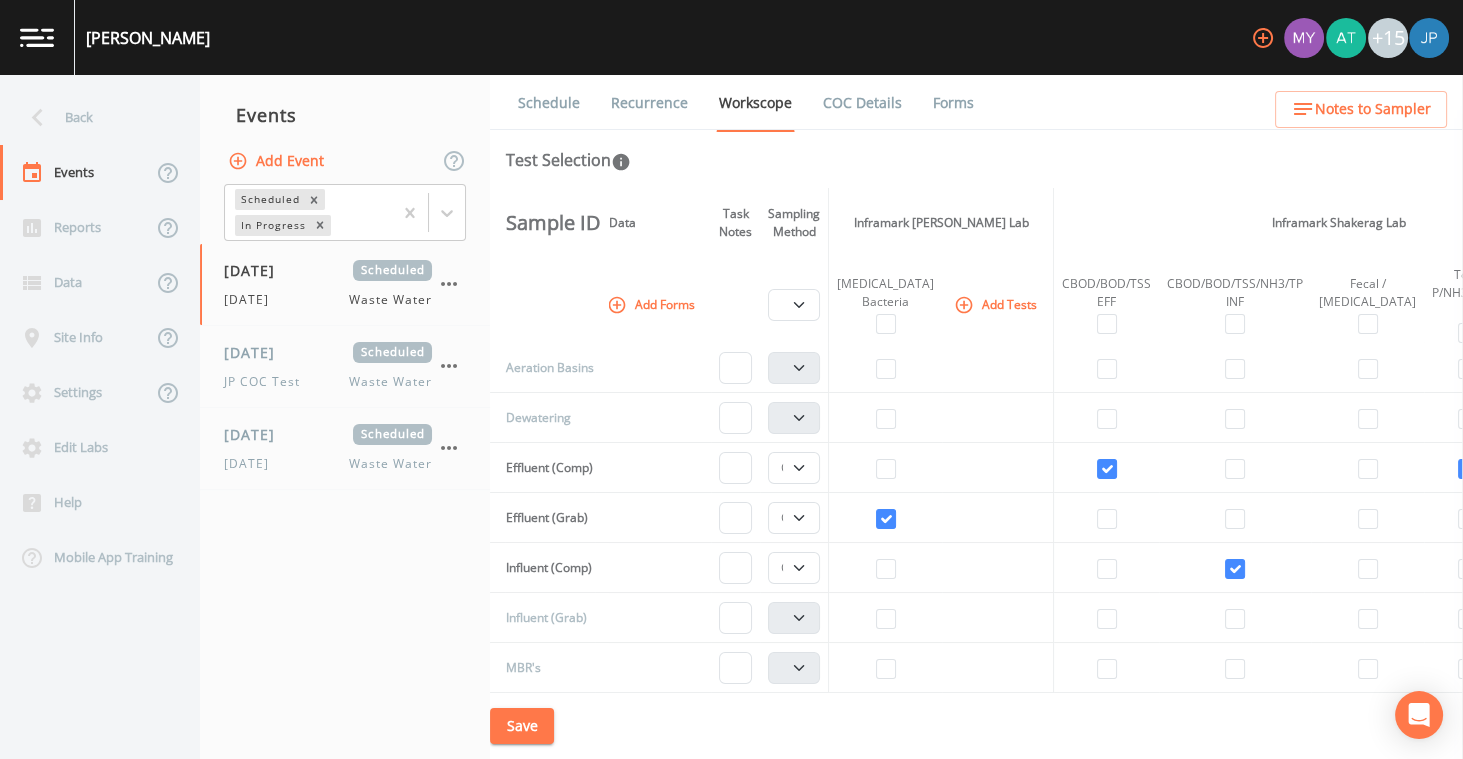 scroll, scrollTop: 9, scrollLeft: 118, axis: both 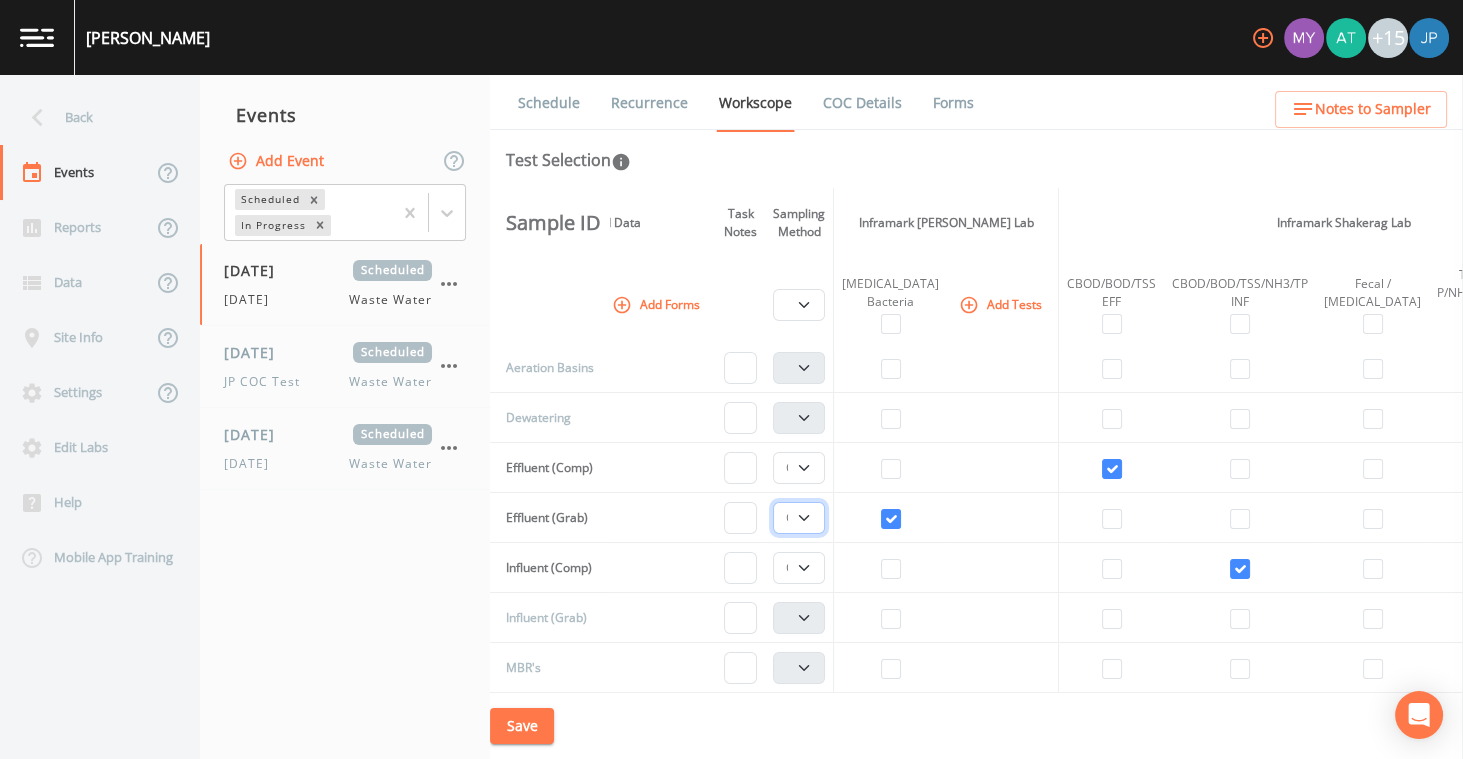 click on "Composite Grab" at bounding box center [799, 518] 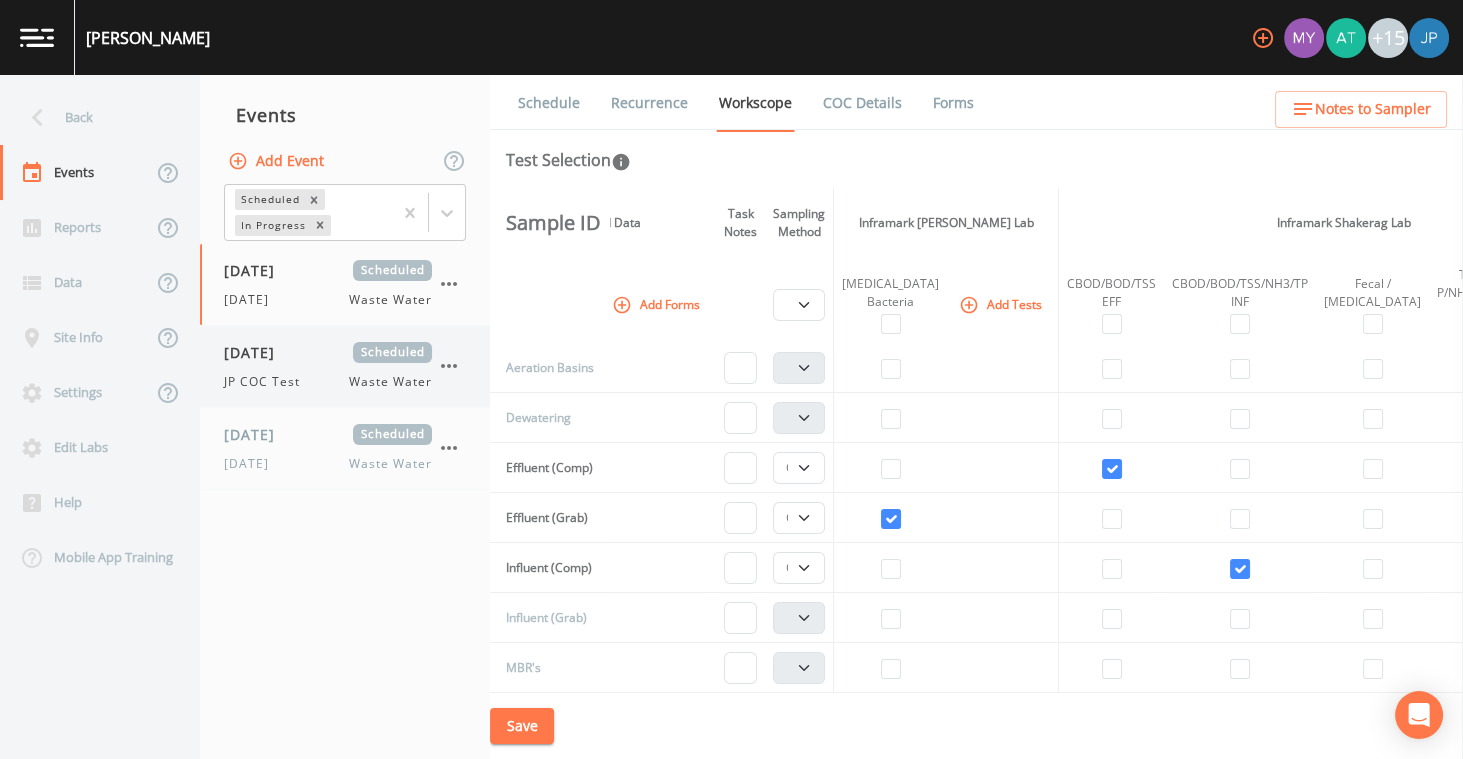 click on "07/16/2025 Scheduled JP COC Test Waste Water" at bounding box center (328, 366) 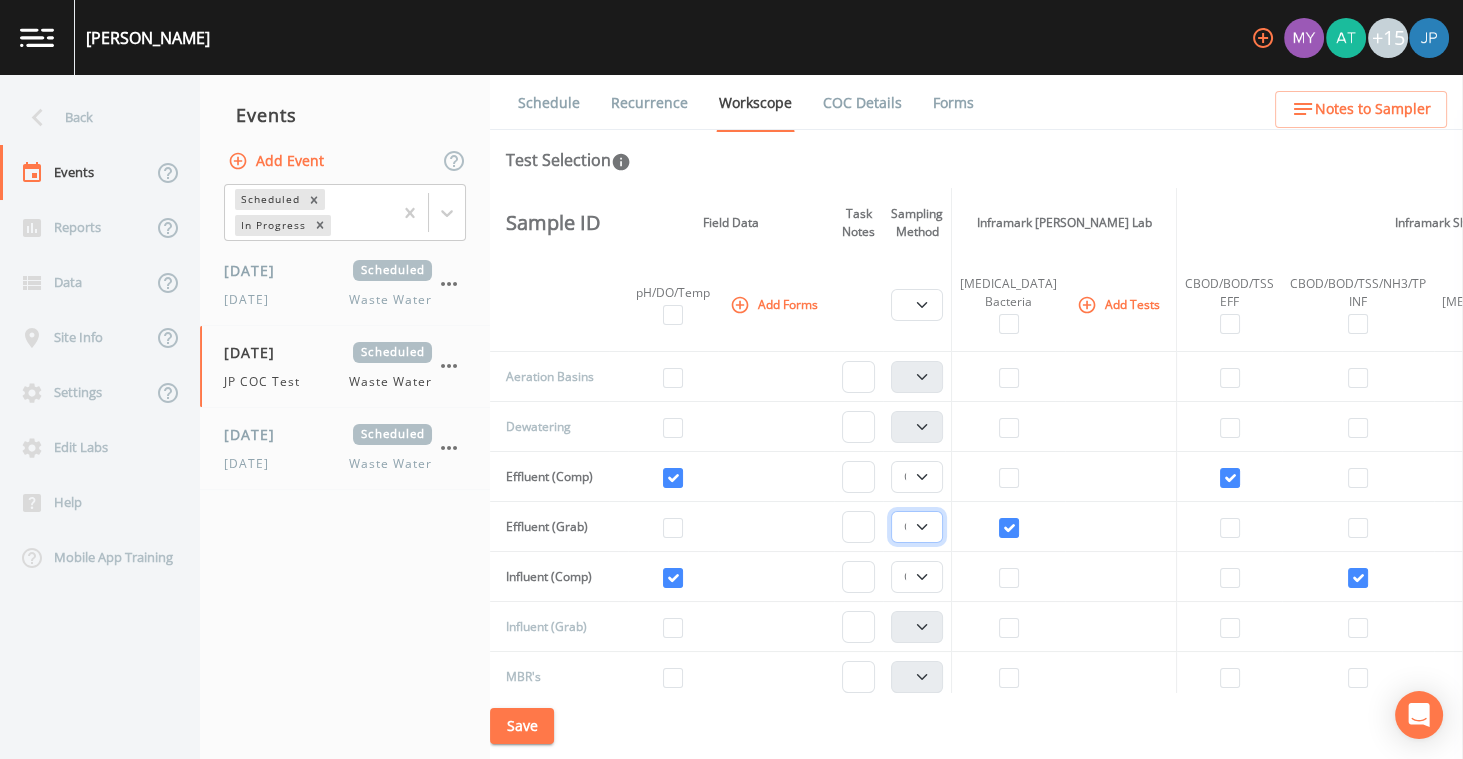 click on "Composite Grab" at bounding box center [917, 527] 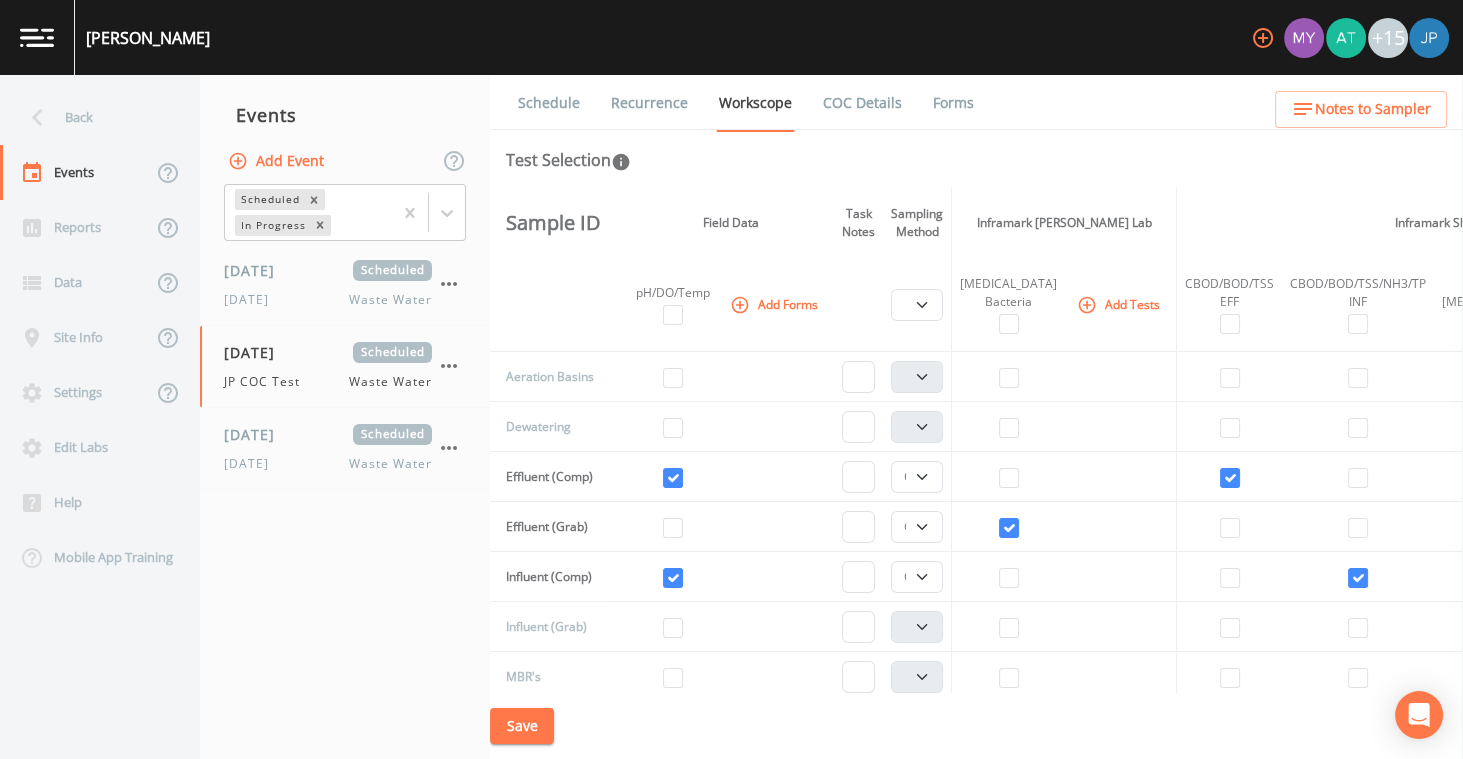 click on "Schedule Recurrence Workscope COC Details Forms Test Selection Sample ID Field Data Task Notes Sampling Method Inframark Fowler Lab Inframark Shakerag Lab Hold Note to Lab Alerts     pH/DO/Temp Add Forms   Composite Grab E-Coli Bacteria Add Tests CBOD/BOD/TSS EFF CBOD/BOD/TSS/NH3/TP INF Fecal / E.Coli Total P/NH3/Ortho P Add Tests 8:30AM Composite Delivery Alert 8am Collection Alert Add Alert Aeration Basins     Composite Grab Dewatering     Composite Grab Effluent (Comp)     Composite Grab Effluent (Grab)     Composite Grab Influent (Comp)     Composite Grab Influent (Grab)     Composite Grab MBR's     Composite Grab Sludge Holding     Composite Grab QA/QC Preferences & Instructions CBOD/BOD/TSS EFF Fecal / E.Coli Total P/NH3/Ortho P CBOD/BOD/TSS/NH3/TP INF E-Coli Bacteria Blind Duplicate           MS/MSD           Field Blanks Equipment Blanks Trip Blanks Event Form Instructions Add Form Add Task Save" at bounding box center (976, 417) 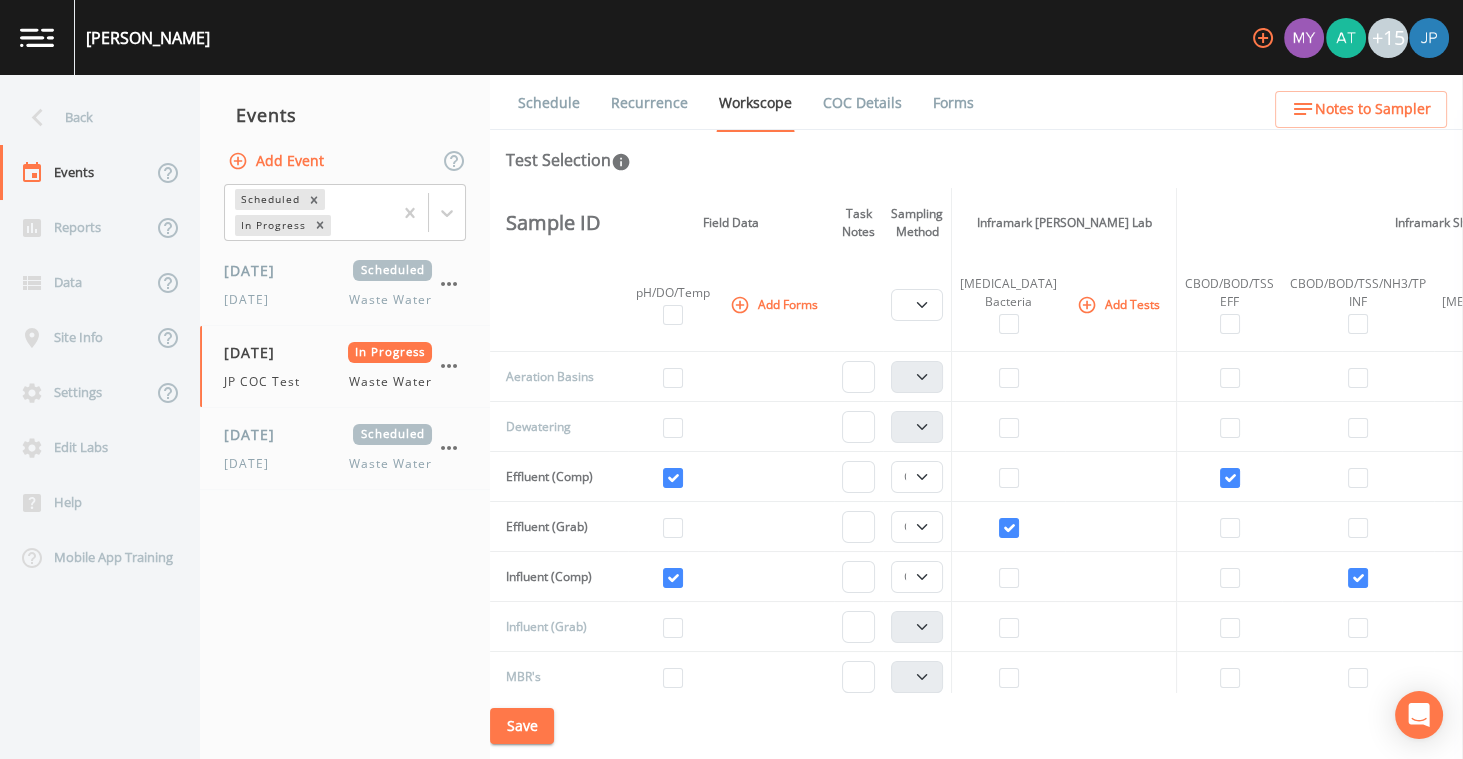 click 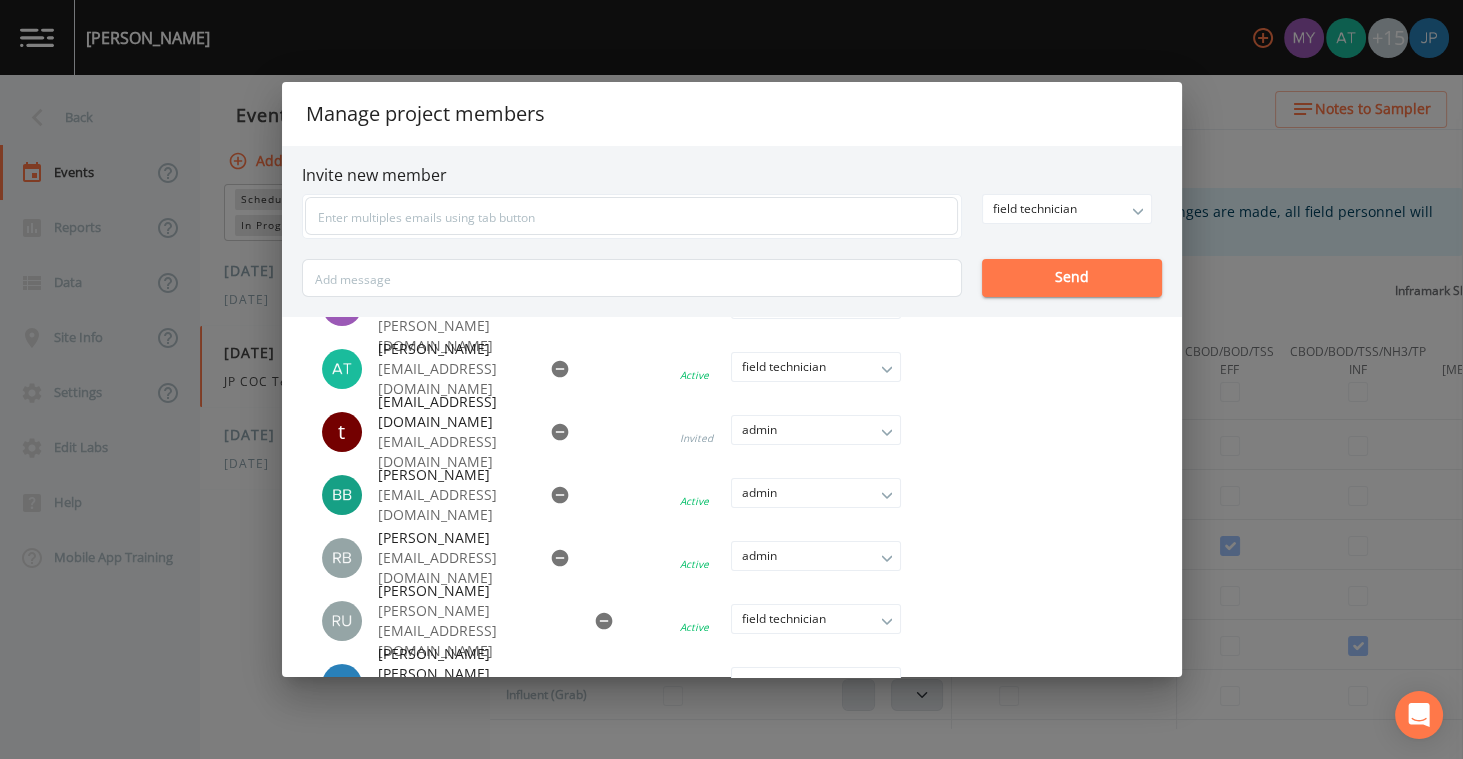 scroll, scrollTop: 66, scrollLeft: 0, axis: vertical 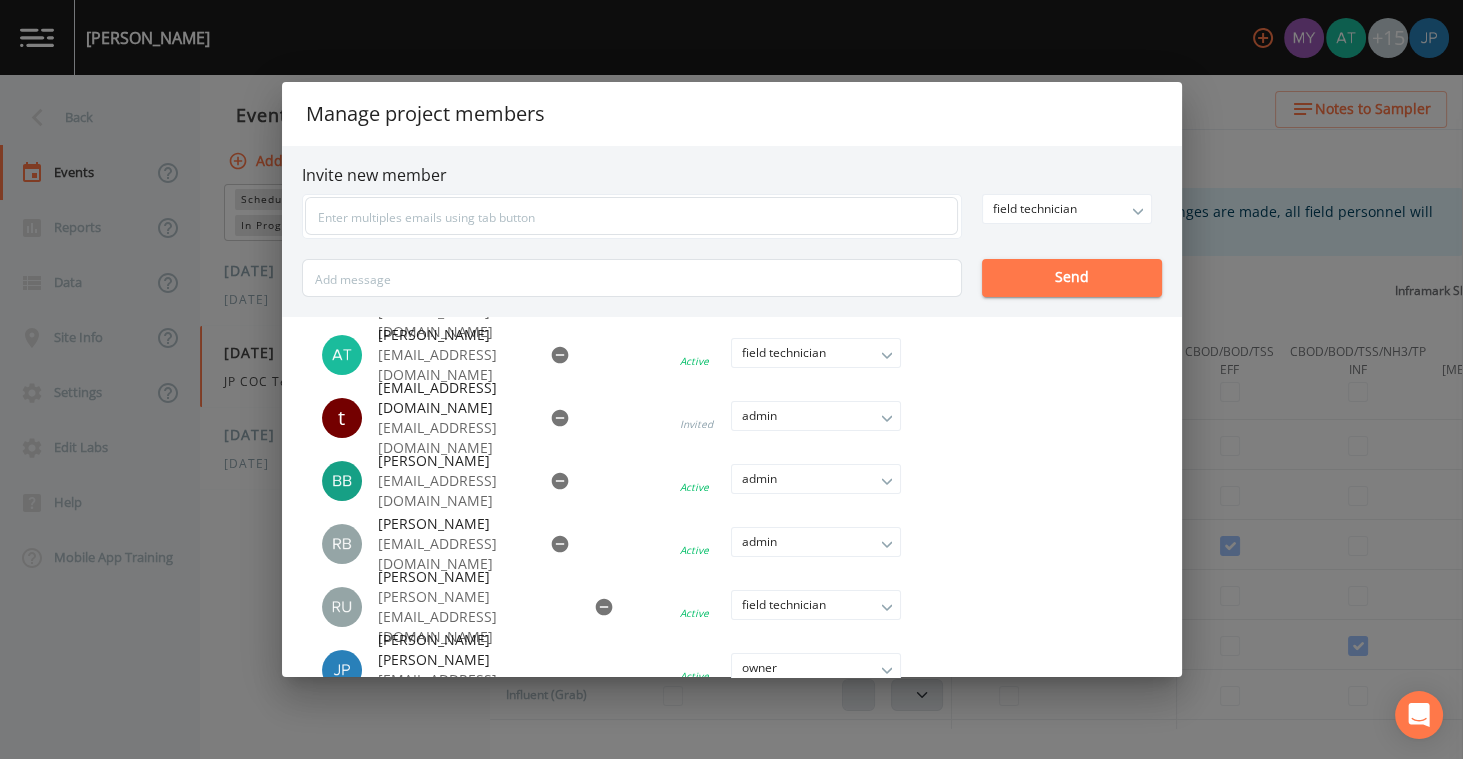 click on "Manage project members Invite new member field technician owner admin field technician Send Myra  Zabec myra.zabec@inframark.com Active owner owner admin field technician Alycia  Thomas athomas3@inframark.com Active field technician owner admin field technician t tparks@inframark.com tparks@inframark.com Invited admin owner admin field technician Brandon  Brown bbrown@inframark.com Active admin owner admin field technician Rich  Bliss rbliss@inframark.com Active admin owner admin field technician Russell  Infra russell+infra@sampleserve.com Active field technician owner admin field technician Joshua gere  Paul jpaul@sampleserve.com Active owner owner admin field technician Russell   Schindler  russell@sampleserve.com Active owner owner admin field technician Morgan  Towns morgan.towns@inframark.com Active owner owner admin field technician Mike  Franklin mfranklin@sampleserve.com Active owner owner admin field technician Robert  Whitney robert.whitney@inframark.com Active field technician owner admin w owner" at bounding box center (731, 379) 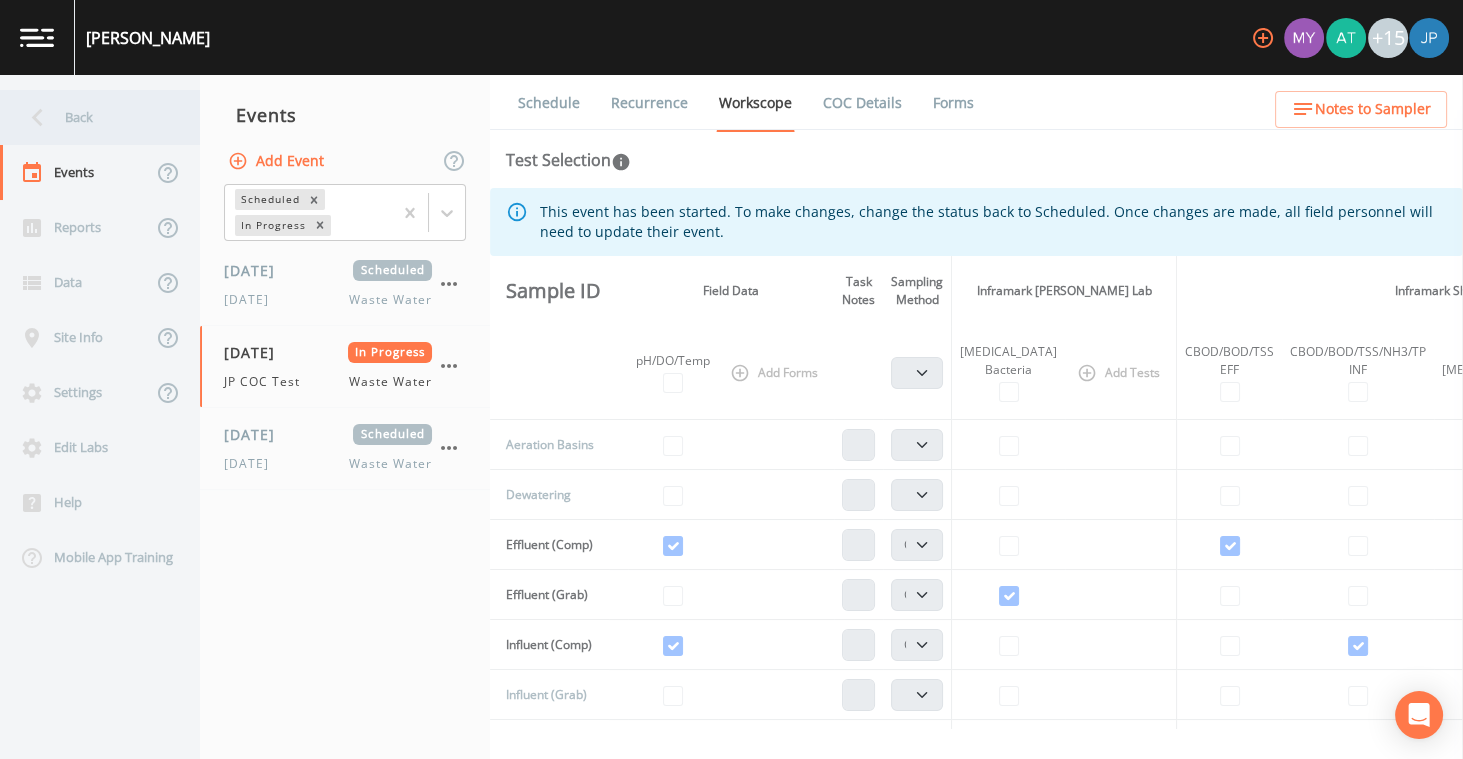 click on "Back" at bounding box center [90, 117] 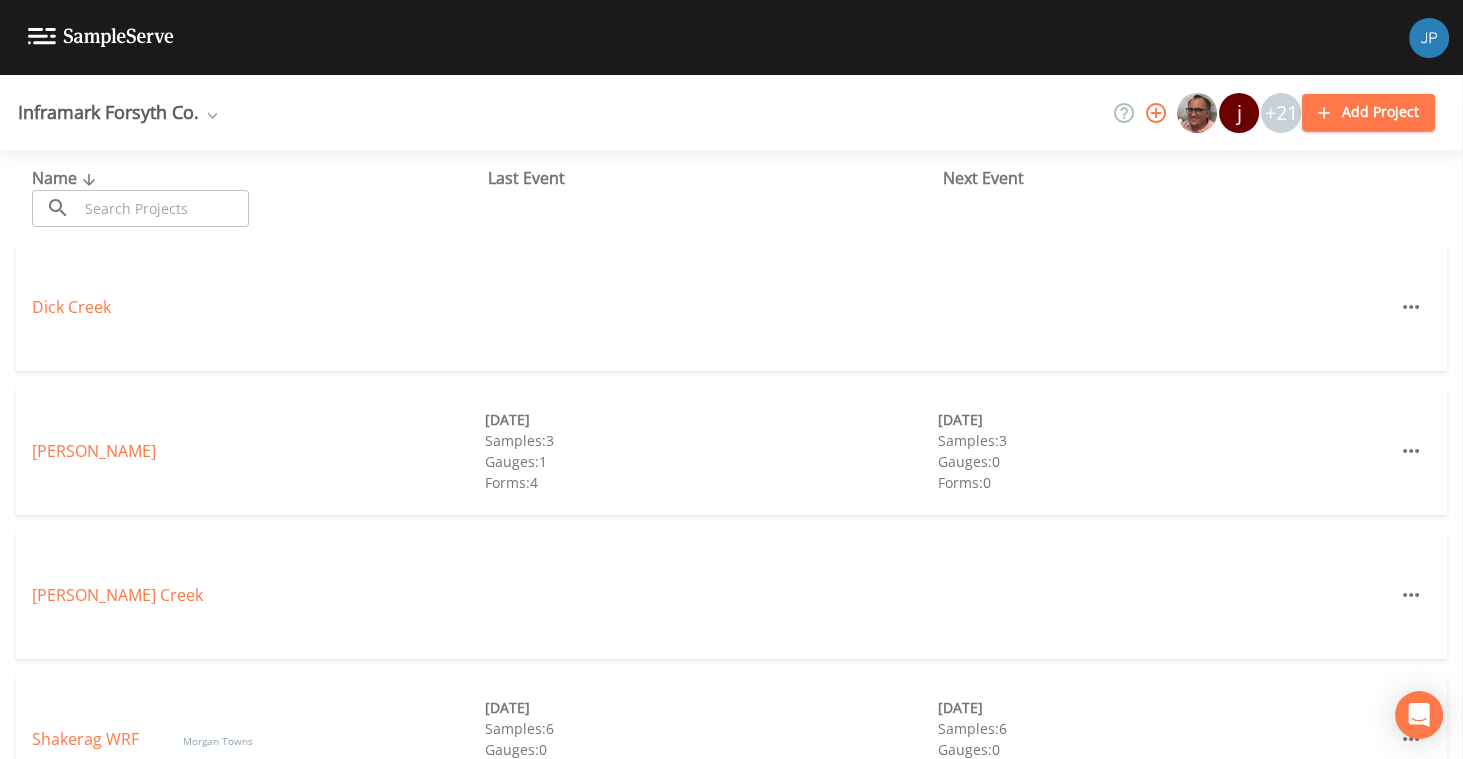 click on "Inframark Forsyth Co." at bounding box center [117, 112] 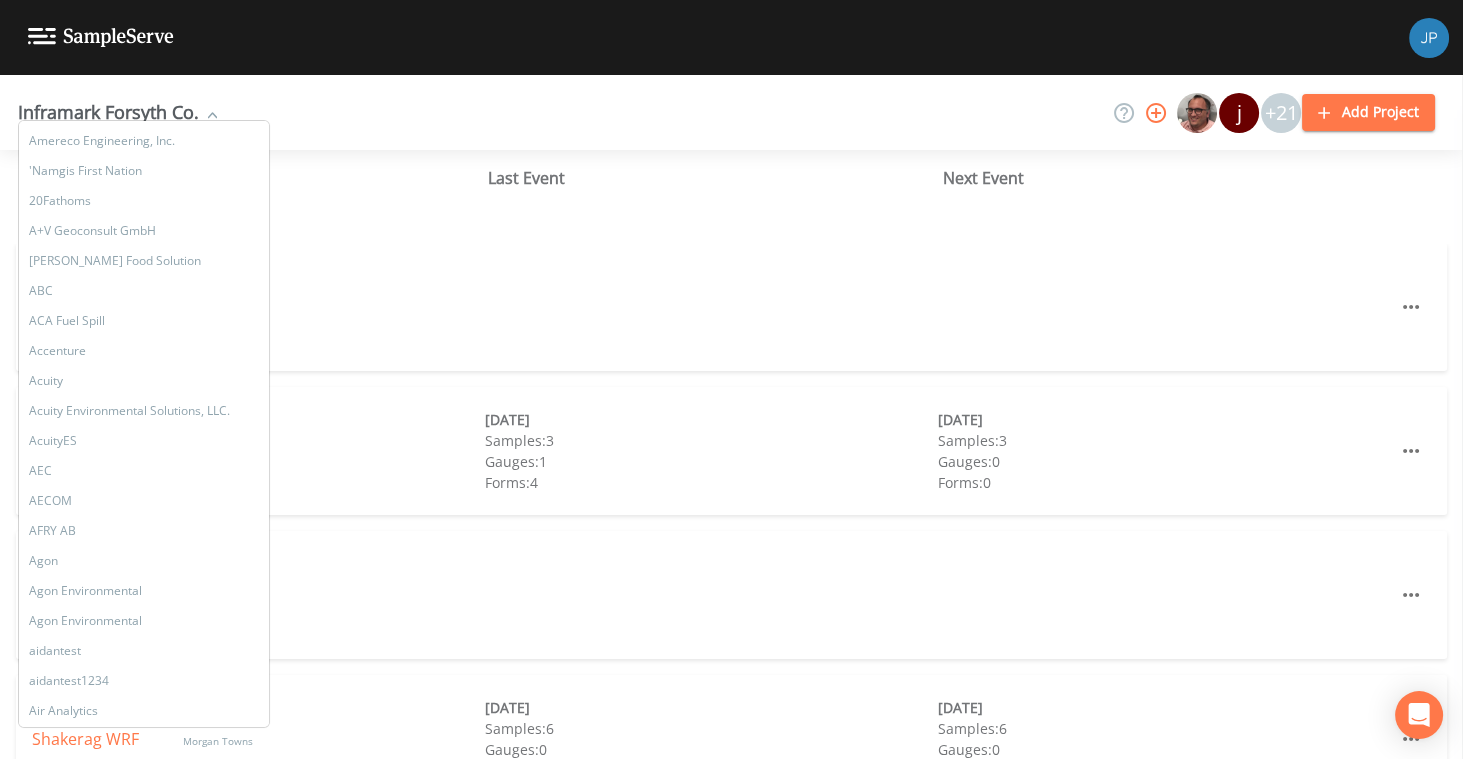 scroll, scrollTop: 7126, scrollLeft: 0, axis: vertical 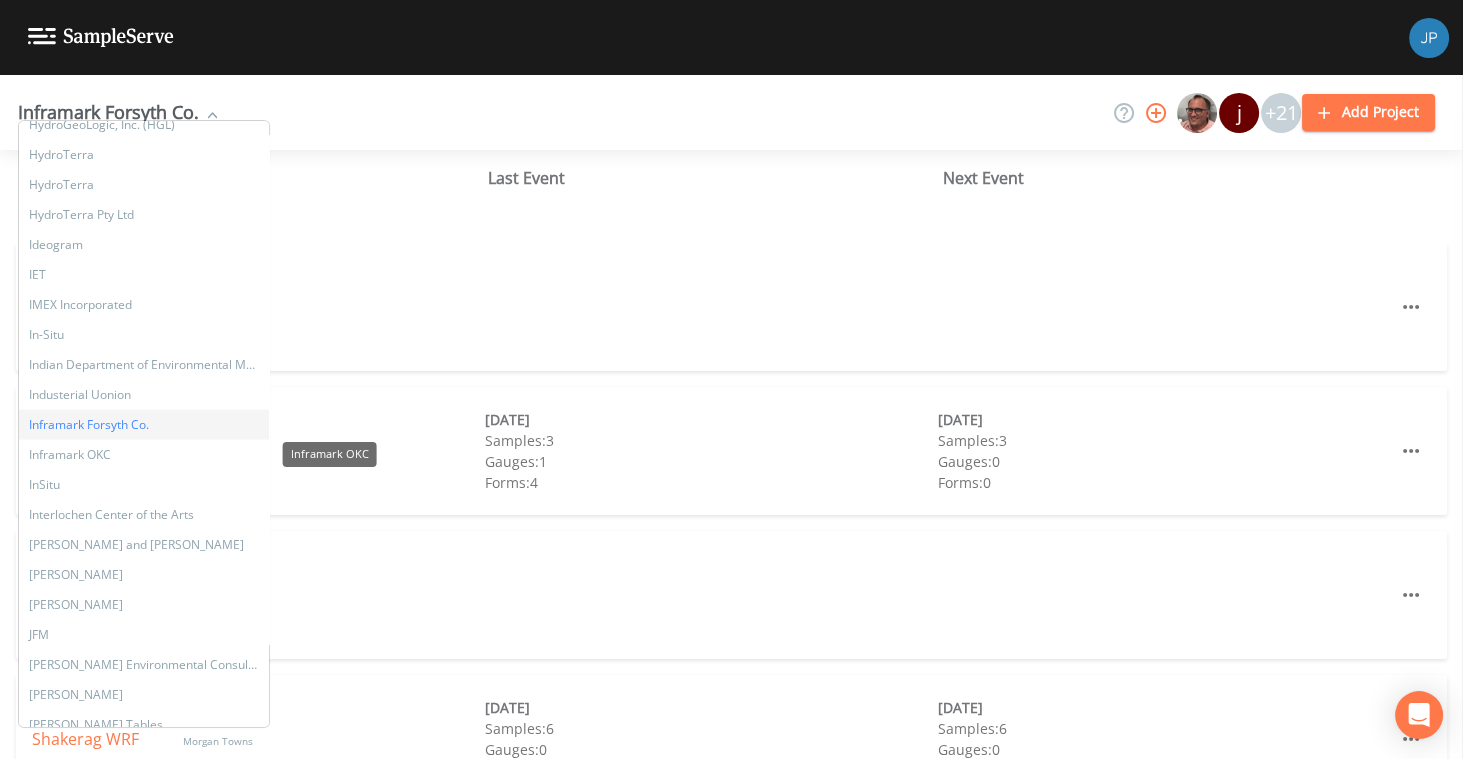 click on "Inframark OKC" at bounding box center (144, 455) 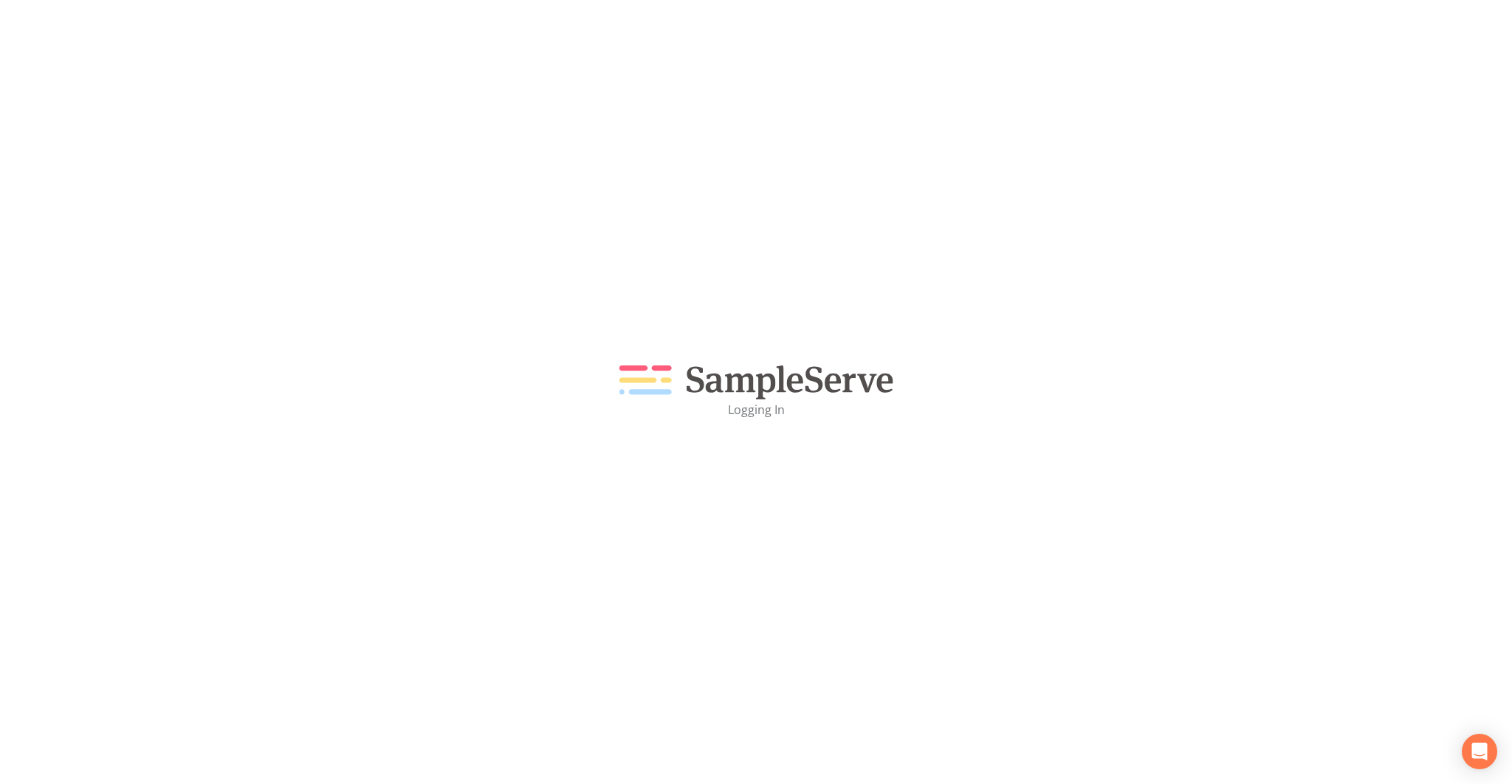 scroll, scrollTop: 0, scrollLeft: 0, axis: both 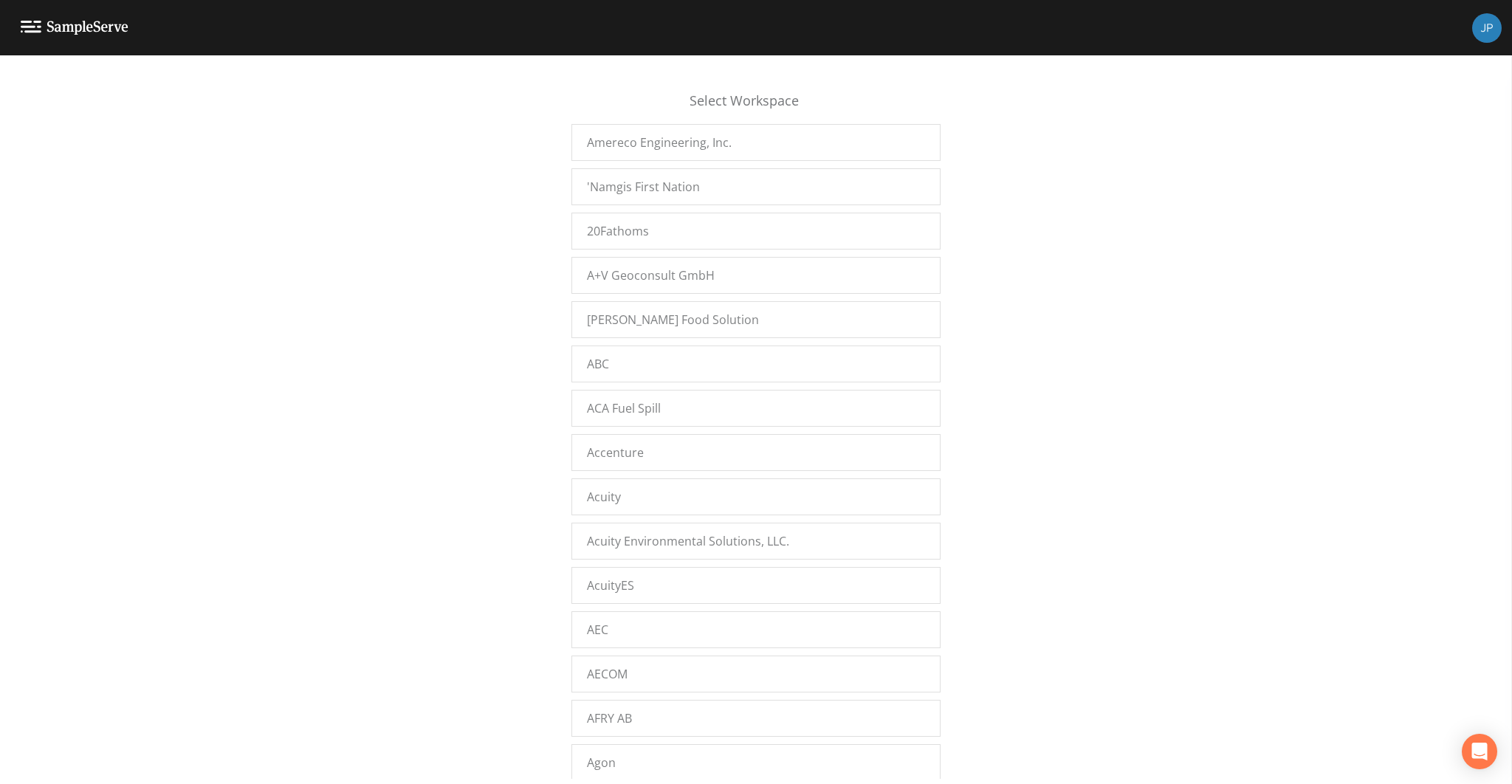 click on "Select Workspace  Amereco Engineering, Inc. 'Namgis First Nation 20Fathoms A+V Geoconsult GmbH Aarush Food Solution ABC ACA Fuel Spill  Accenture Acuity Acuity Environmental Solutions, LLC. AcuityES AEC AECOM AFRY AB Agon Agon Environmental Agon Environmental  aidantest aidantest1234 Air Analytics  Airbooks AKT Peerless Aldo Ribera Alice Sec7 alicesec alicesec77 alpha Alpha Analytical - Westborough ALS-ValpoField ALS-ValpoLab Amereco Inc AMS Ltd Anglesea Landfill ankitbinaryinformatics Antea - Oakmont Antea Group Antea Group Antea Group - Greater New England Antea Group - Greater Philadelphia Antea Group - Greater Southeast Antea Group - Loveland Antea Group - Novi Antea TCEQ Antea TCEQ Austin Antea TCEQ El Paso Antea TCEQ Houston San Antonio Antea TCEQ North Antea TCEQ Panhandle Antea TCEQ SiteX anteagroup-StPaul Aqua Terra Geoscientists Aquarion Water Company Aquarium Water Company AquaWatch Solutions Aquawatch Test Arcadis Arcadis - Indy Arcadis - Manchester  asdas asdfasdf Asmar Illustrations ATC - Novi" at bounding box center (756, 424) 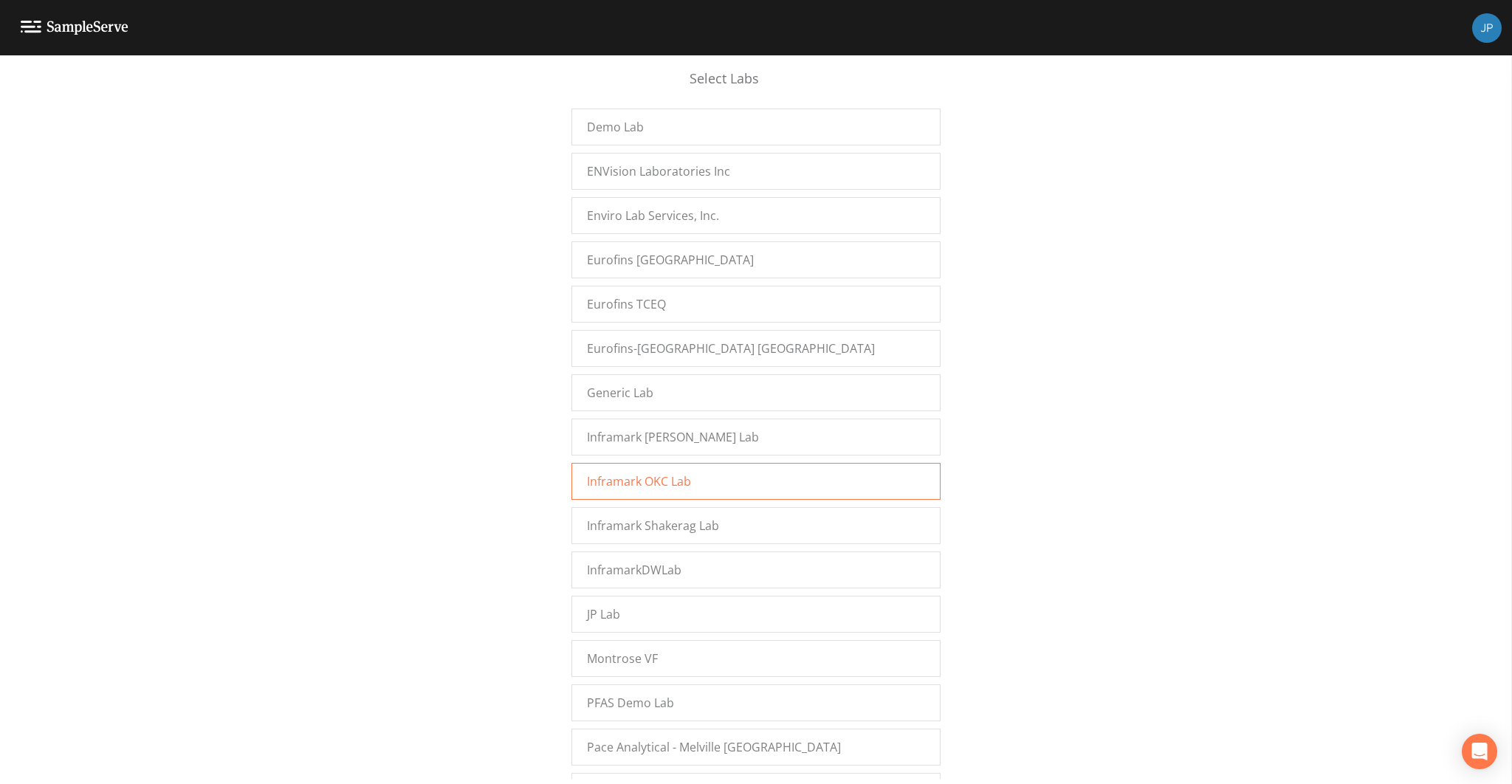 scroll, scrollTop: 24162, scrollLeft: 0, axis: vertical 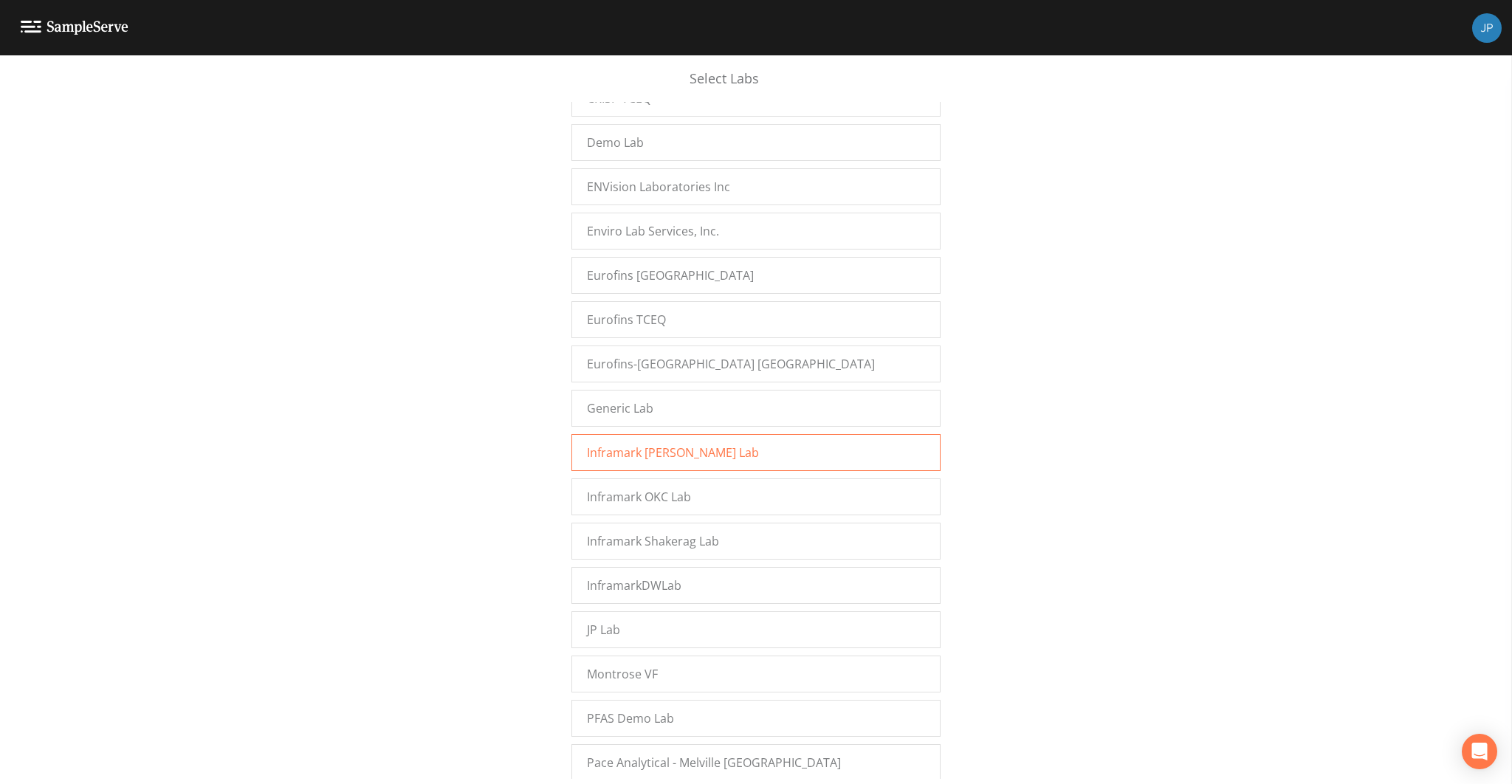 click on "Inframark [PERSON_NAME] Lab" at bounding box center [673, 453] 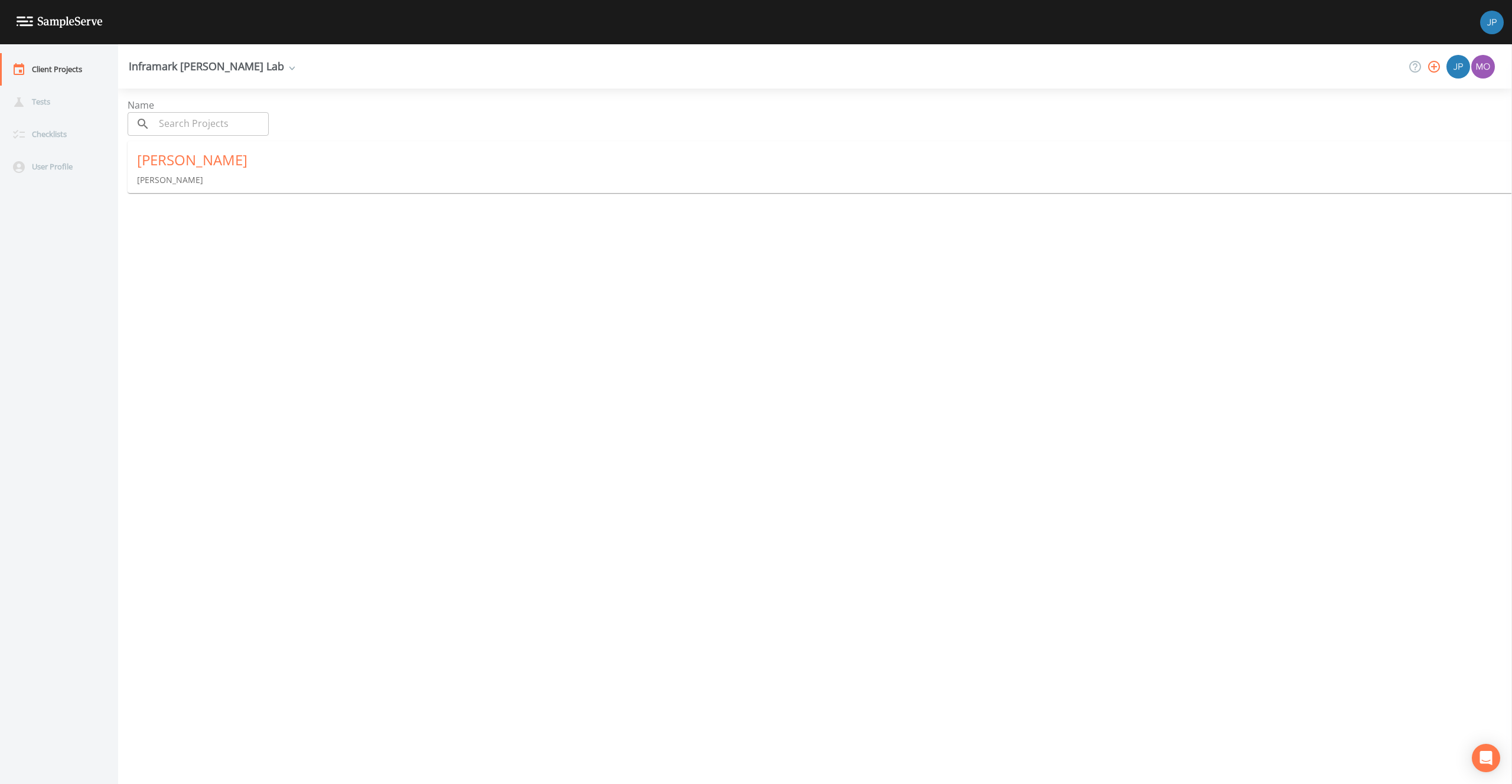 scroll, scrollTop: 0, scrollLeft: 0, axis: both 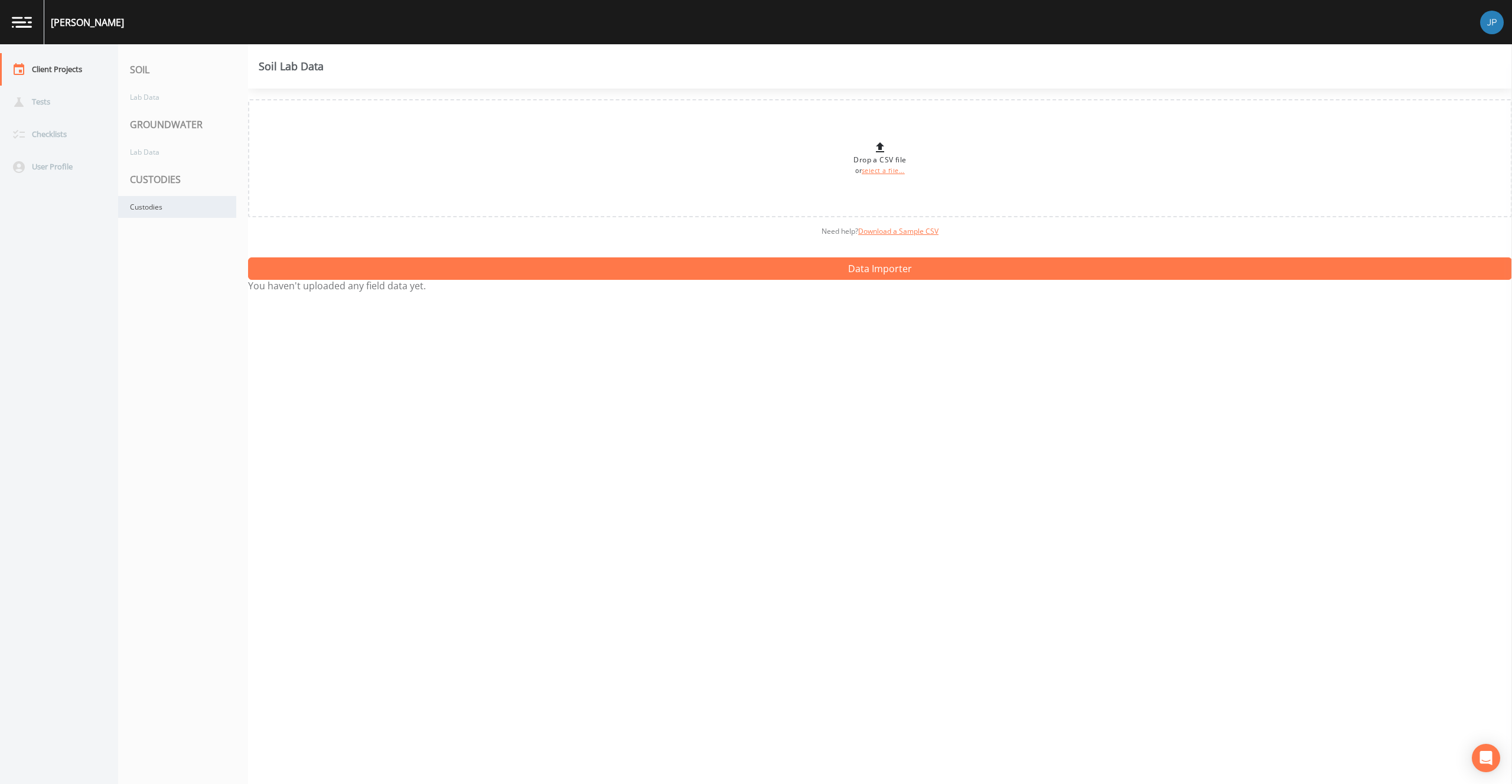 click on "Custodies" at bounding box center [177, 207] 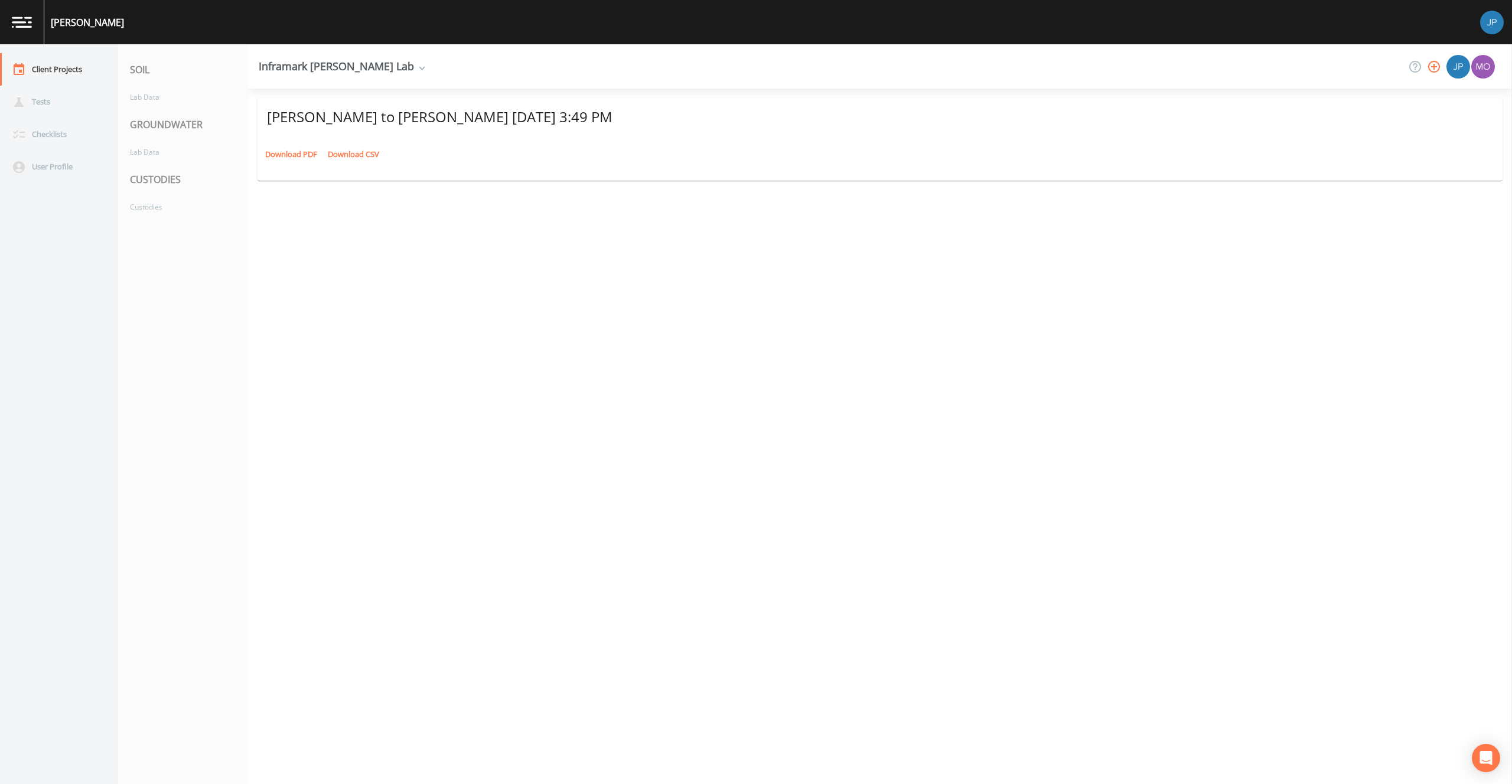 click 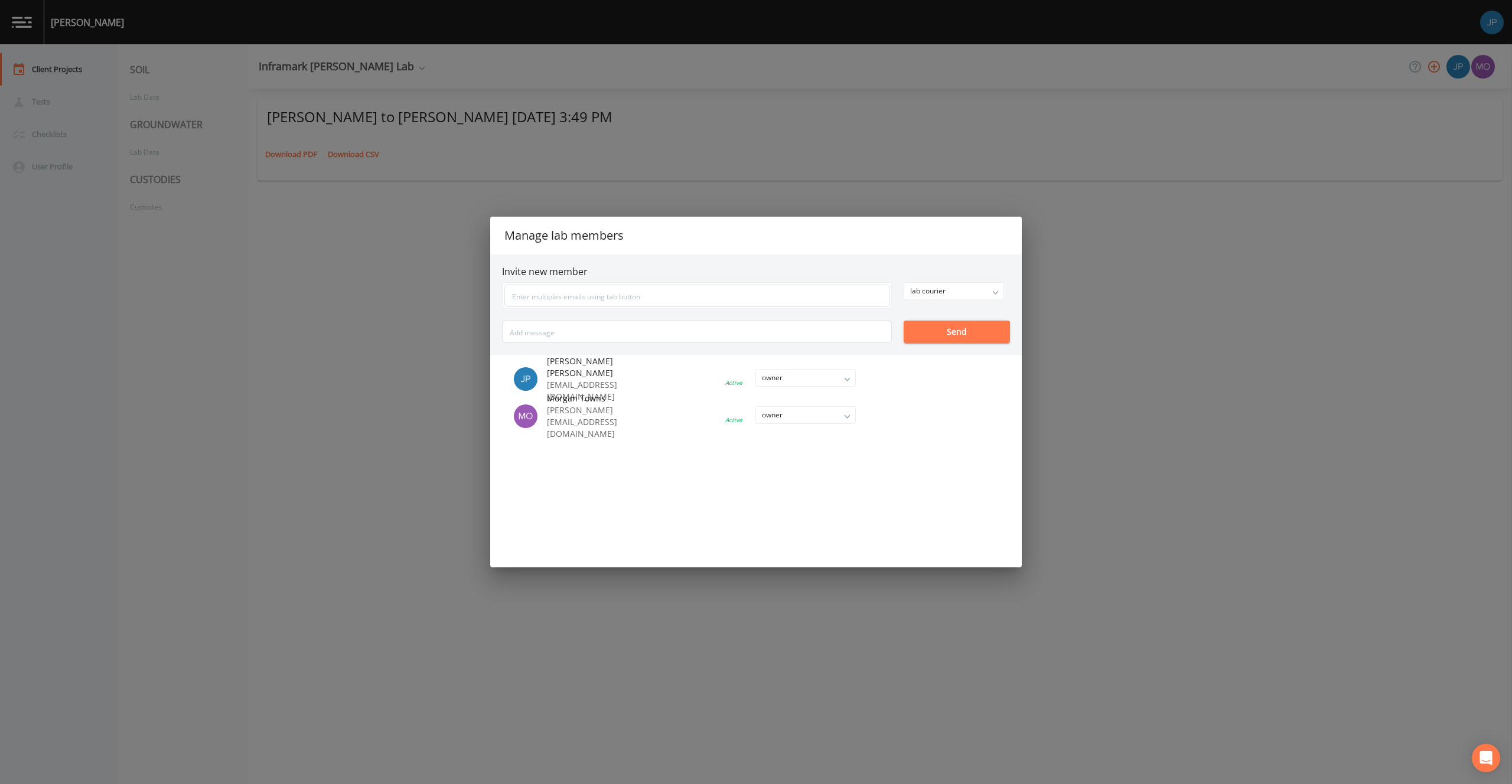 click on "Manage lab members Invite new member lab courier owner admin lab manager lab technician lab courier Send Joshua gere  Paul jpaul@sampleserve.com Active owner owner admin lab manager lab technician lab courier Morgan  Towns morgan.towns@inframark.com Active owner owner admin lab manager lab technician lab courier" at bounding box center [756, 392] 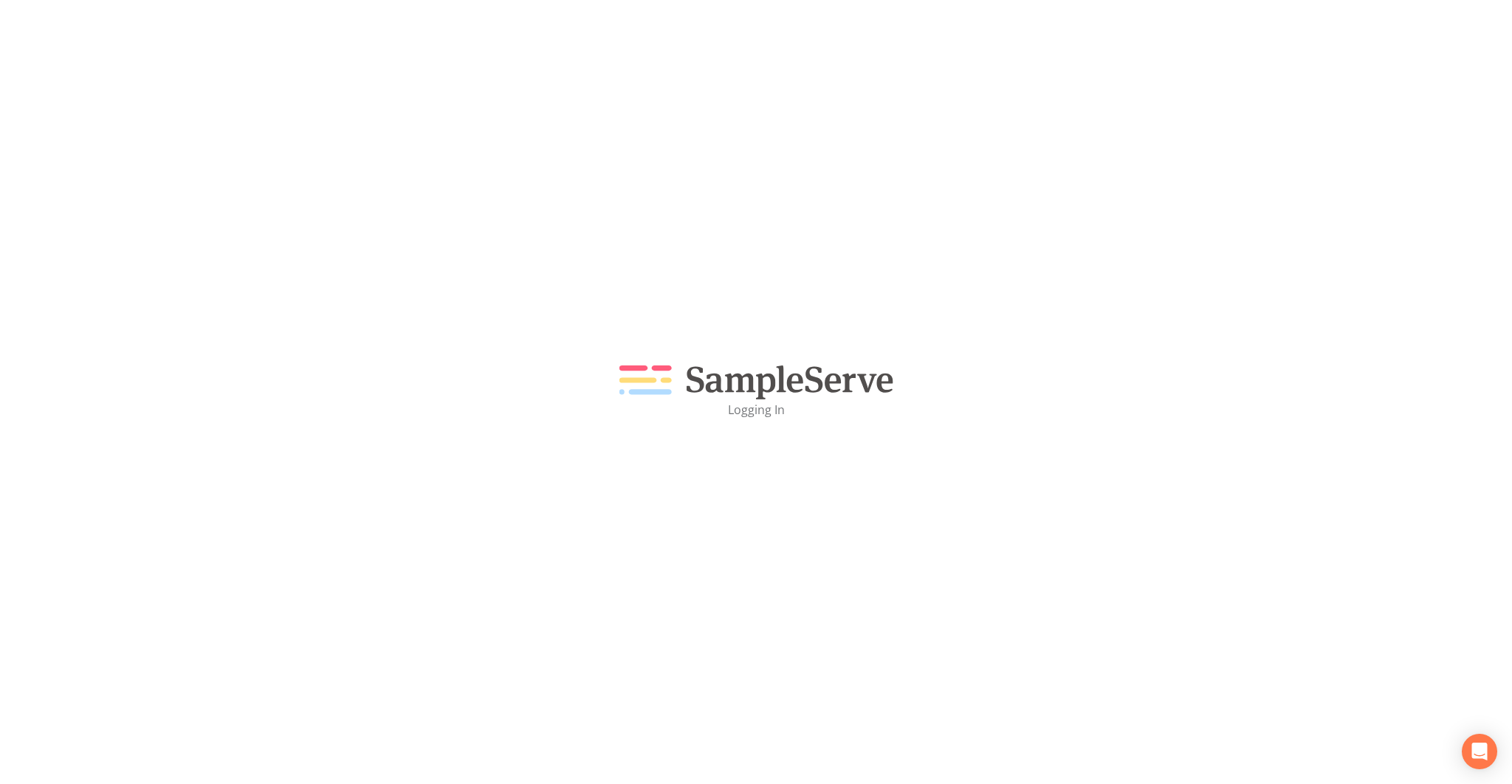 scroll, scrollTop: 0, scrollLeft: 0, axis: both 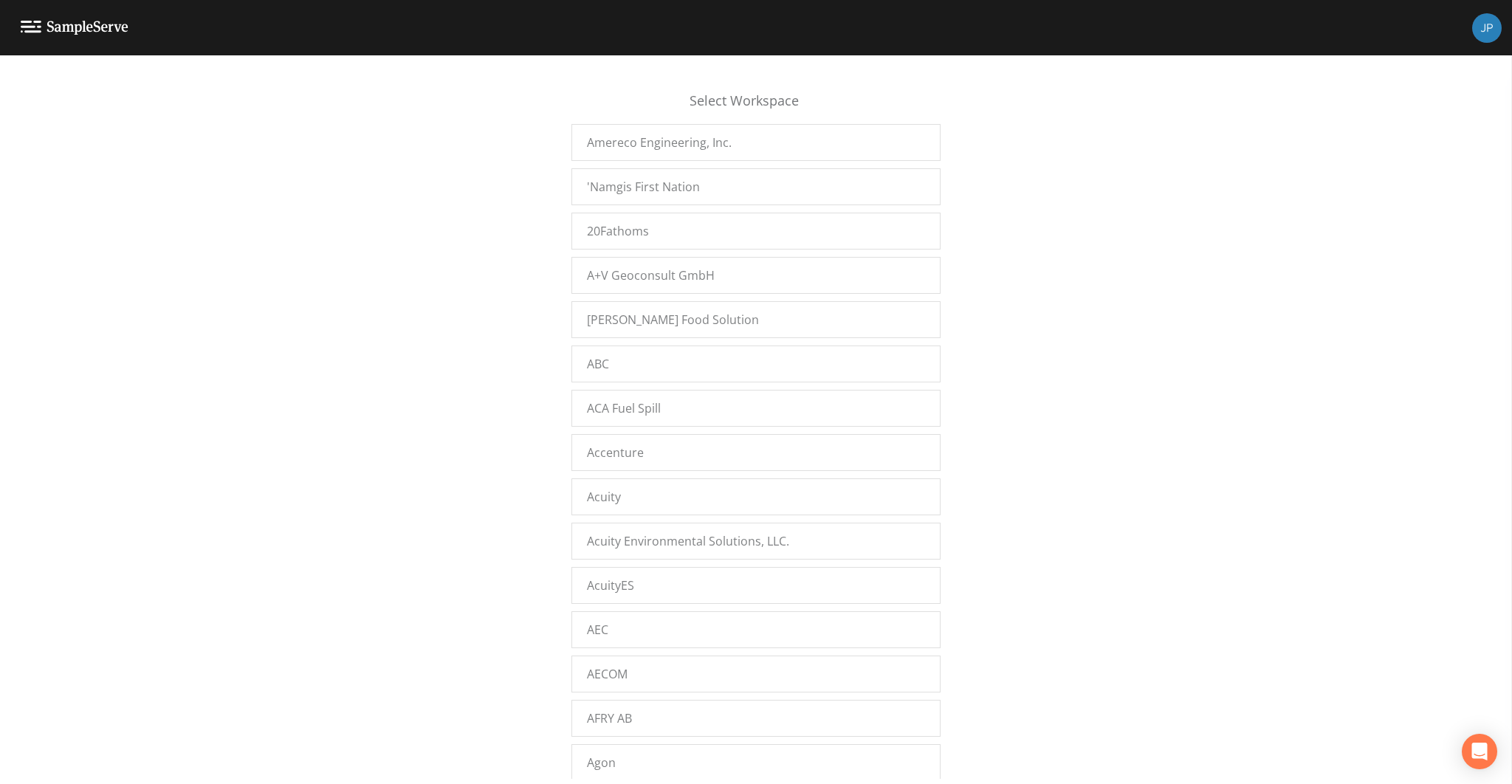 click on "Select Workspace  Amereco Engineering, Inc. 'Namgis First Nation 20Fathoms A+V Geoconsult GmbH [PERSON_NAME] Food Solution ABC ACA Fuel Spill  Accenture Acuity Acuity Environmental Solutions, LLC. AcuityES AEC AECOM AFRY AB Agon Agon Environmental Agon Environmental  aidantest aidantest1234 Air Analytics  Airbooks AKT Peerless [PERSON_NAME] [PERSON_NAME] Sec7 alicesec alicesec77 alpha Alpha Analytical - [GEOGRAPHIC_DATA] ALS-ValpoField ALS-ValpoLab Amereco Inc AMS Ltd Anglesea Landfill ankitbinaryinformatics Antea - Oakmont Antea Group Antea Group Antea Group - [GEOGRAPHIC_DATA] Antea Group - Greater Philadelphia Antea Group - Greater Southeast Antea Group - Loveland Antea Group - Novi Antea TCEQ Antea TCEQ Austin Antea TCEQ [GEOGRAPHIC_DATA] Antea TCEQ [GEOGRAPHIC_DATA] [GEOGRAPHIC_DATA] Antea TCEQ North Antea TCEQ Panhandle Antea TCEQ SiteX anteagroup-StPaul Aqua Terra Geoscientists Aquarion Water Company Aquarium Water Company AquaWatch Solutions Aquawatch Test Arcadis Arcadis - Indy Arcadis - [GEOGRAPHIC_DATA]  asdas asdfasdf Asmar Illustrations ATC - Novi" at bounding box center [756, 424] 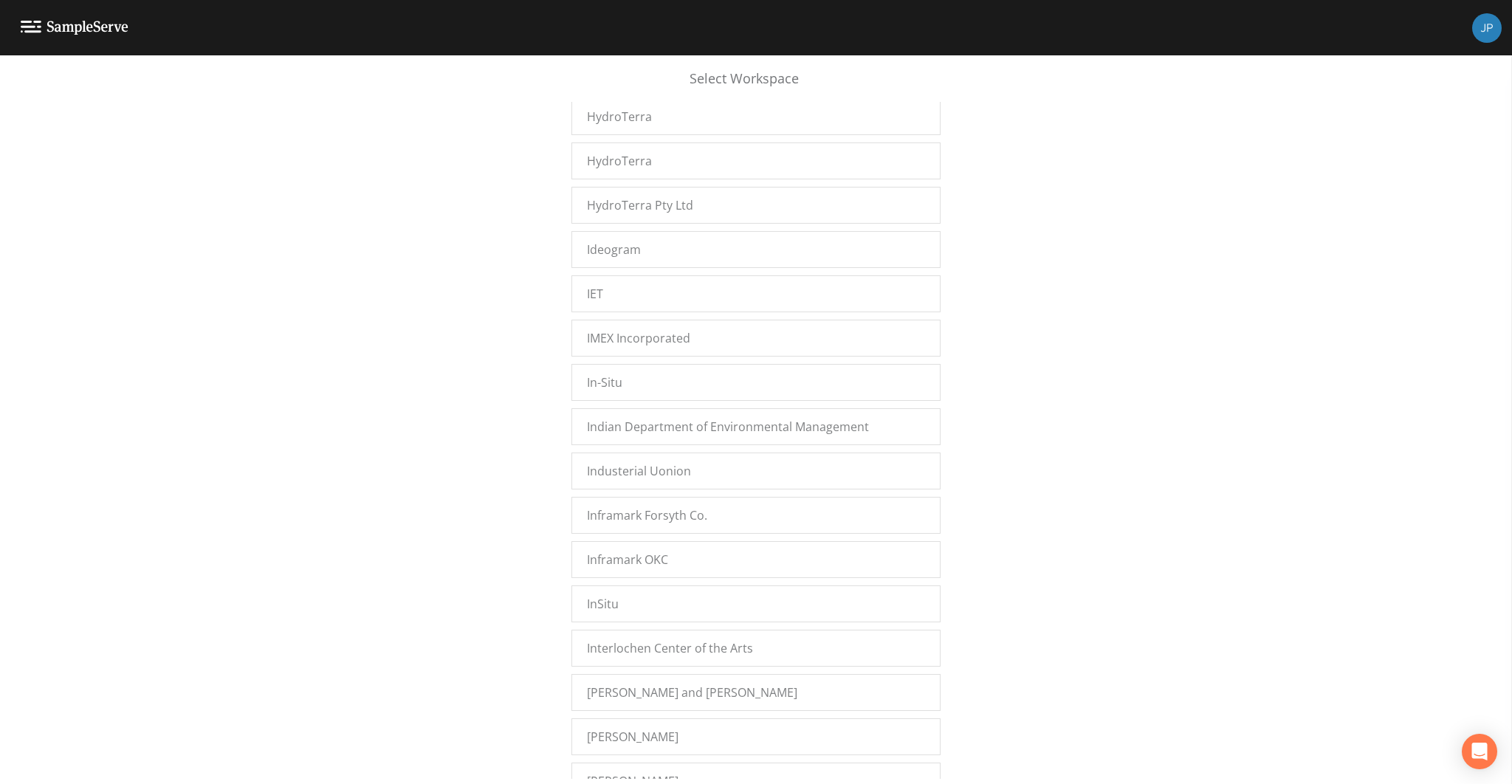 scroll, scrollTop: 24009, scrollLeft: 0, axis: vertical 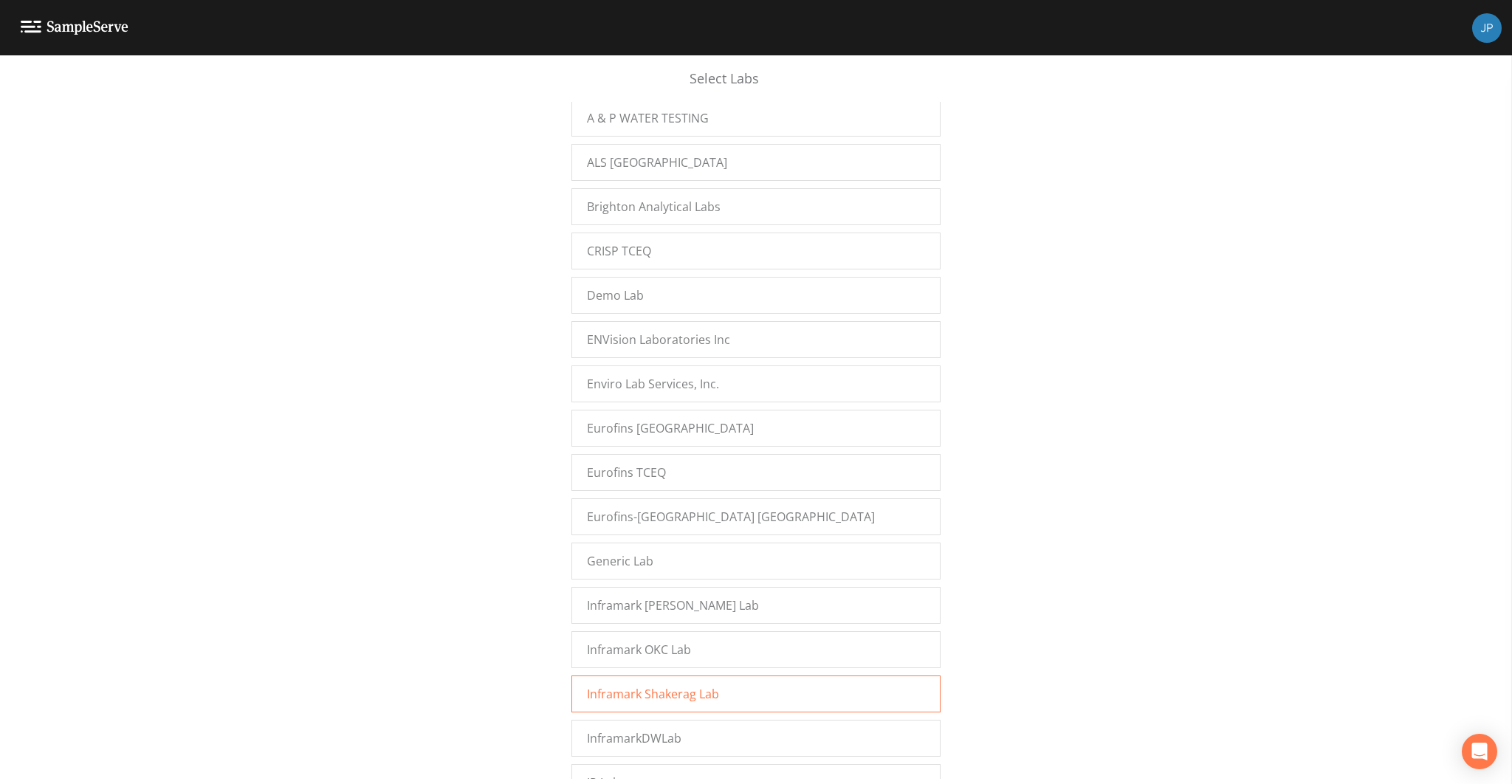 click on "Inframark Shakerag Lab" at bounding box center [653, 694] 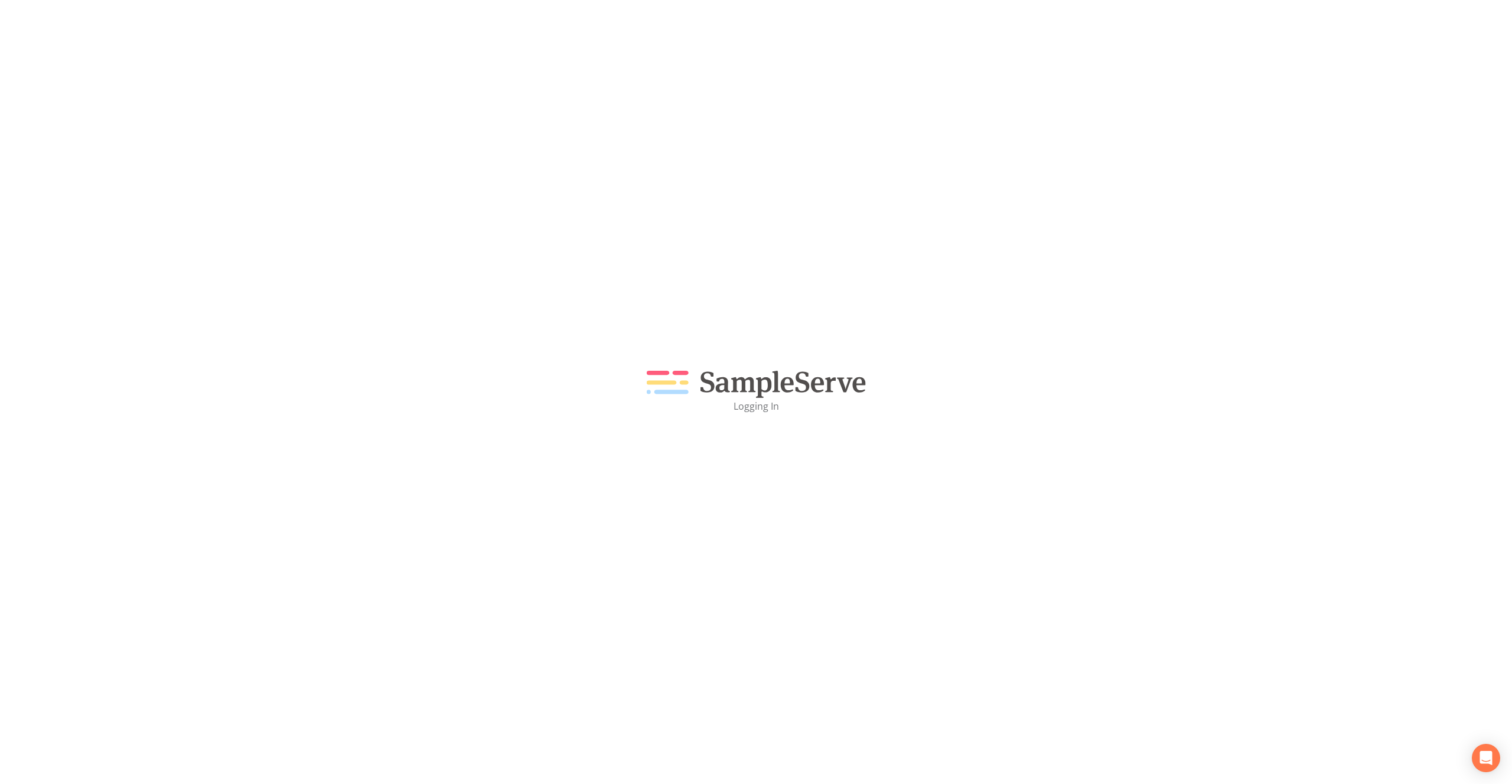 scroll, scrollTop: 0, scrollLeft: 0, axis: both 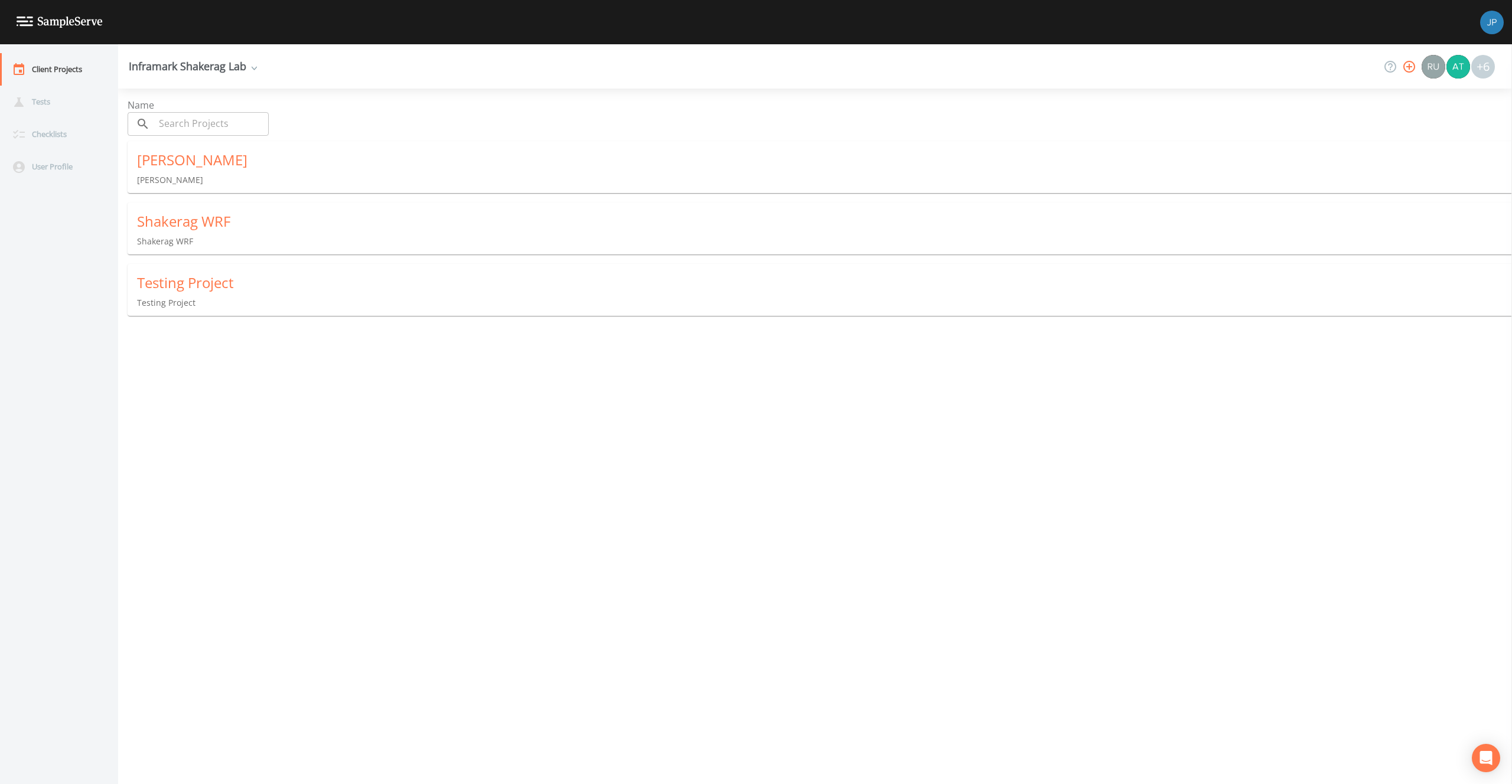 click on "Fowler" at bounding box center (825, 160) 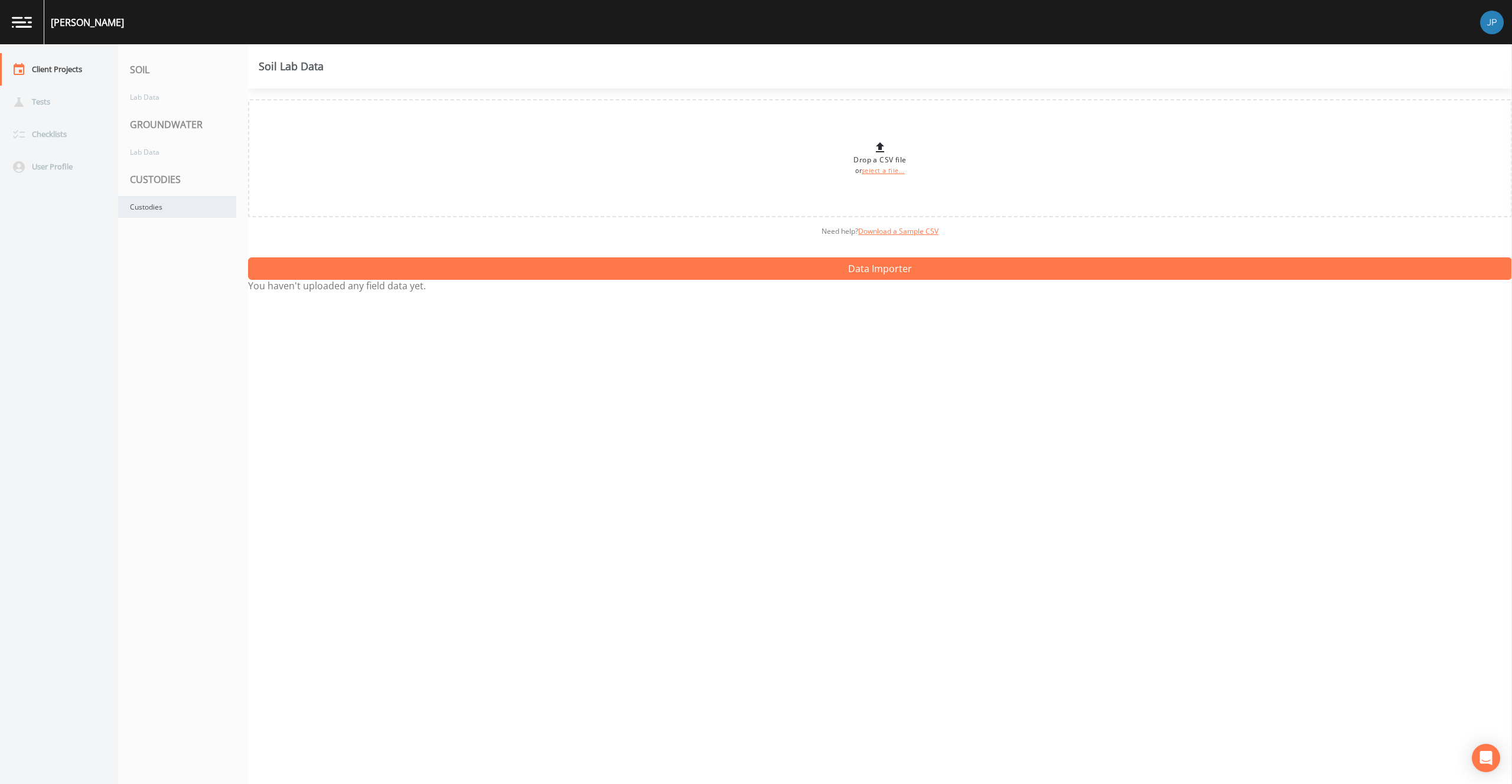 click on "Custodies" at bounding box center [177, 207] 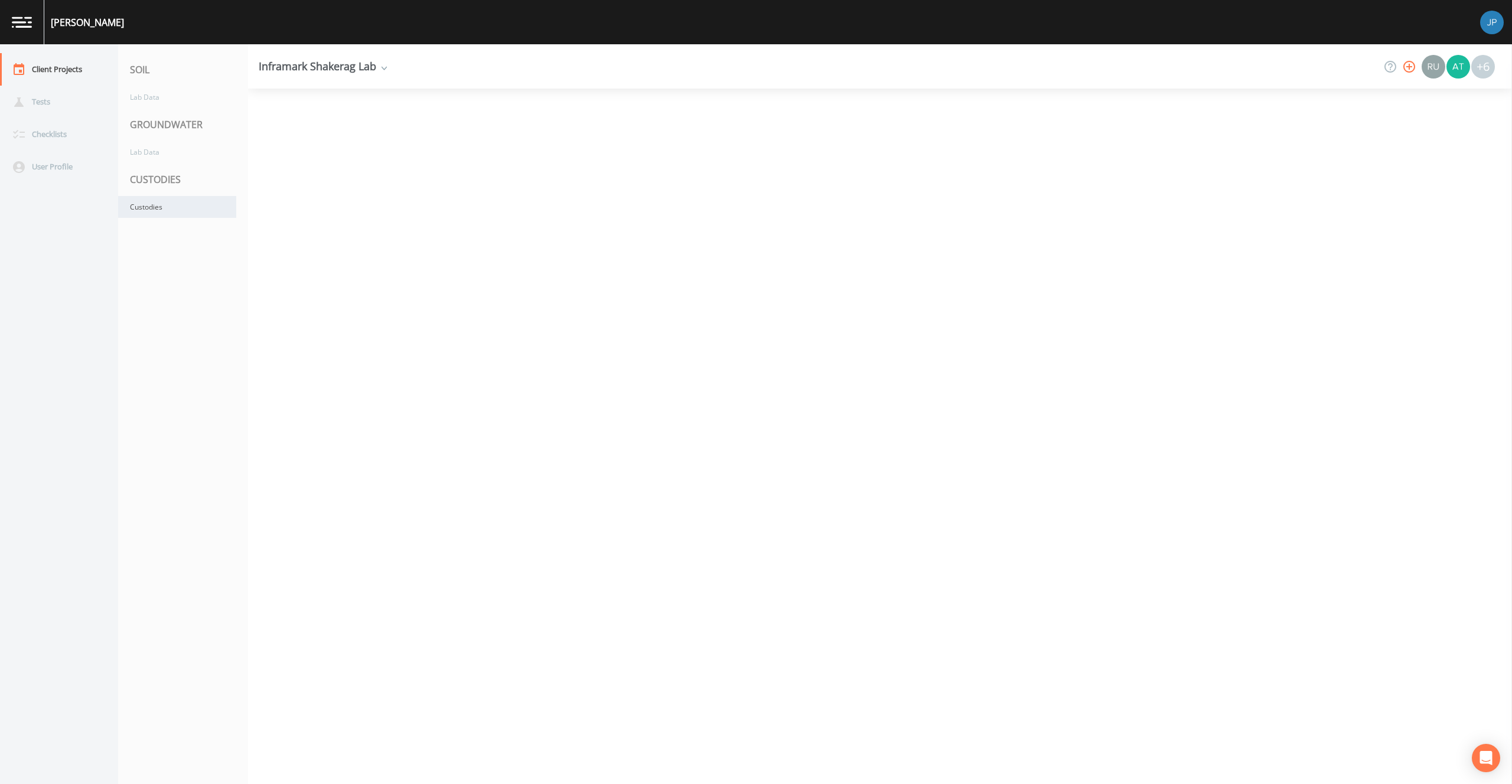click on "Custodies" at bounding box center [177, 207] 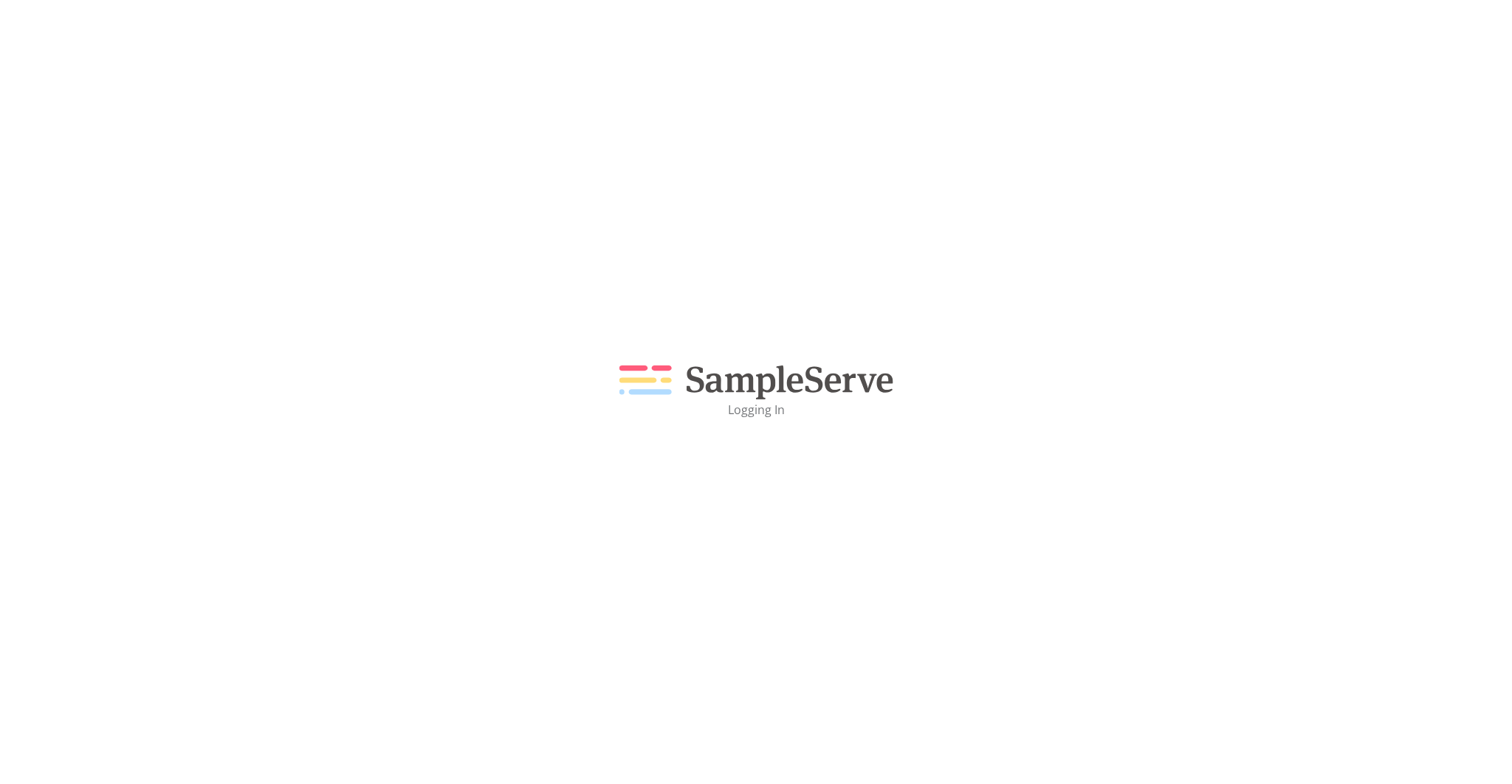 scroll, scrollTop: 0, scrollLeft: 0, axis: both 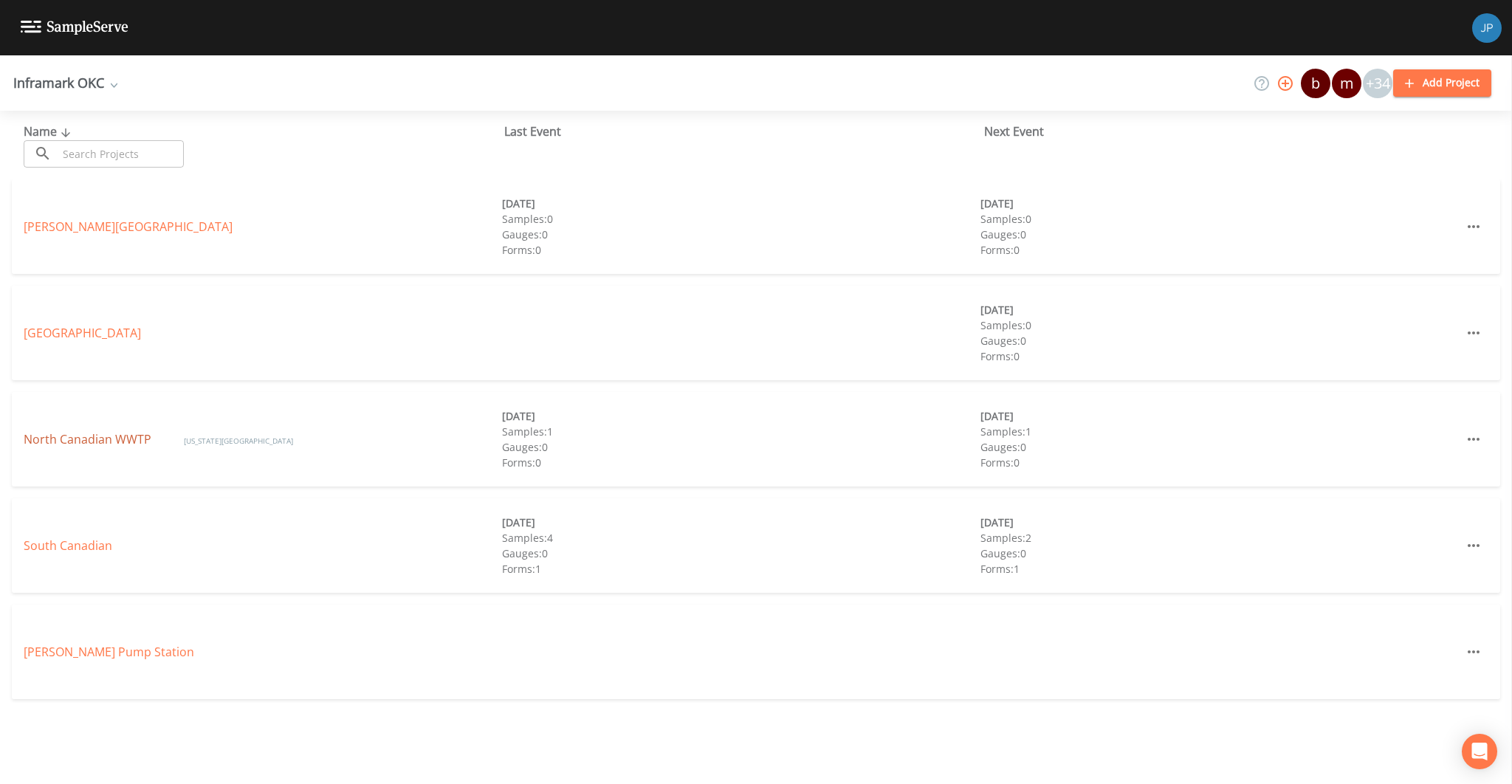 click on "North Canadian WWTP" at bounding box center [89, 439] 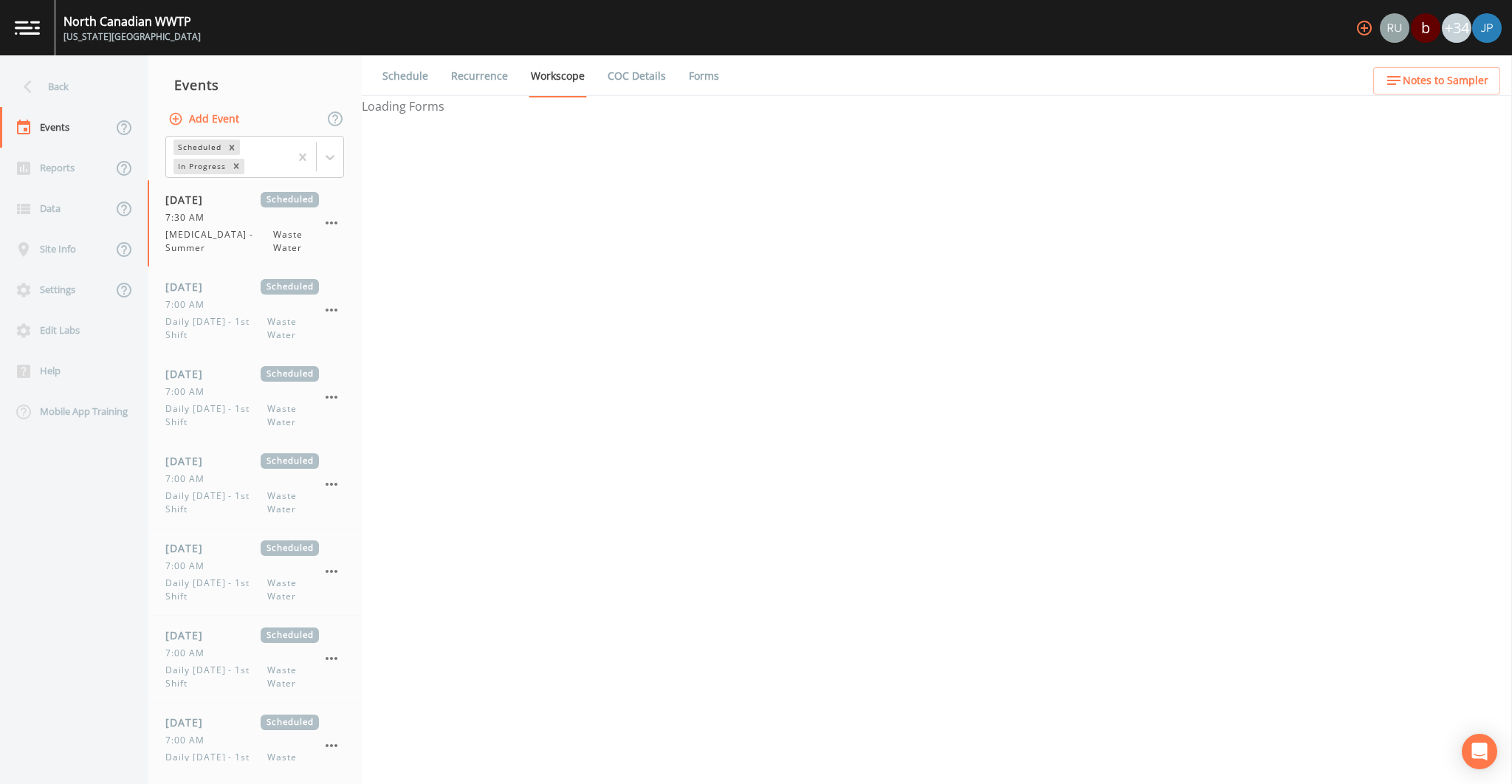 select on "092b3f94-5697-4c94-9891-da161916fdbb" 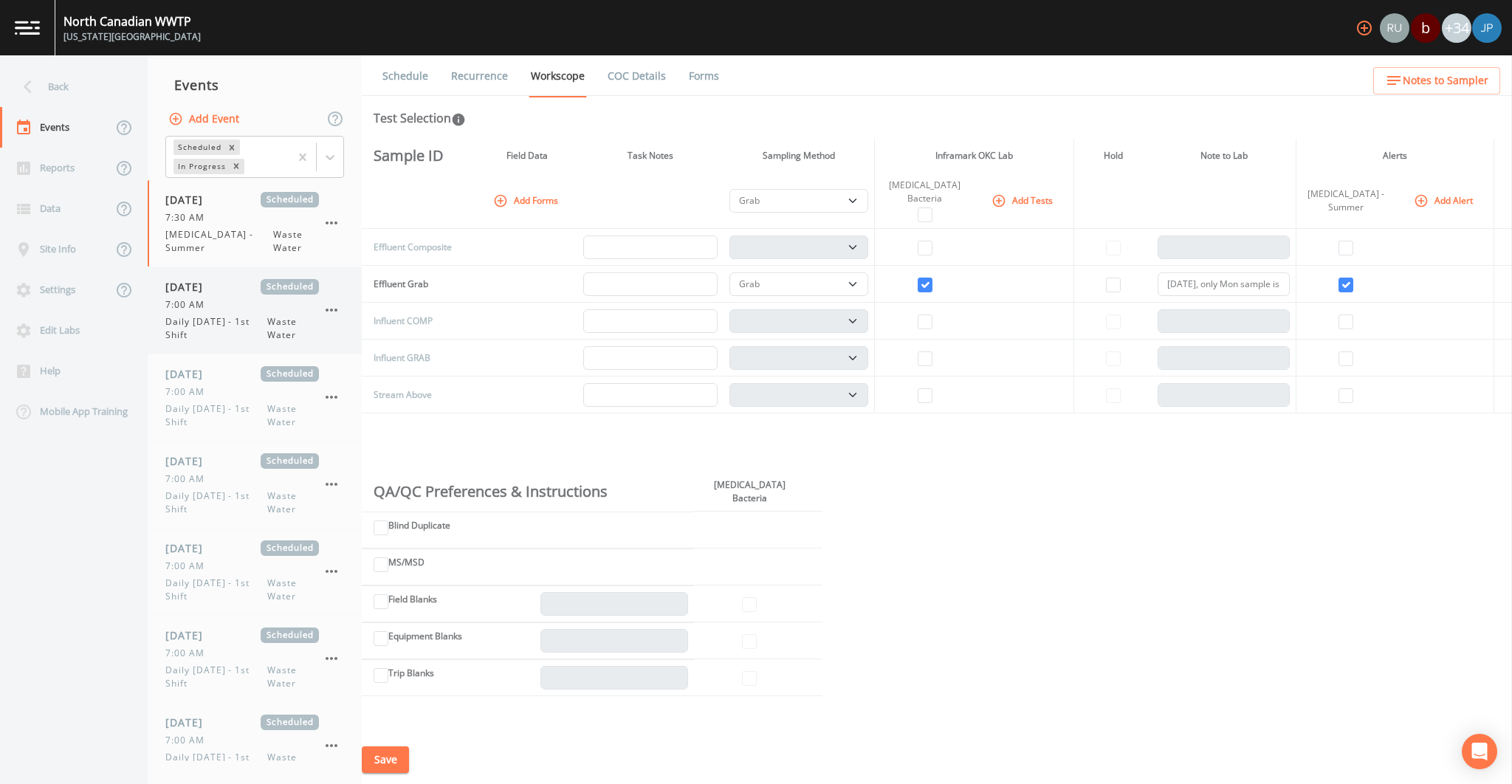 click on "Daily [DATE] - 1st Shift" at bounding box center [216, 329] 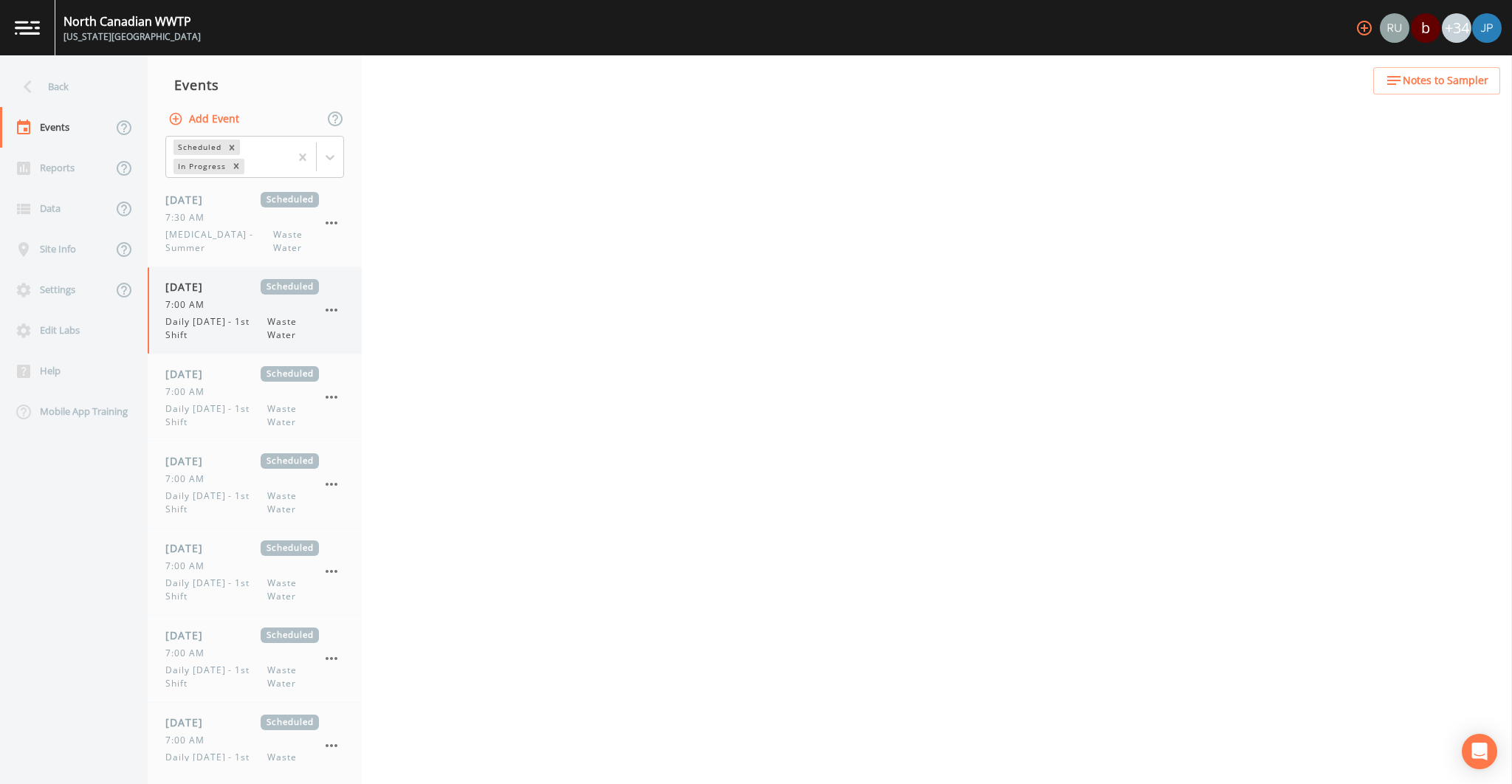 select on "b6a3c313-748b-4795-a028-792ad310bd60" 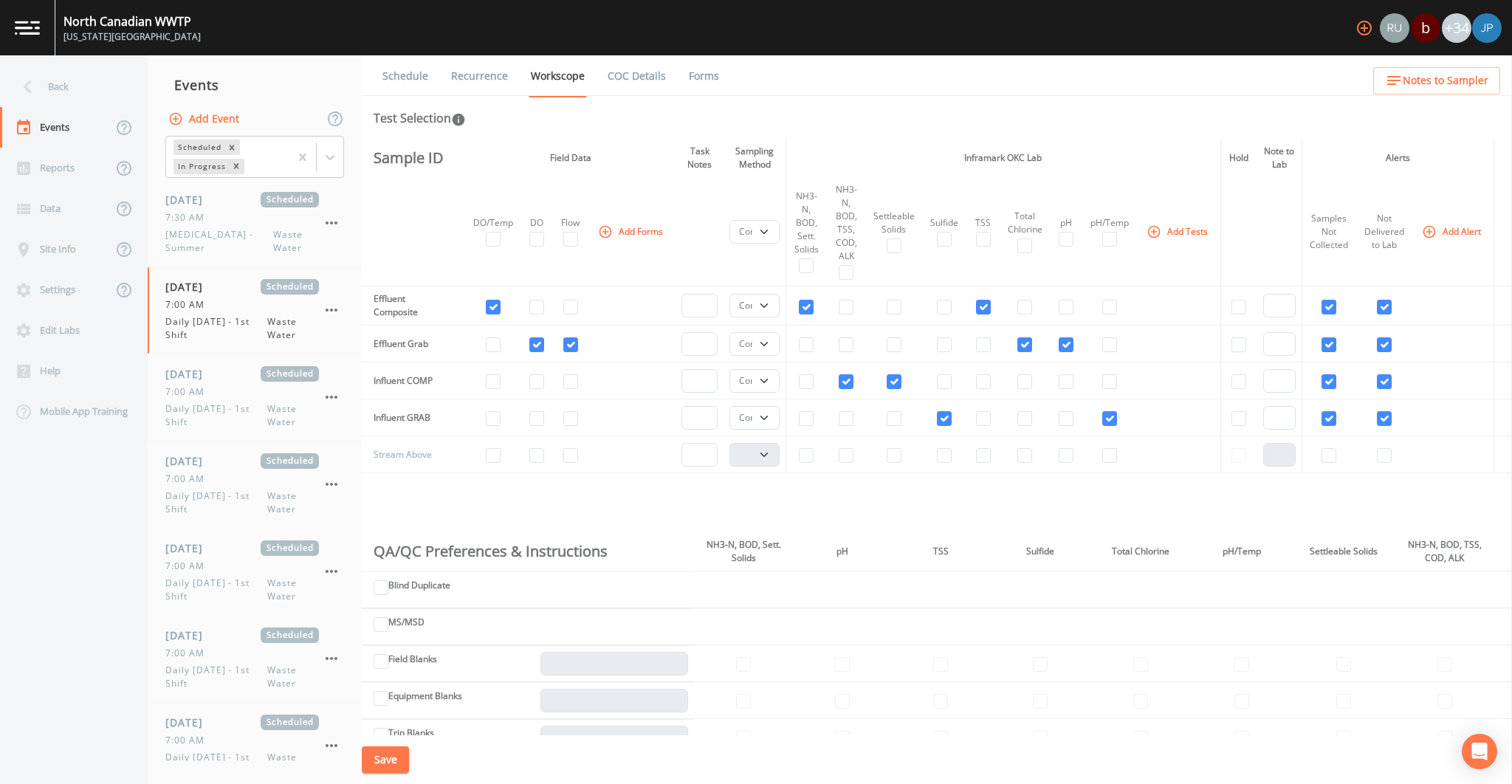 click 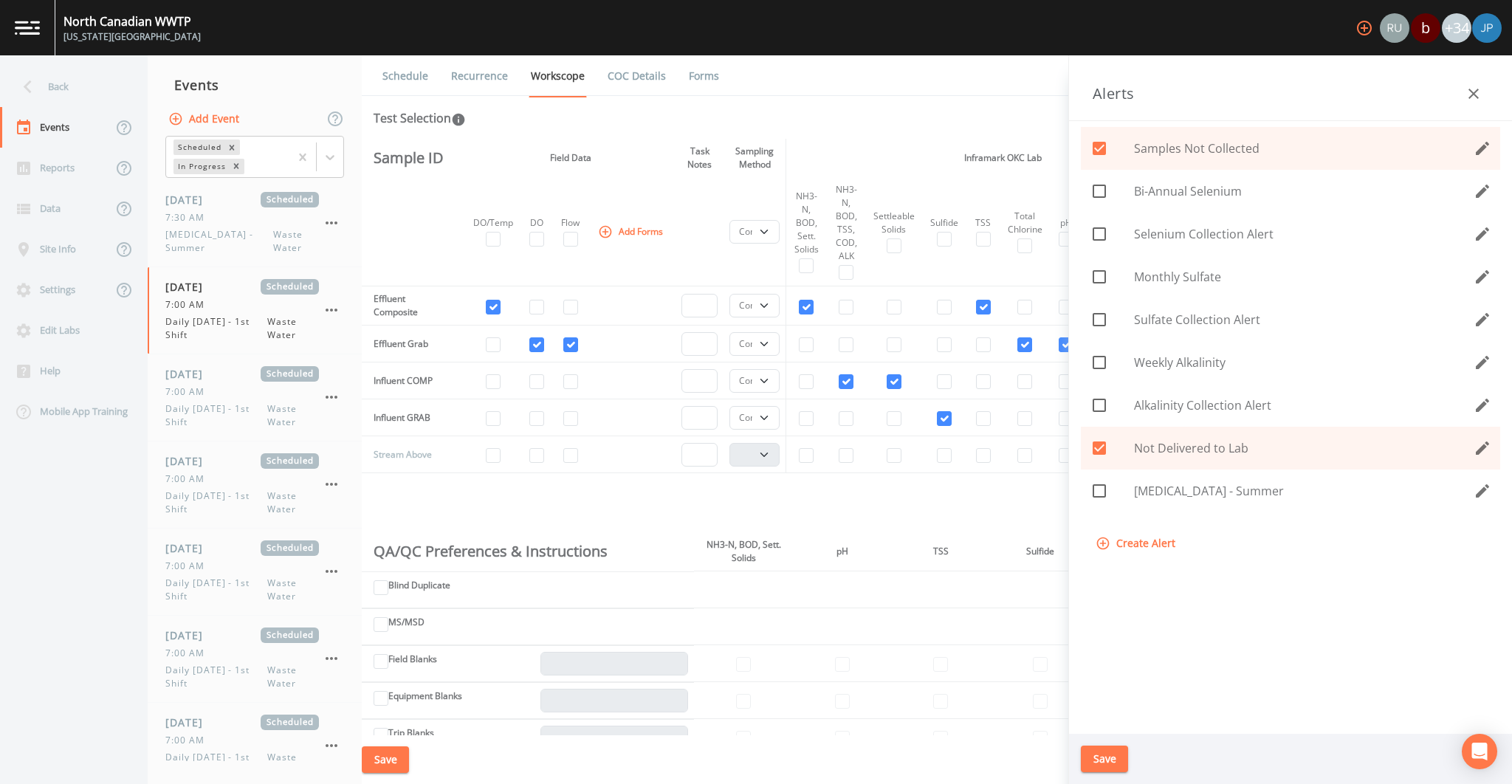 click 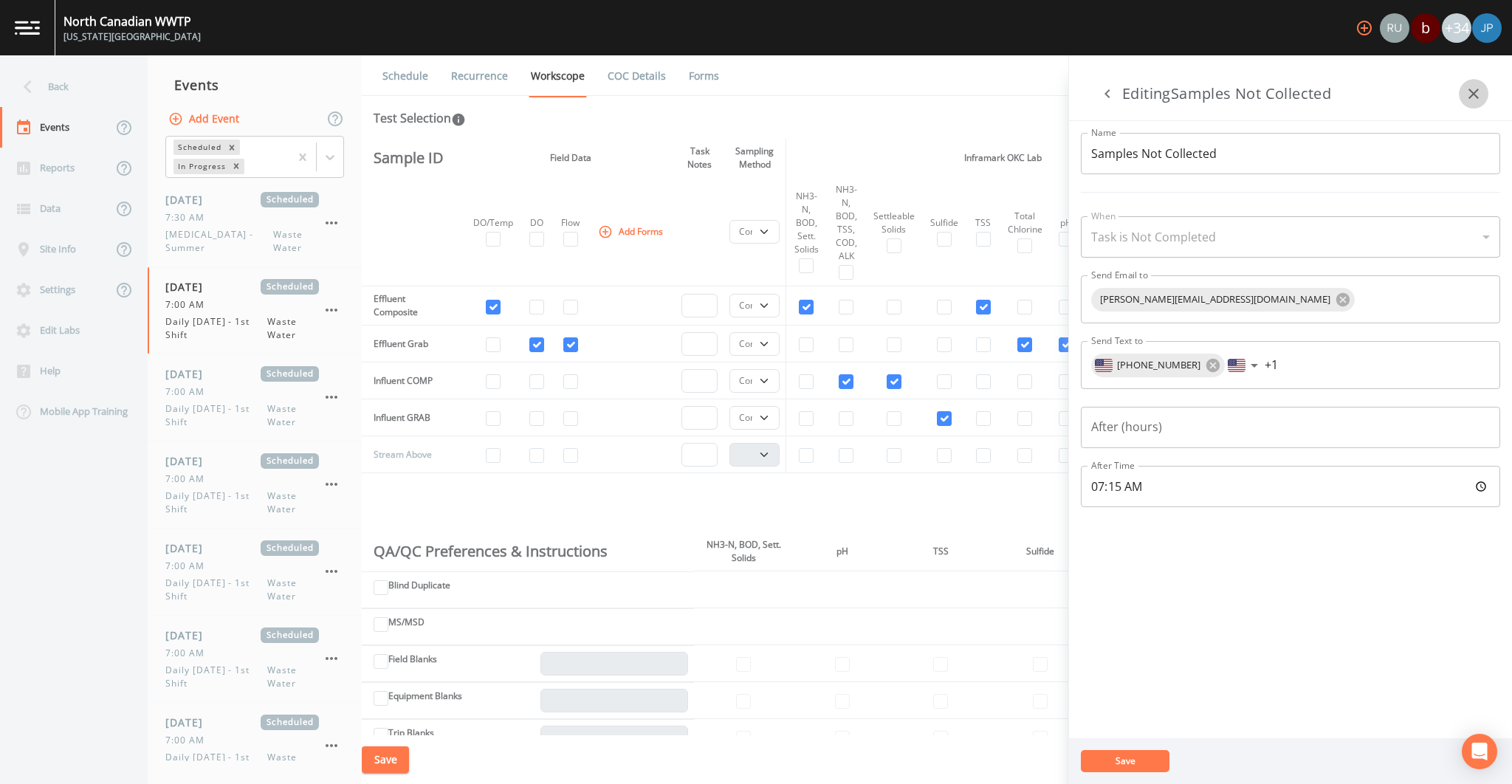 click 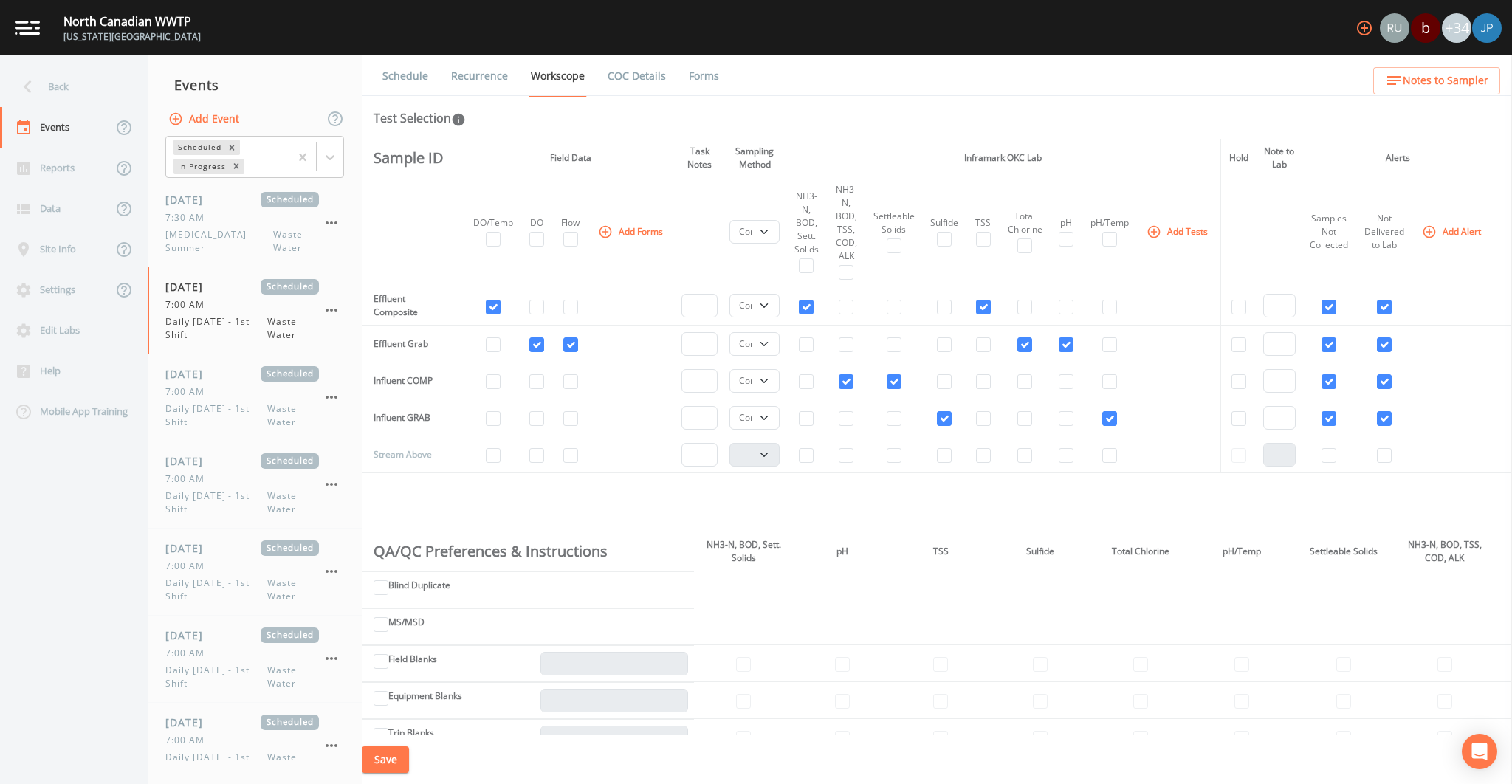 click on "pH" at bounding box center (1065, 232) 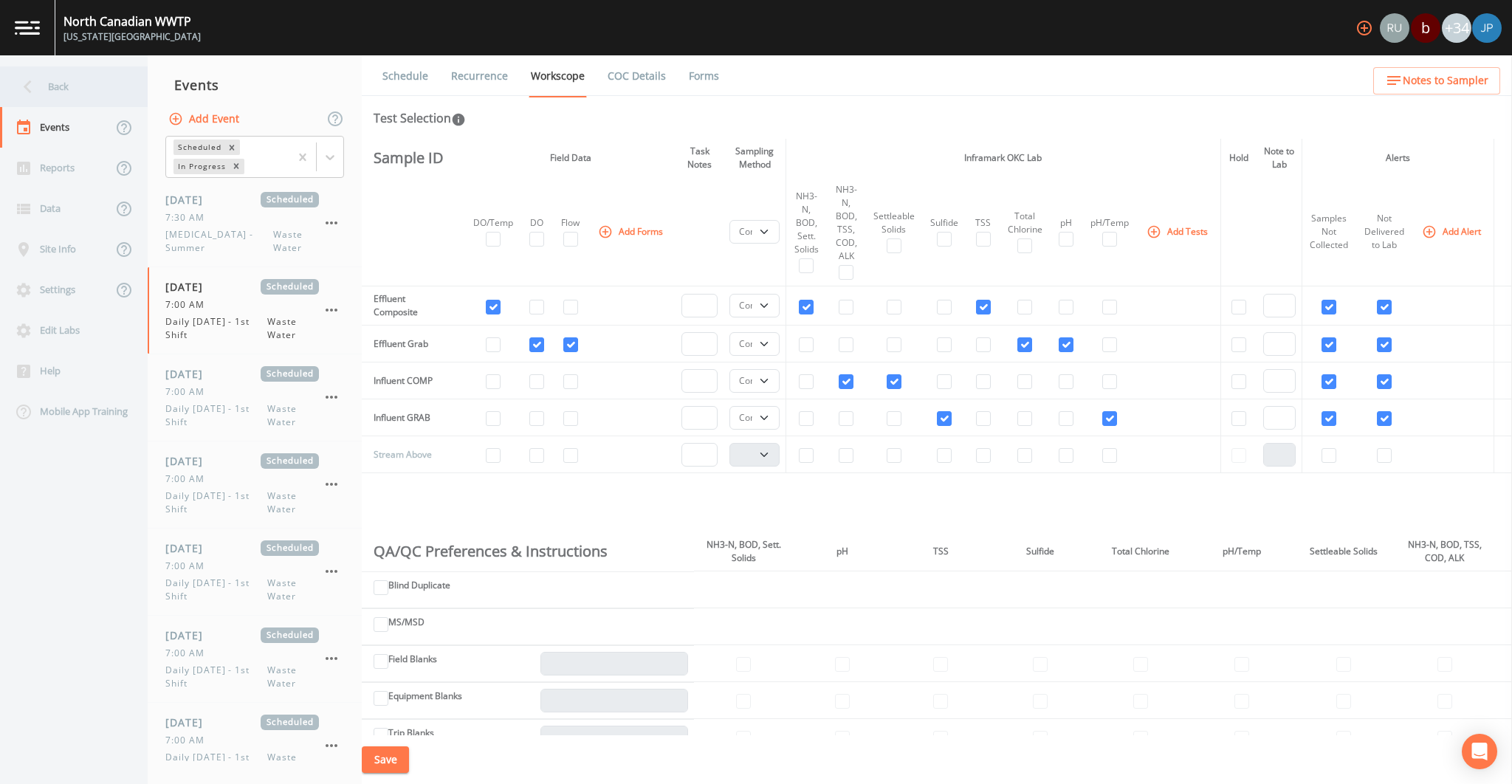 click on "Back" at bounding box center [66, 86] 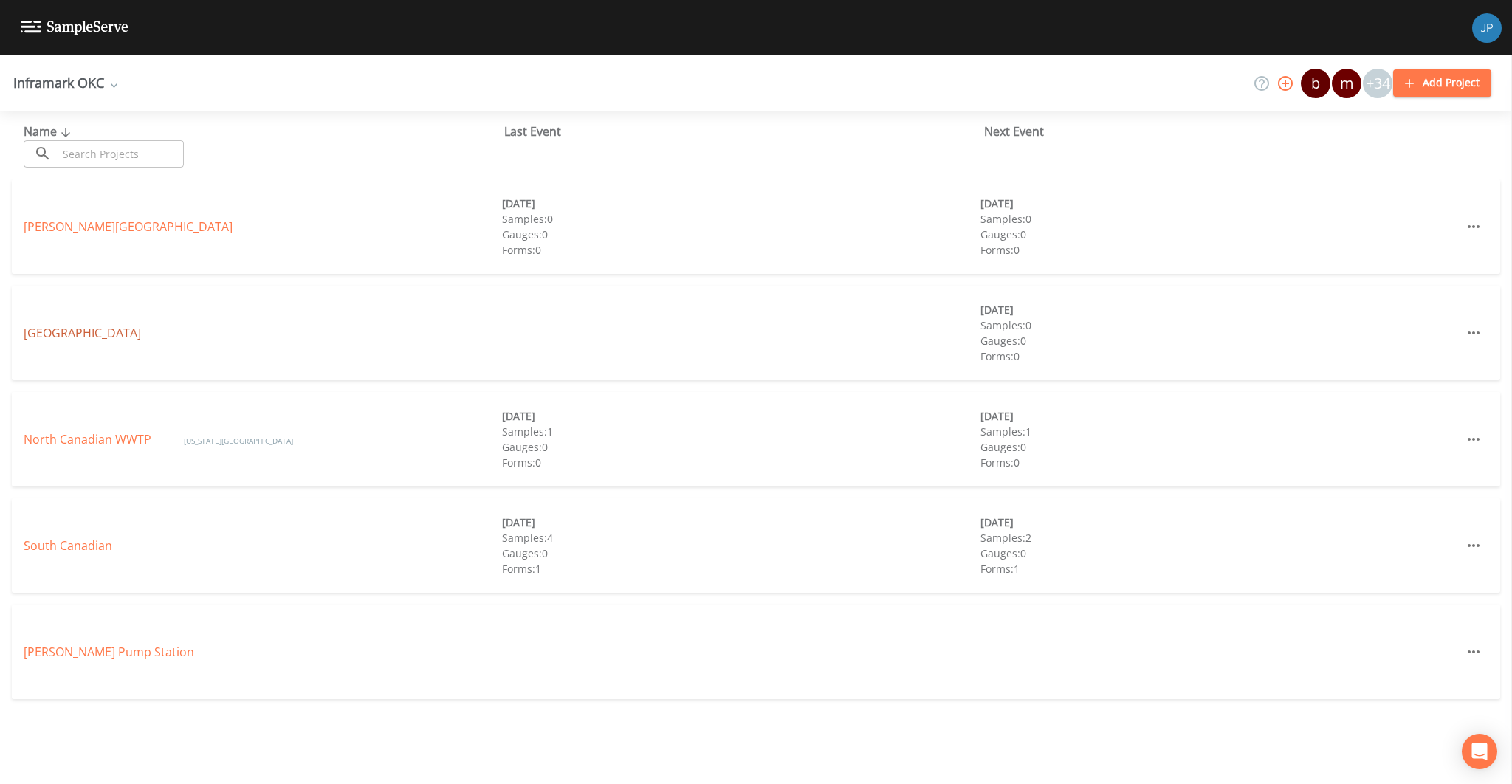 click on "[GEOGRAPHIC_DATA]" at bounding box center [82, 333] 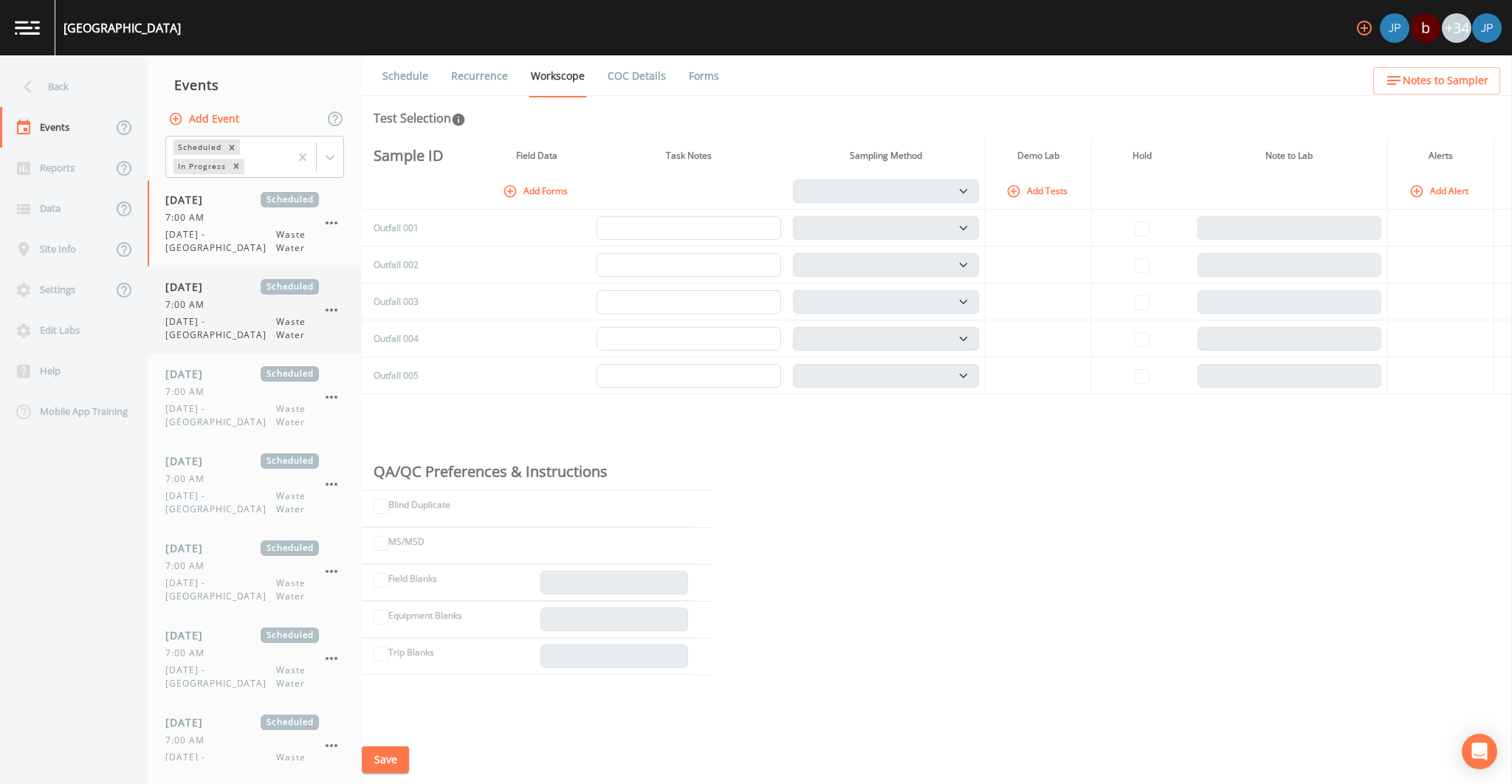 click on "[DATE] Scheduled 7:00 AM [DATE] - DC Waste Water" at bounding box center [255, 310] 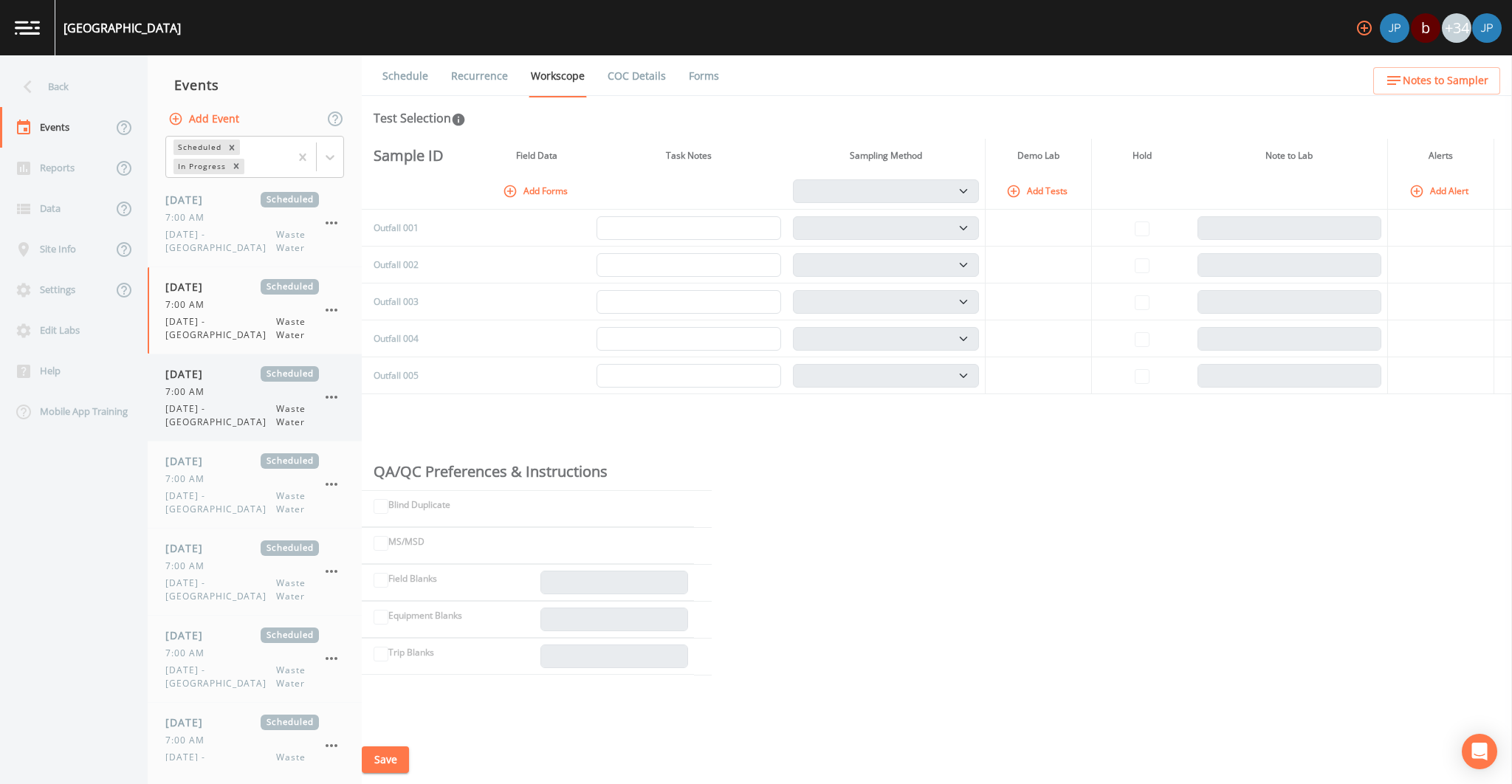 click on "[DATE]" at bounding box center (189, 374) 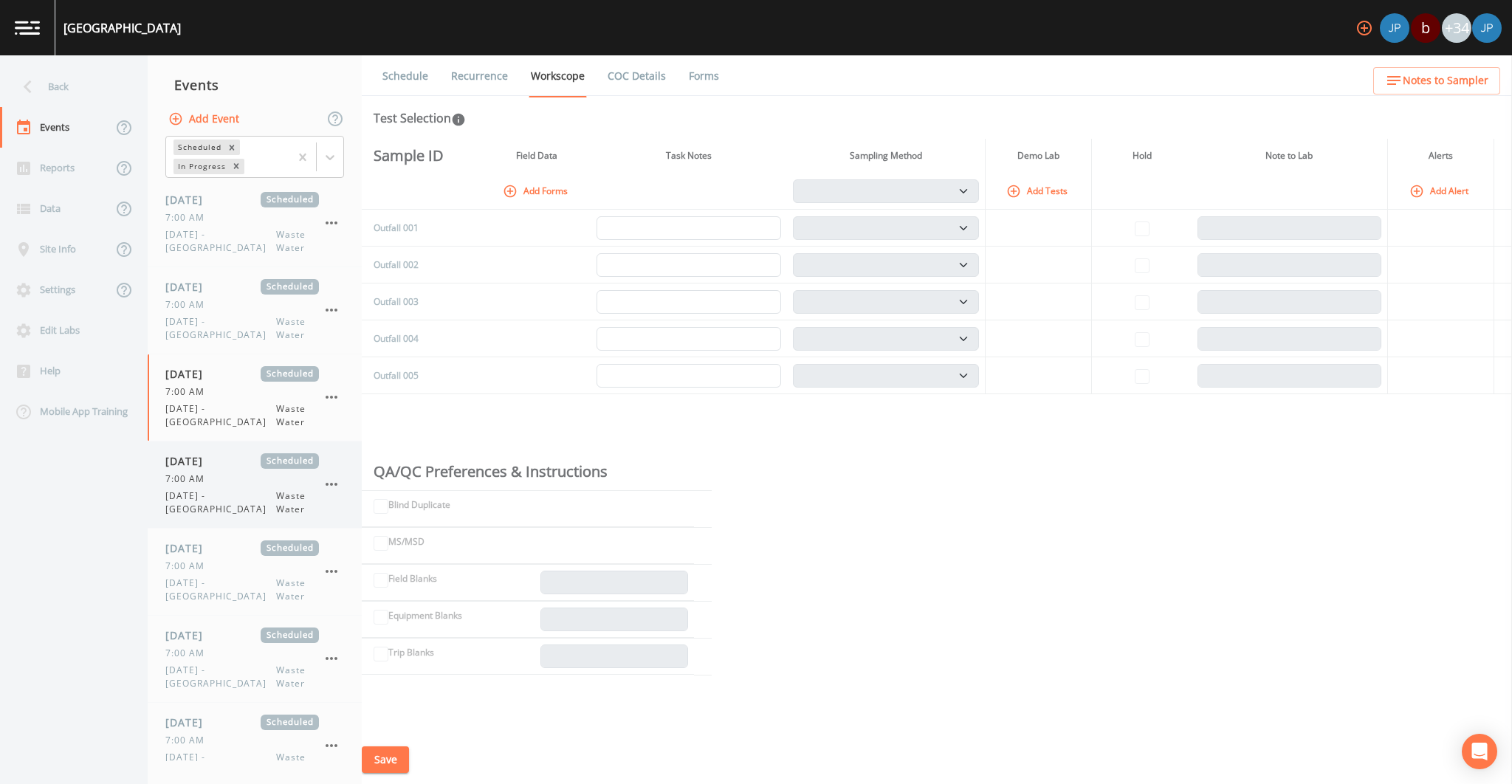click on "7:00 AM" at bounding box center [242, 479] 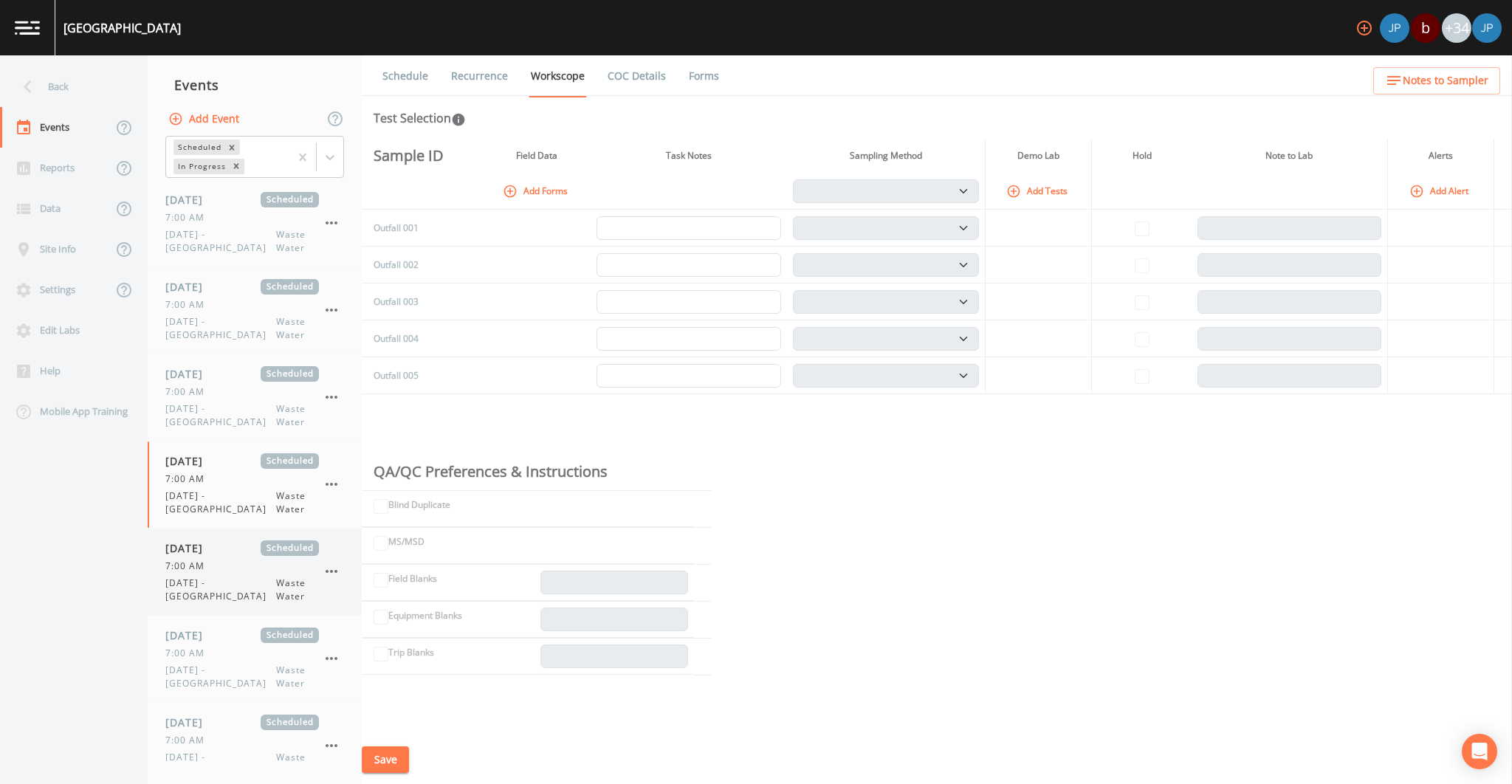 click on "07/20/2025 Scheduled 7:00 AM Sunday - DC Waste Water" at bounding box center (242, 571) 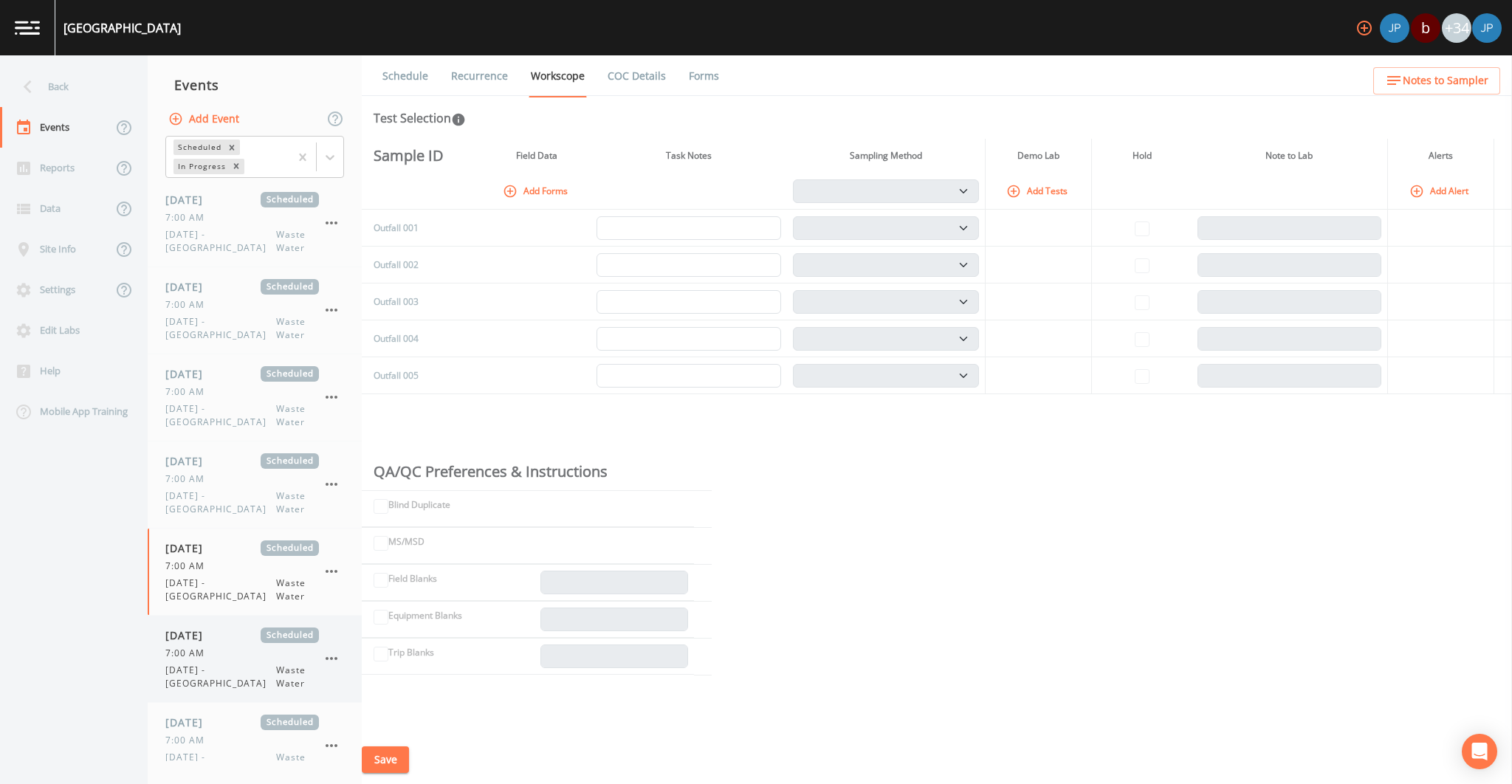 click on "07/21/2025 Scheduled 7:00 AM Monday - DC Waste Water" at bounding box center (242, 659) 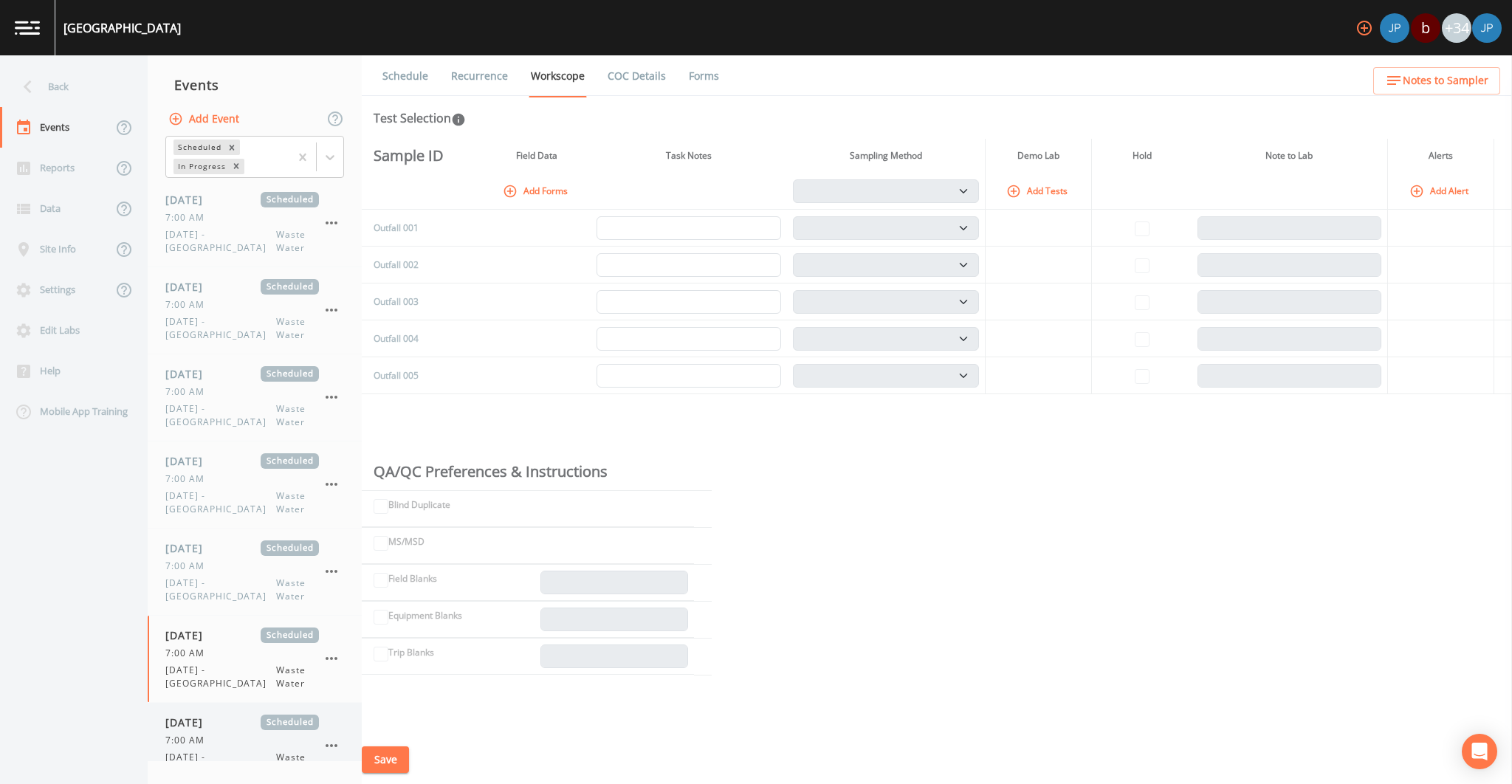 click on "07/22/2025 Scheduled 7:00 AM Tuesday - DC Waste Water" at bounding box center [242, 746] 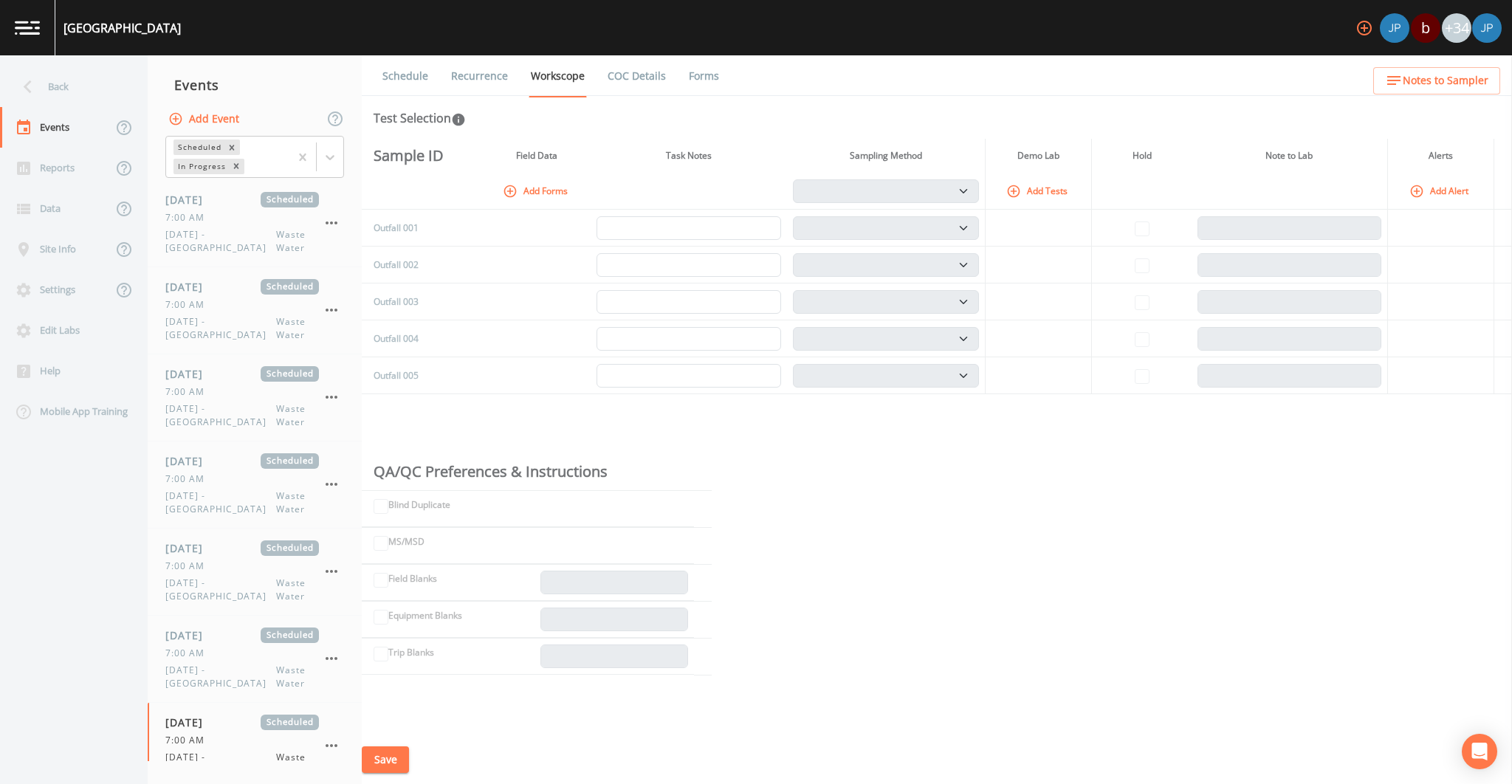 click on "Recurrence" at bounding box center [479, 76] 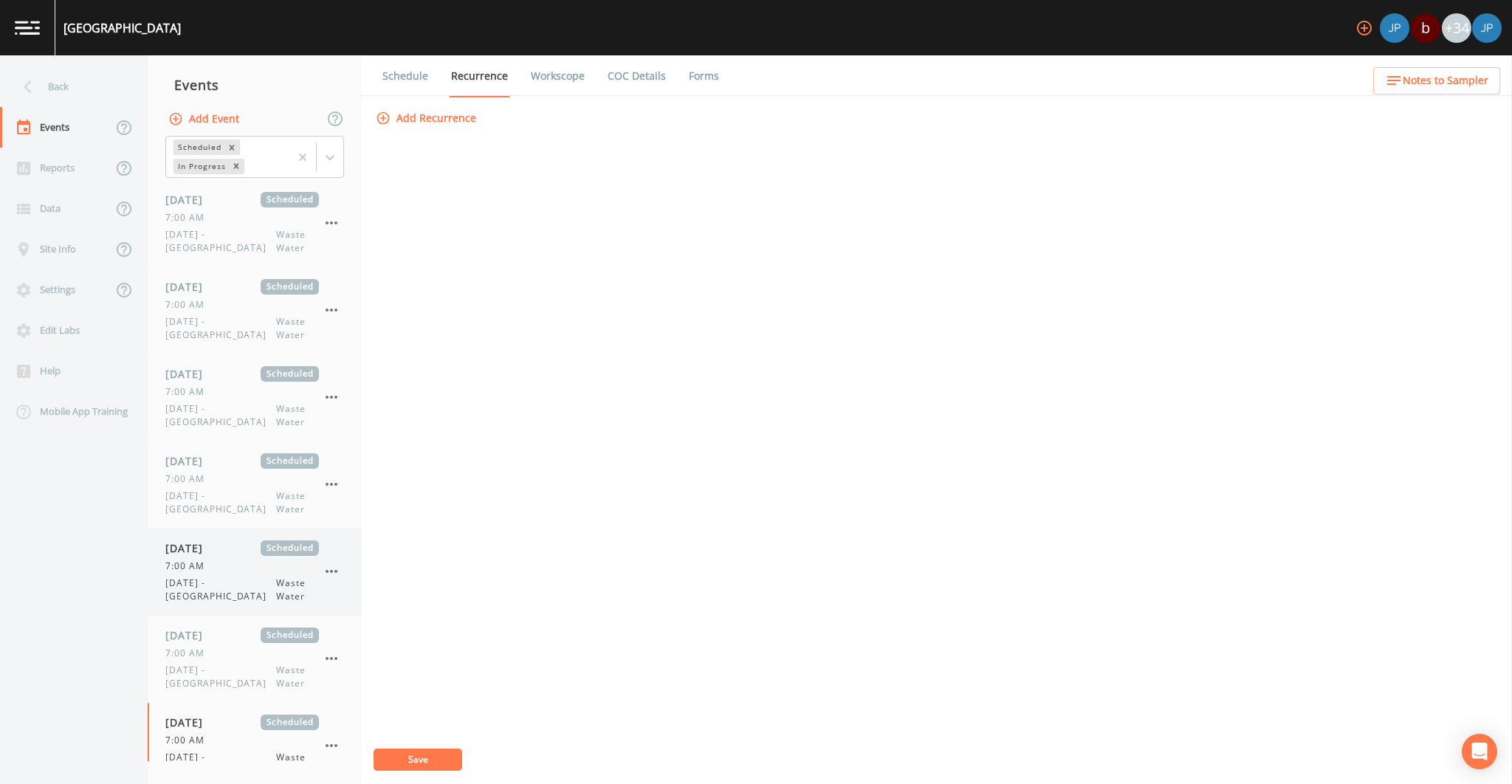 click on "7:00 AM" at bounding box center [242, 566] 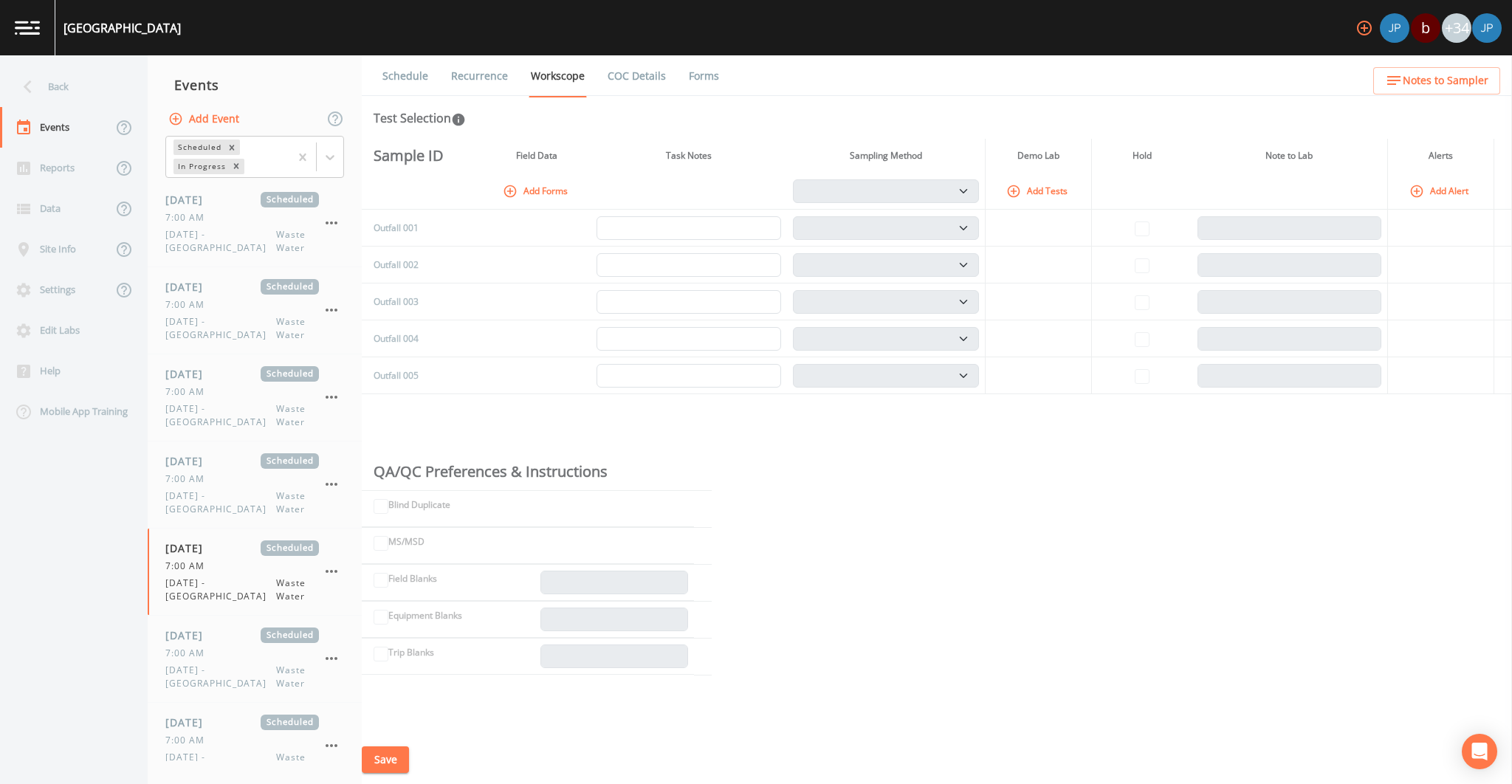 click on "Recurrence" at bounding box center [479, 76] 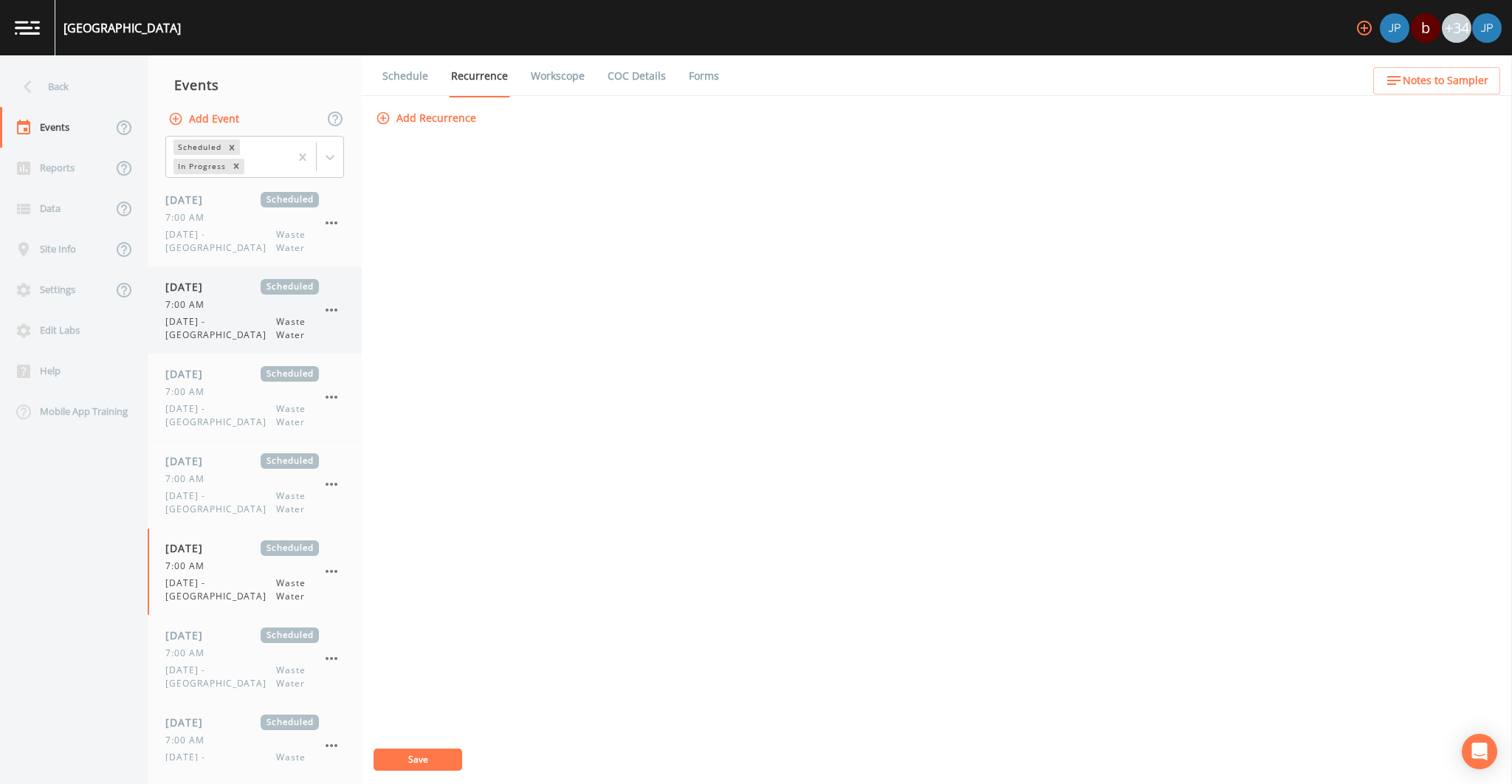 click on "7:00 AM" at bounding box center (242, 305) 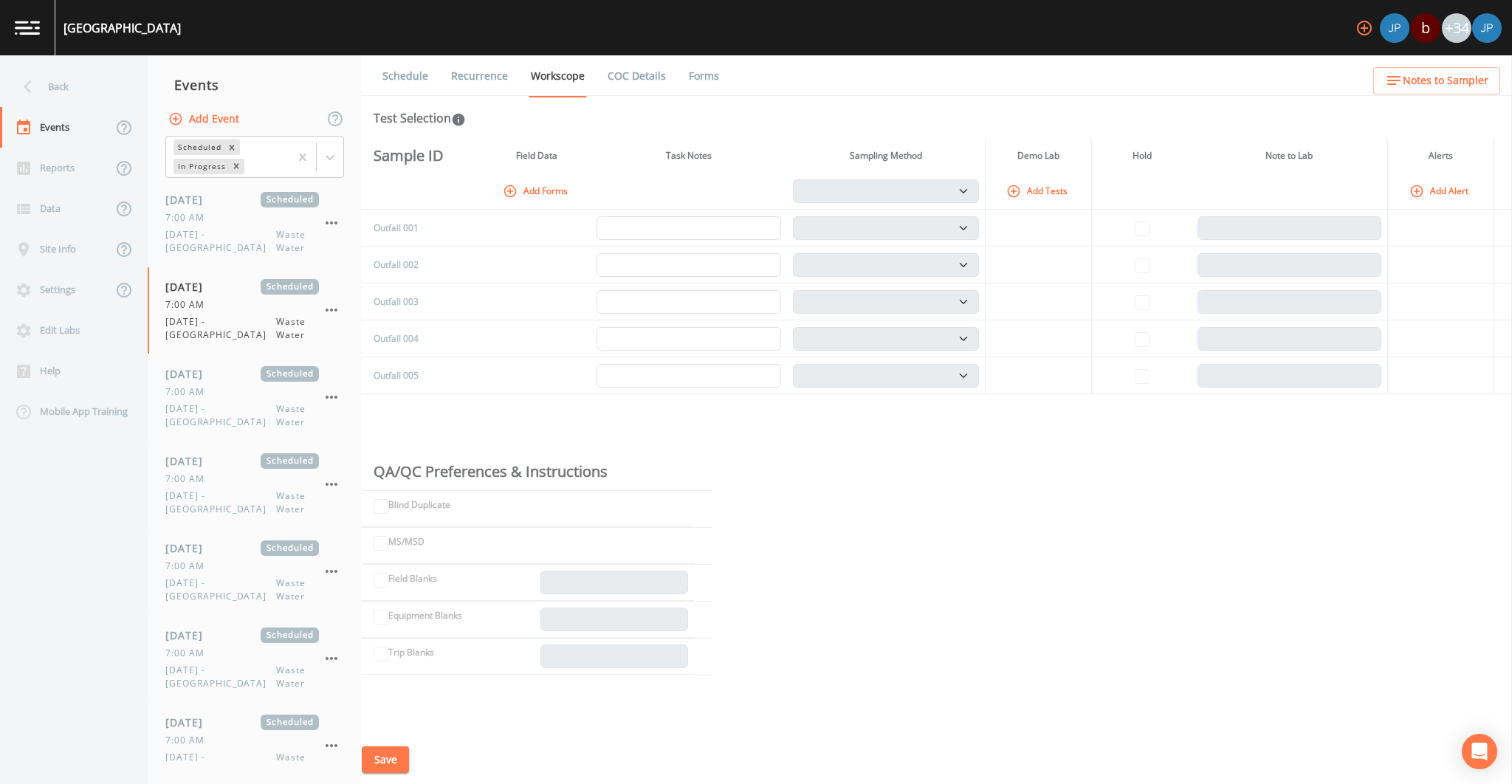 click on "Recurrence" at bounding box center [479, 76] 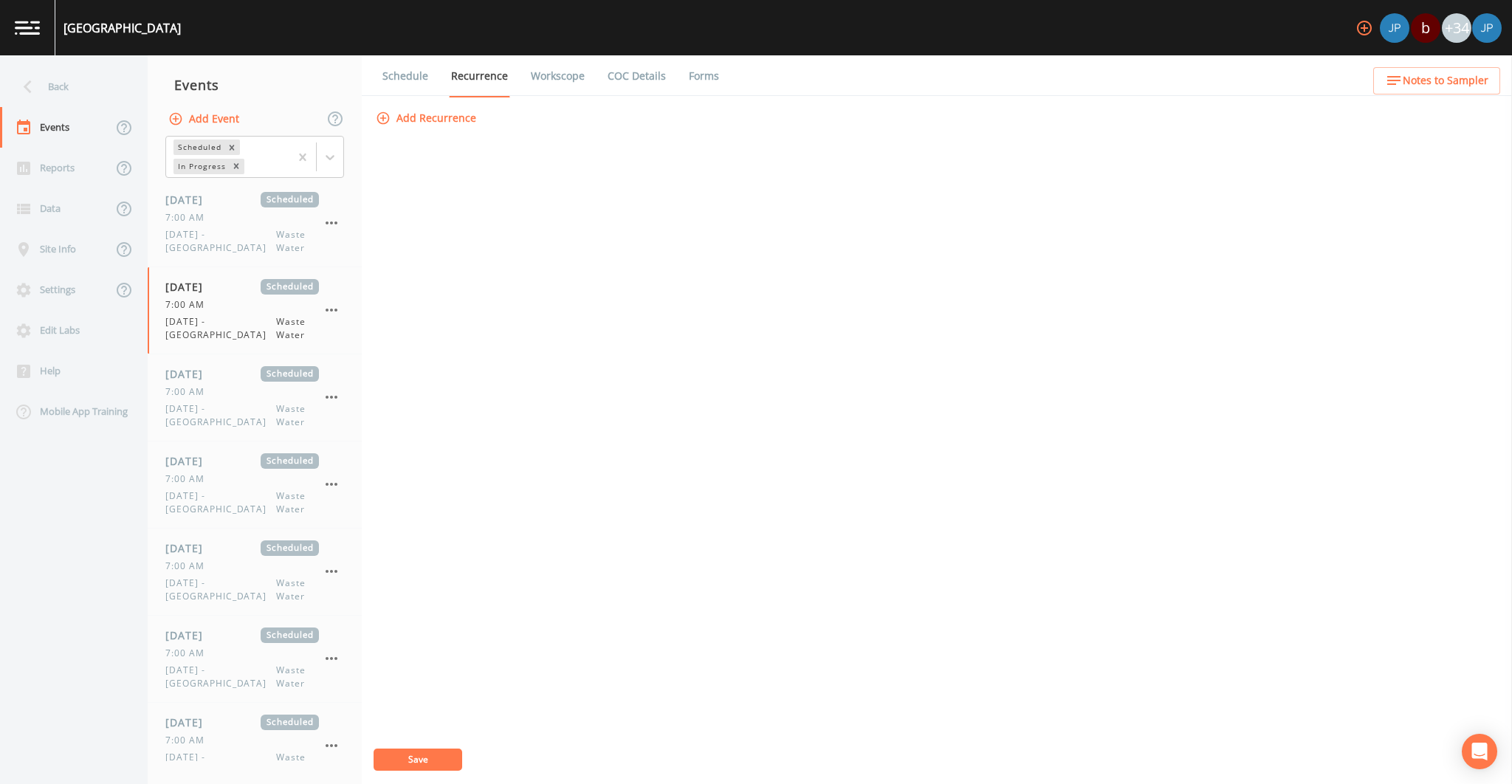 click on "Add Recurrence Save" at bounding box center [937, 444] 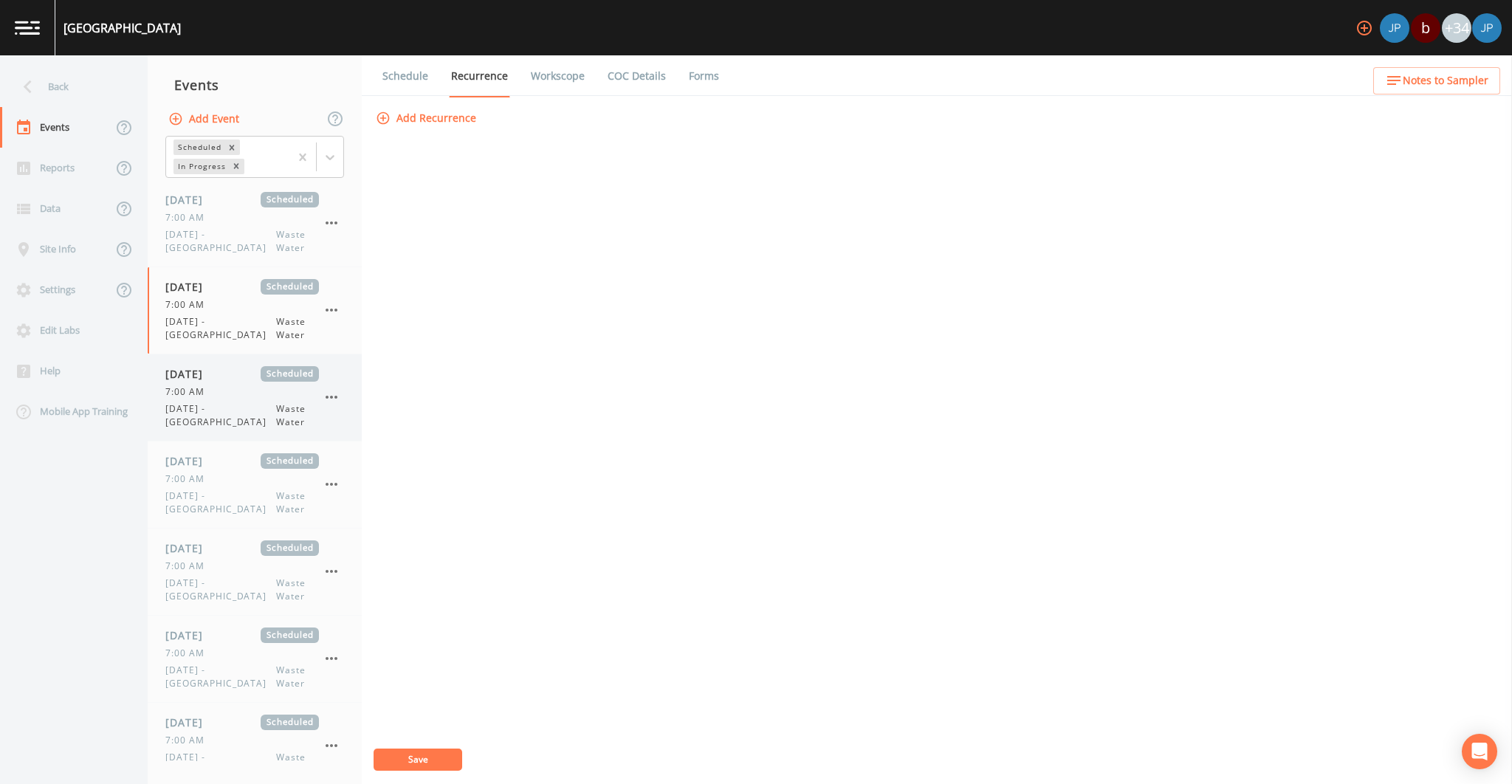 click on "Friday - DC" at bounding box center (221, 416) 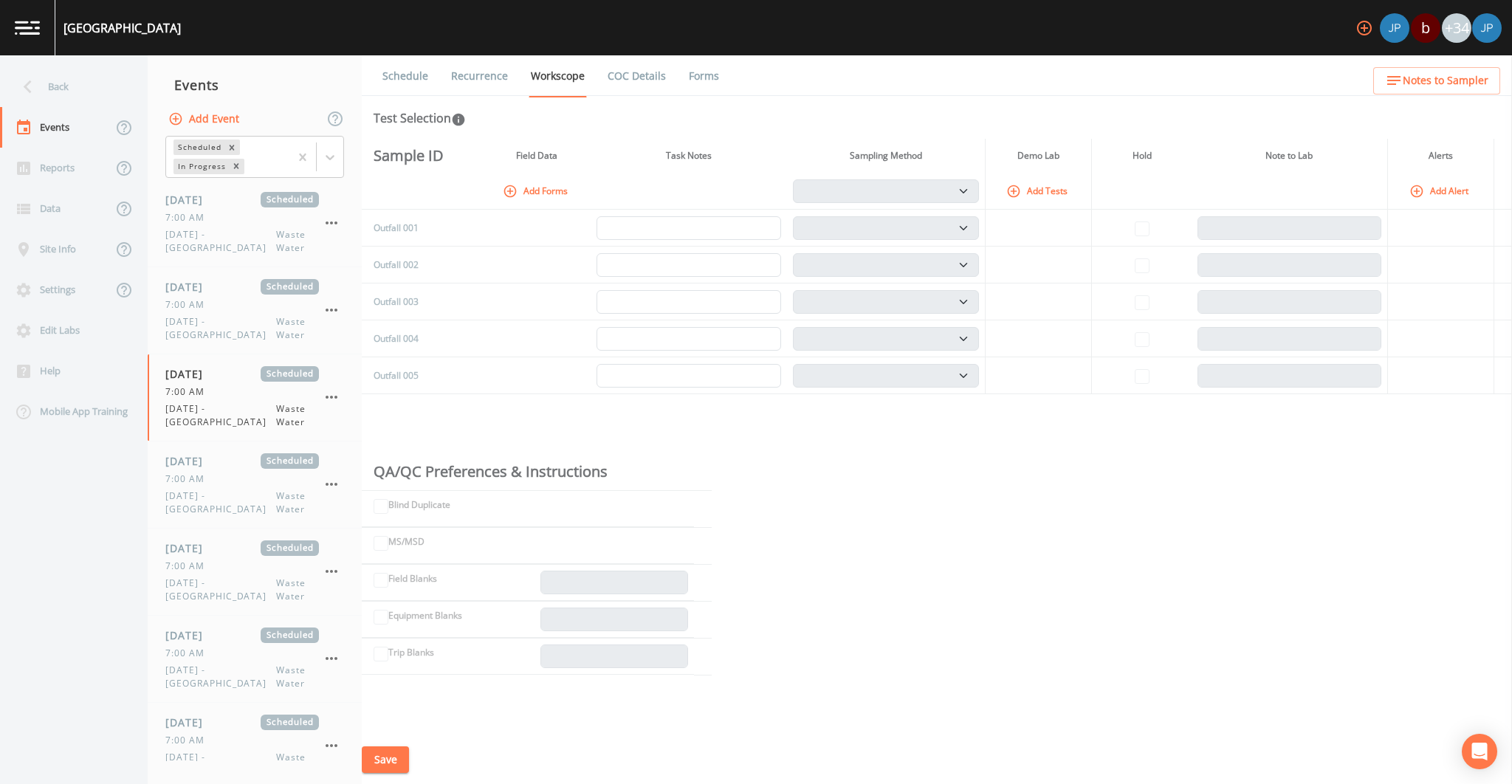 click on "Recurrence" at bounding box center (479, 76) 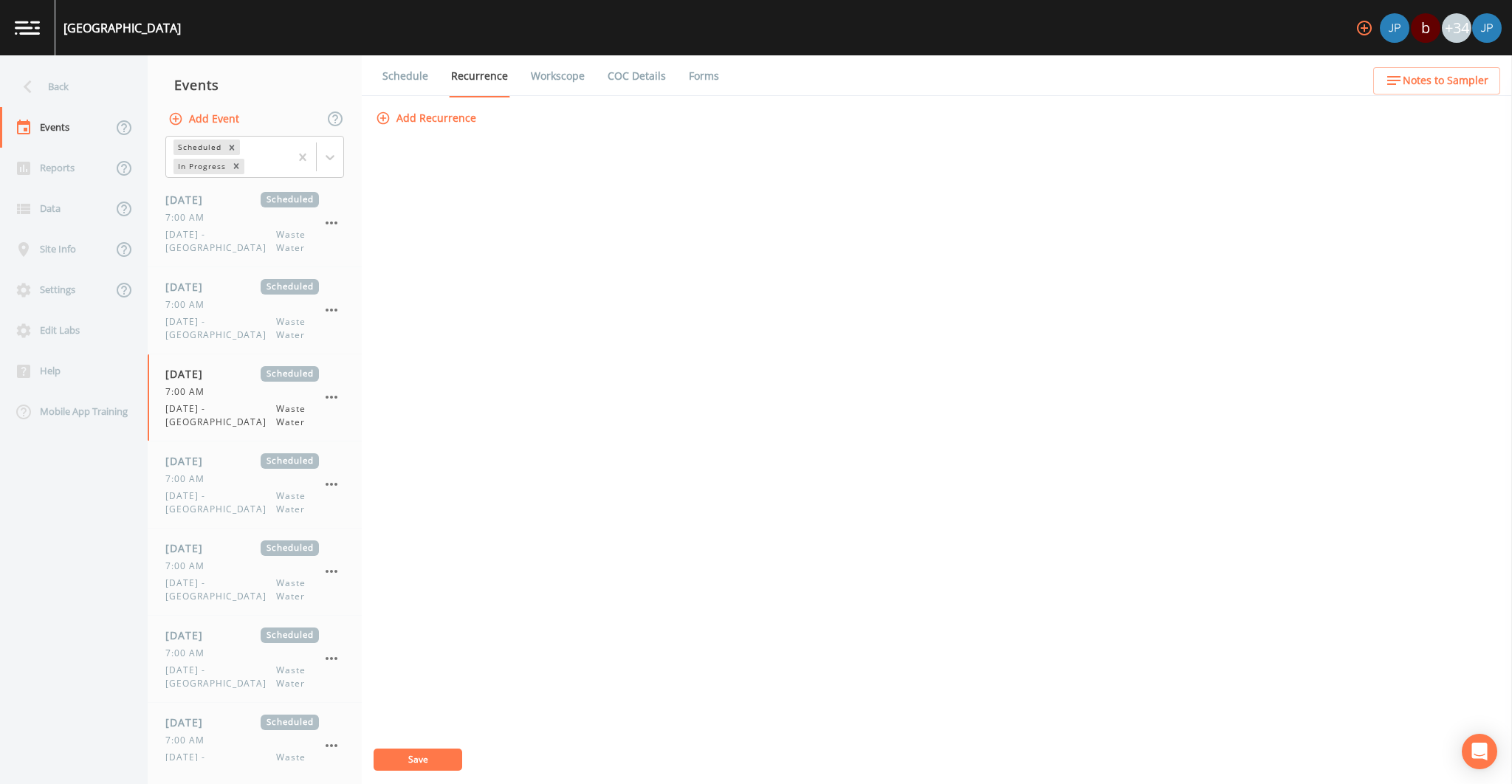 click on "Add Recurrence Save" at bounding box center (937, 444) 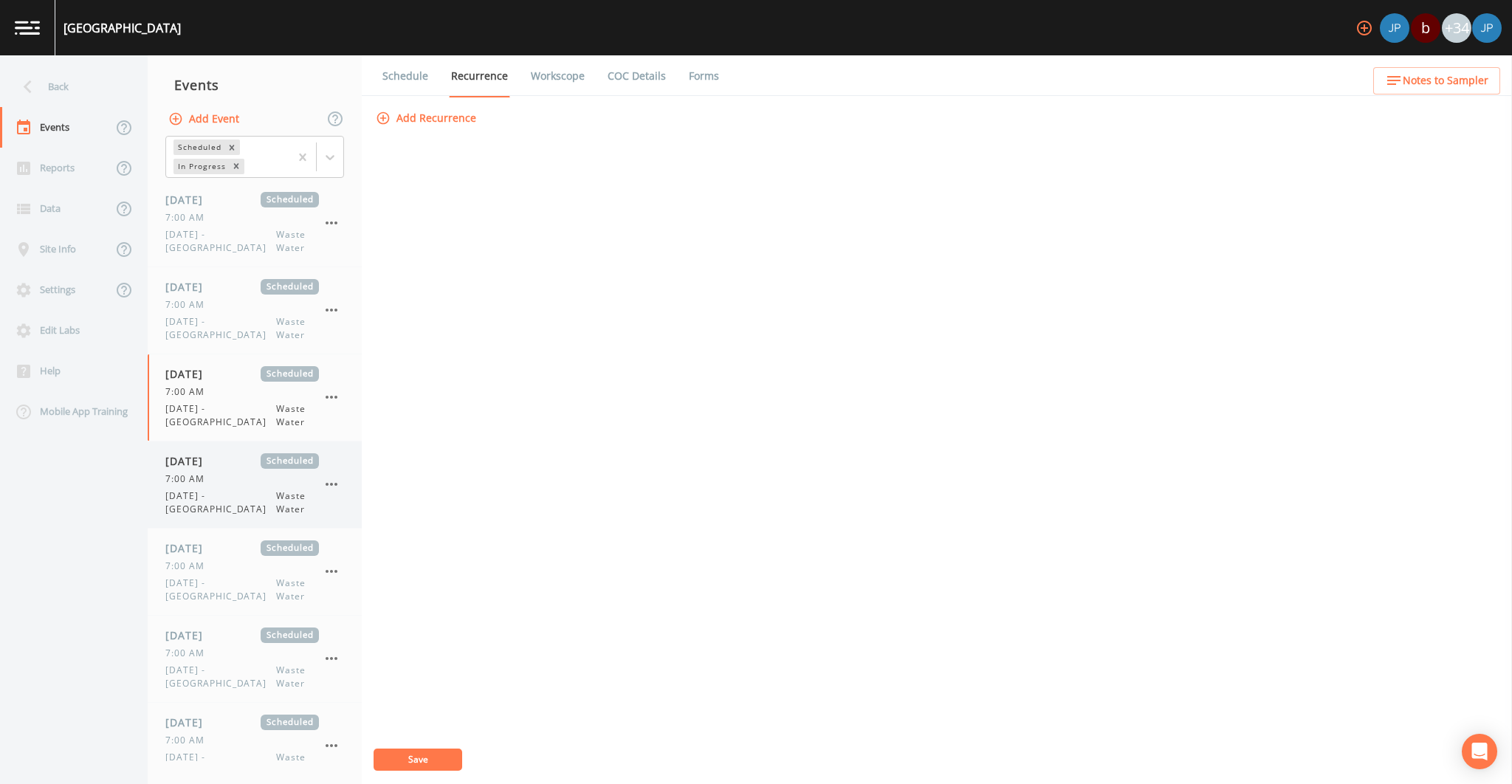 click on "07/19/2025" at bounding box center [189, 461] 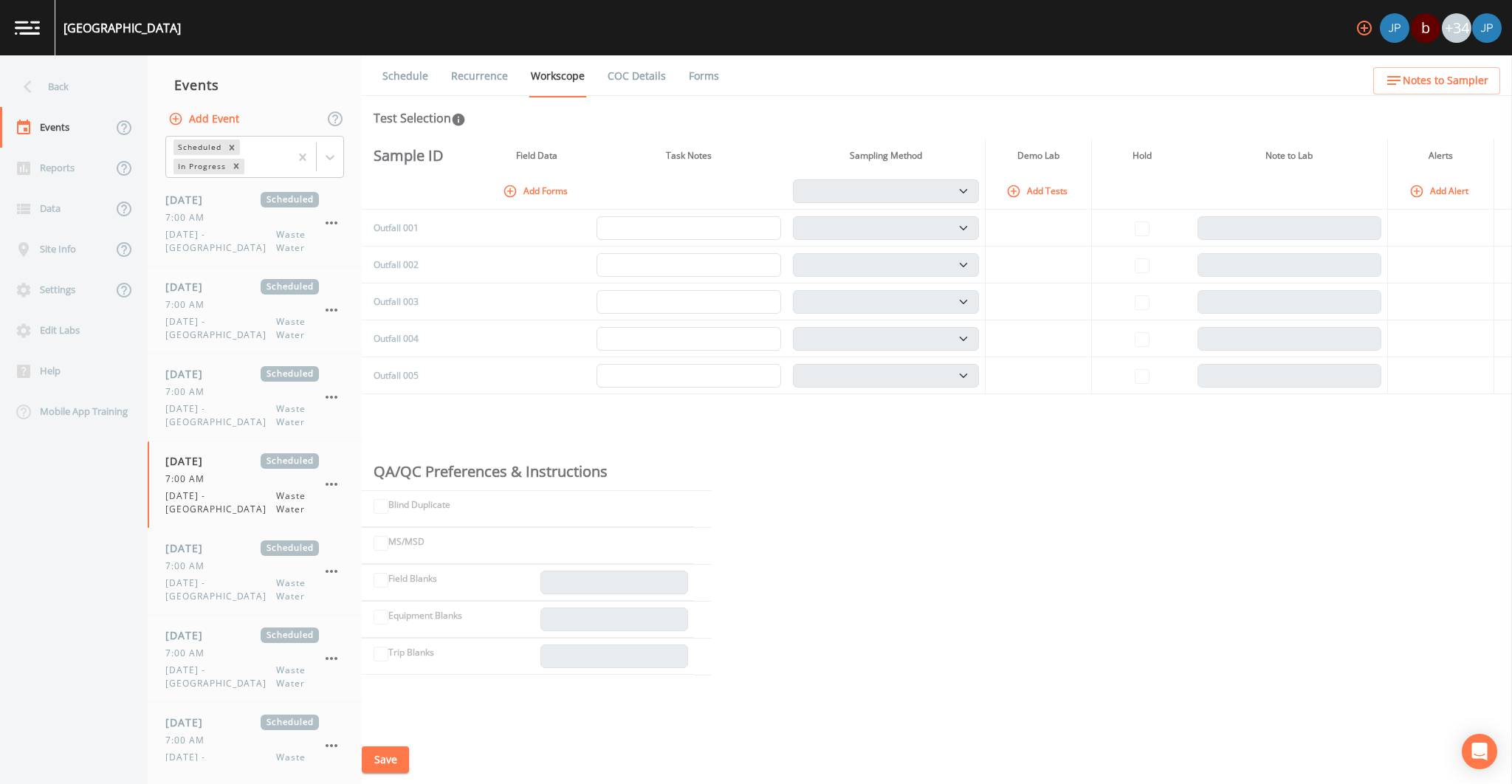 click on "Recurrence" at bounding box center [479, 76] 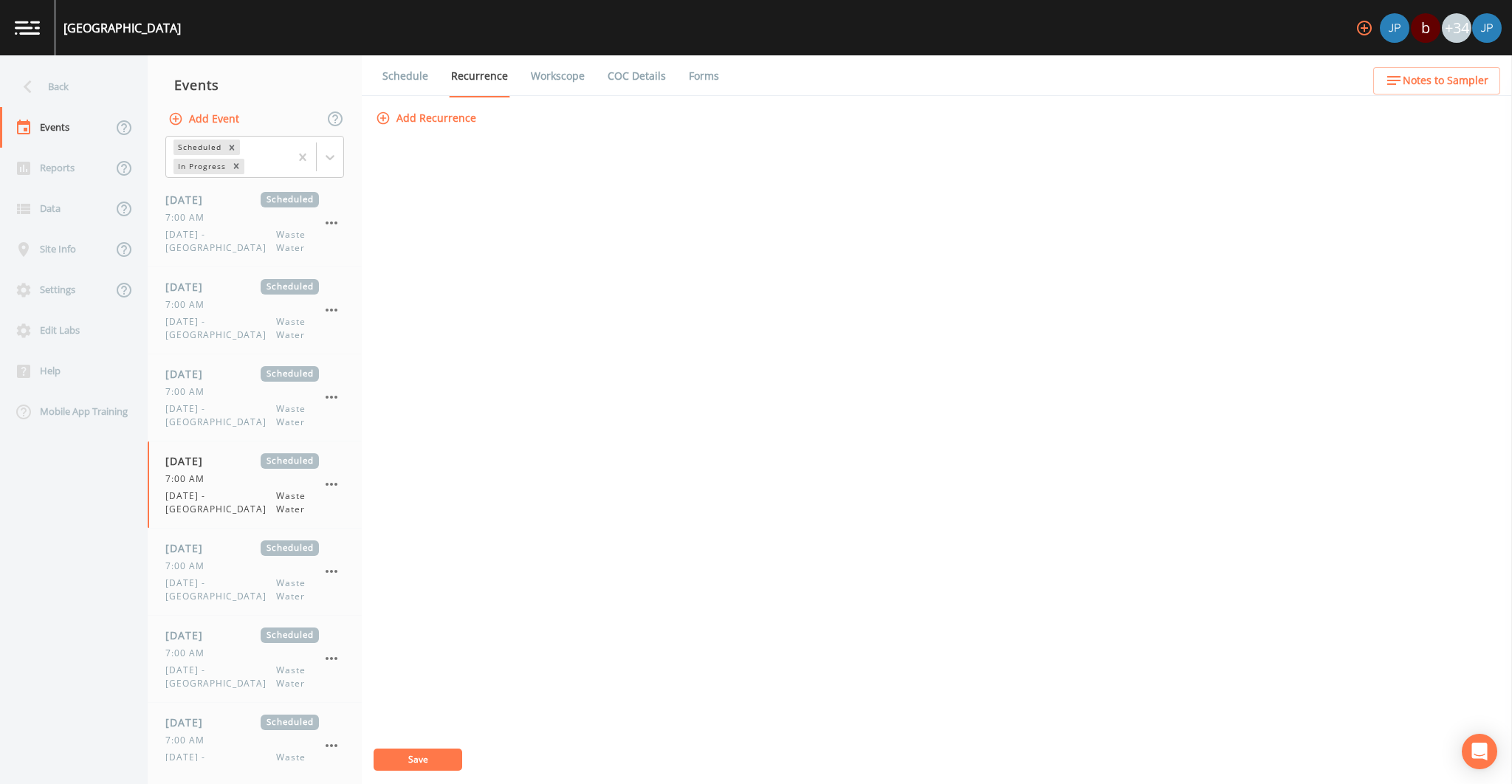 click on "Add Recurrence Save" at bounding box center (937, 444) 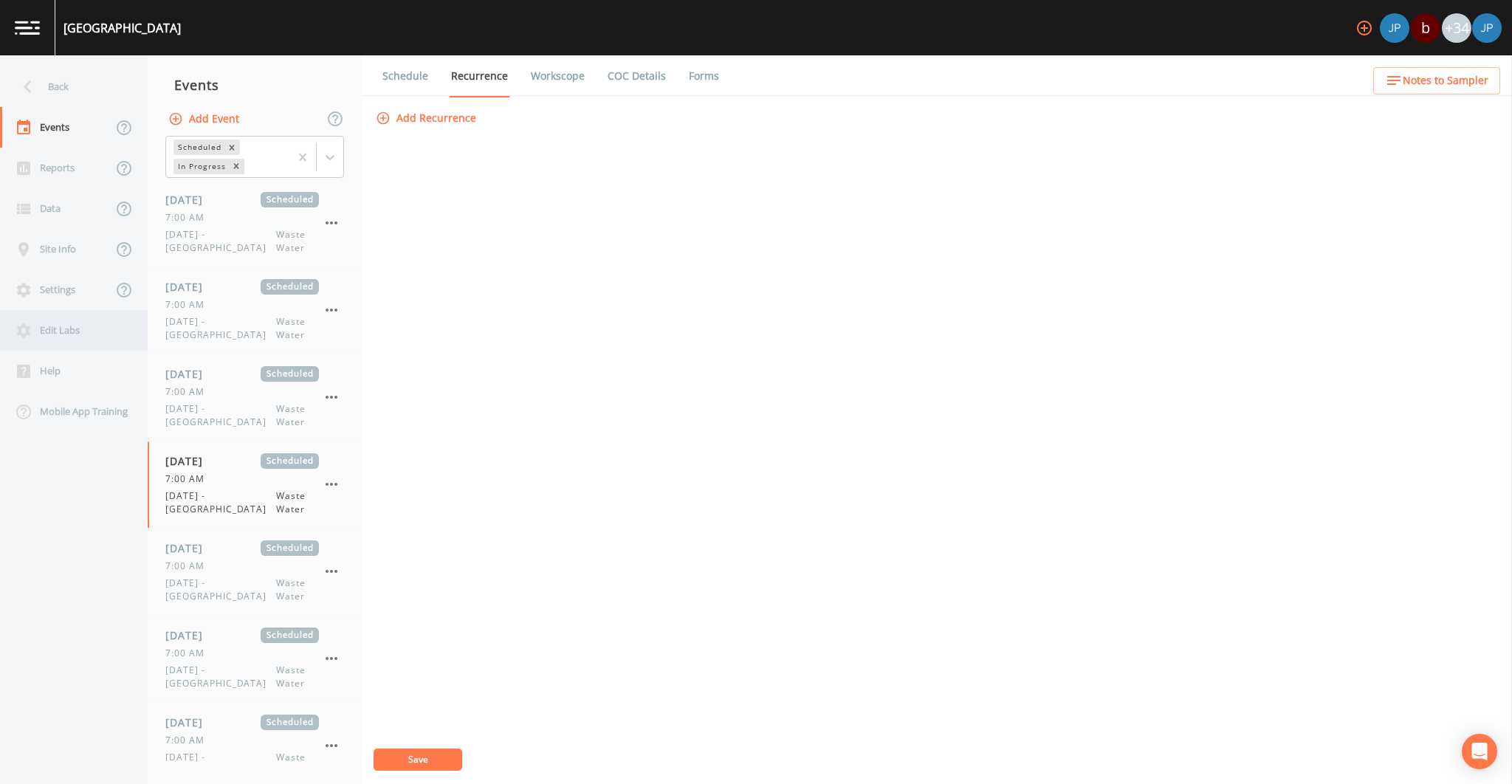 click on "Edit Labs" at bounding box center [66, 330] 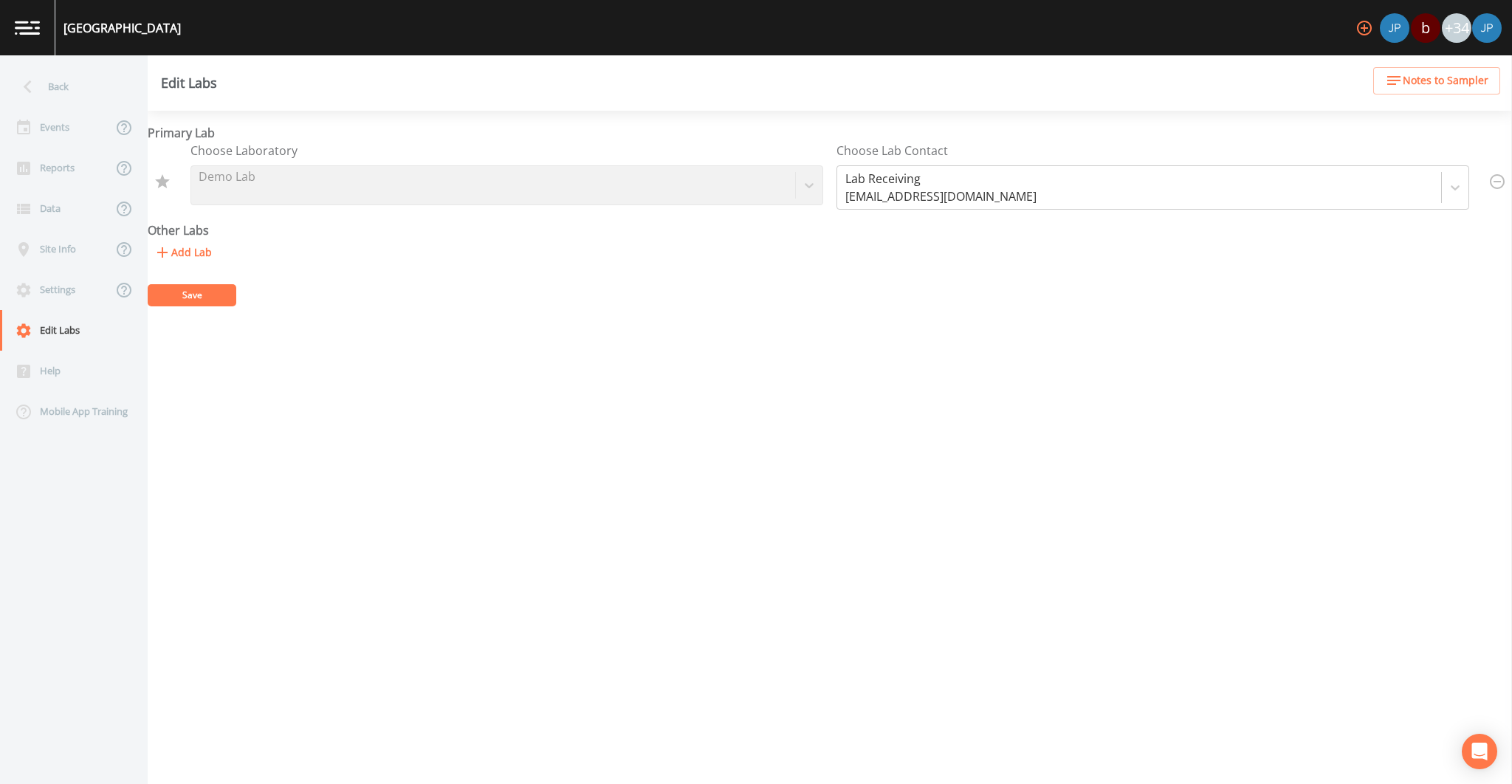 click on "Add Lab" at bounding box center [182, 252] 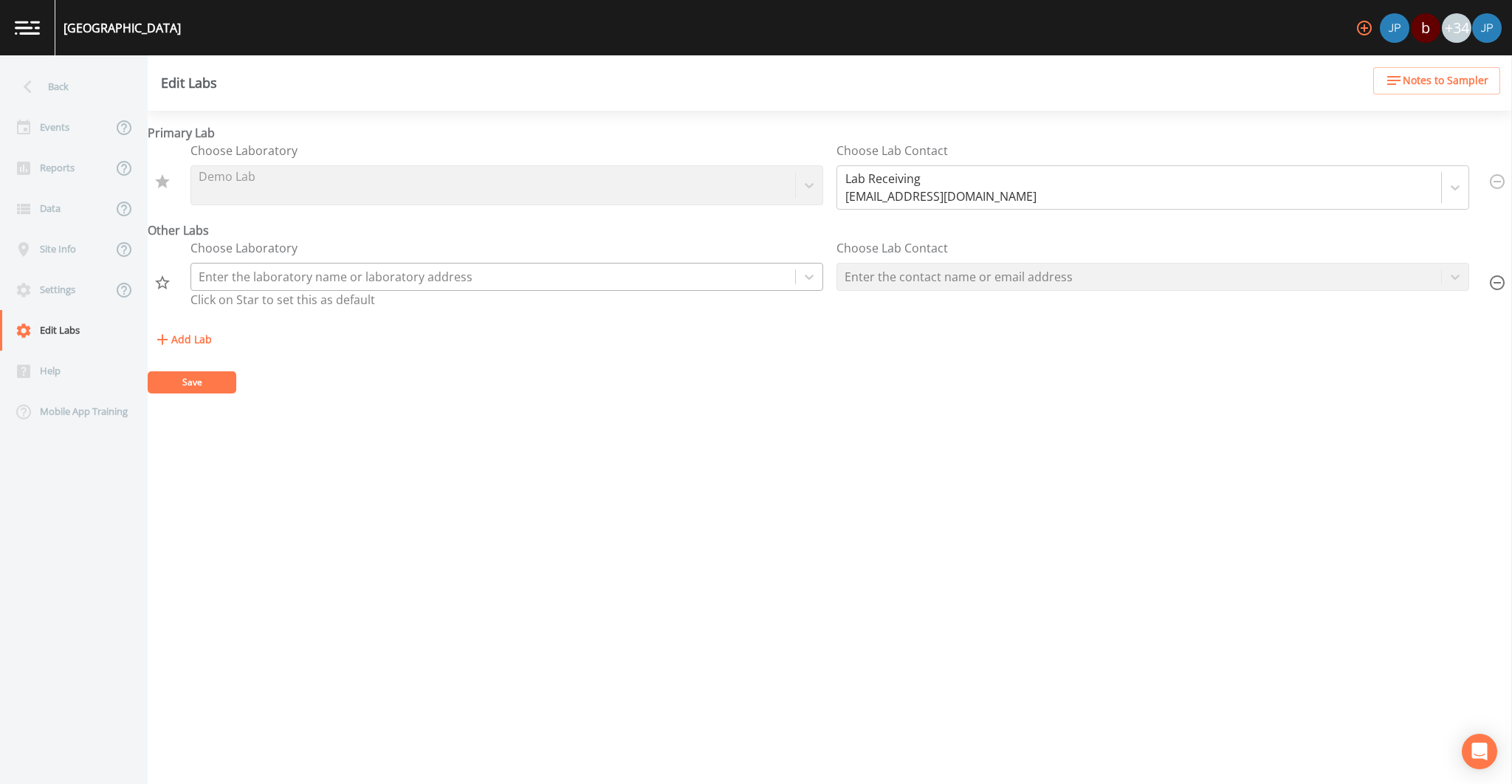 click at bounding box center (493, 277) 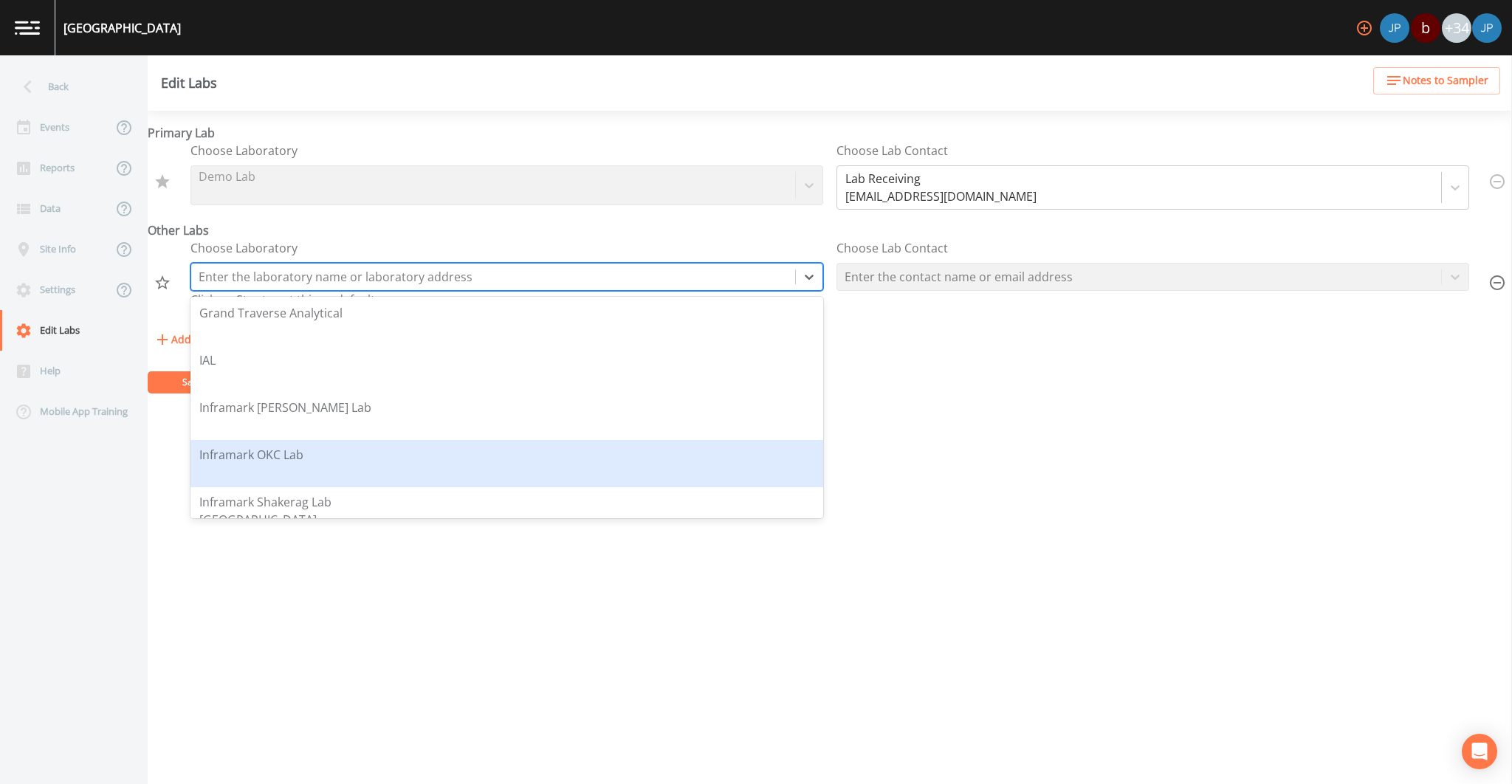 scroll, scrollTop: 1340, scrollLeft: 0, axis: vertical 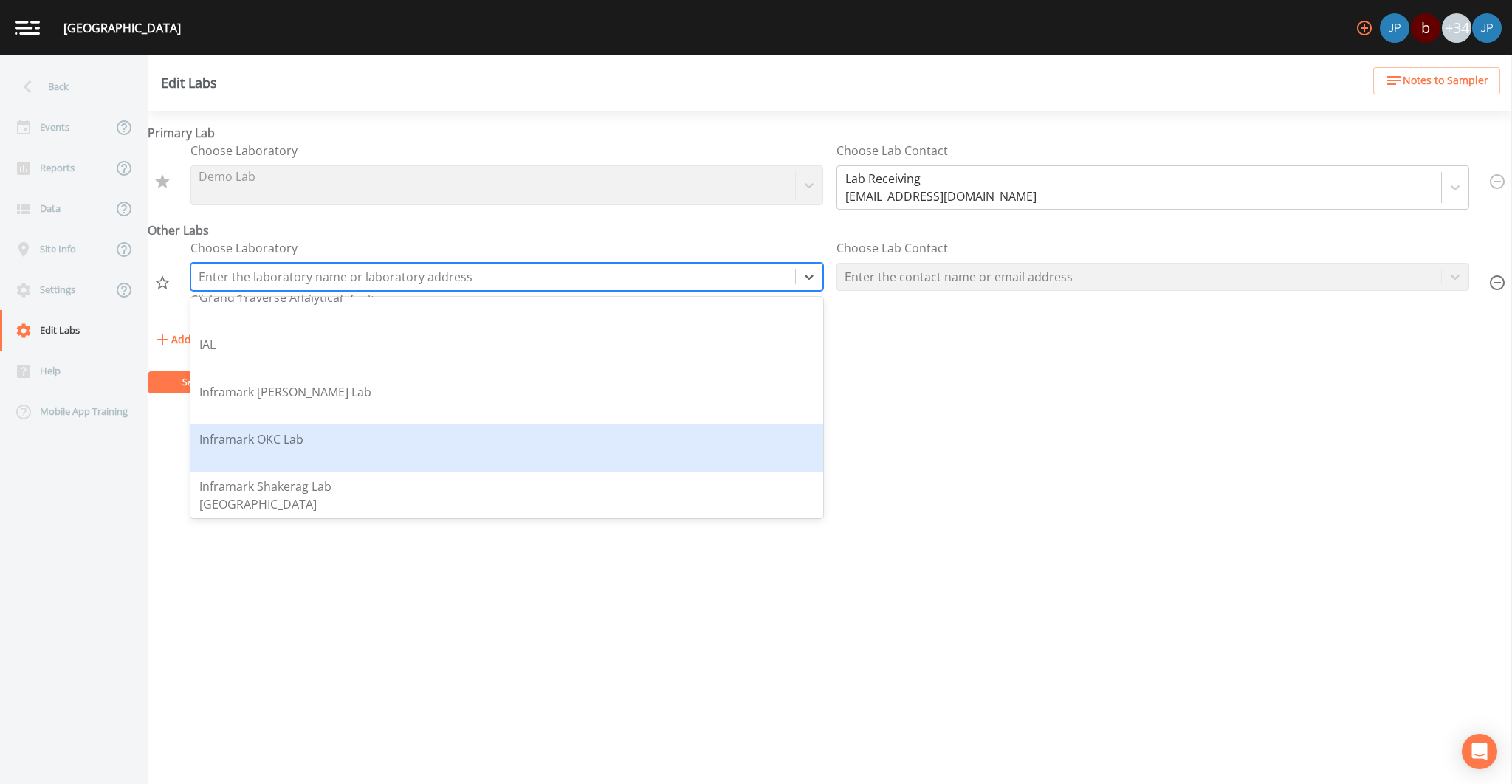 click on "Inframark OKC Lab" at bounding box center (506, 448) 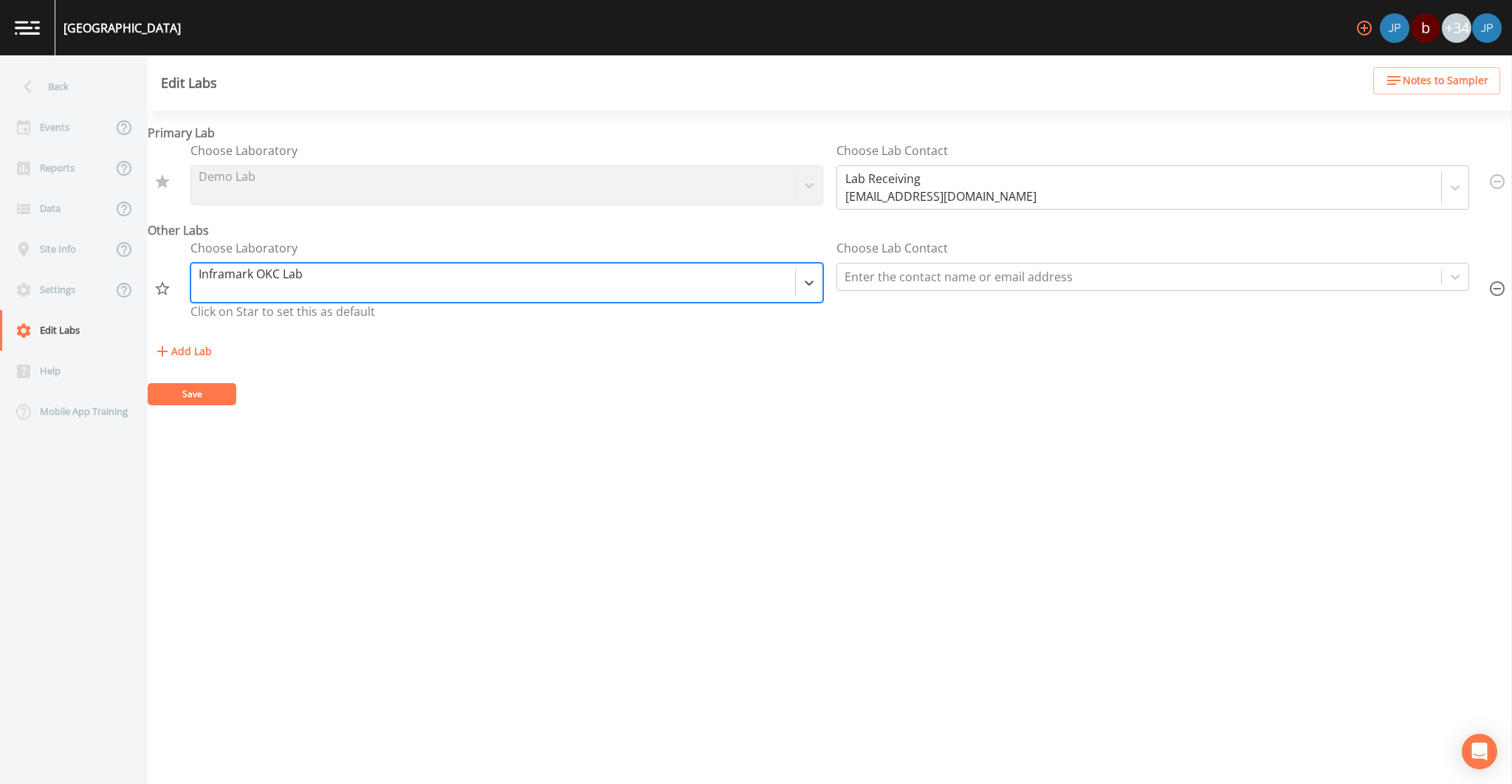 click 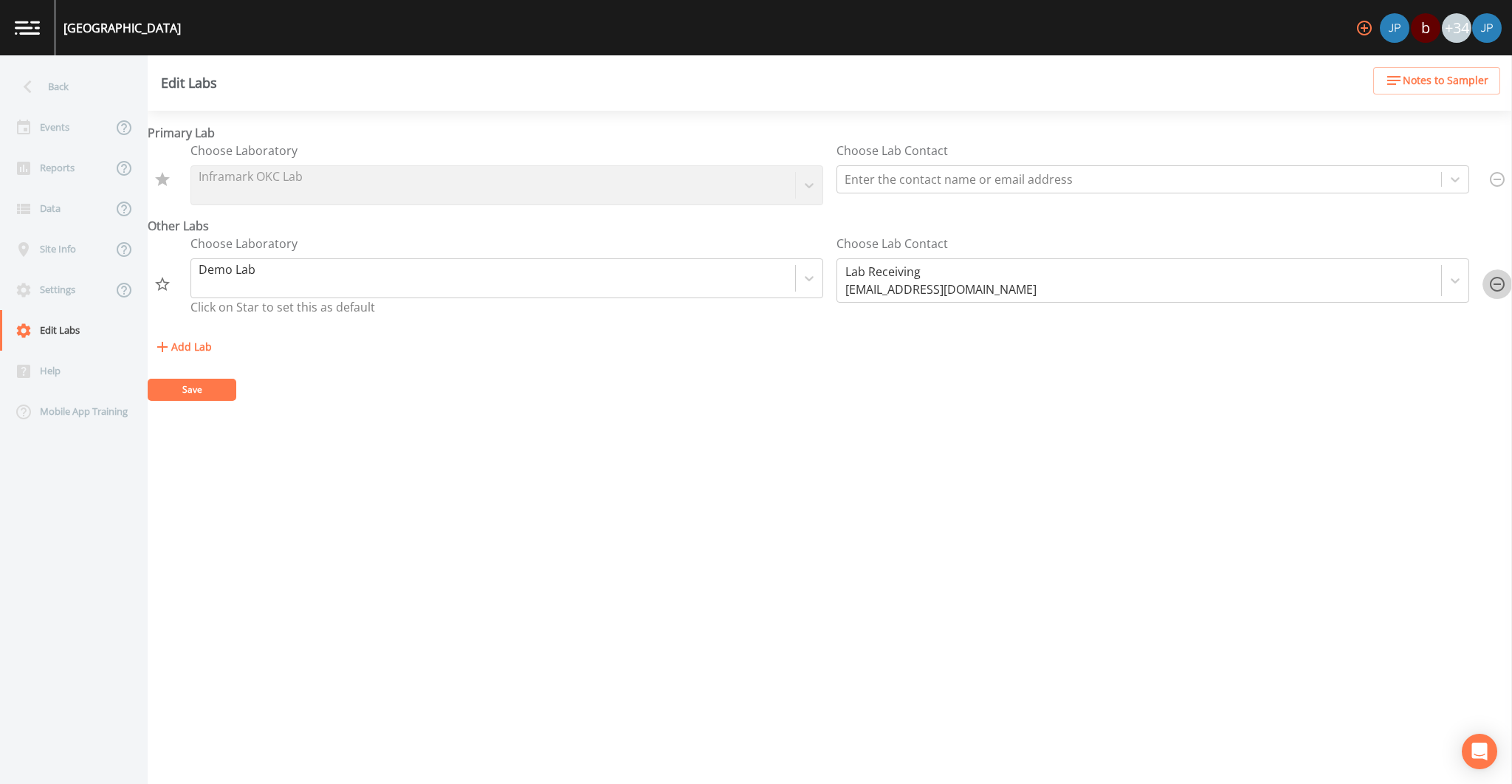 click 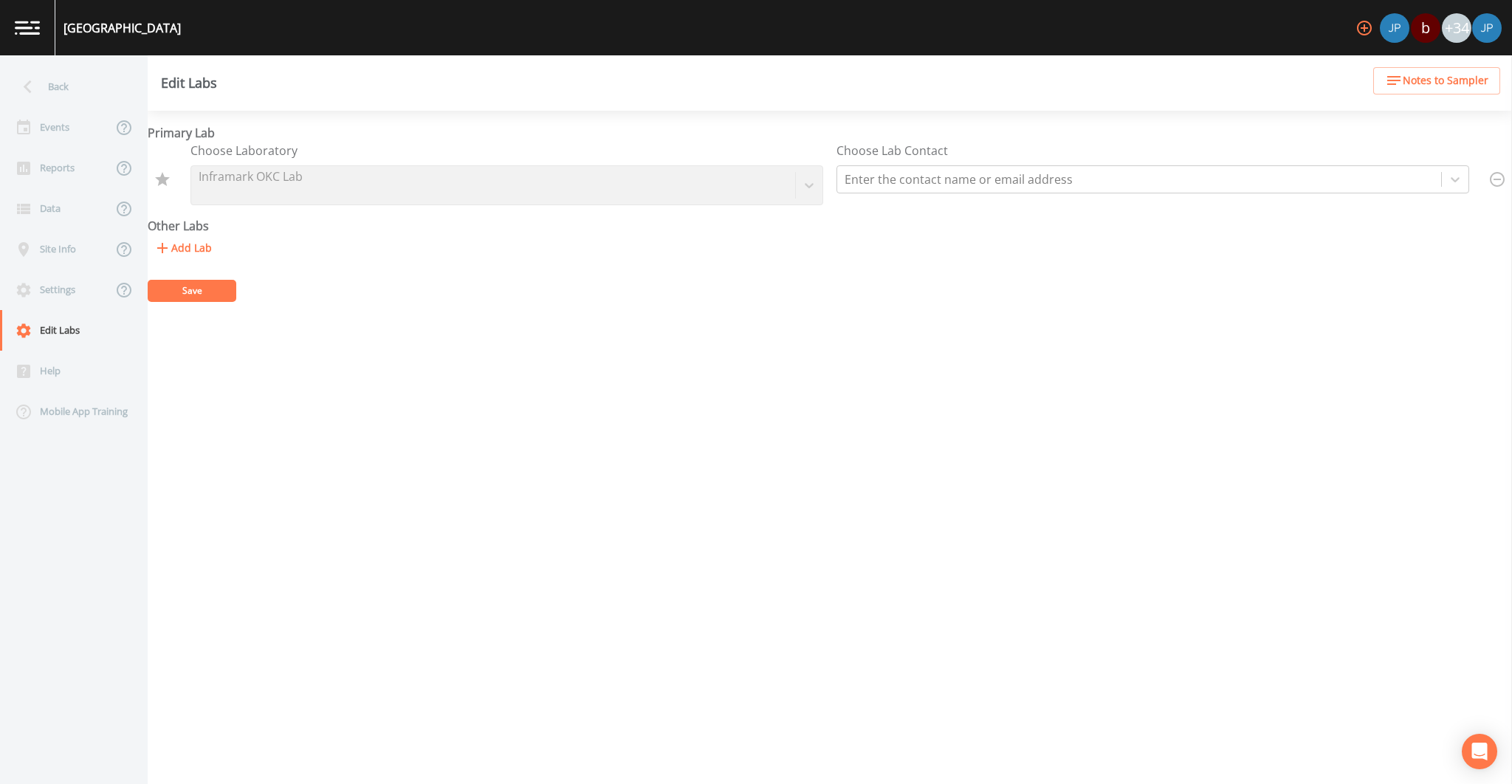 click on "Save" at bounding box center (192, 291) 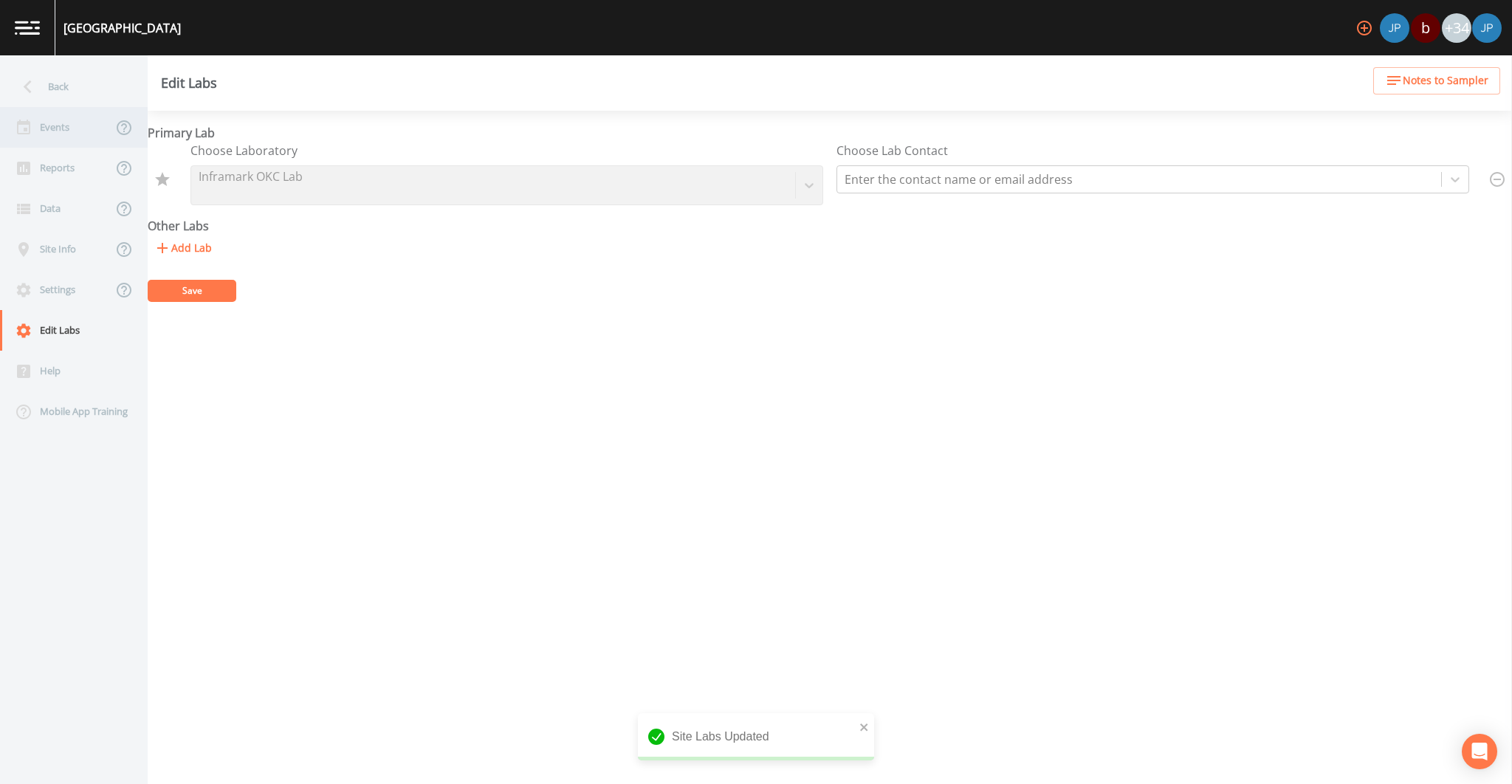 click on "Events" at bounding box center [56, 127] 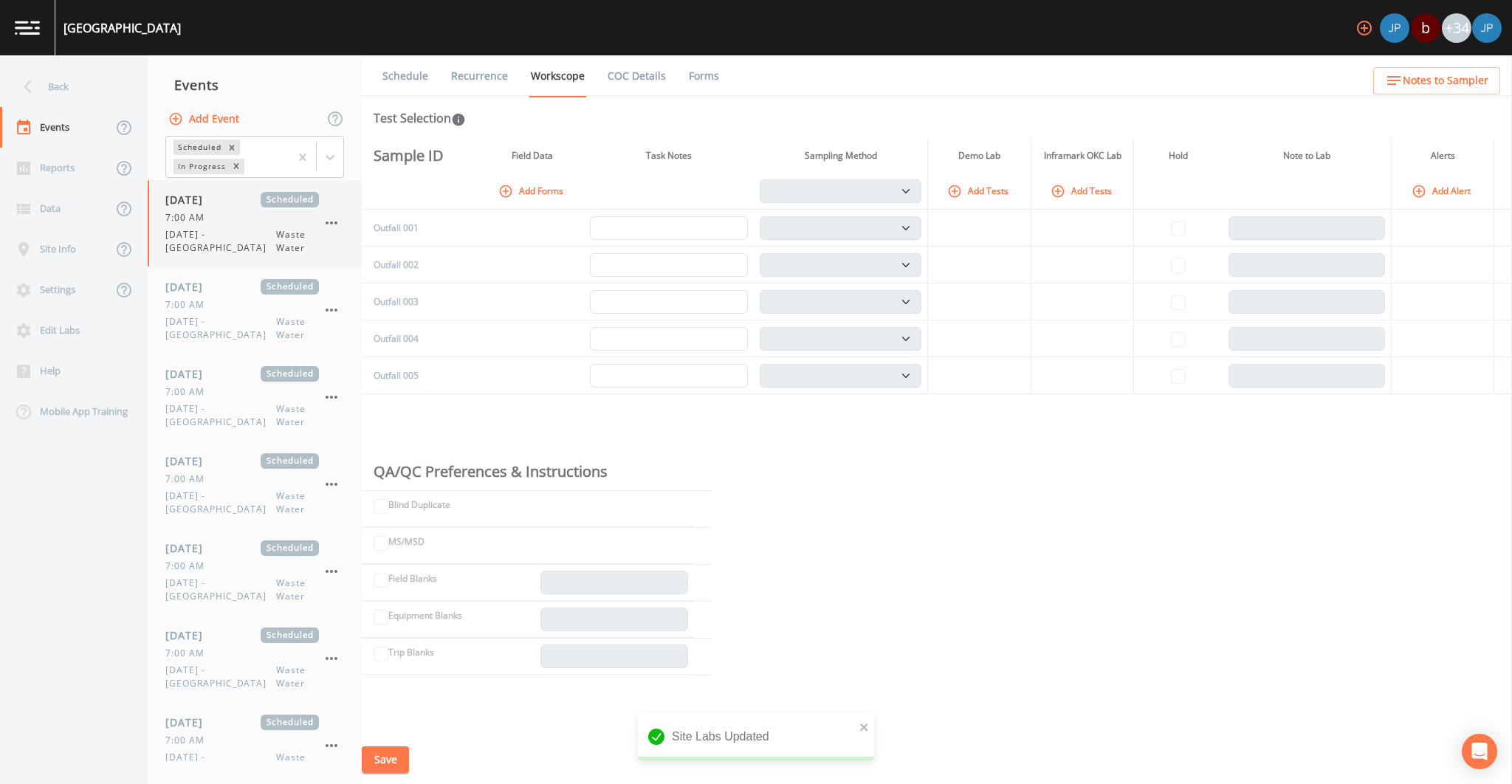 click on "Wednesday - DC" at bounding box center [221, 241] 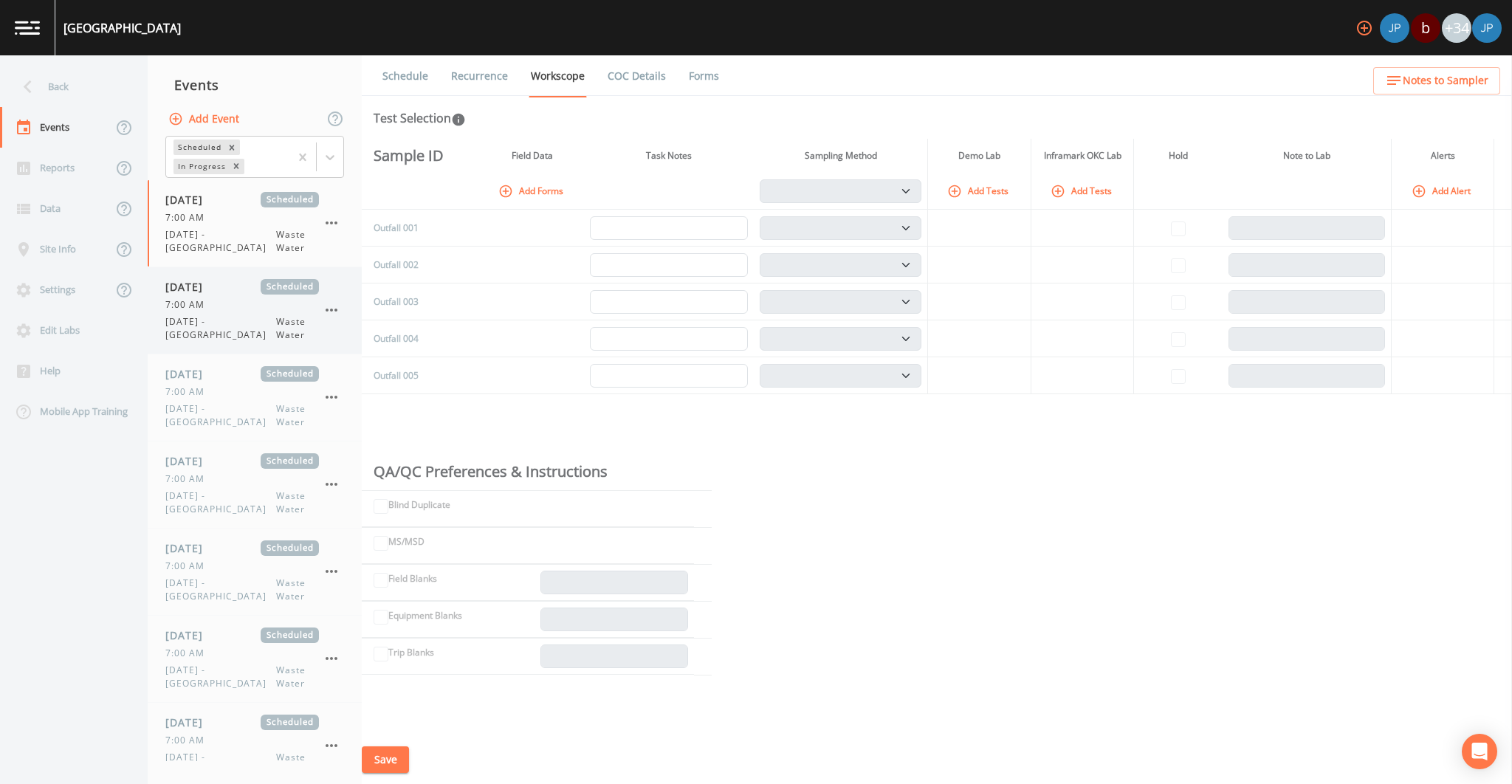 click on "7:00 AM" at bounding box center (242, 305) 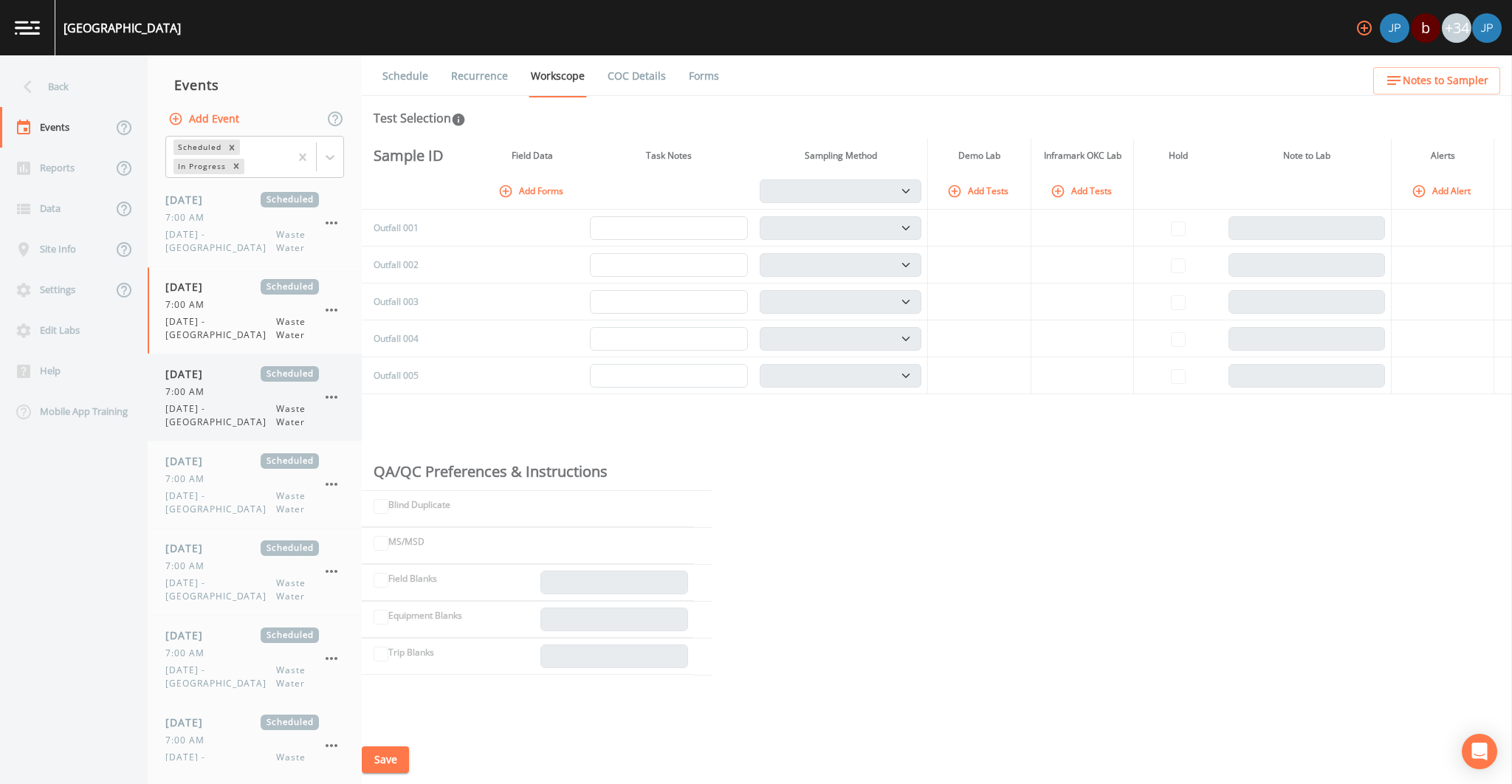 click on "7:00 AM" at bounding box center [242, 392] 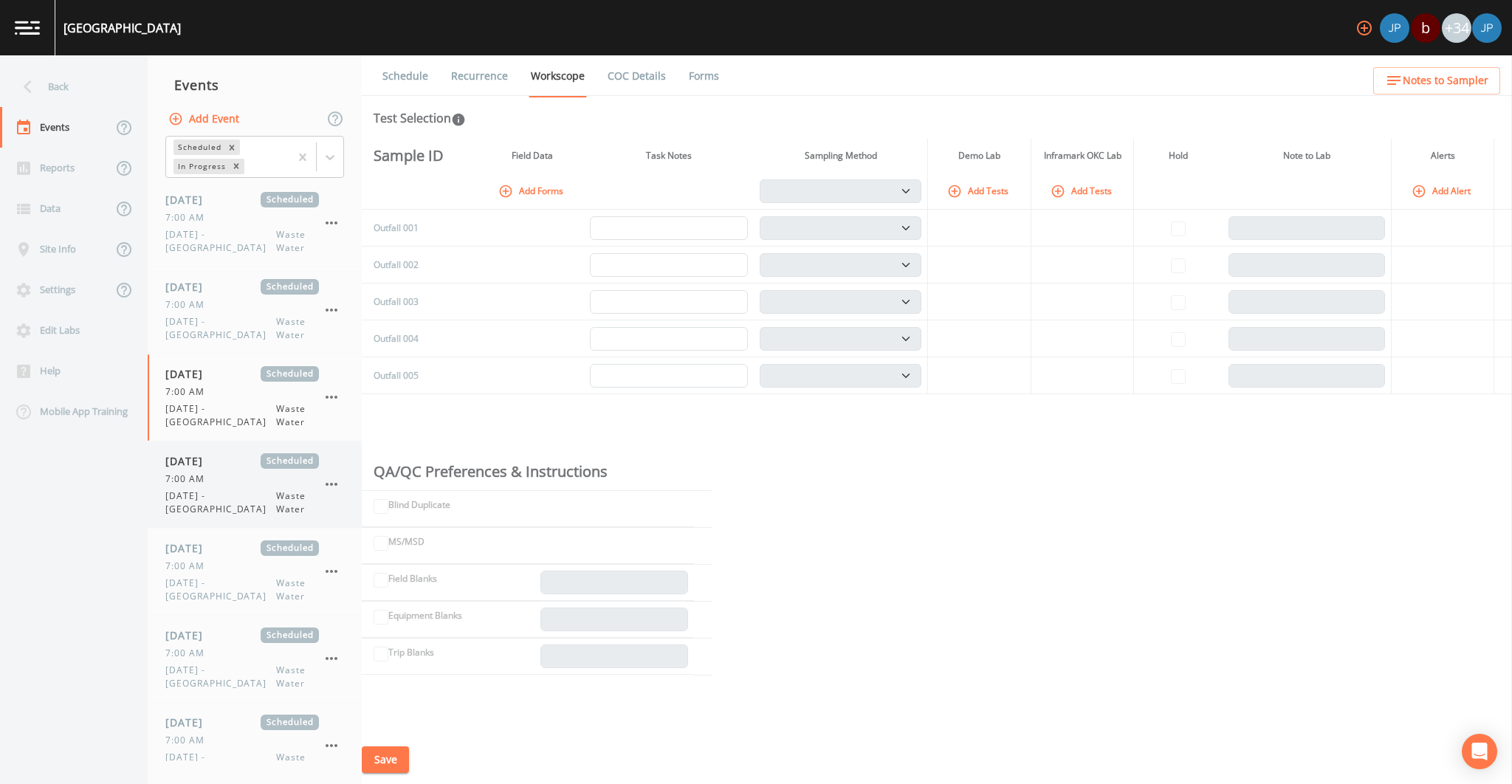click on "07/19/2025 Scheduled 7:00 AM Saturday - DC Waste Water" at bounding box center (255, 484) 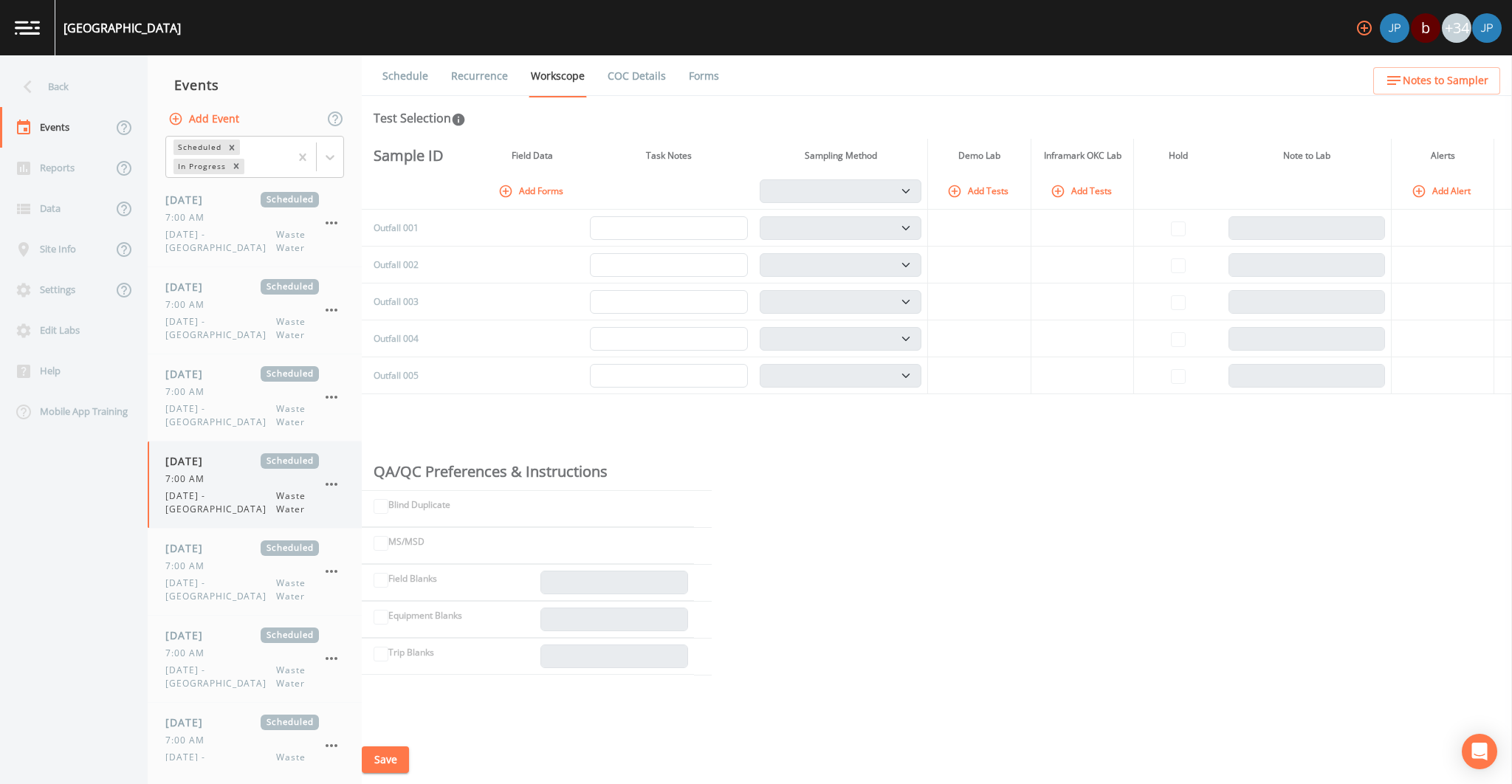 click on "07/19/2025 Scheduled 7:00 AM Saturday - DC Waste Water" at bounding box center (255, 484) 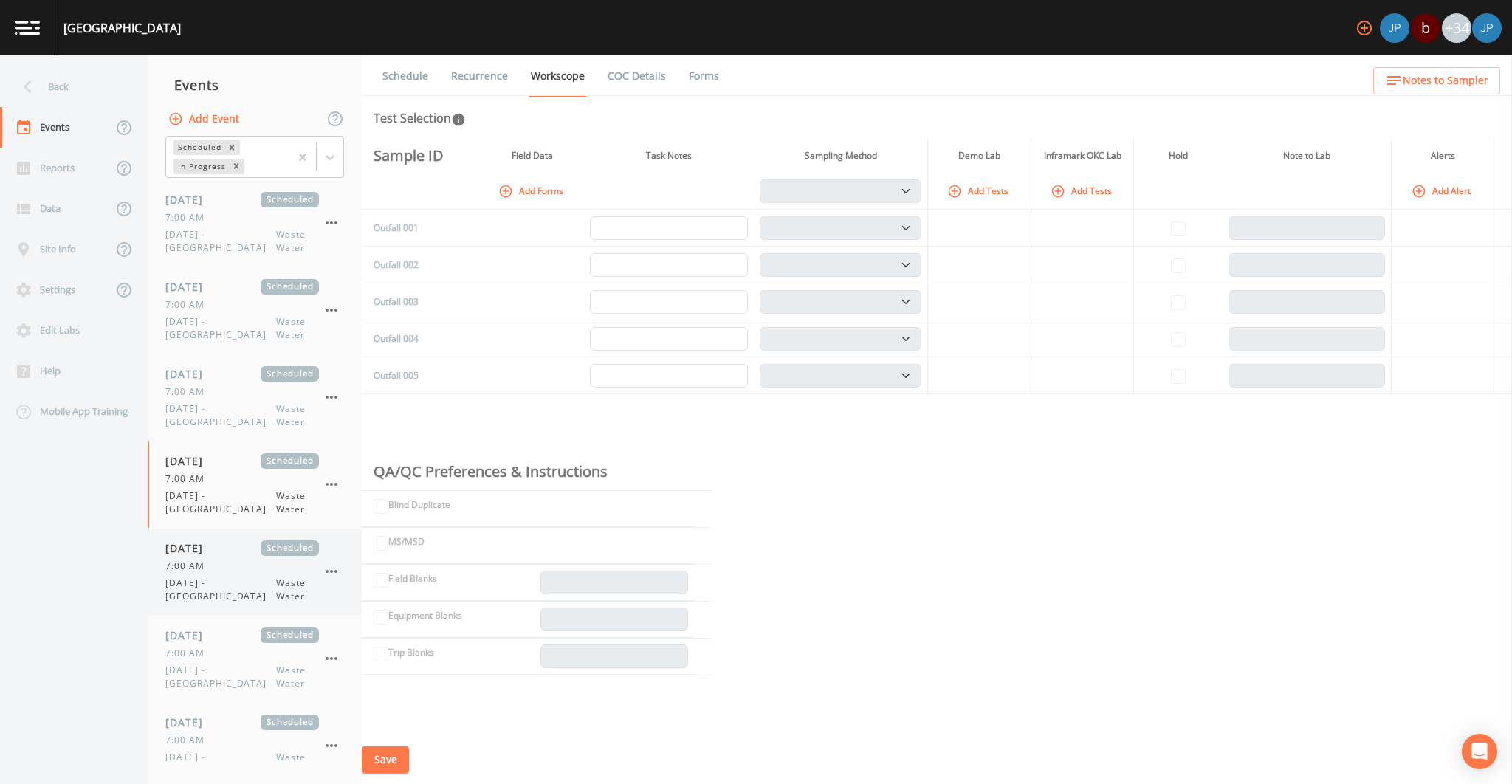 click on "Sunday - DC" at bounding box center (221, 590) 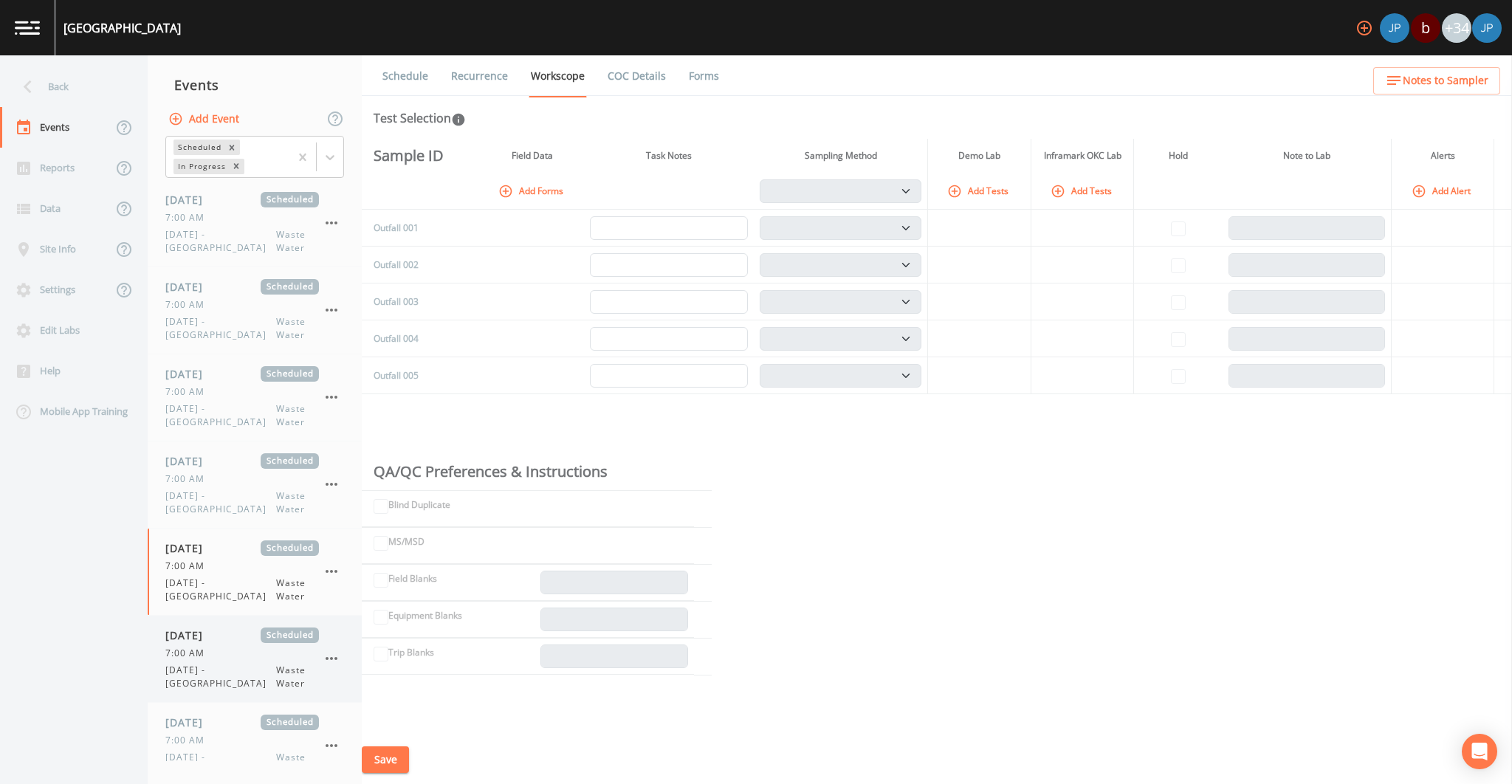 click on "07/21/2025" at bounding box center (189, 635) 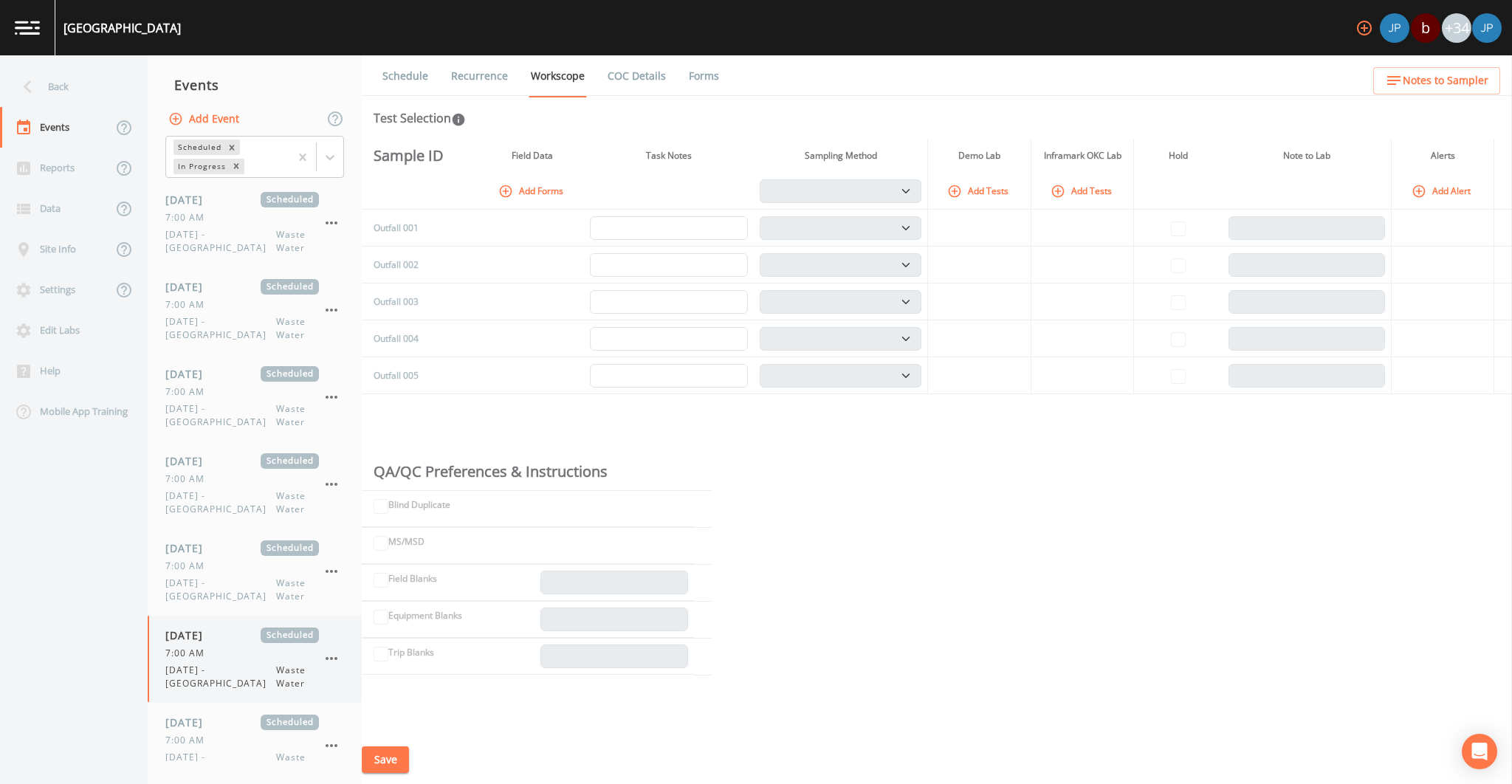 click on "07/21/2025 Scheduled 7:00 AM Monday - DC Waste Water" at bounding box center (255, 659) 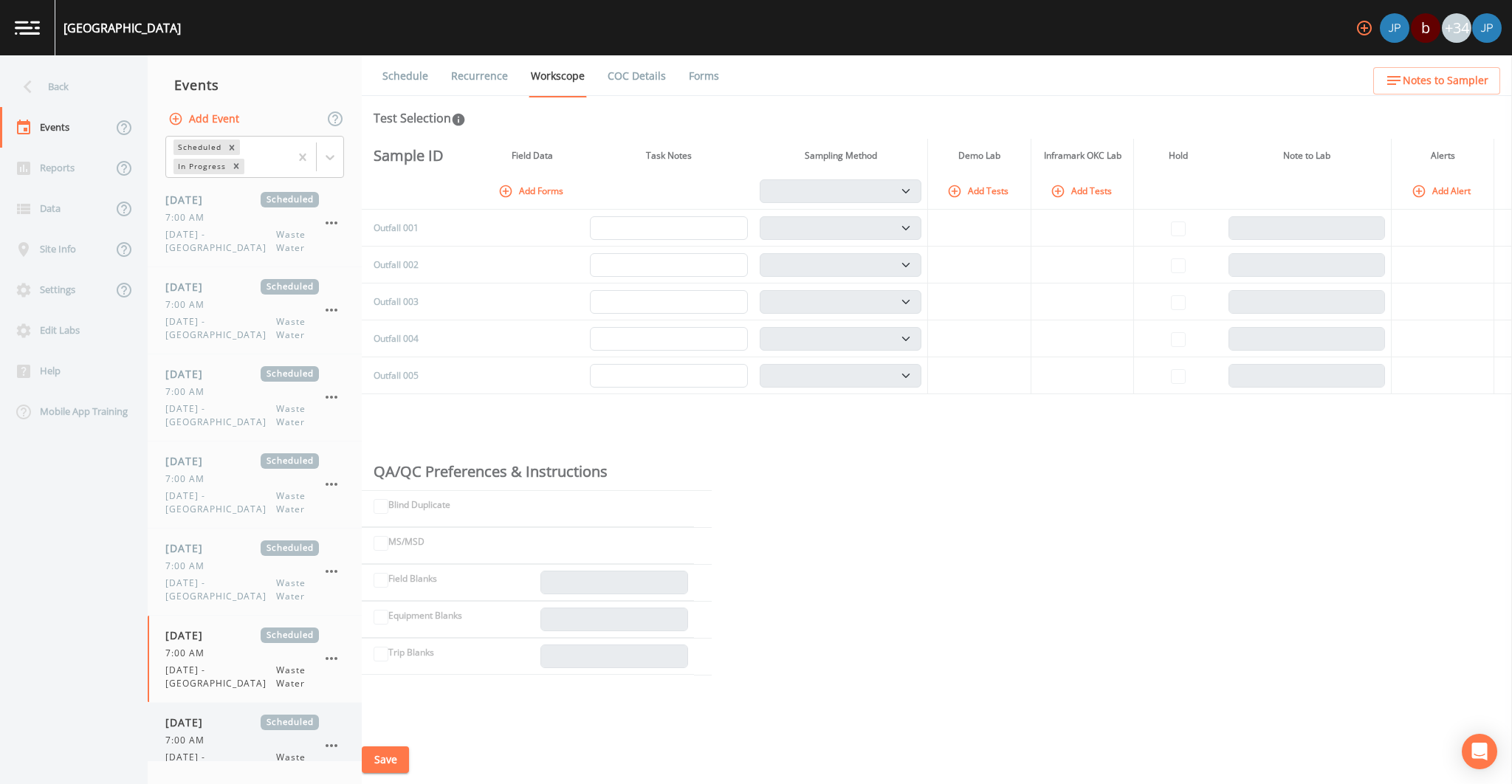 click on "07/22/2025 Scheduled" at bounding box center (242, 722) 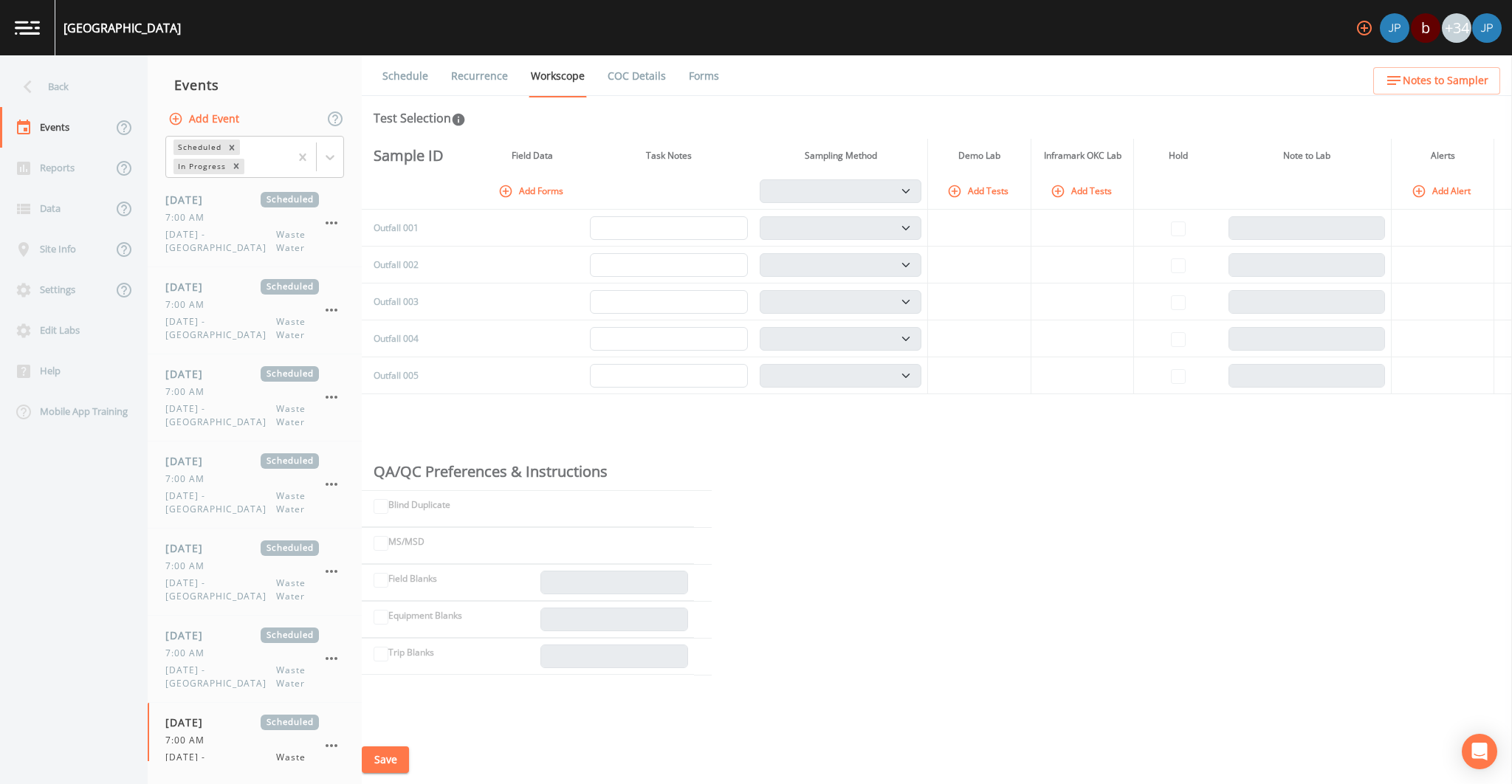 click at bounding box center (255, 267) 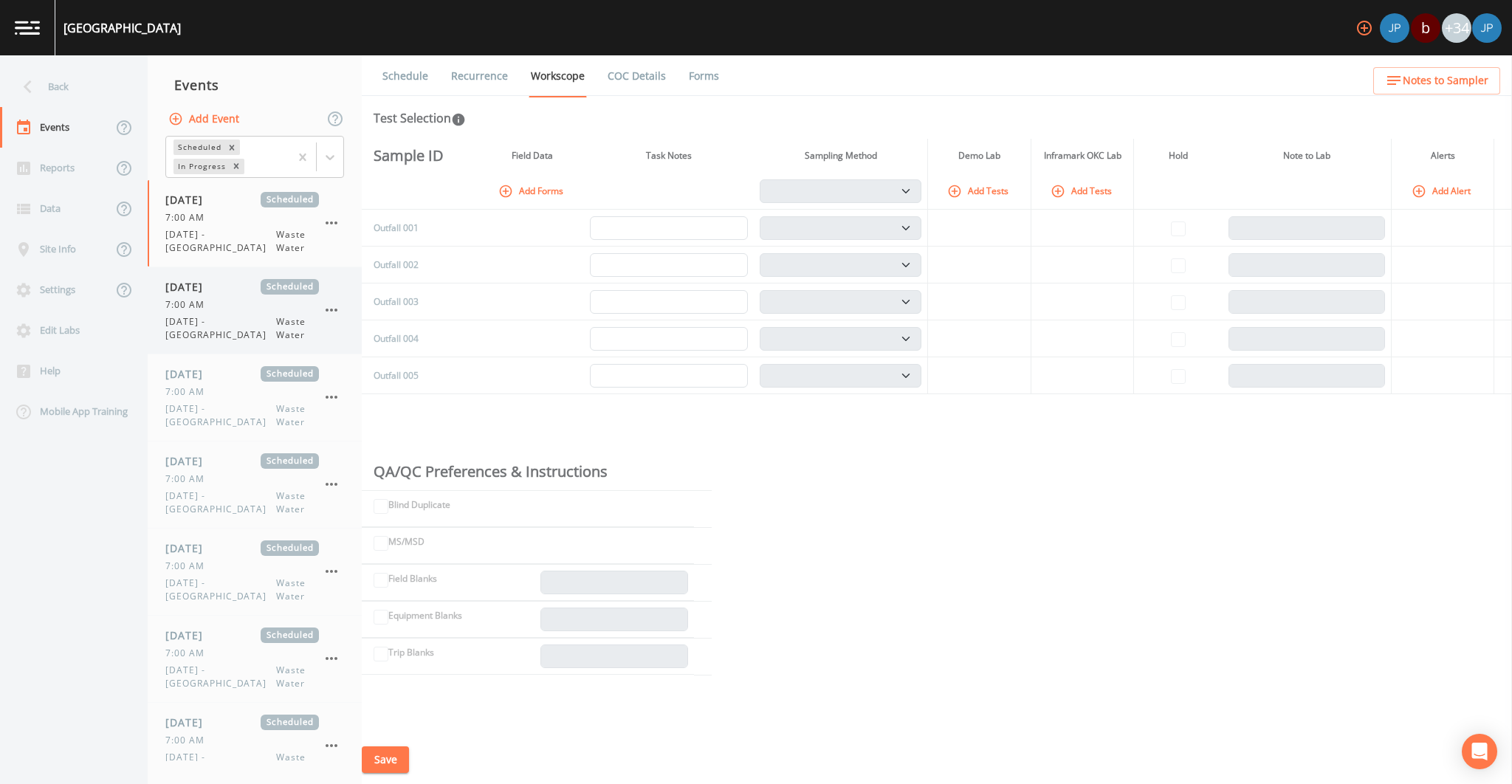 click on "Thursday - DC" at bounding box center (221, 329) 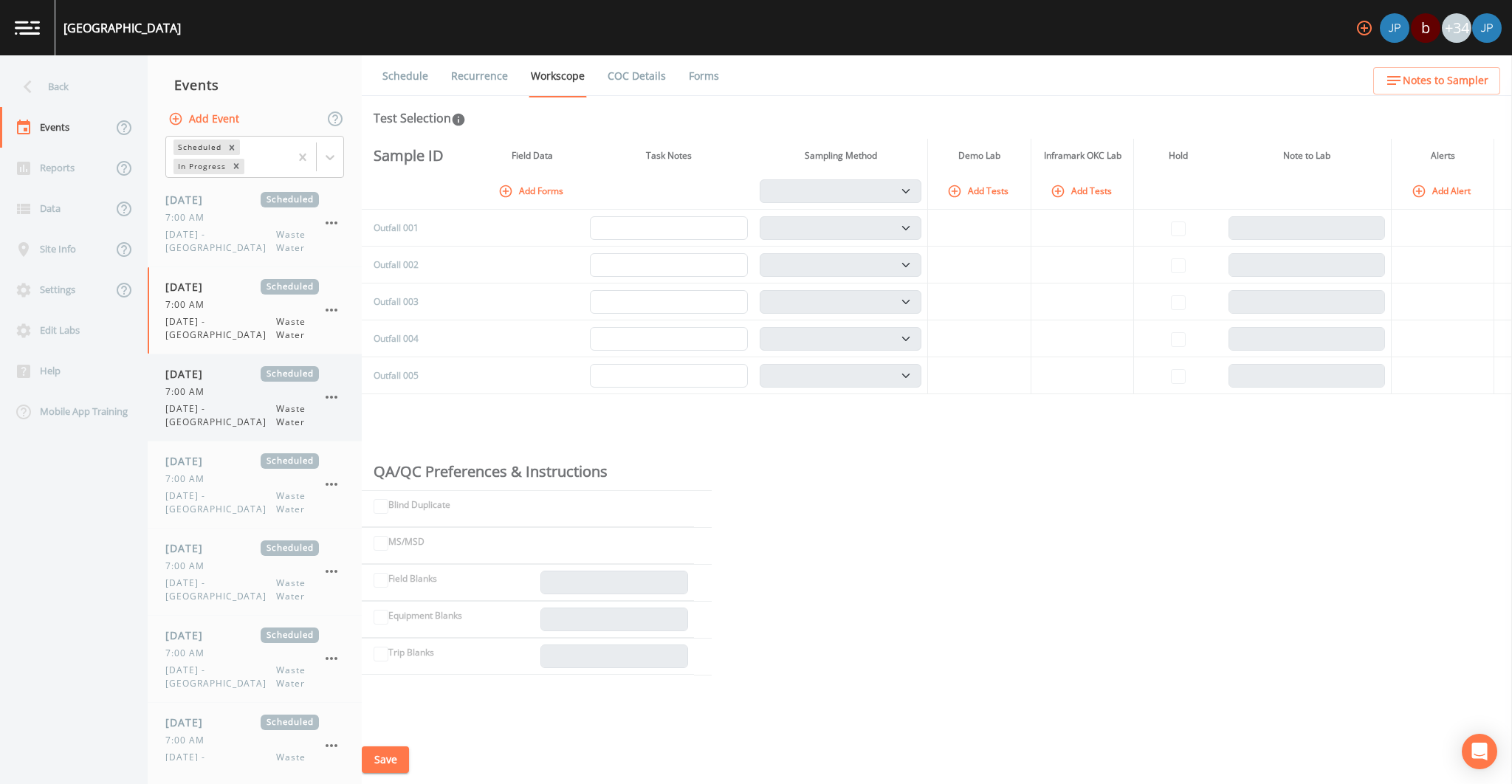 click on "7:00 AM" at bounding box center (242, 392) 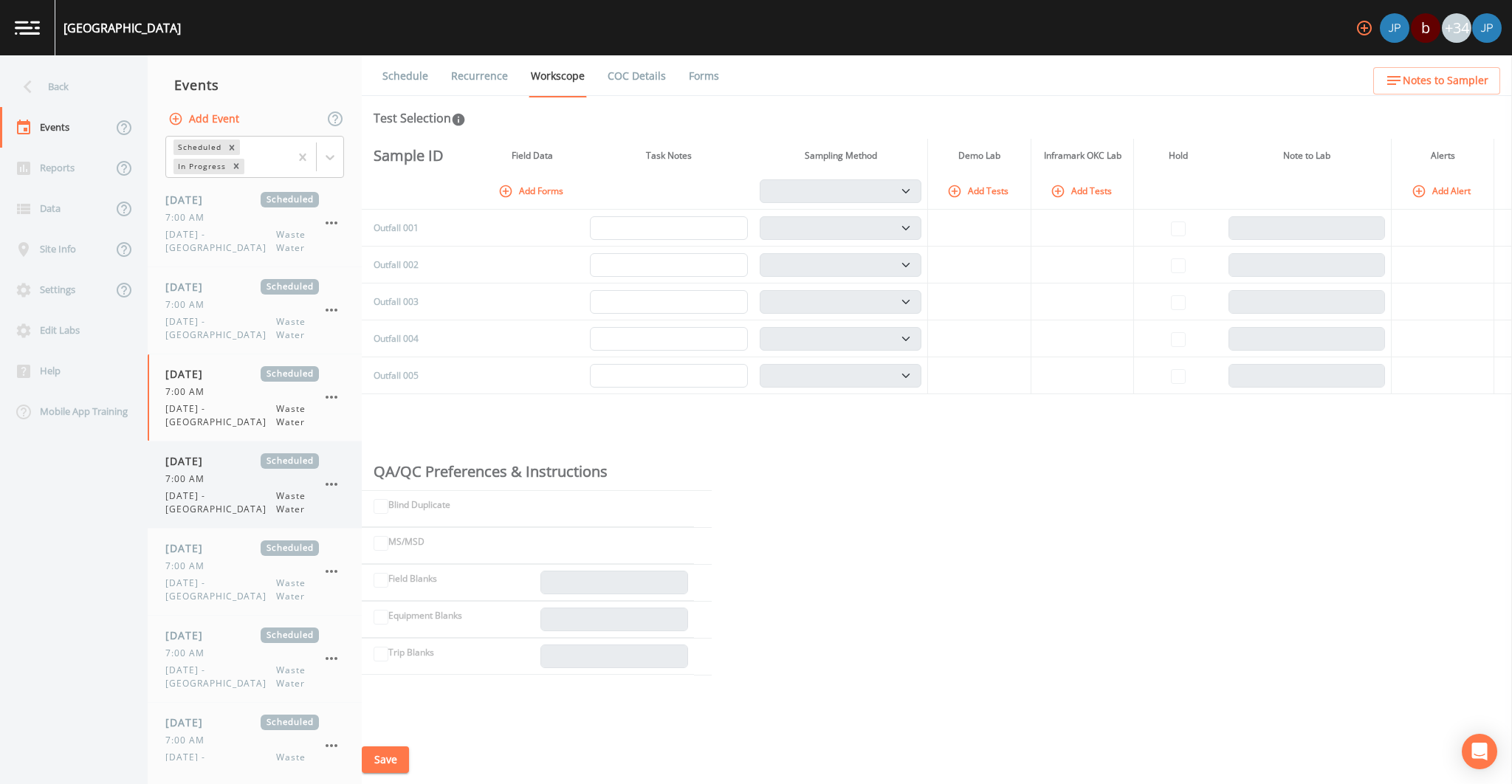 click on "07/19/2025" at bounding box center [189, 461] 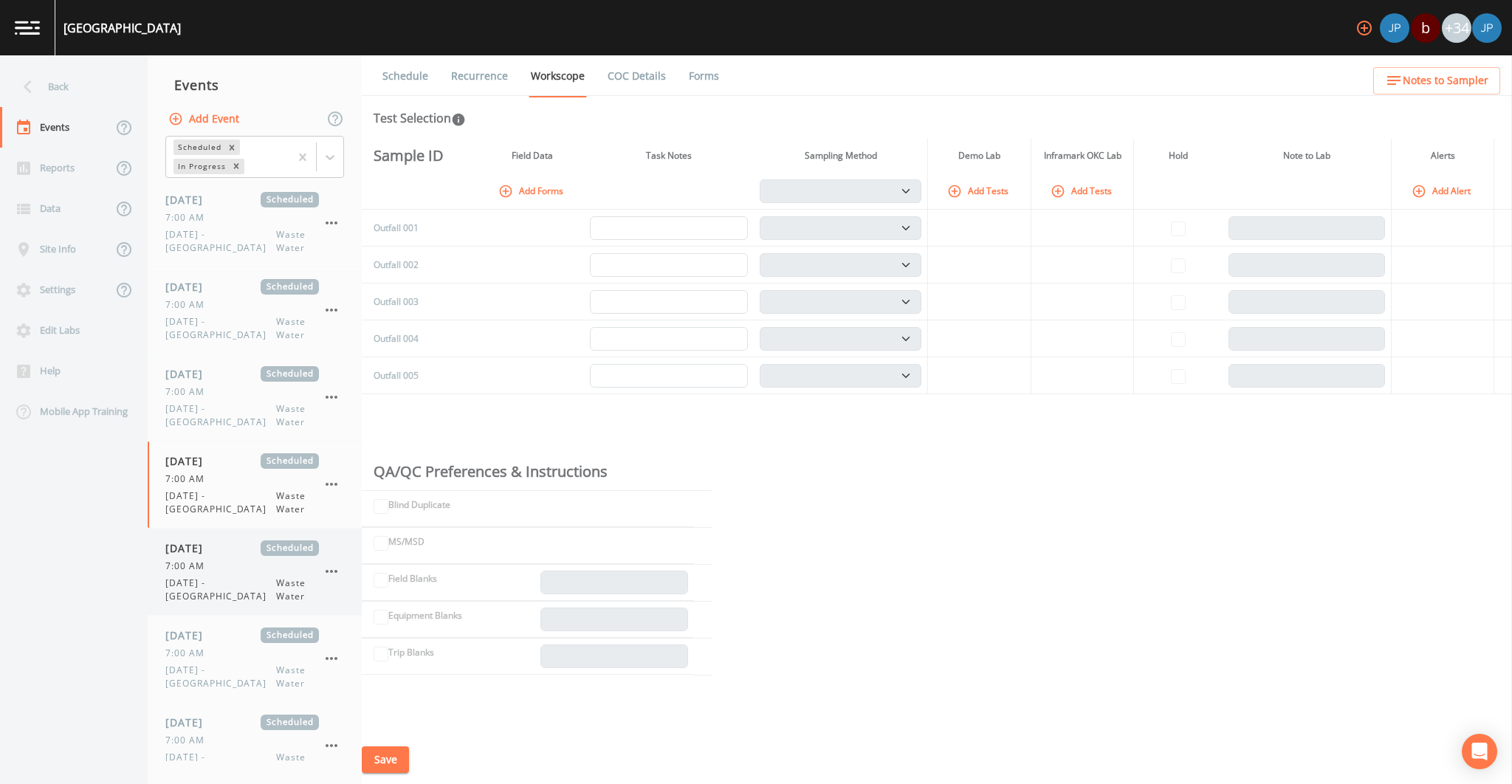 click on "07/20/2025 Scheduled 7:00 AM Sunday - DC Waste Water" at bounding box center (255, 571) 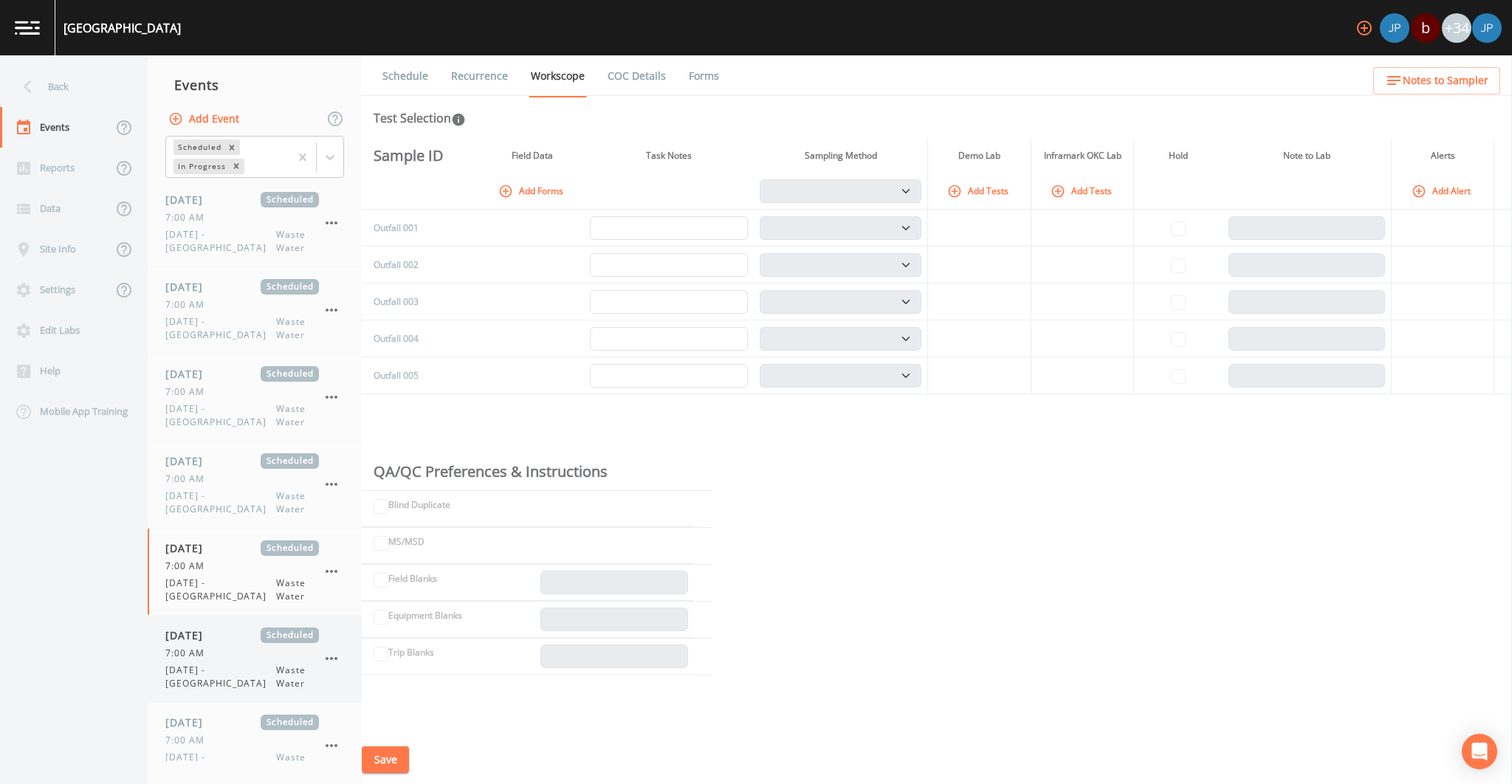 click on "07/21/2025" at bounding box center (189, 635) 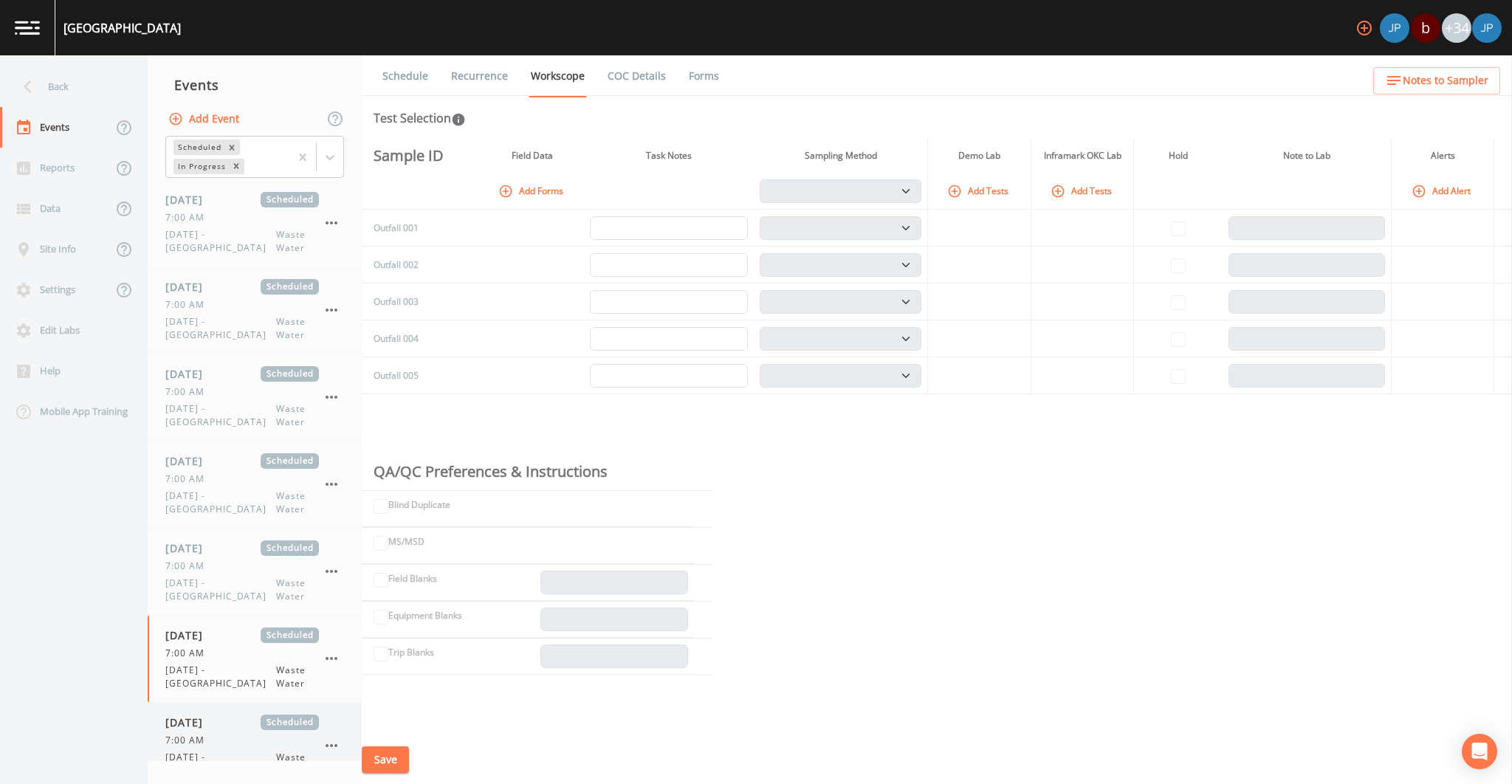 click on "07/22/2025" at bounding box center (189, 722) 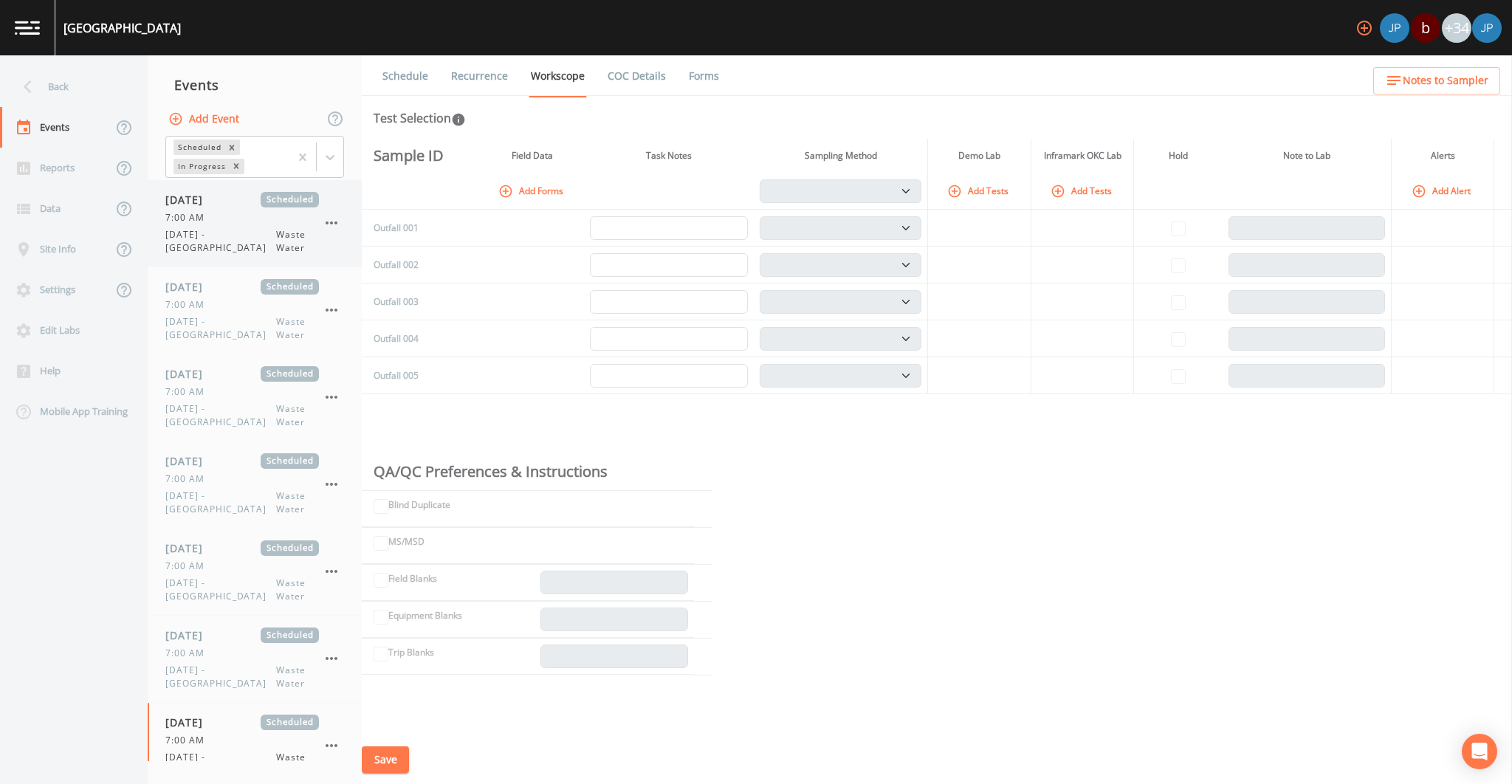 click on "Wednesday - DC" at bounding box center (221, 241) 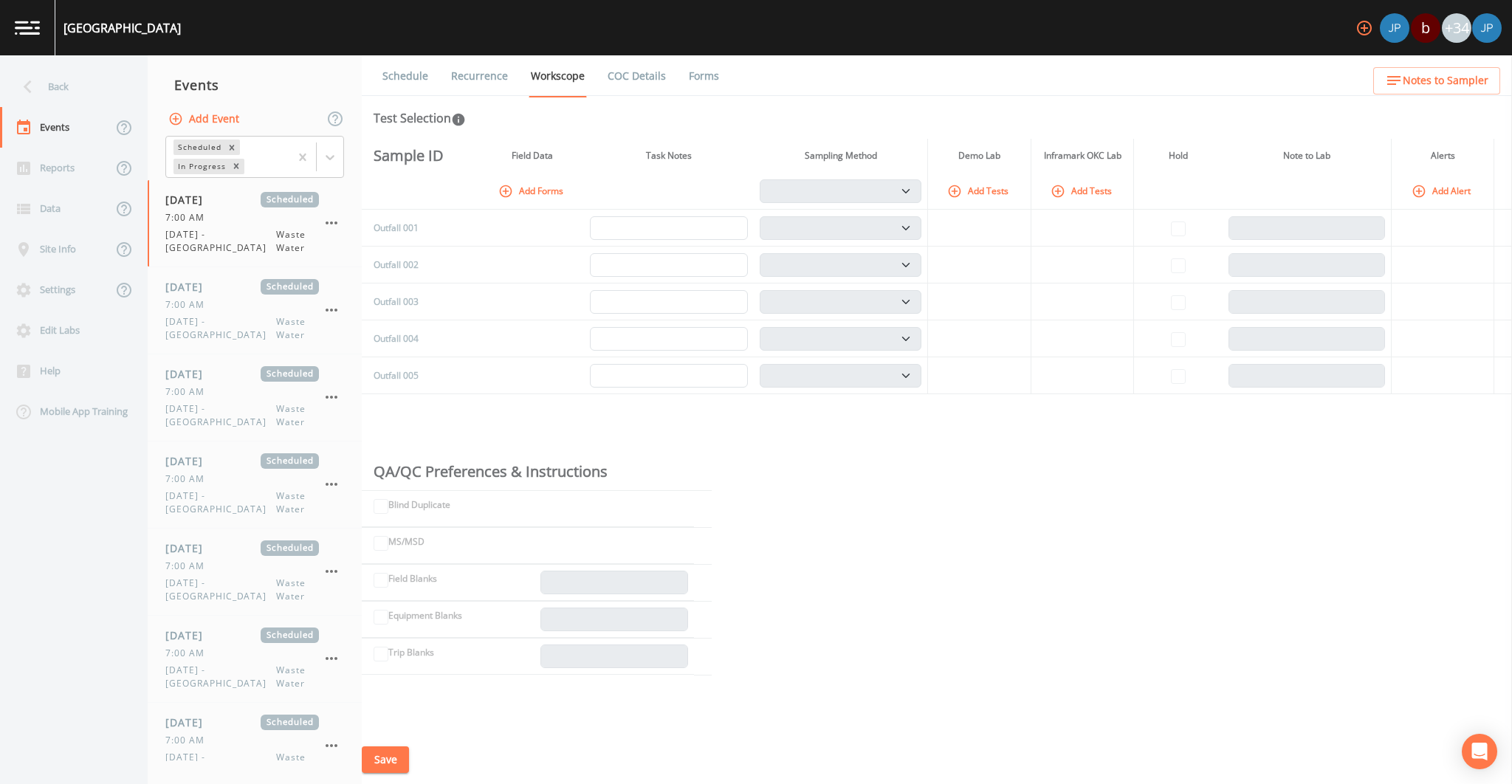 click on "Recurrence" at bounding box center [479, 76] 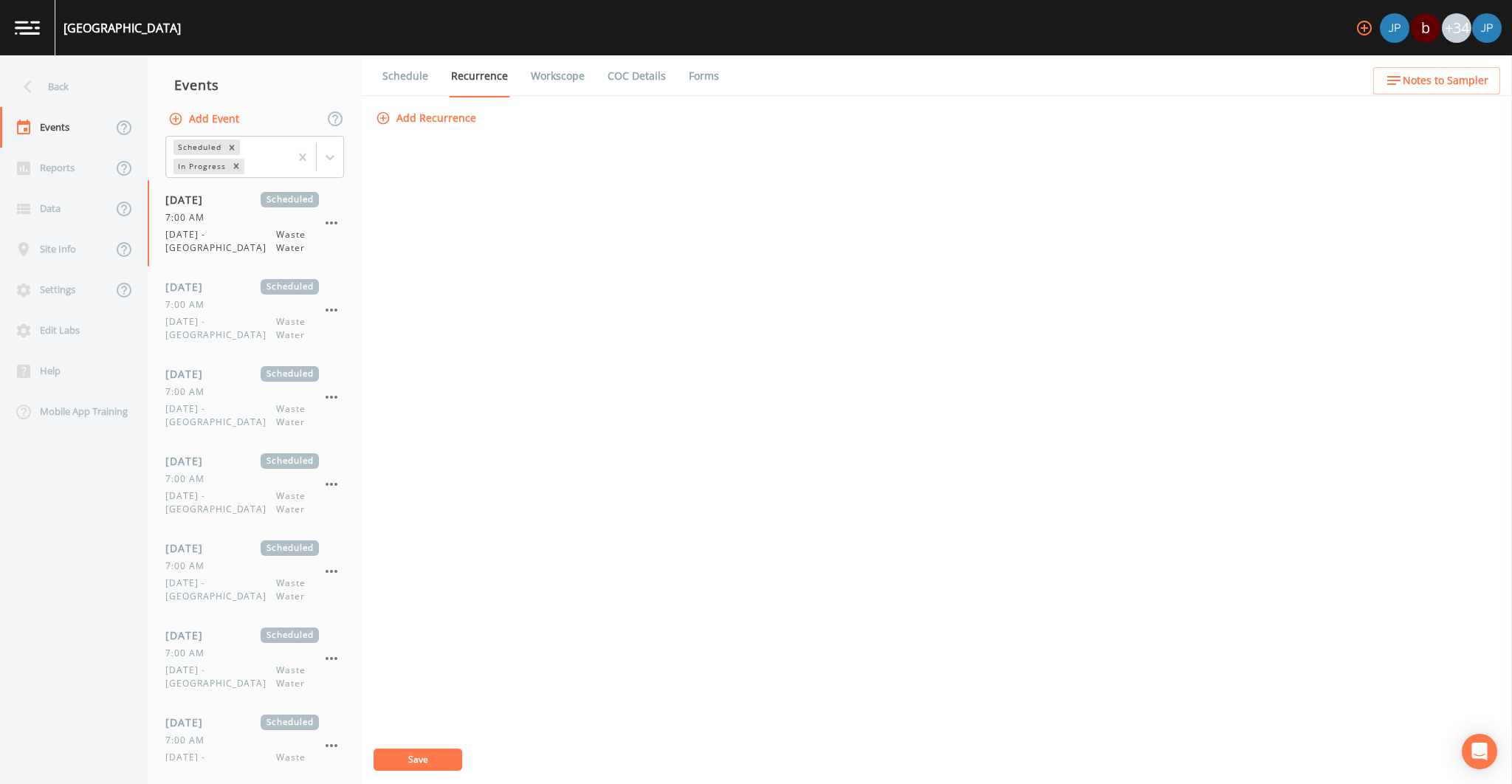 click on "Workscope" at bounding box center (557, 76) 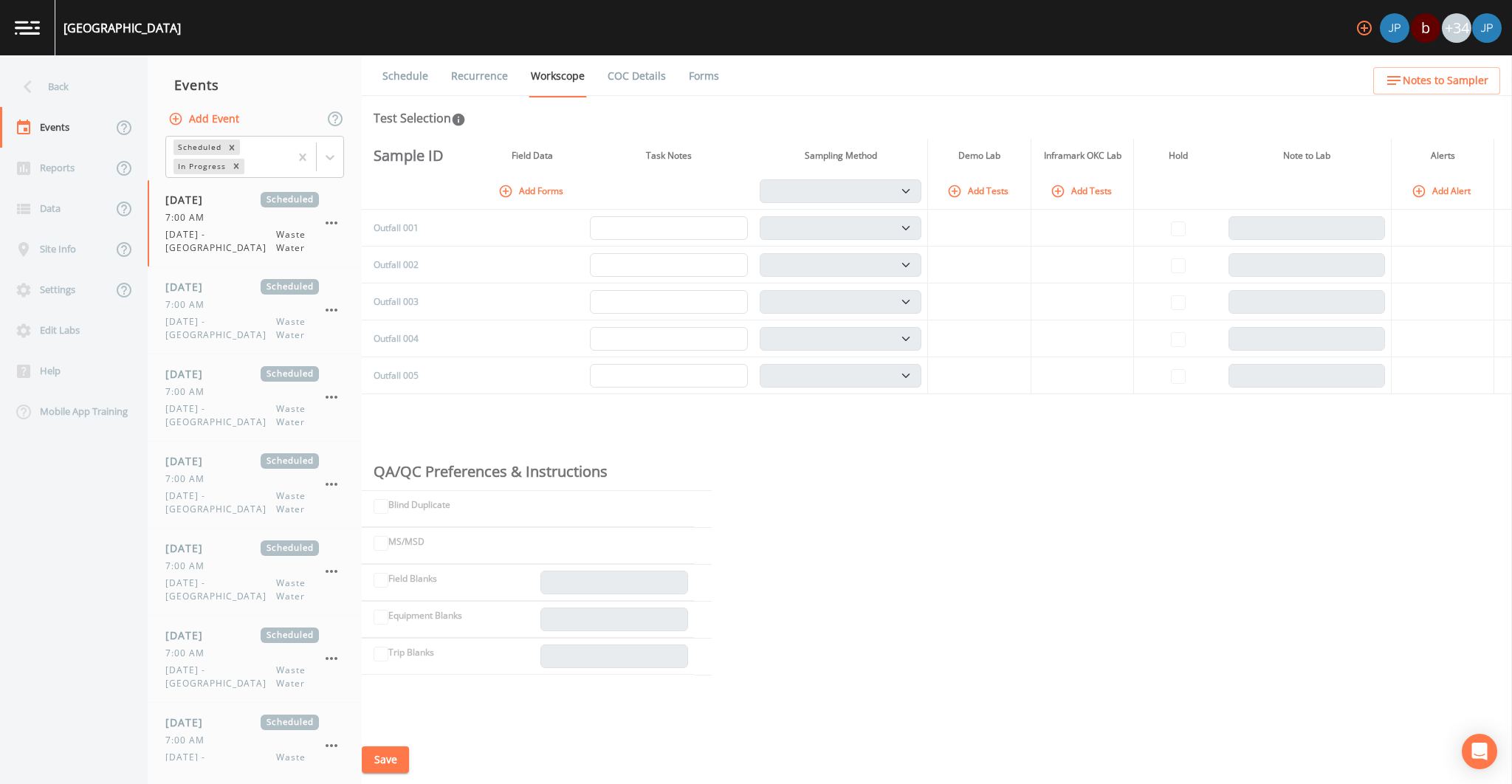 click on "Recurrence" at bounding box center [479, 76] 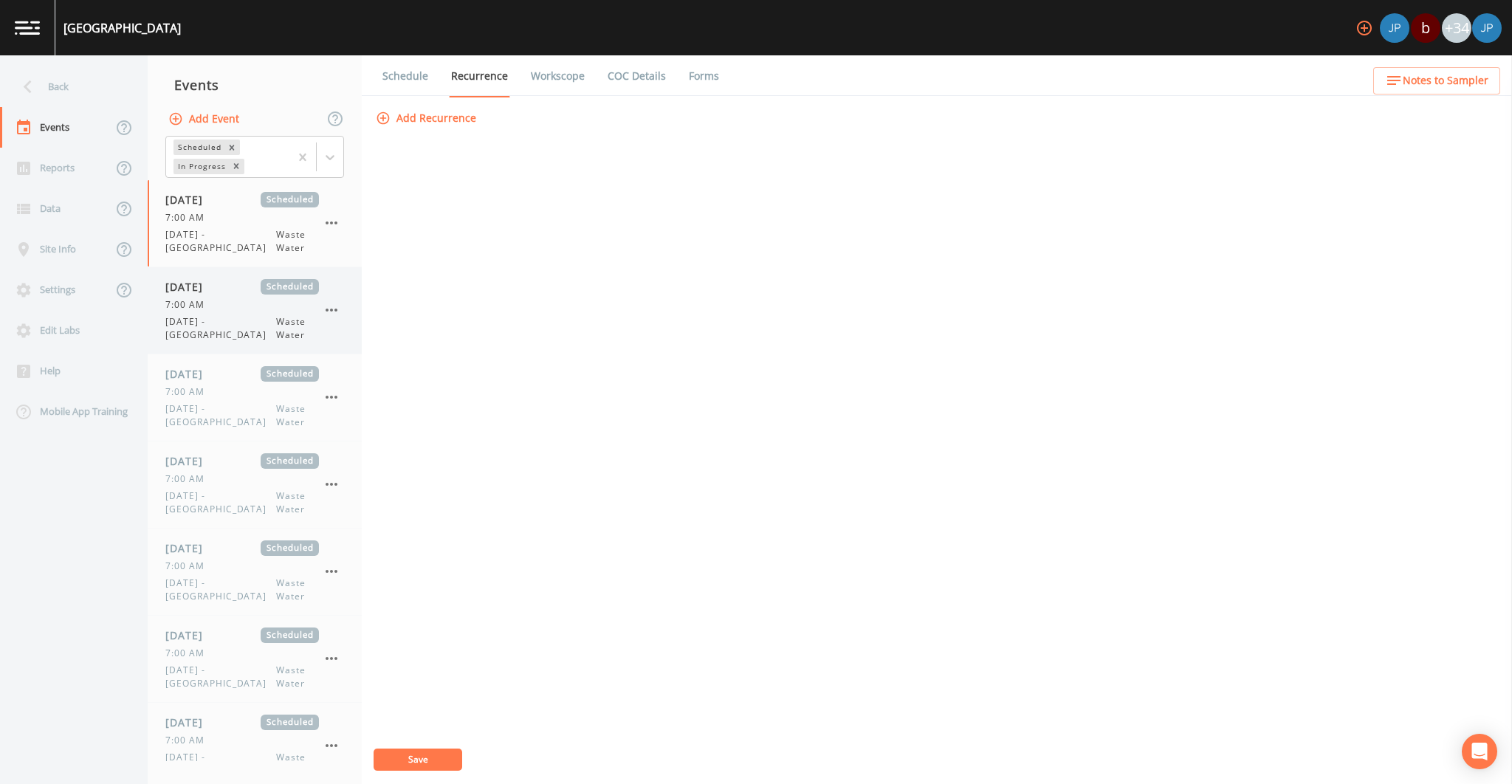 click on "[DATE]" at bounding box center (189, 286) 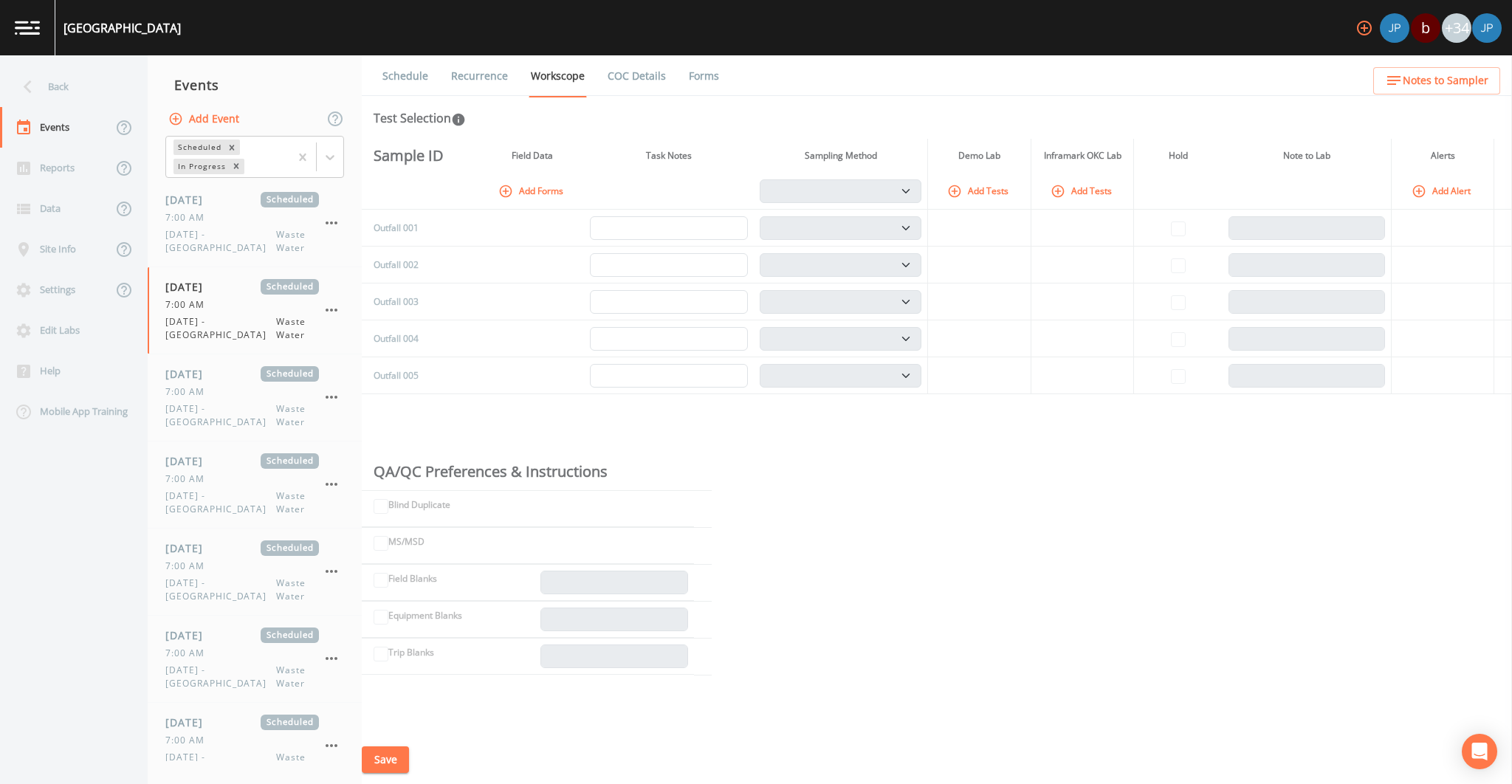 click on "Recurrence" at bounding box center (479, 76) 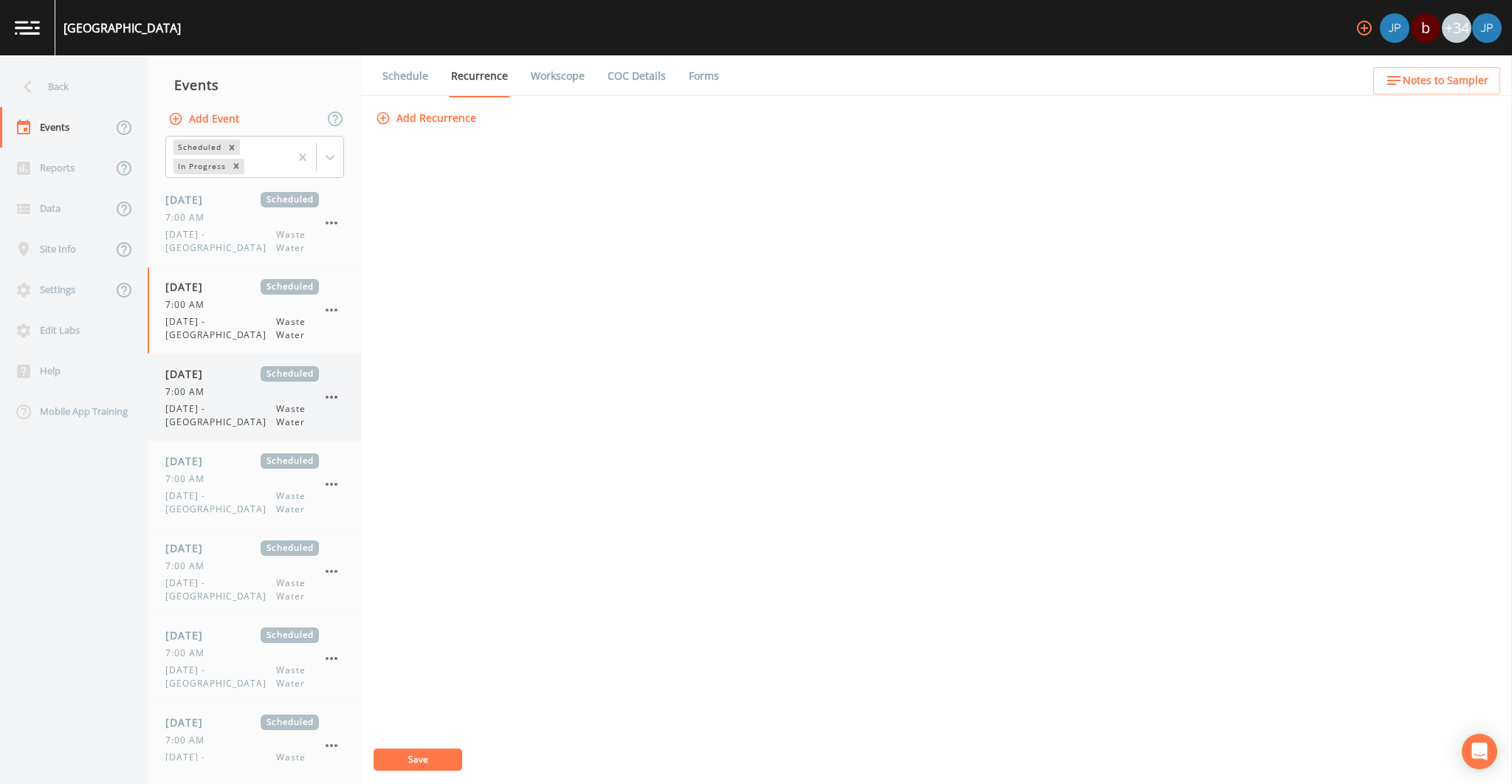 click on "Friday - DC" at bounding box center (221, 416) 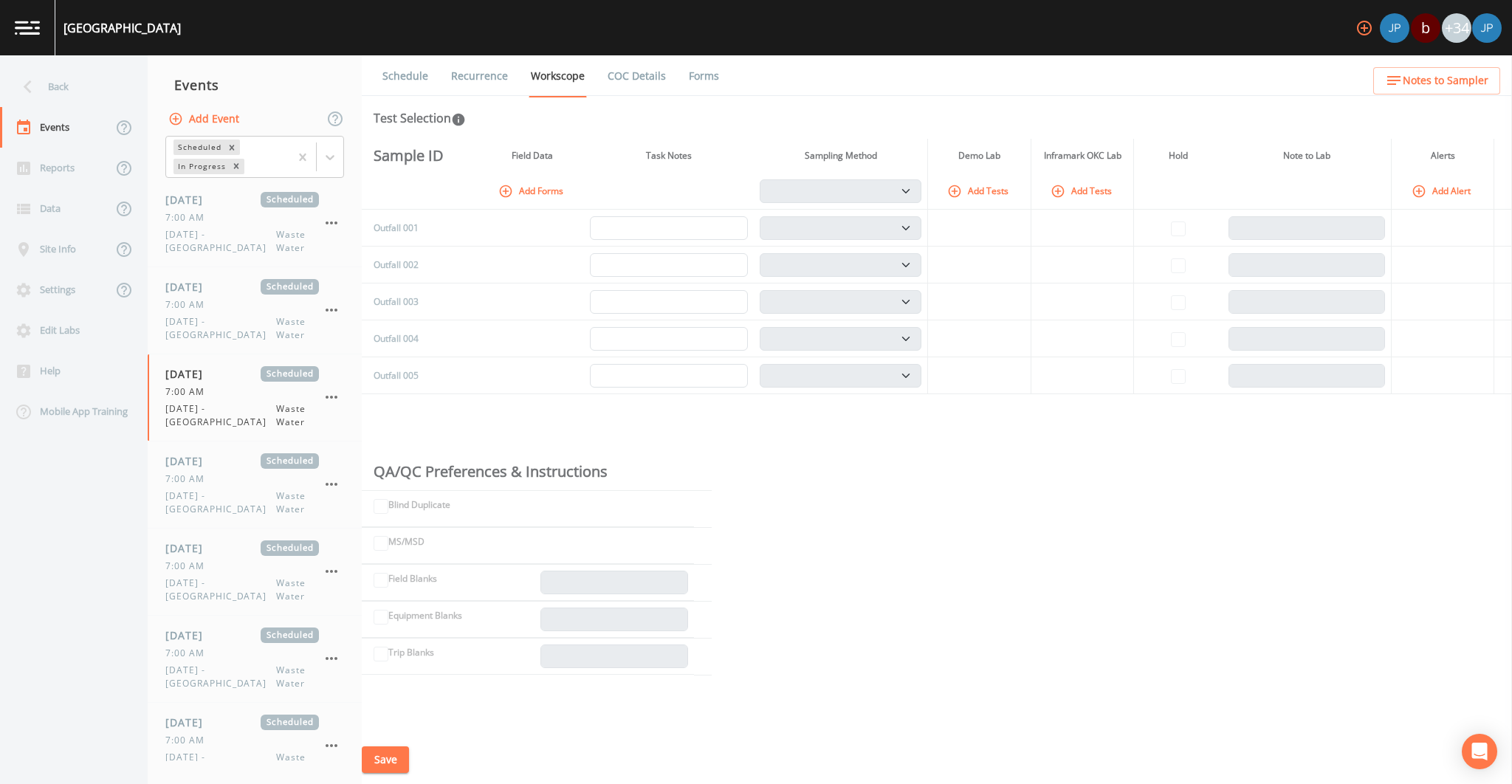 click on "Recurrence" at bounding box center [479, 76] 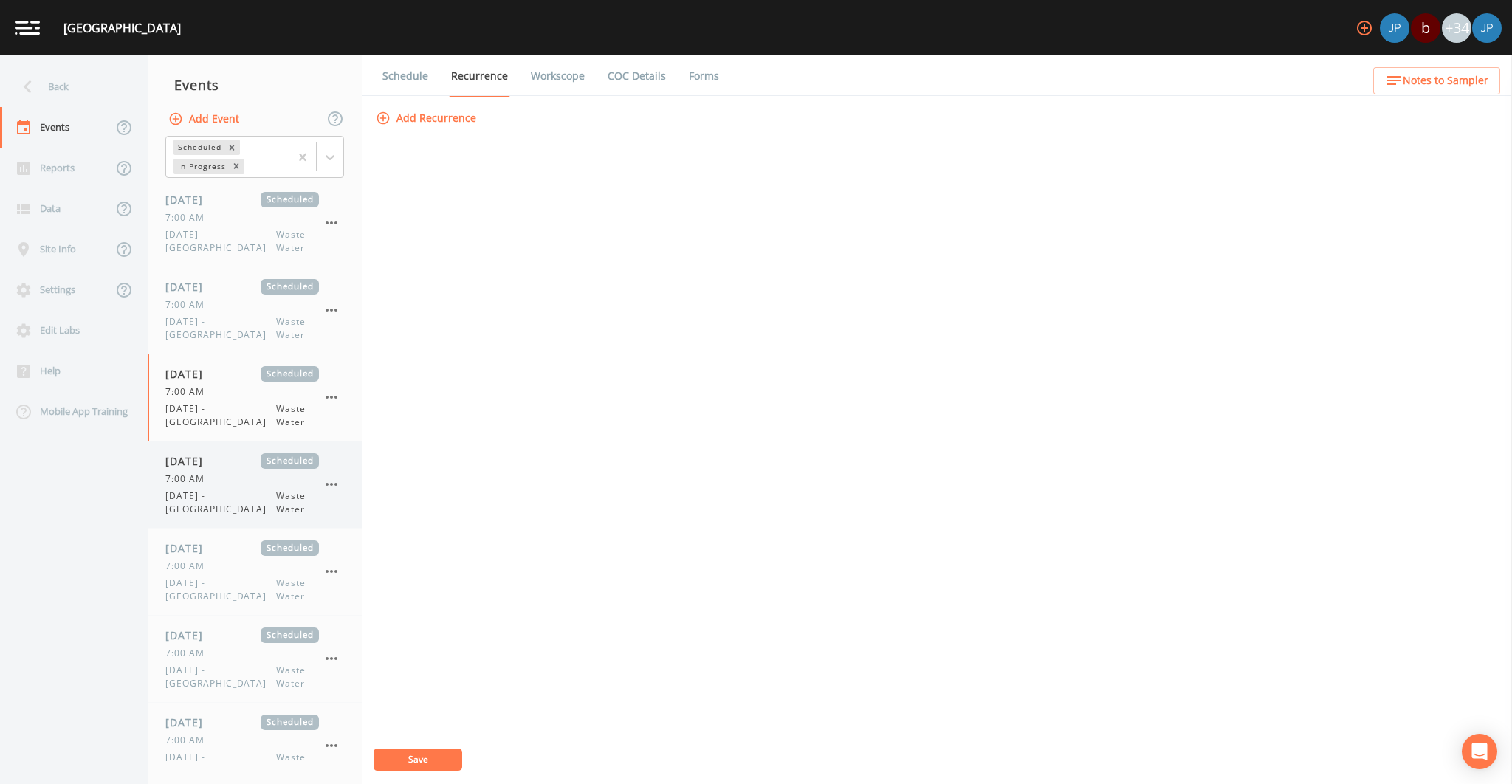 click on "Saturday - DC" at bounding box center (221, 503) 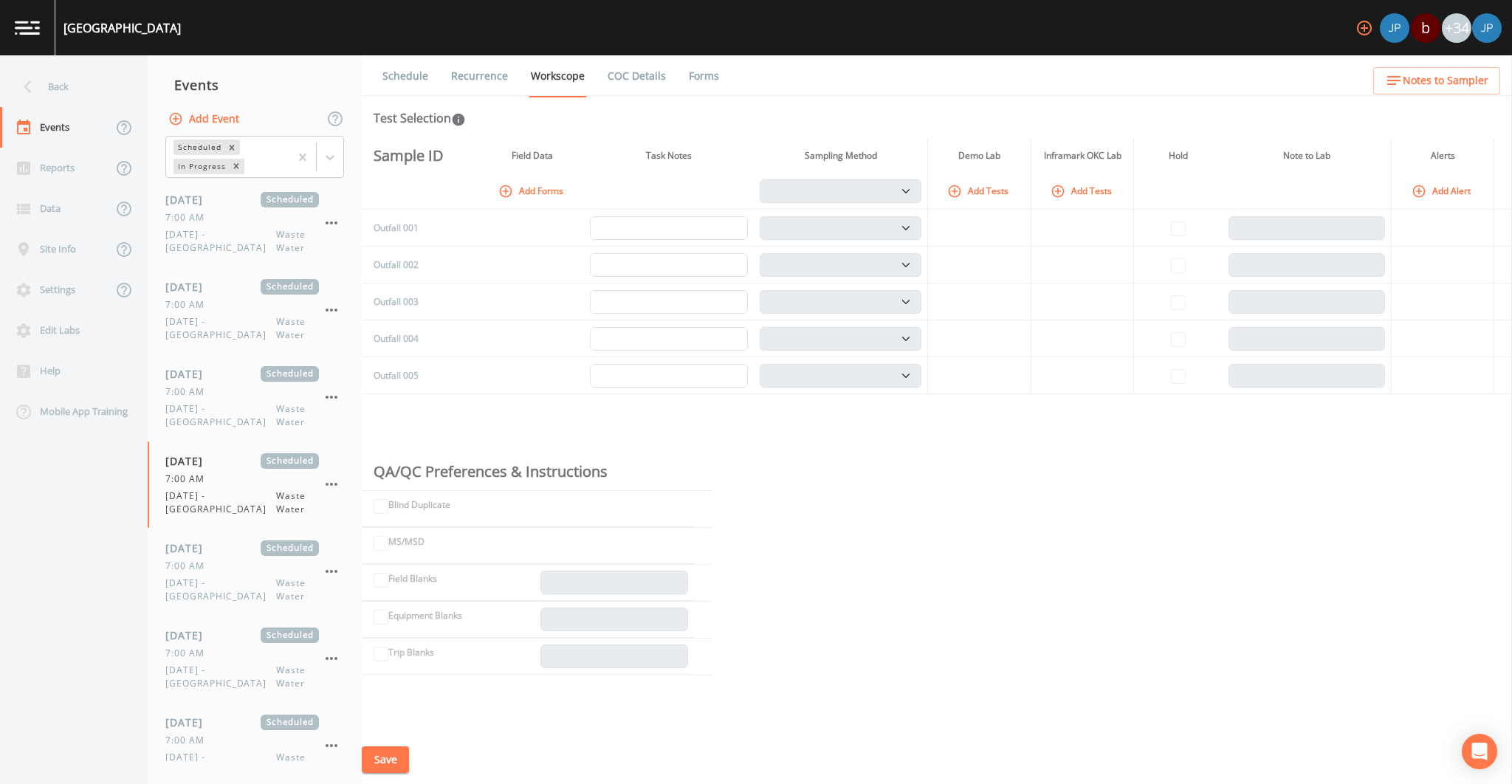 click on "Recurrence" at bounding box center (479, 76) 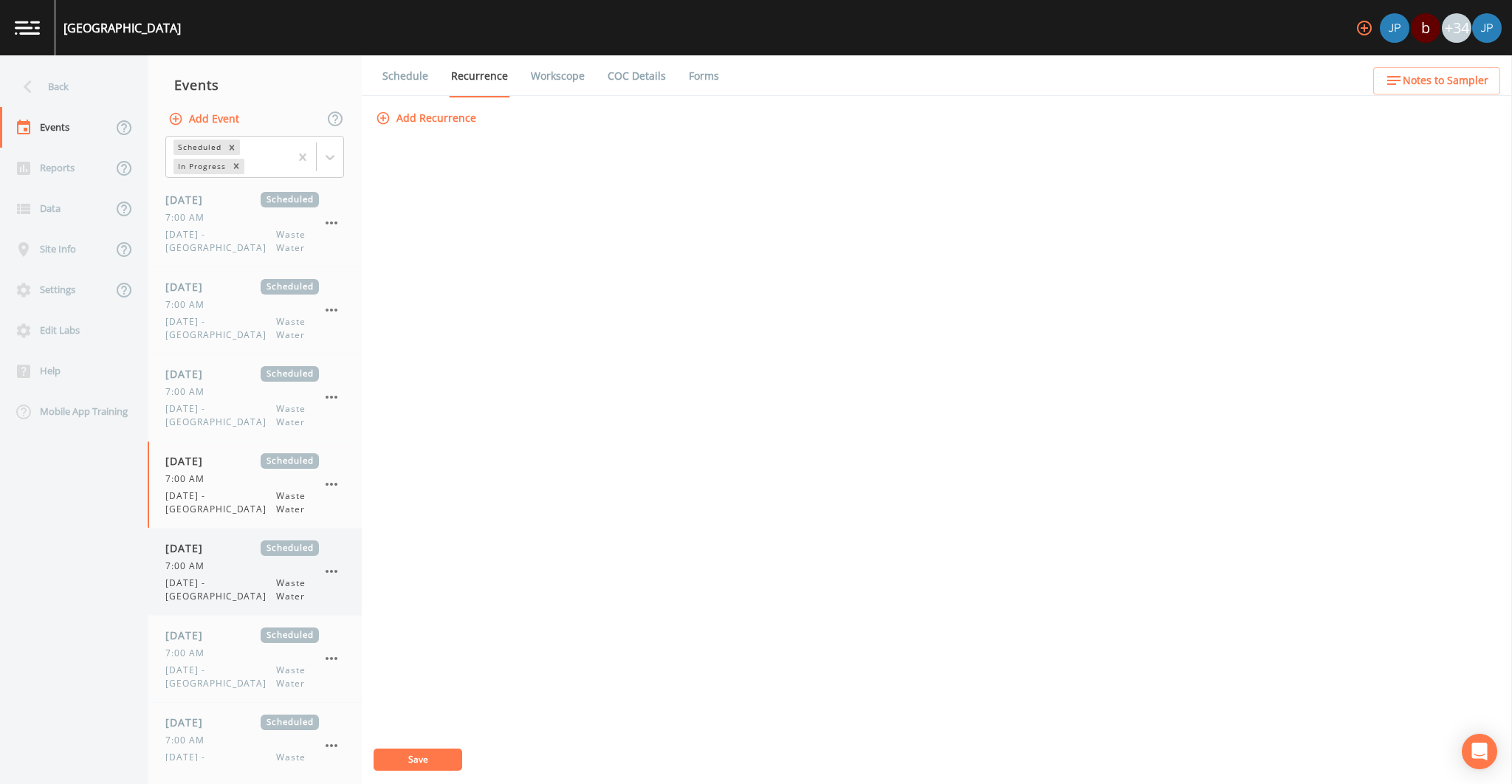 click on "7:00 AM" at bounding box center (242, 566) 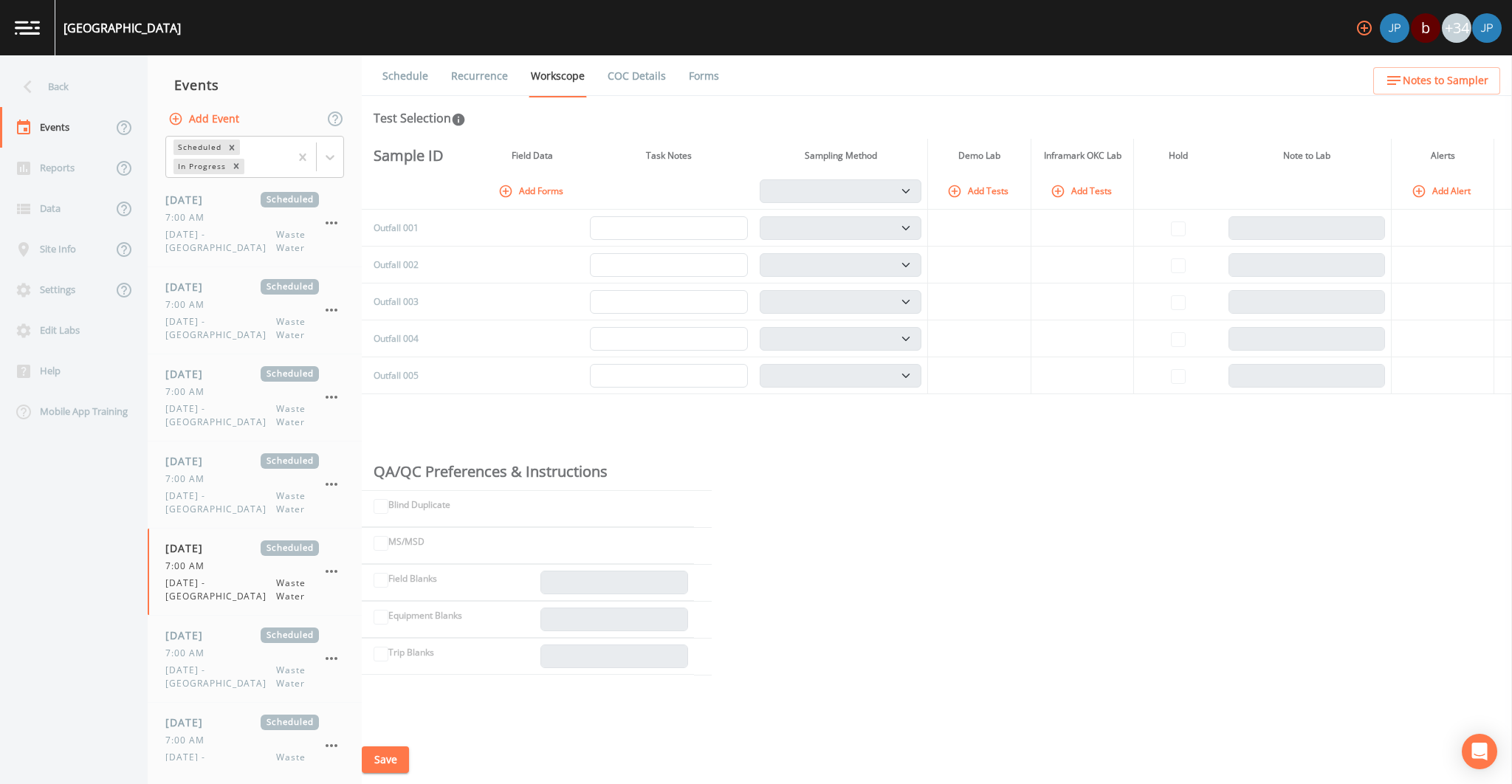 click on "Schedule Recurrence Workscope COC Details Forms Test Selection Sample ID Field Data Task Notes Sampling Method Demo Lab Inframark OKC Lab Hold Note to Lab Alerts     Add Forms   Composite Grab Add Tests Add Tests Add Alert Outfall 001     Composite Grab Outfall 002     Composite Grab Outfall 003     Composite Grab Outfall 004     Composite Grab Outfall 005     Composite Grab QA/QC Preferences & Instructions Blind Duplicate MS/MSD Field Blanks Equipment Blanks Trip Blanks Event Form Instructions Add Form Add Task Save" at bounding box center [937, 419] 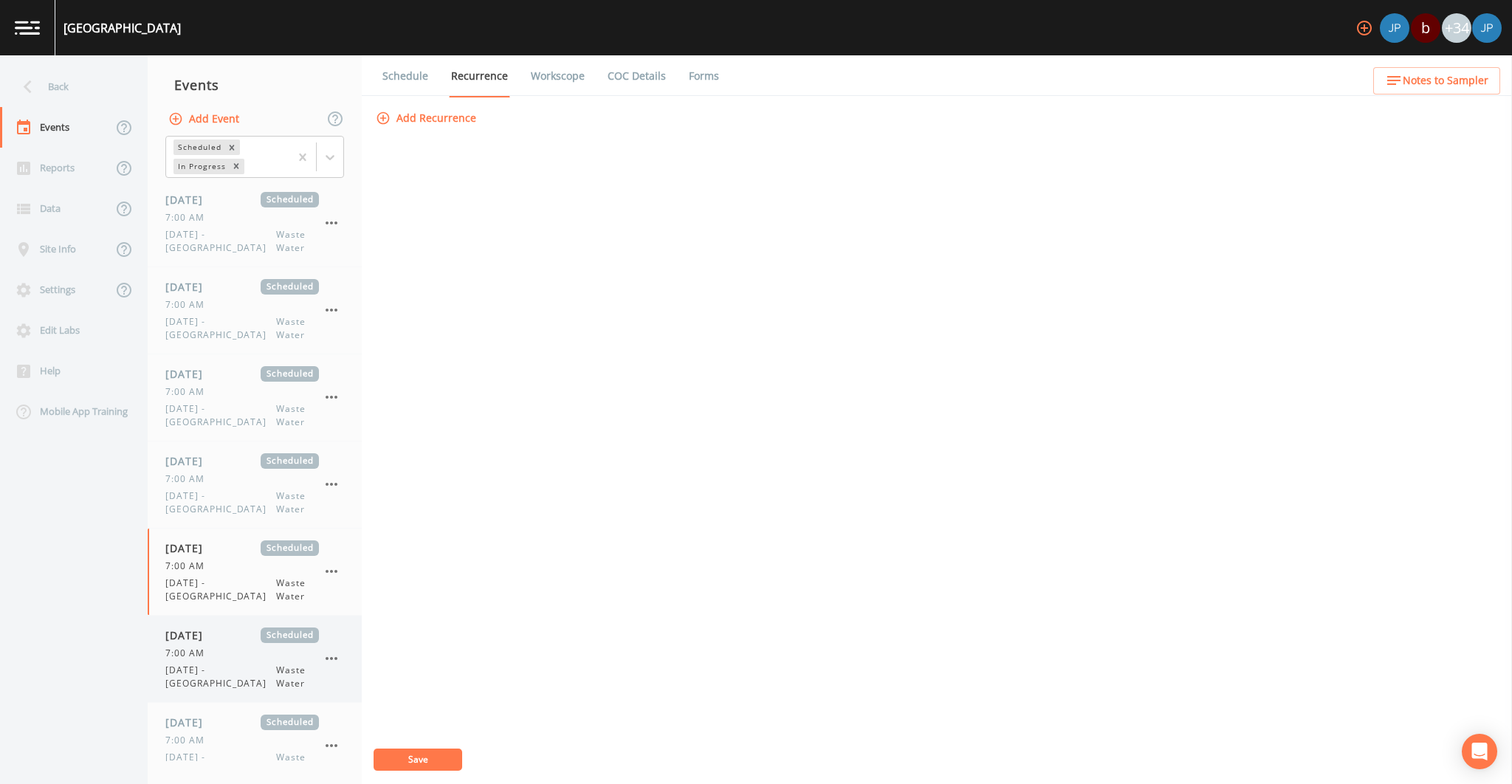 click on "07/21/2025 Scheduled 7:00 AM Monday - DC Waste Water" at bounding box center (255, 659) 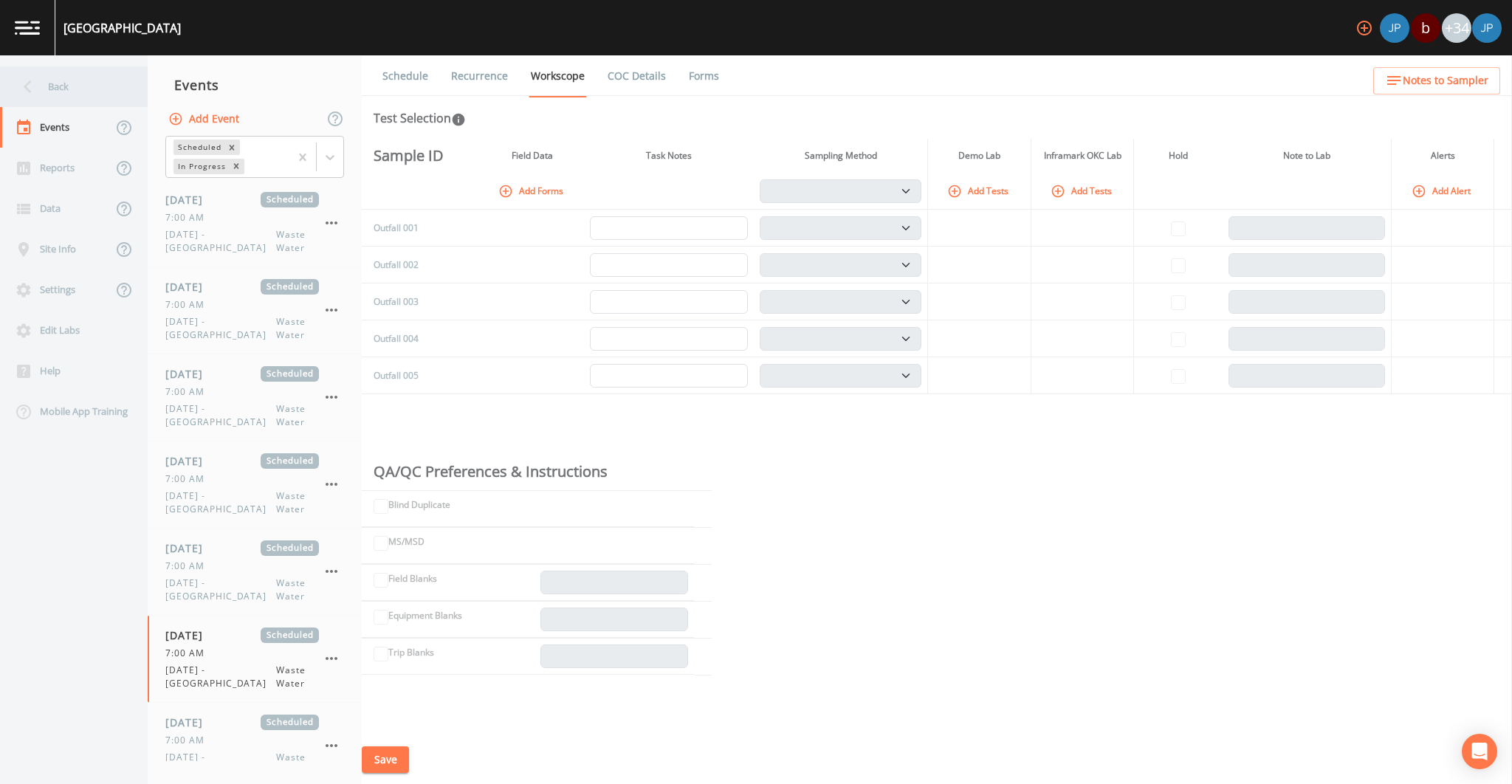 click on "Back" at bounding box center (66, 86) 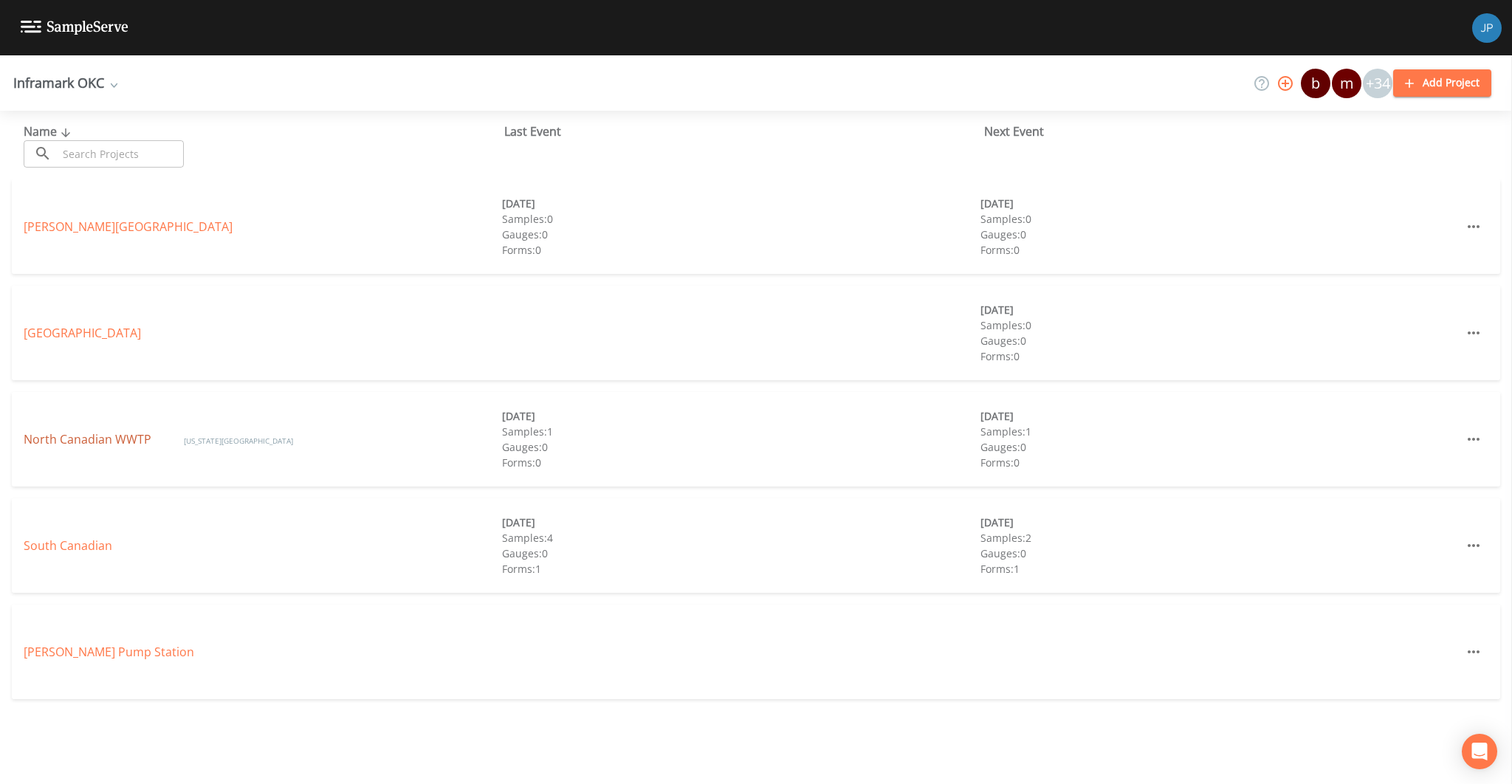click on "North Canadian WWTP" at bounding box center (89, 439) 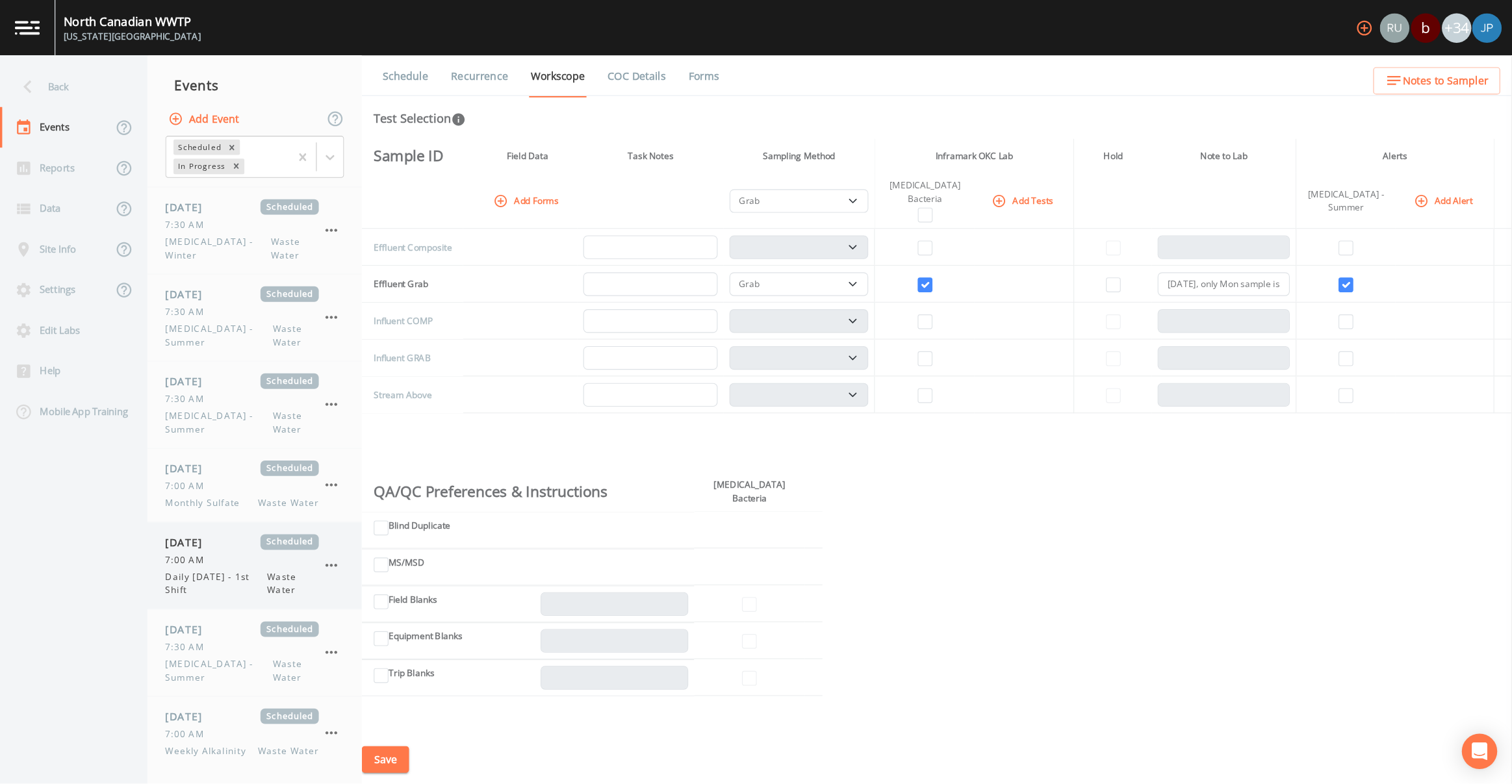 scroll, scrollTop: 544, scrollLeft: 0, axis: vertical 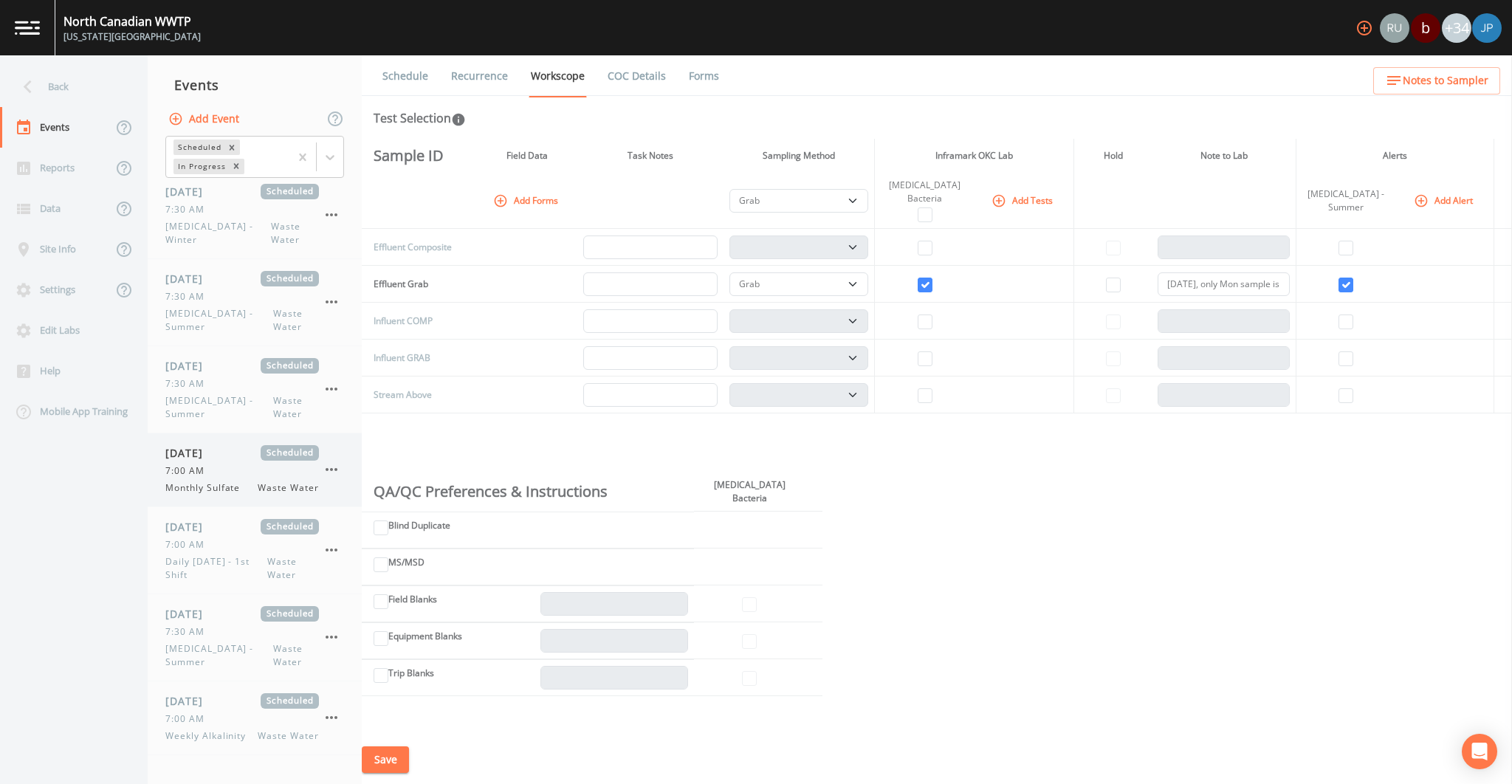 click on "07/15/2025 Scheduled 7:00 AM Monthly Sulfate Waste Water" at bounding box center [242, 470] 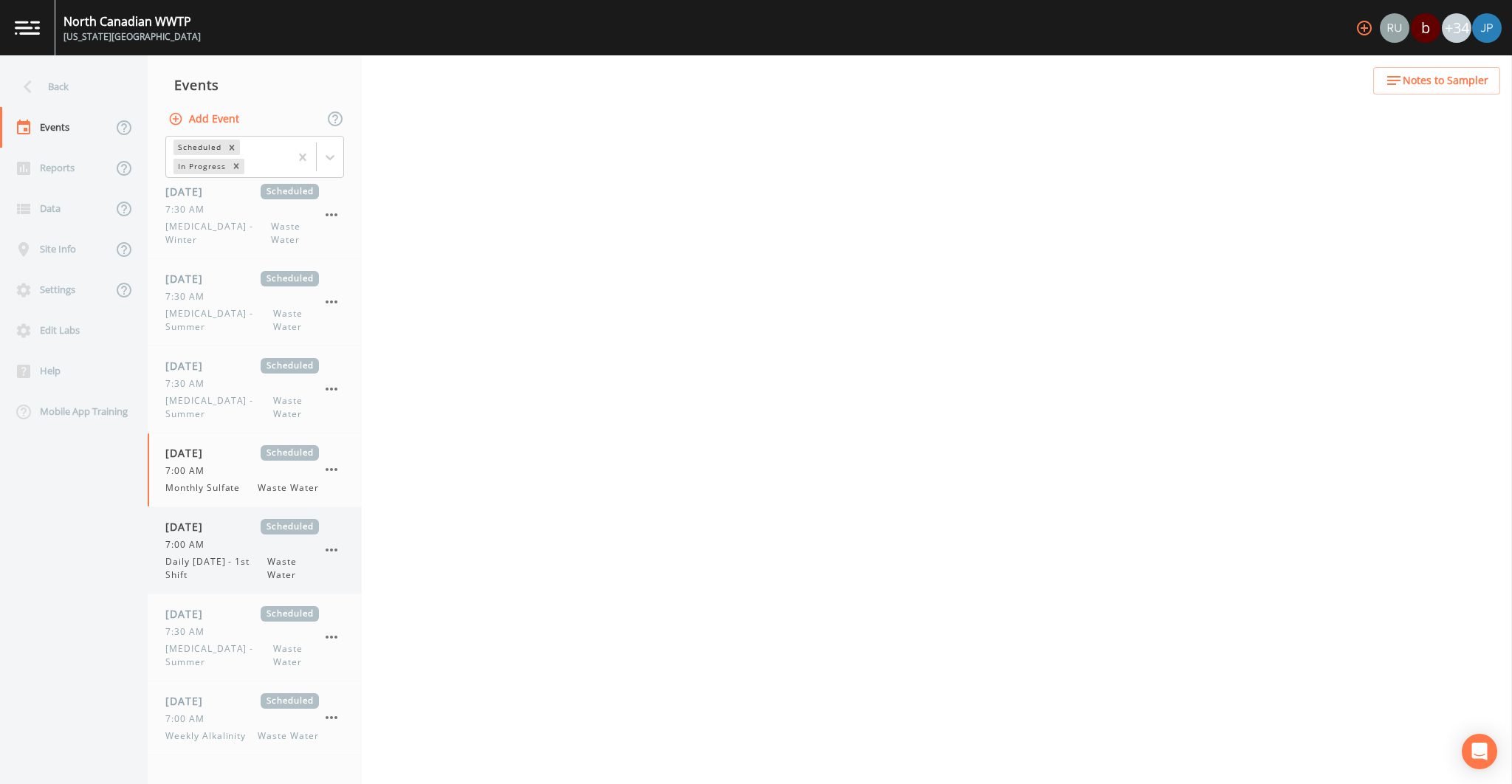 select on "b6a3c313-748b-4795-a028-792ad310bd60" 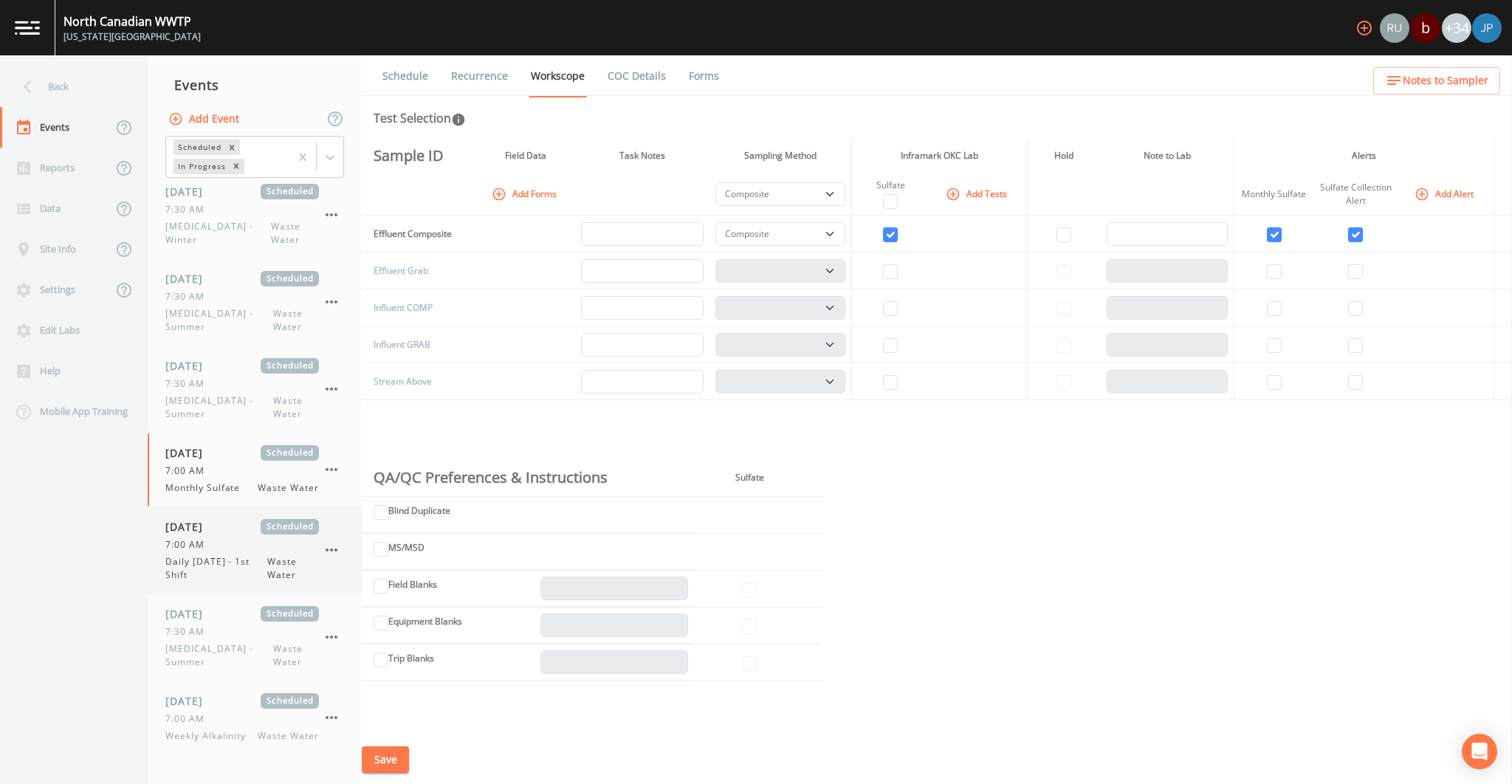 click on "07/15/2025 Scheduled 7:00 AM Daily Tuesday - 1st Shift Waste Water" at bounding box center (242, 550) 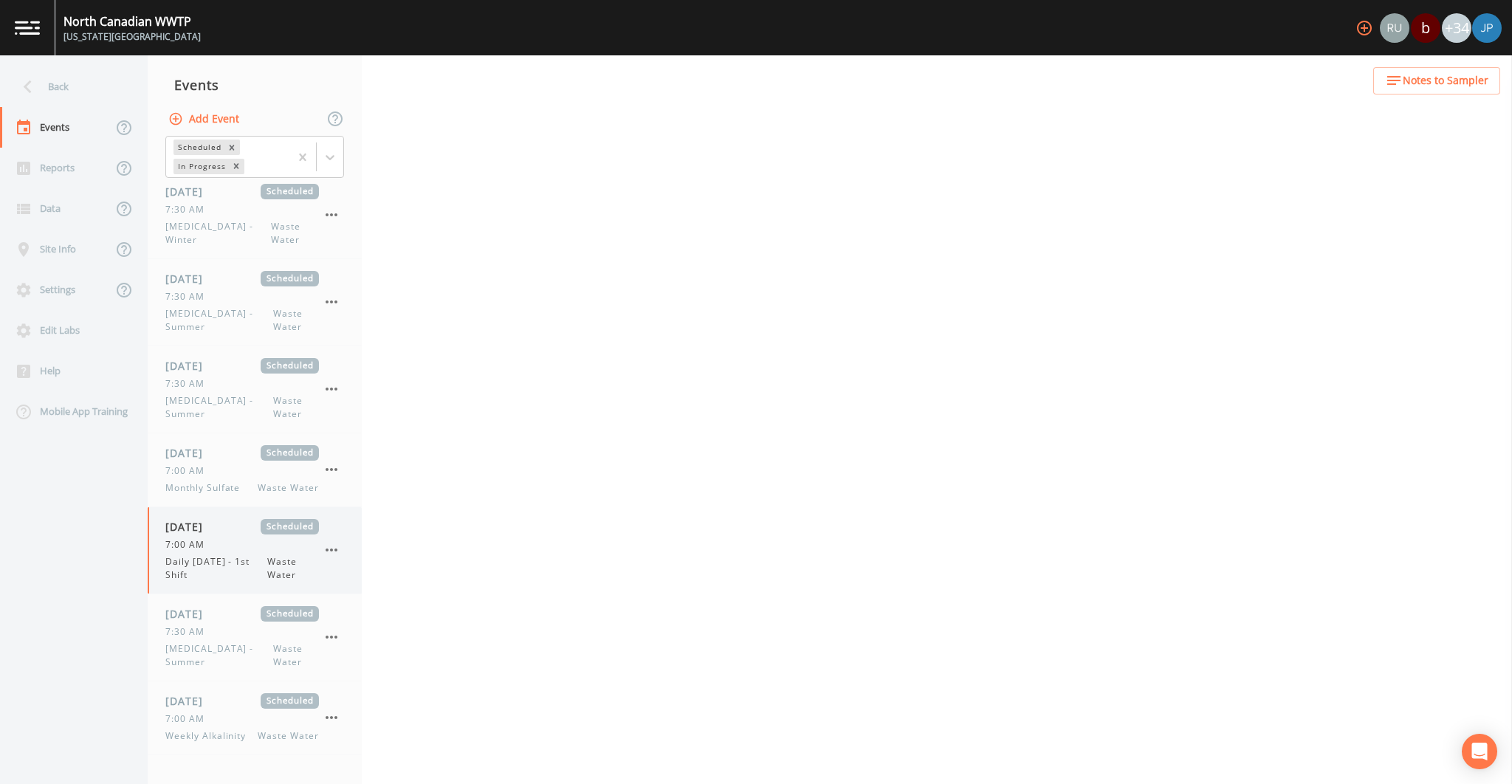 select on "b6a3c313-748b-4795-a028-792ad310bd60" 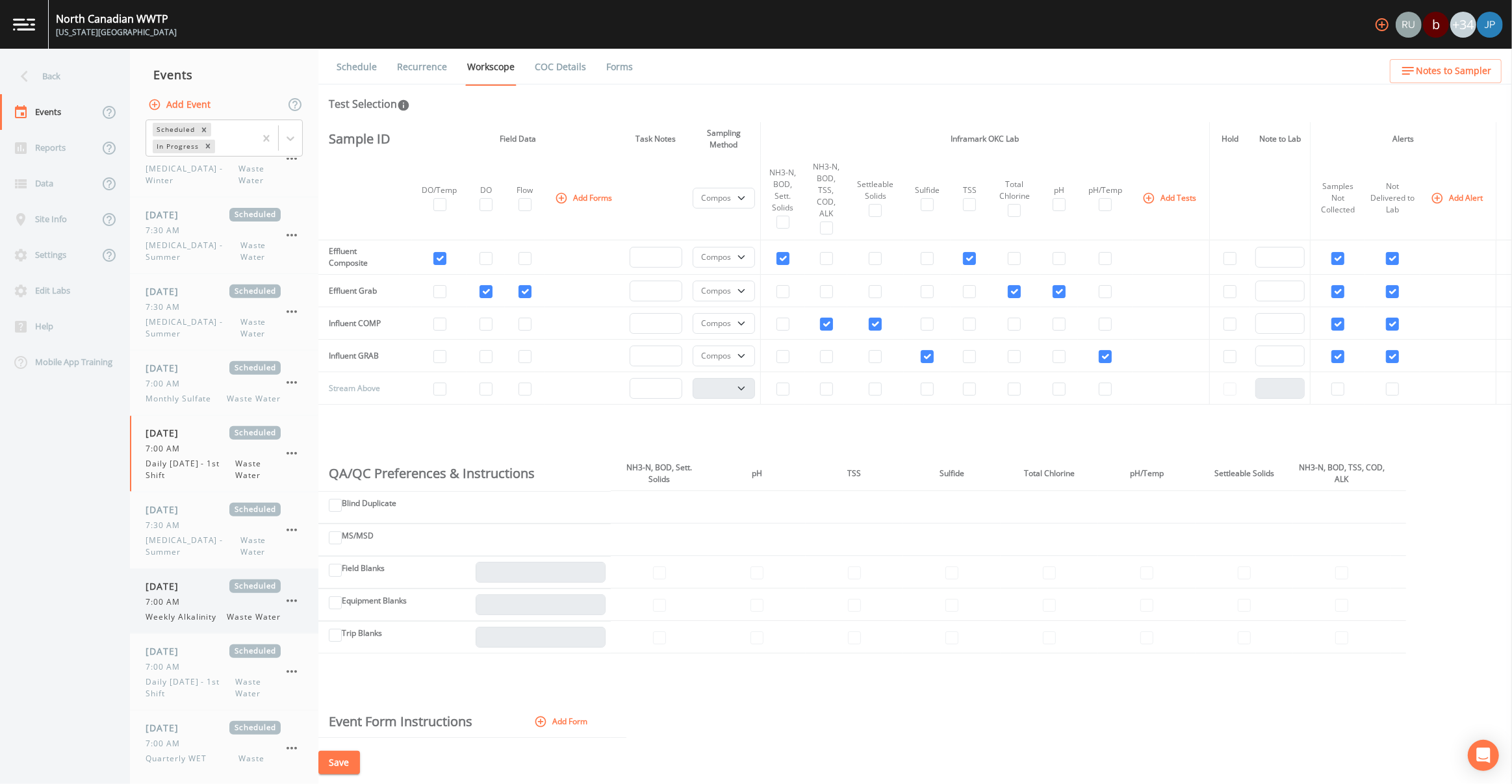 scroll, scrollTop: 590, scrollLeft: 0, axis: vertical 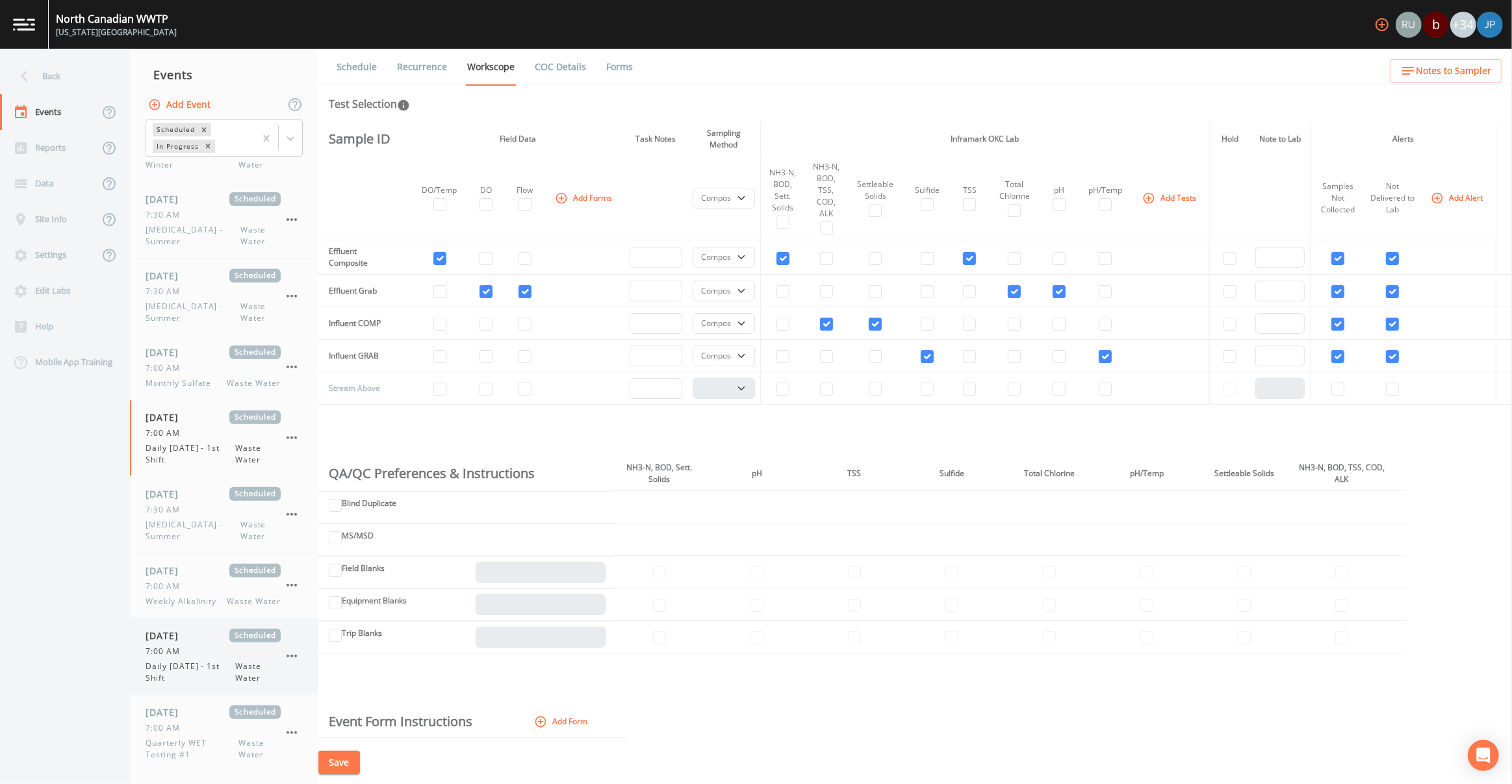 click on "7:00 AM" at bounding box center (213, 651) 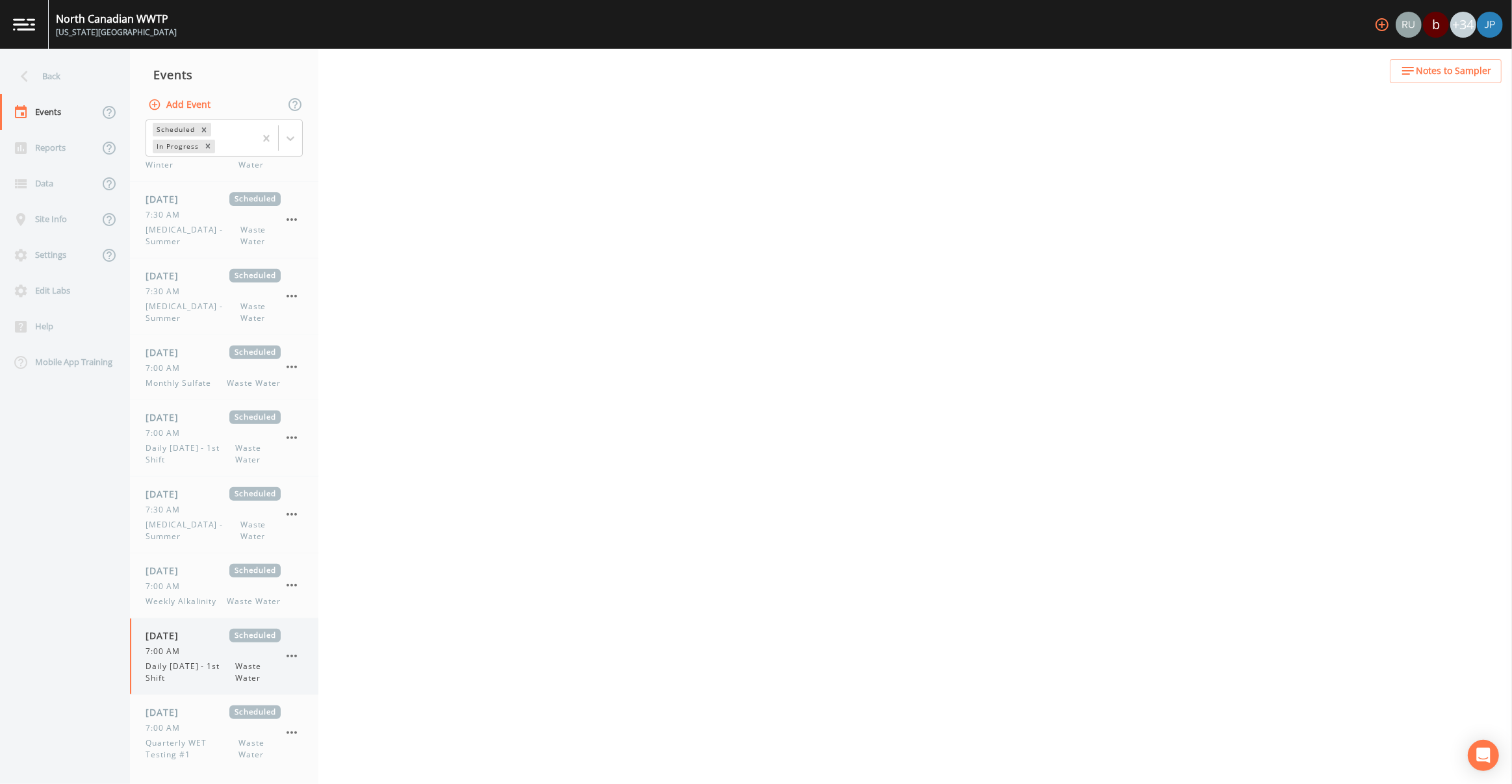 select on "b6a3c313-748b-4795-a028-792ad310bd60" 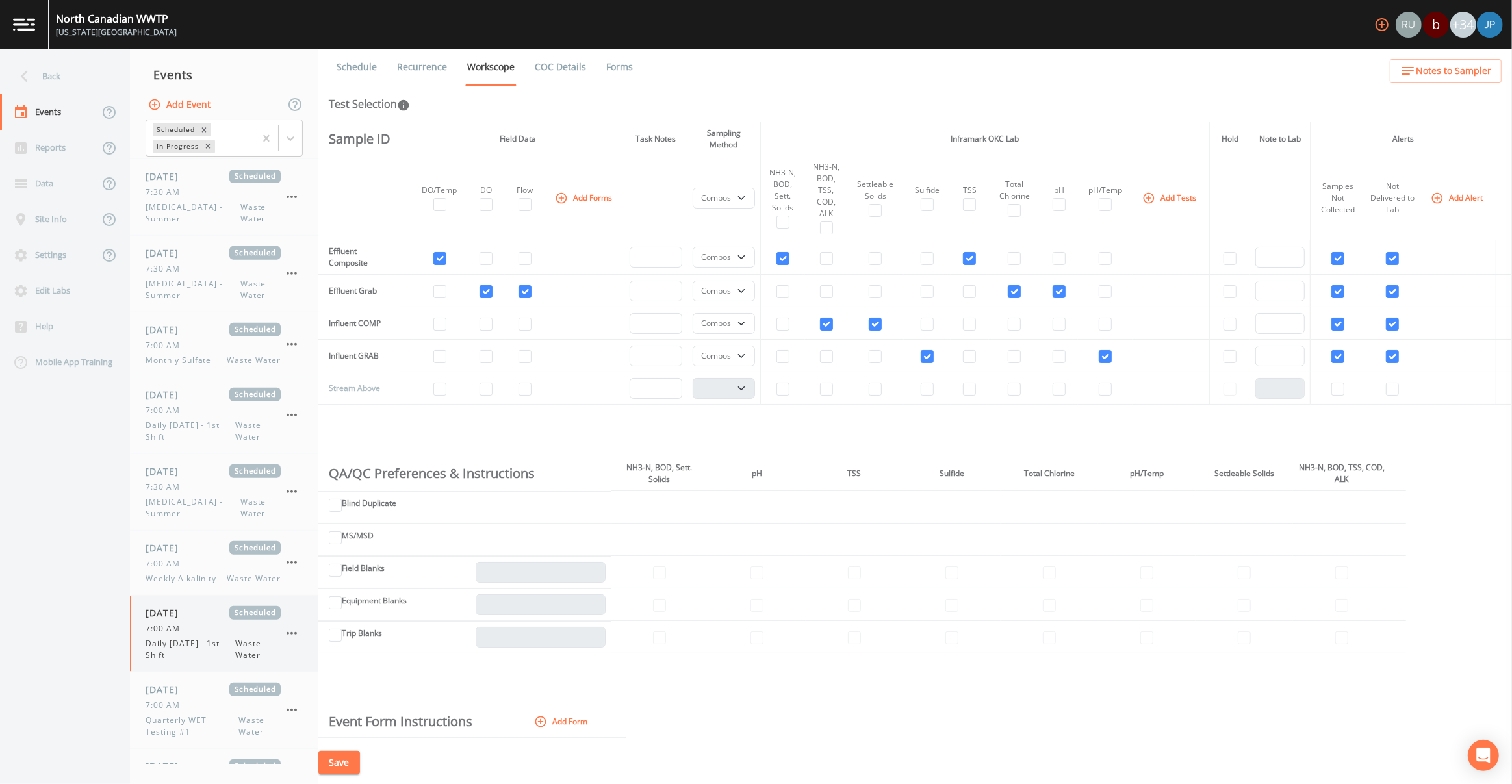scroll, scrollTop: 655, scrollLeft: 0, axis: vertical 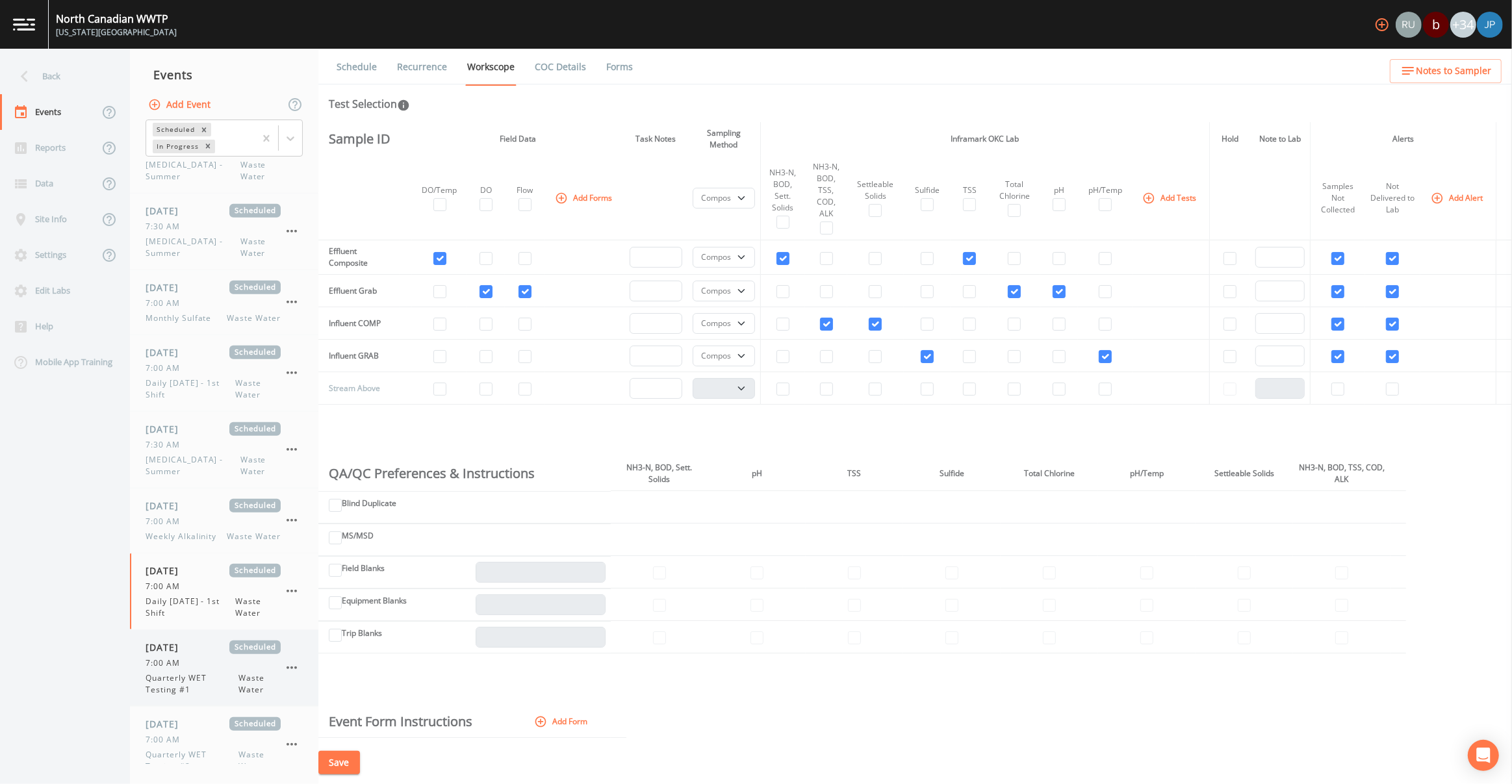 click on "Quarterly WET Testing #1" at bounding box center (192, 684) 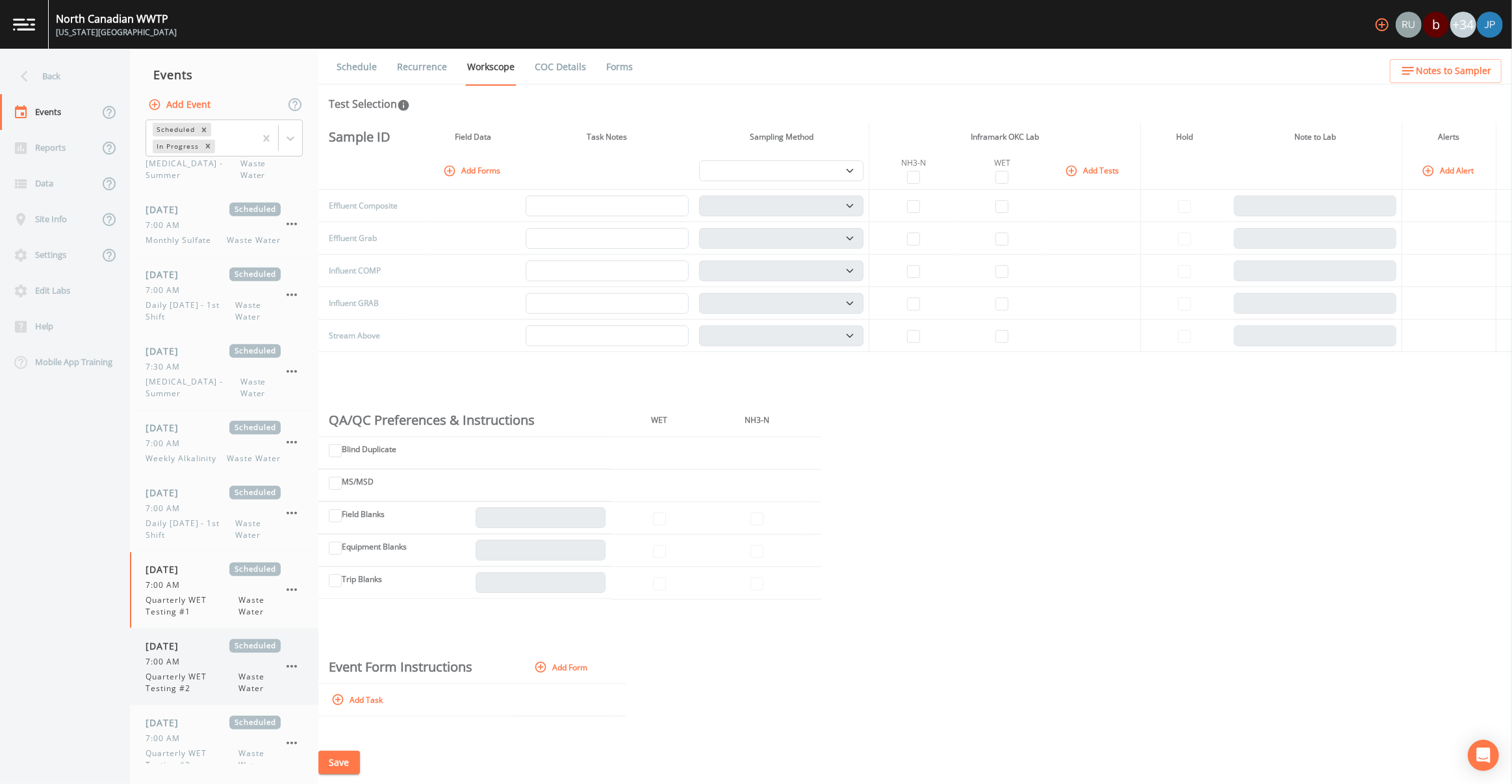 scroll, scrollTop: 718, scrollLeft: 0, axis: vertical 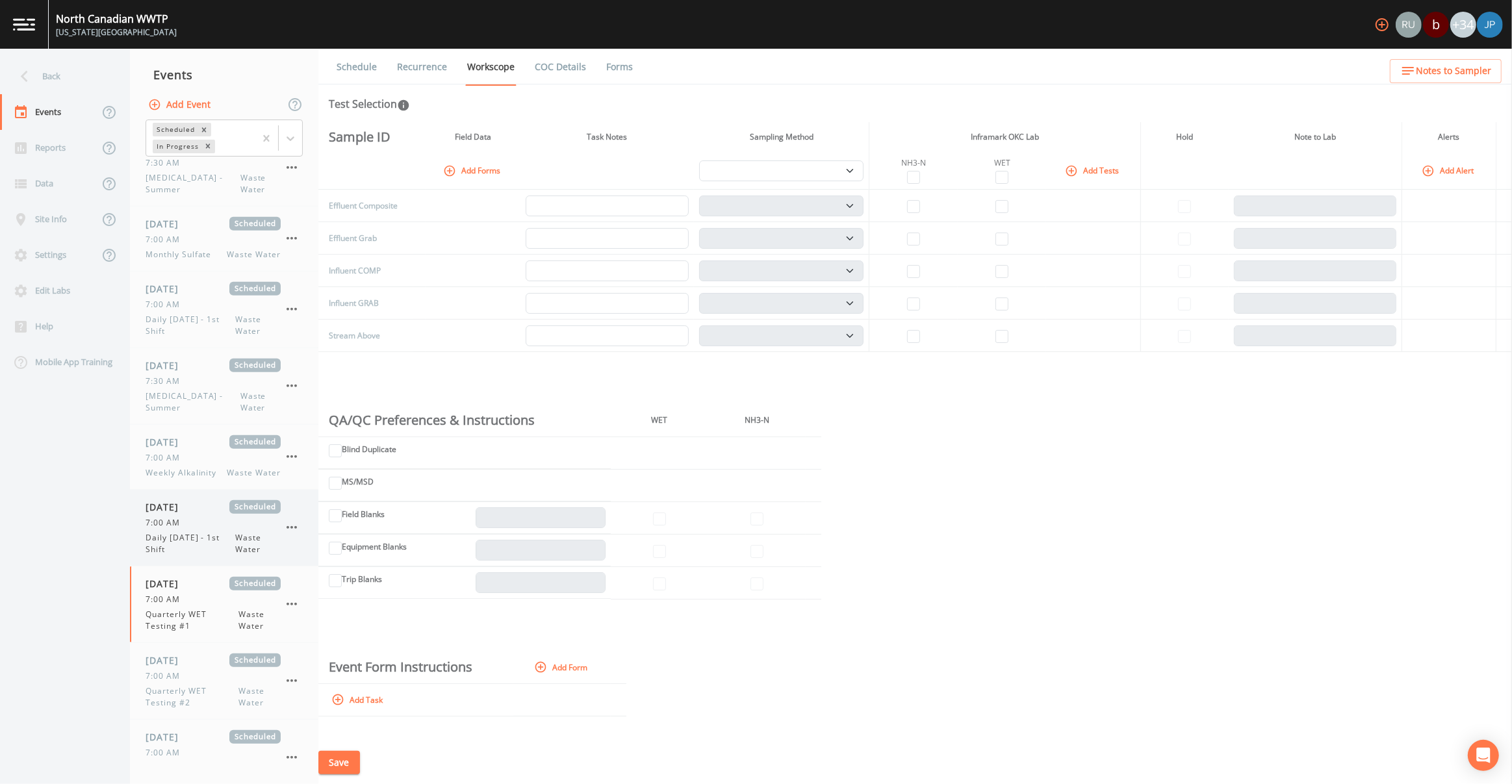click on "[DATE] Scheduled" at bounding box center [213, 507] 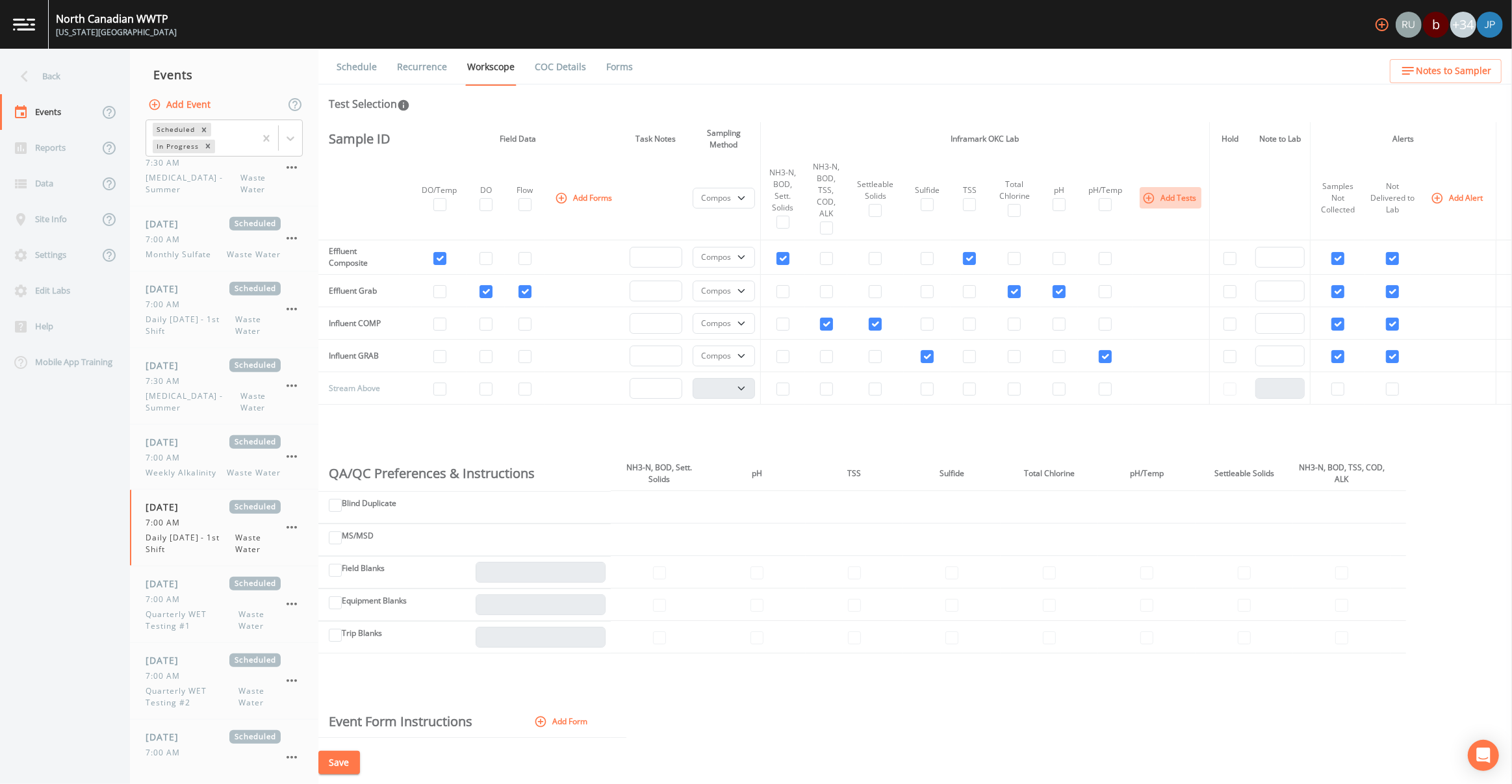 click on "Add Tests" at bounding box center [1170, 197] 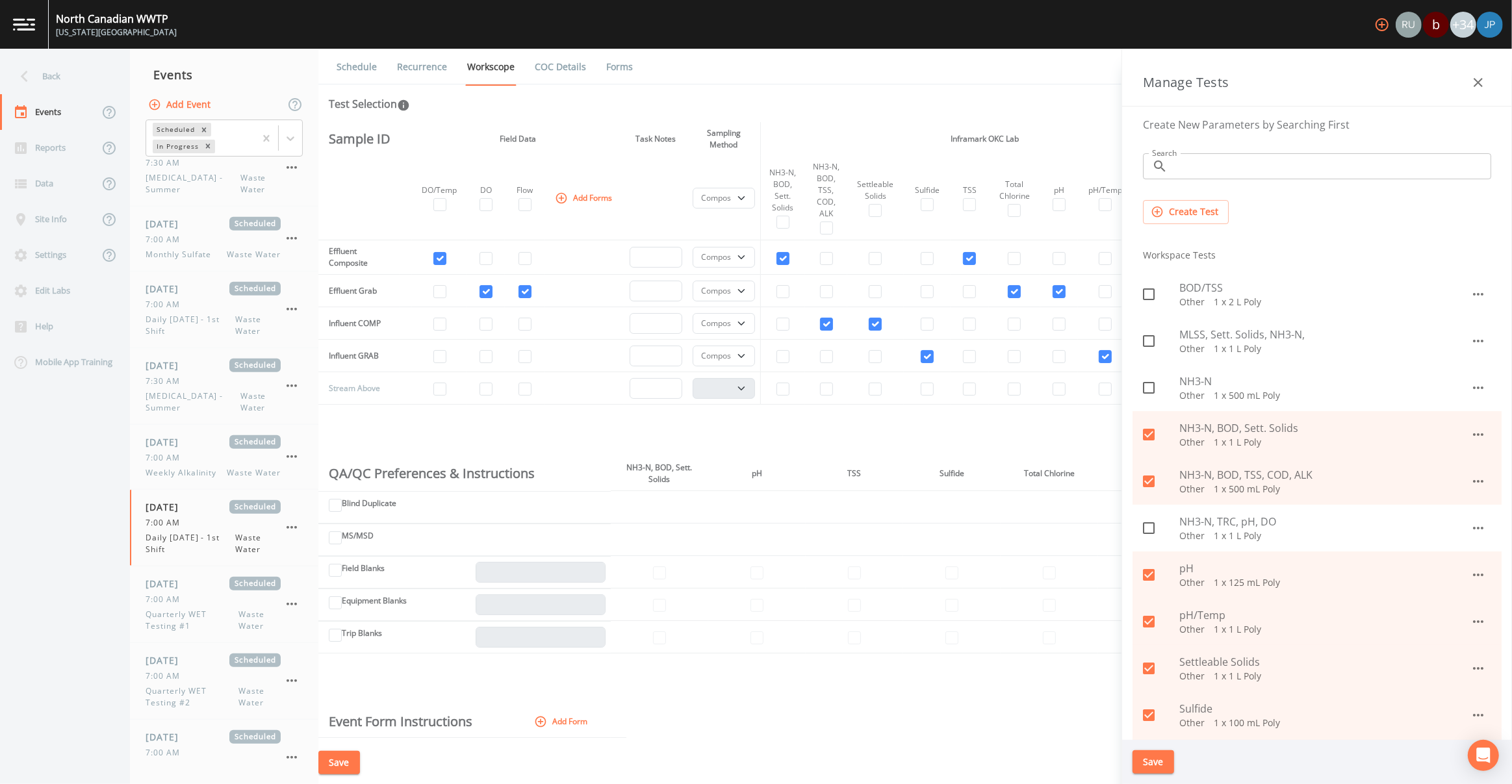 click on "Search" at bounding box center (1332, 166) 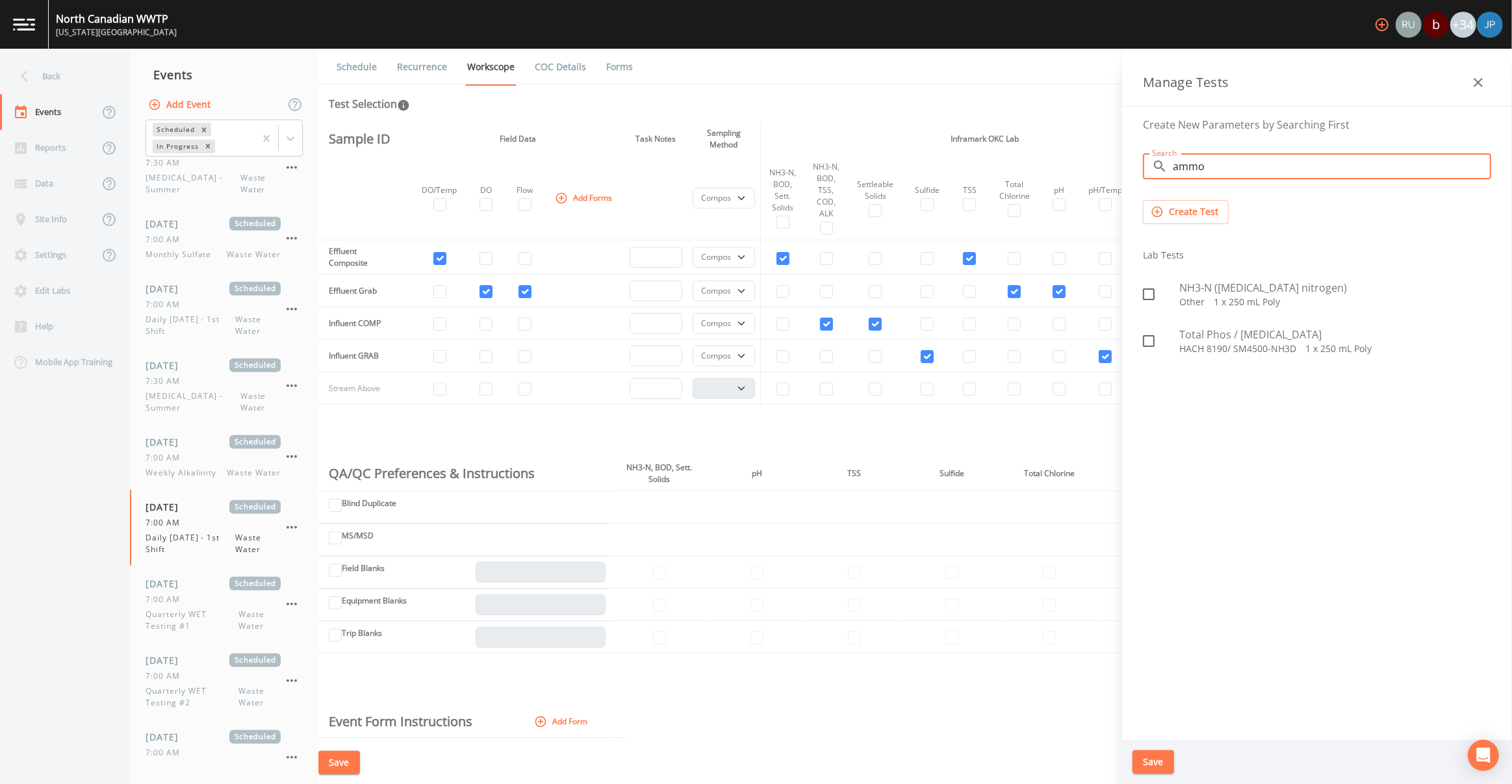drag, startPoint x: 1207, startPoint y: 168, endPoint x: 1159, endPoint y: 164, distance: 48.16638 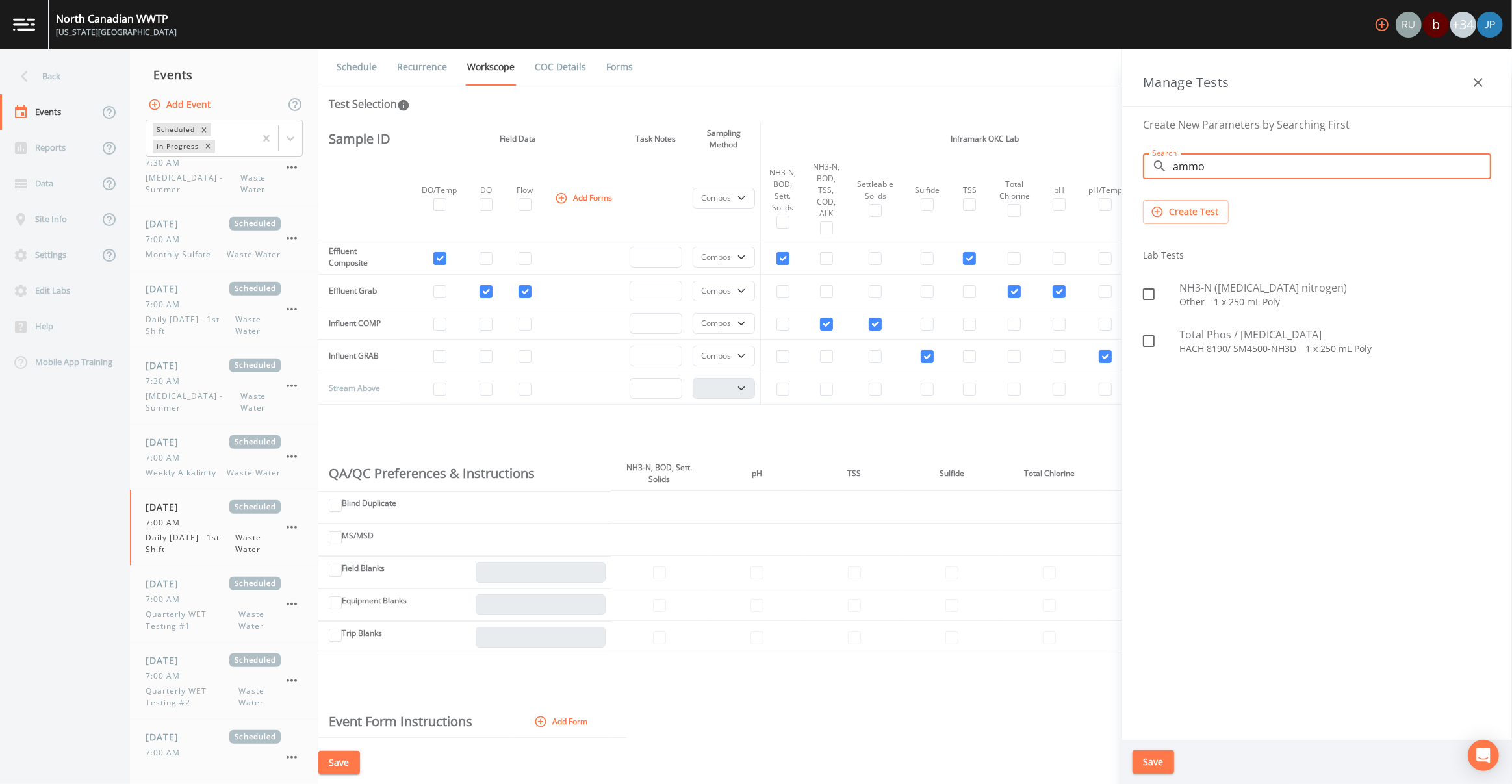 click on "​ ammo Search" at bounding box center [1317, 166] 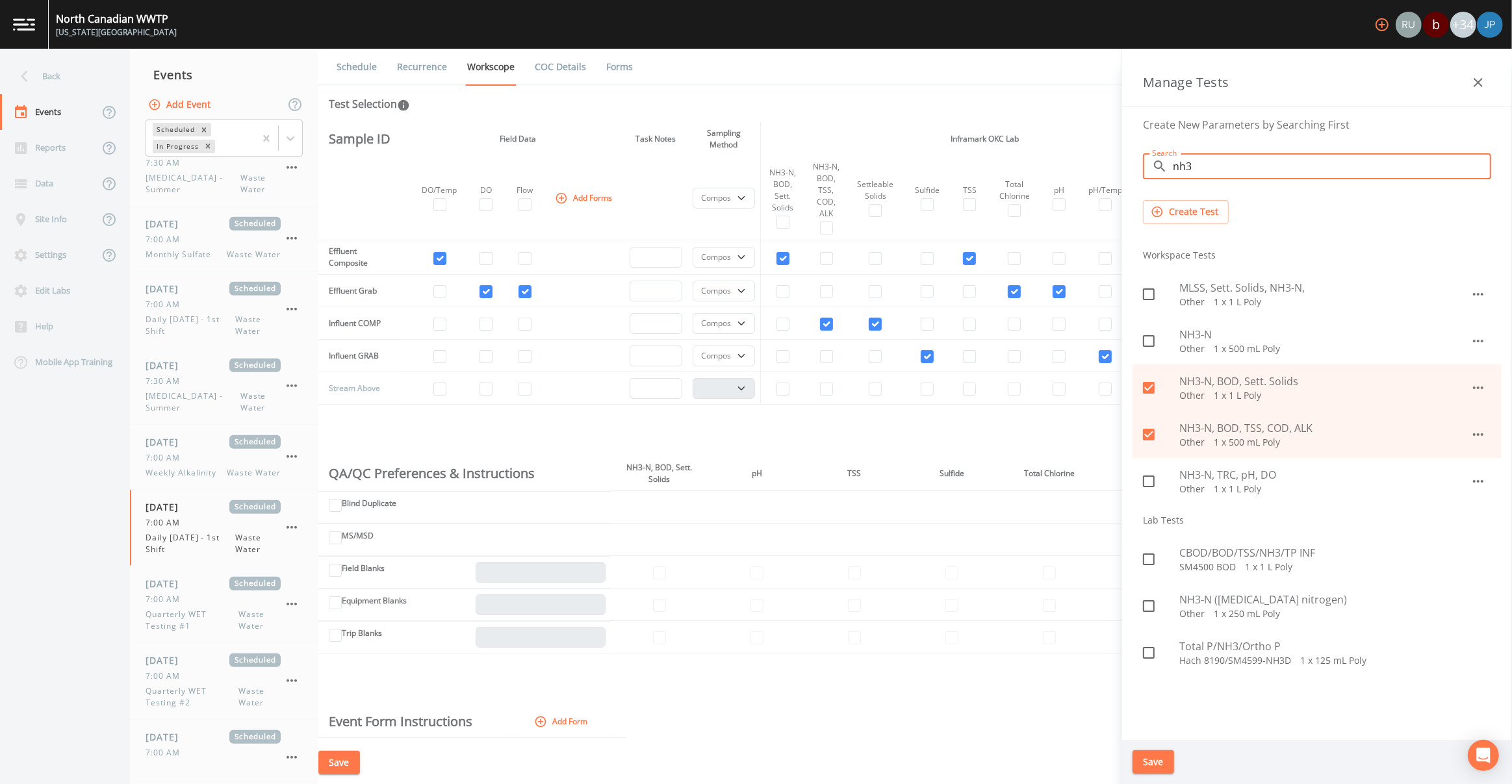 type on "nh3" 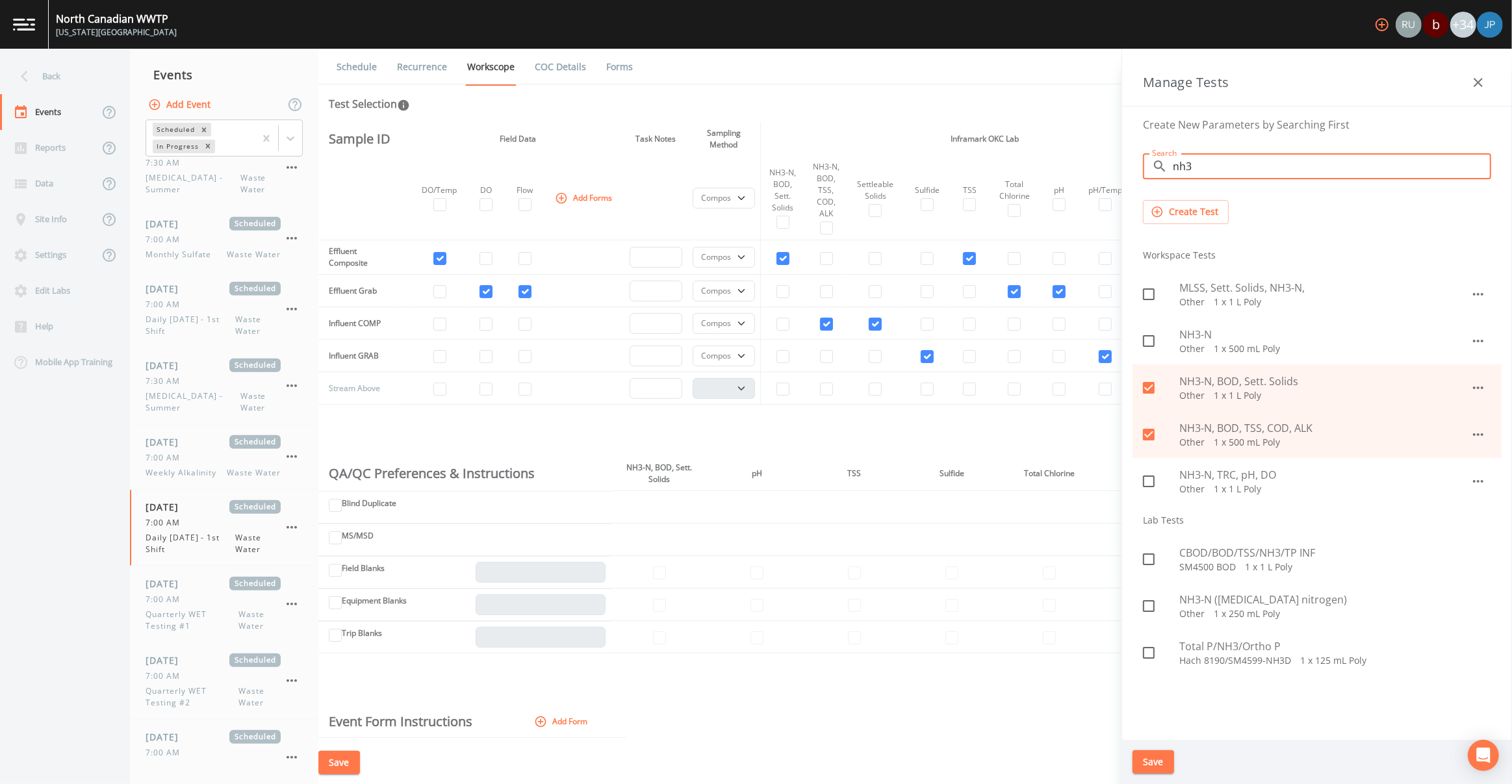 click on "Sample ID Field Data Task Notes Sampling Method Inframark OKC Lab Hold Note to Lab Alerts     DO/Temp DO Flow Add Forms   Composite Grab NH3-N, BOD, Sett. Solids  NH3-N, BOD, TSS, COD, ALK Settleable Solids Sulfide TSS Total Chlorine pH pH/Temp Add Tests Samples Not Collected Not Delivered to Lab Add Alert Effluent Composite     Composite Grab Effluent Grab     Composite Grab Influent COMP     Composite Grab Influent GRAB     Composite Grab Stream Above     Composite Grab QA/QC Preferences & Instructions NH3-N, BOD, Sett. Solids  pH TSS Sulfide Total Chlorine pH/Temp Settleable Solids NH3-N, BOD, TSS, COD, ALK Blind Duplicate                 MS/MSD                 Field Blanks Equipment Blanks Trip Blanks Event Form Instructions Add Form Add Task" at bounding box center [915, 431] 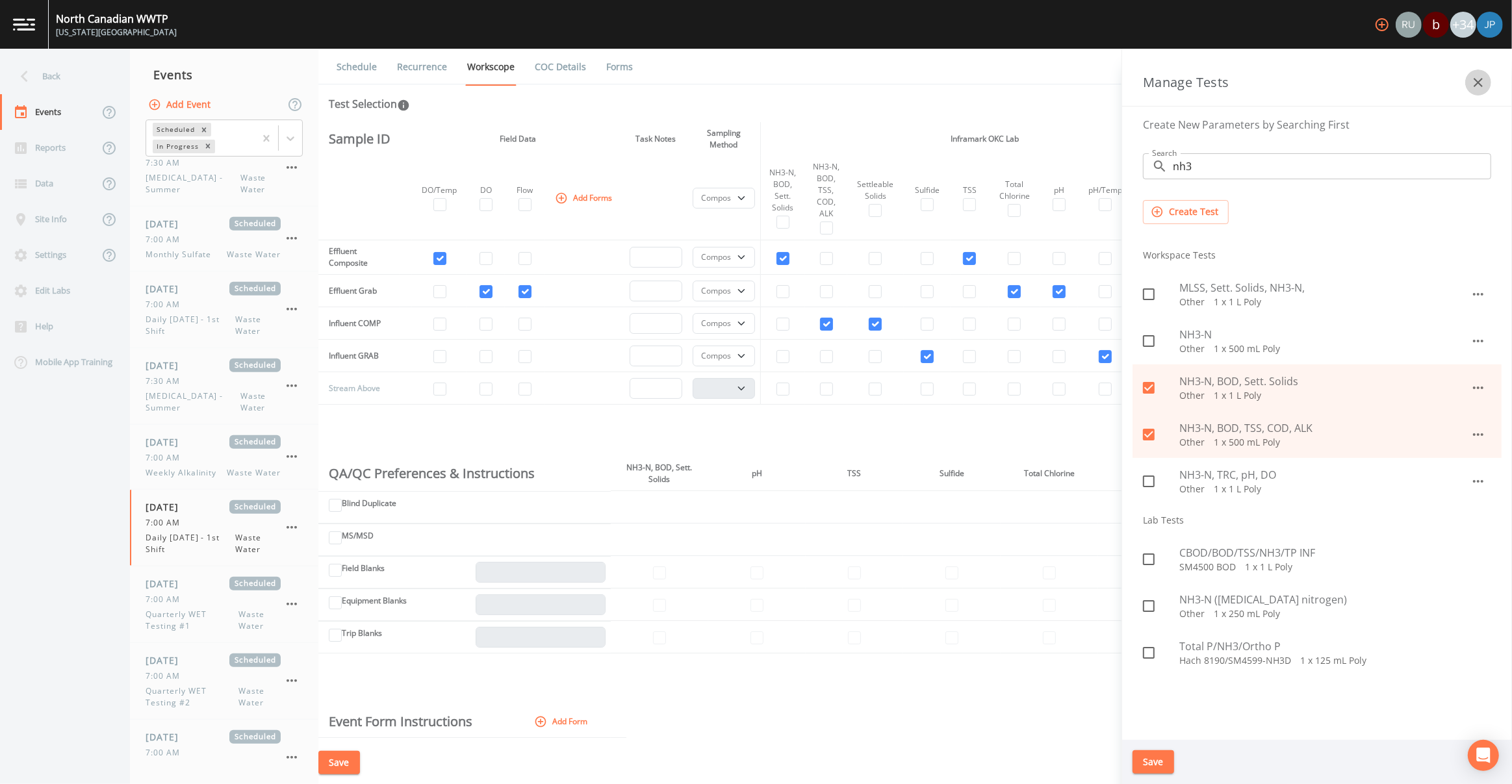 click 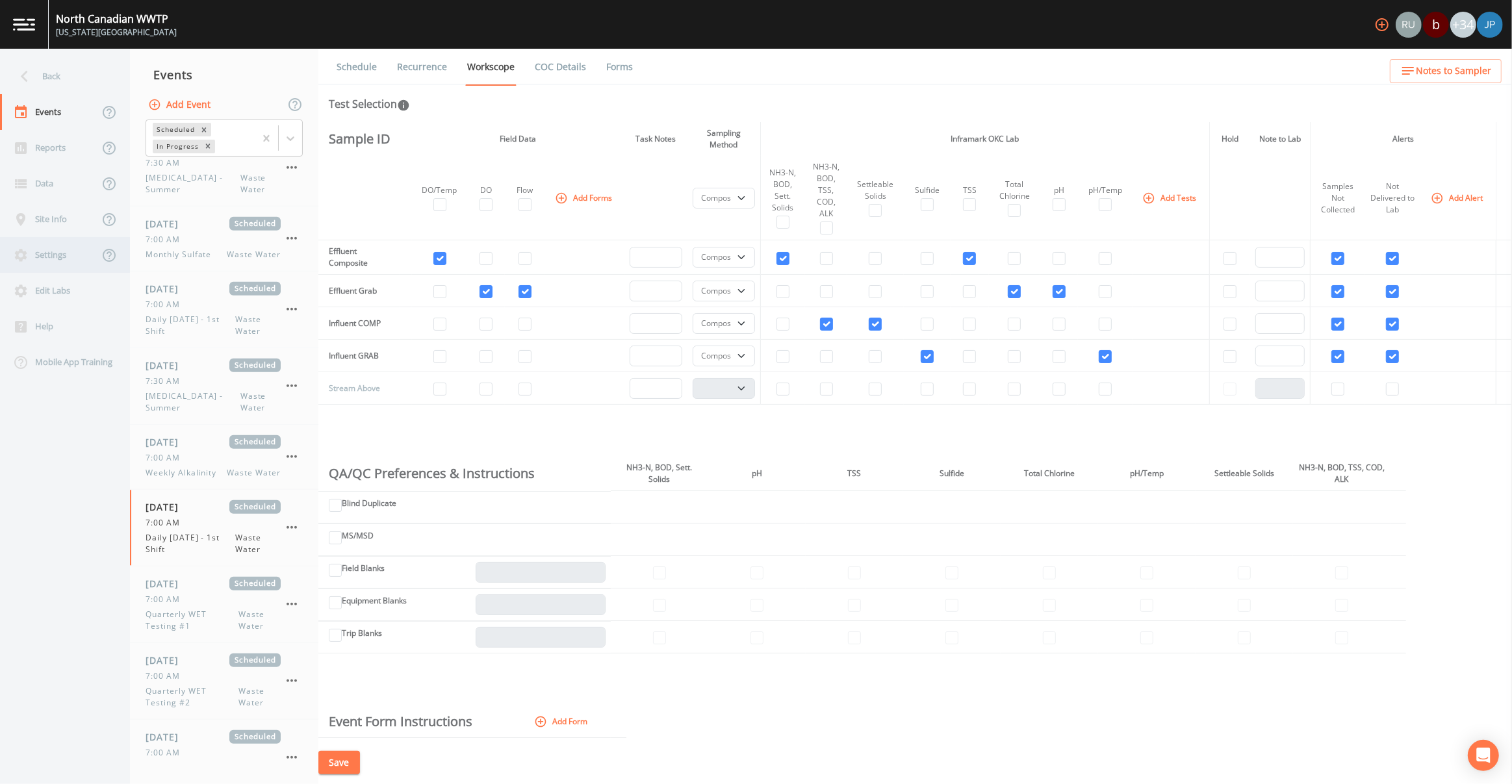 click on "Settings" at bounding box center (49, 255) 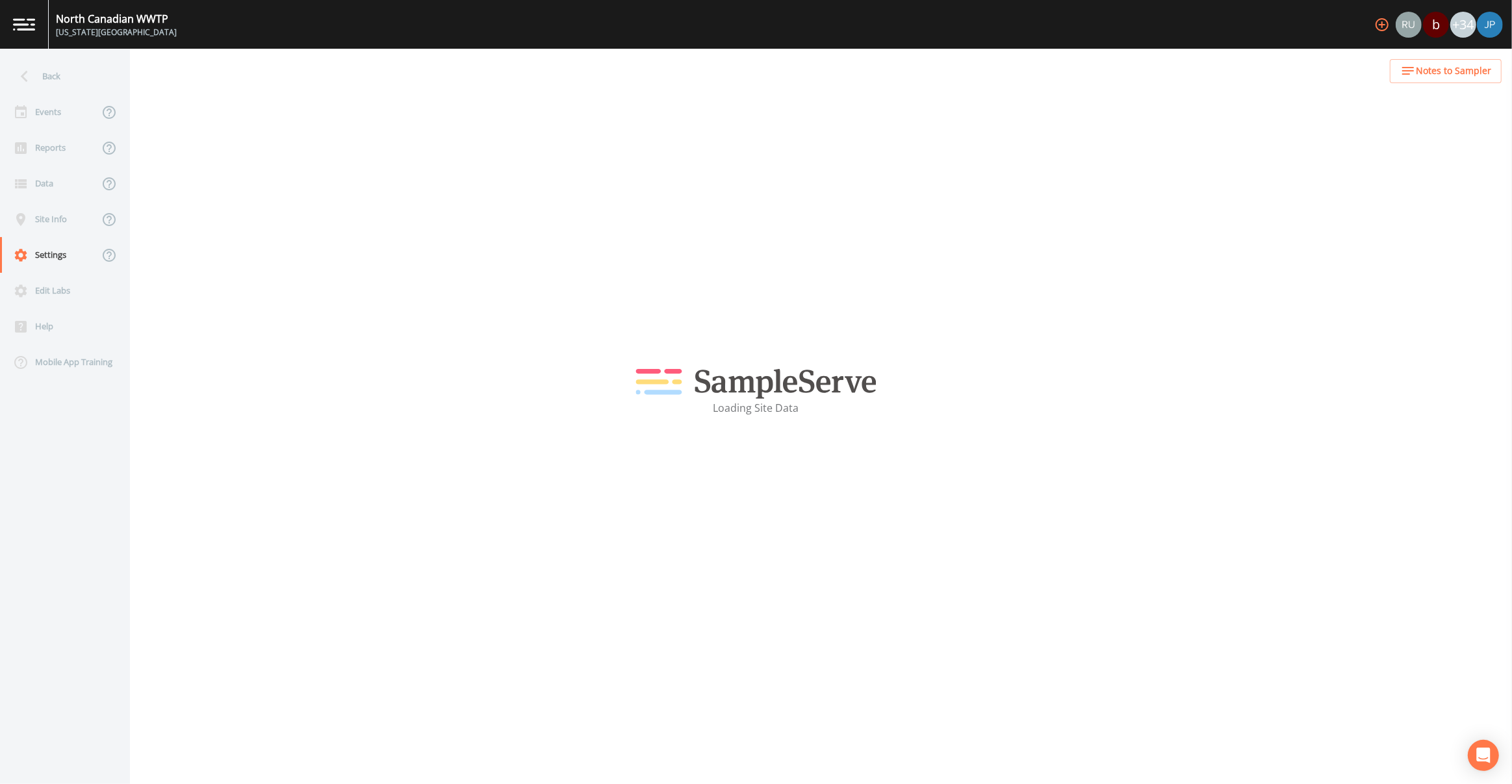 select on "6f63599f-bc40-47e3-8555-93000077dc86" 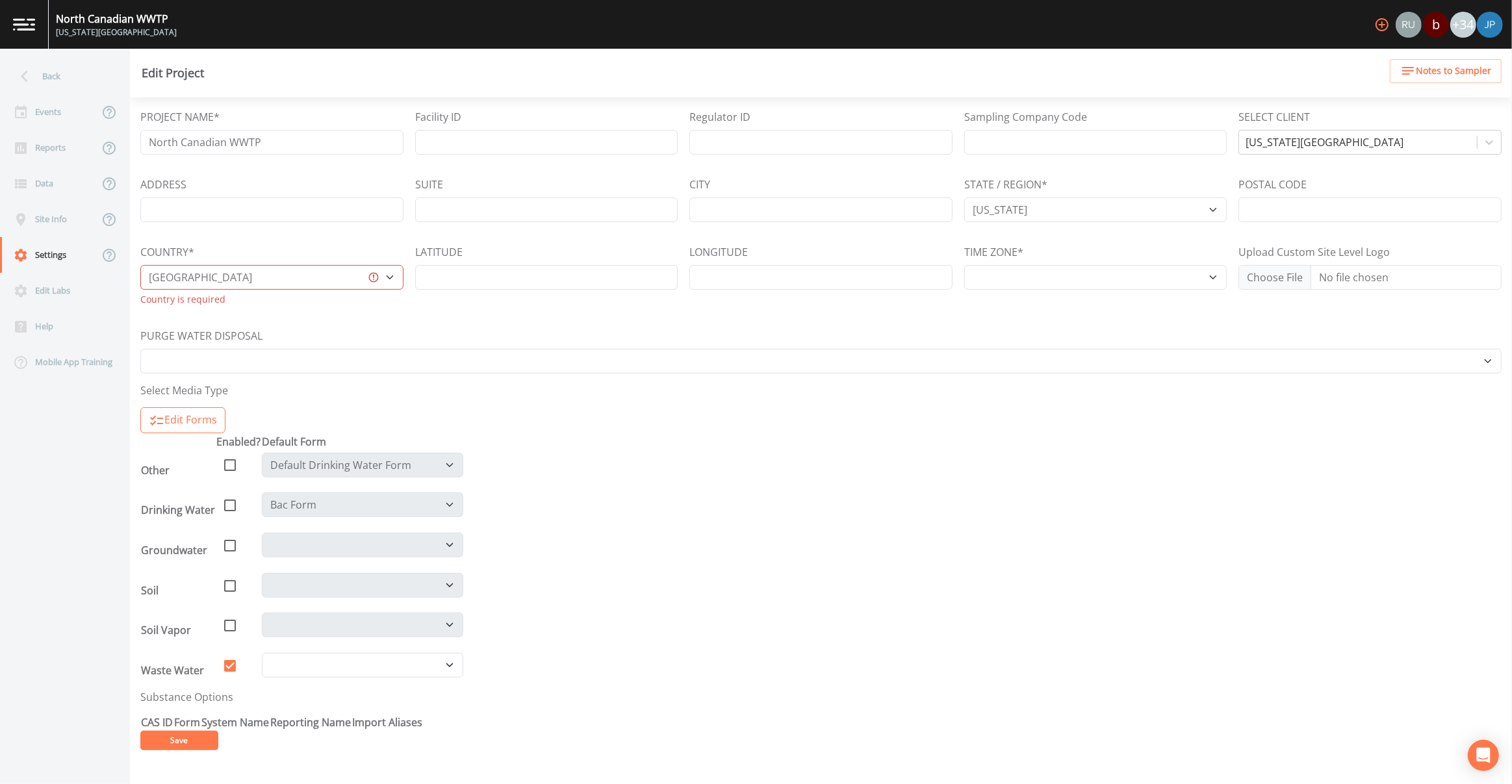 select on "CST6CDT" 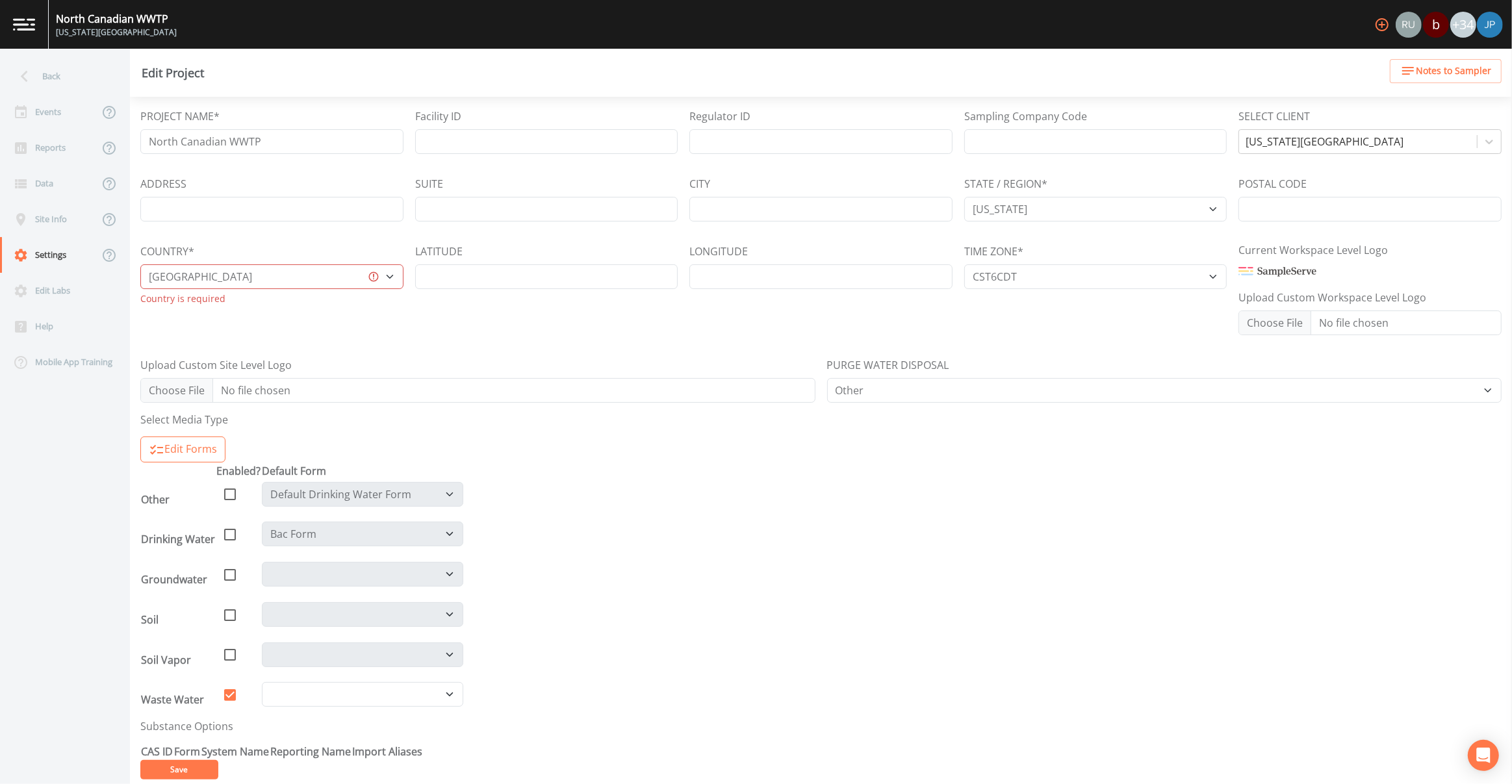 click on "LATITUDE" at bounding box center [546, 289] 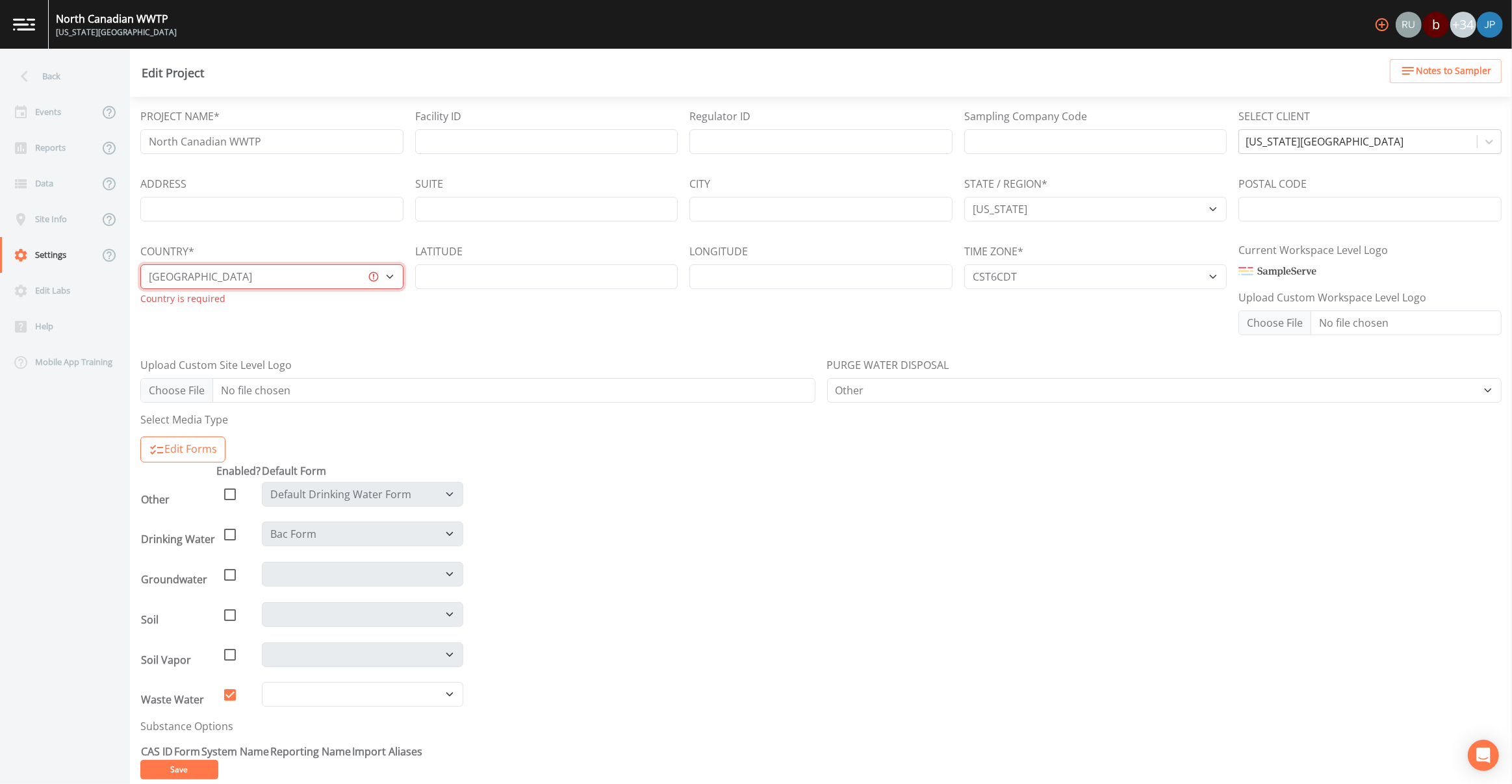 click on "Australia Canada Deutschland Saudi Arabia South Africa United Kingdom United States" at bounding box center [272, 277] 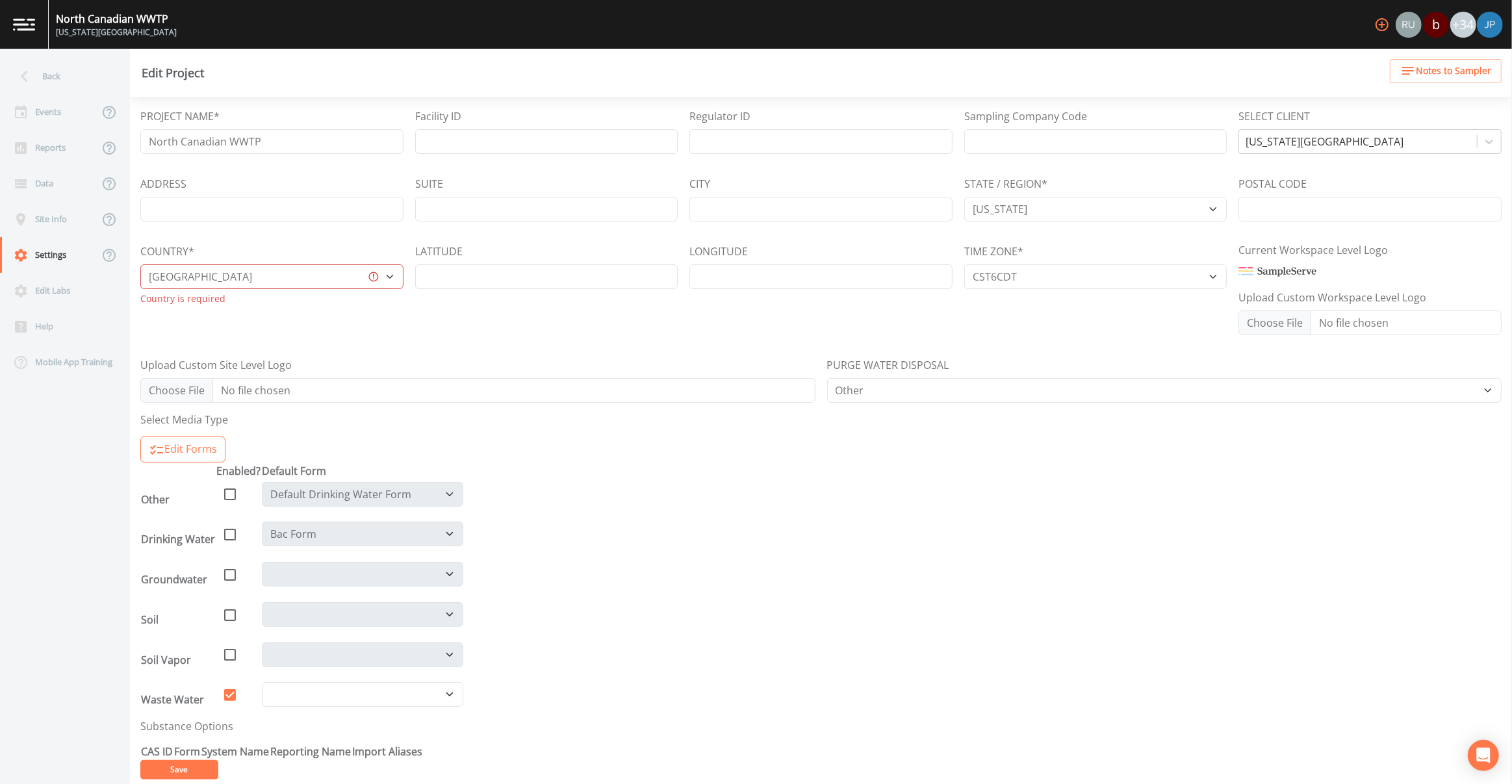click on "COUNTRY* Australia Canada Deutschland Saudi Arabia South Africa United Kingdom United States Country is required" at bounding box center [272, 289] 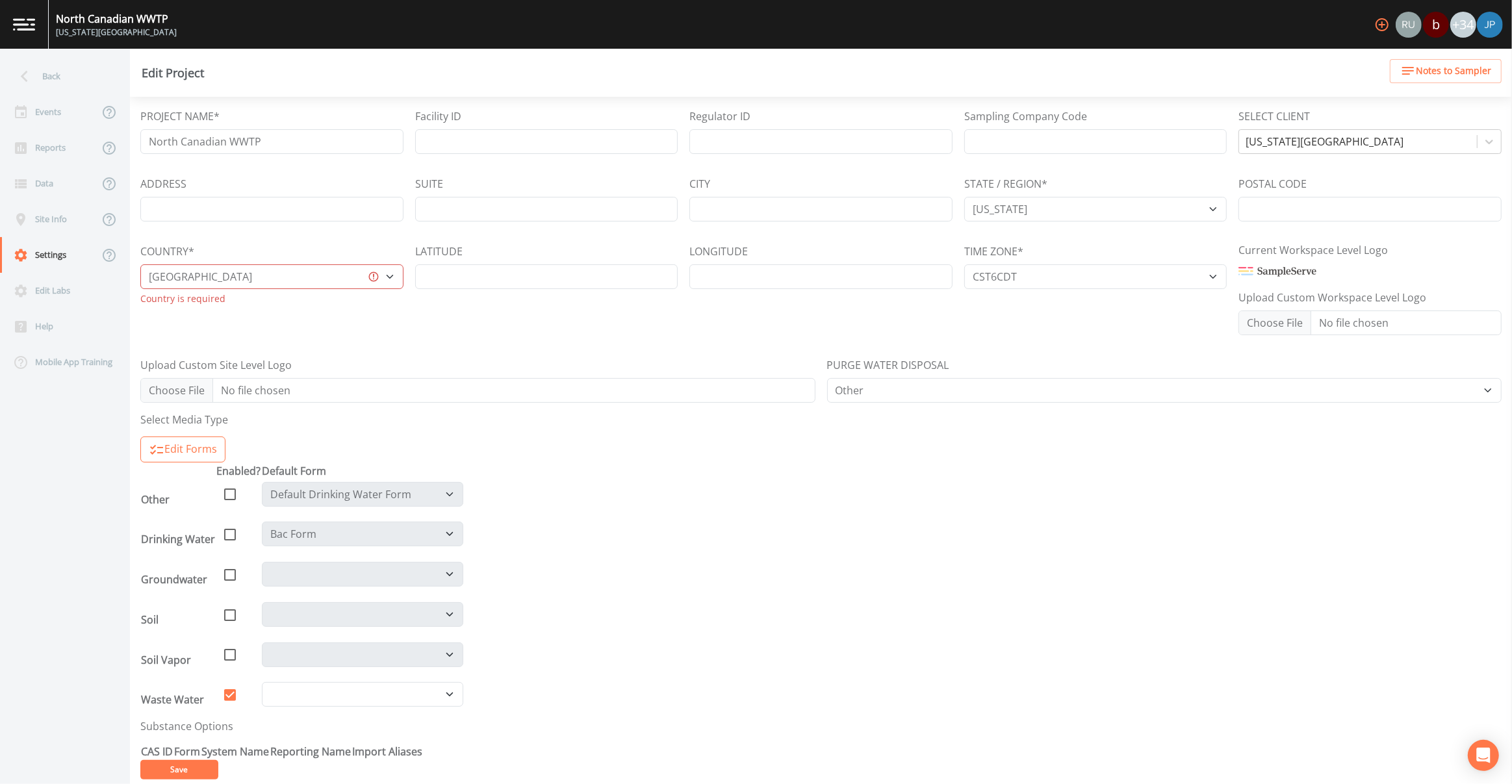 click on "Save" at bounding box center [179, 770] 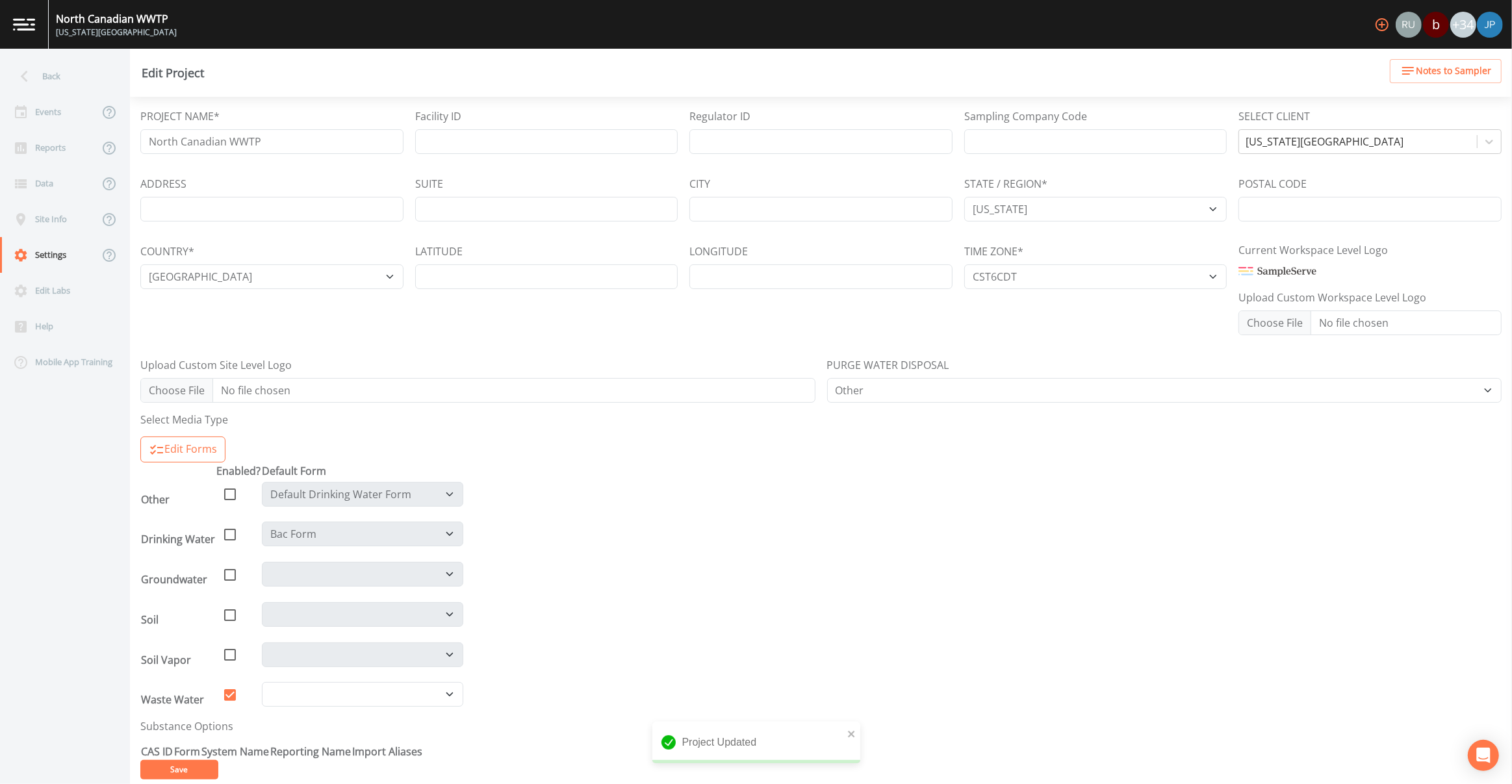 click on "LATITUDE" at bounding box center [546, 289] 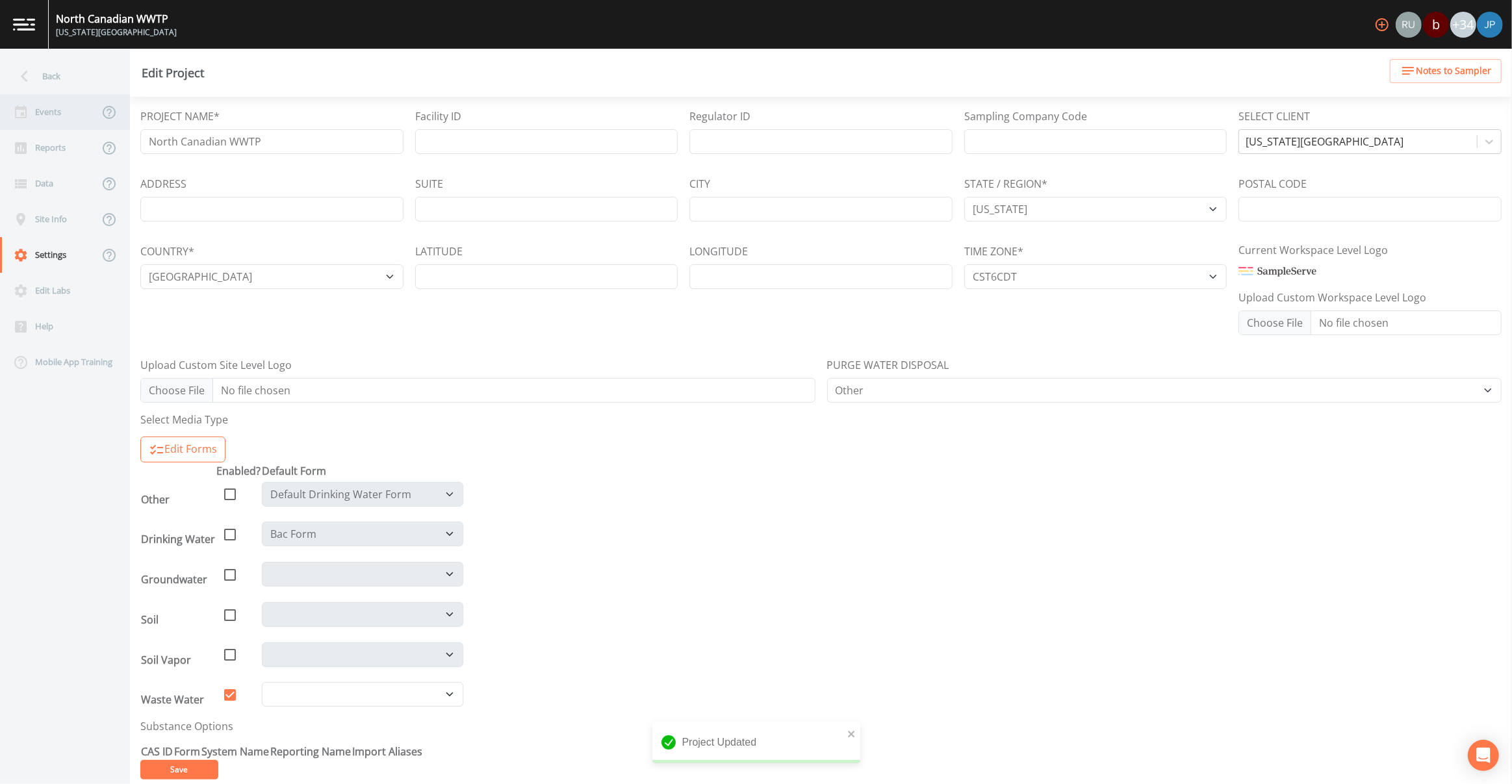 click on "Events" at bounding box center [49, 112] 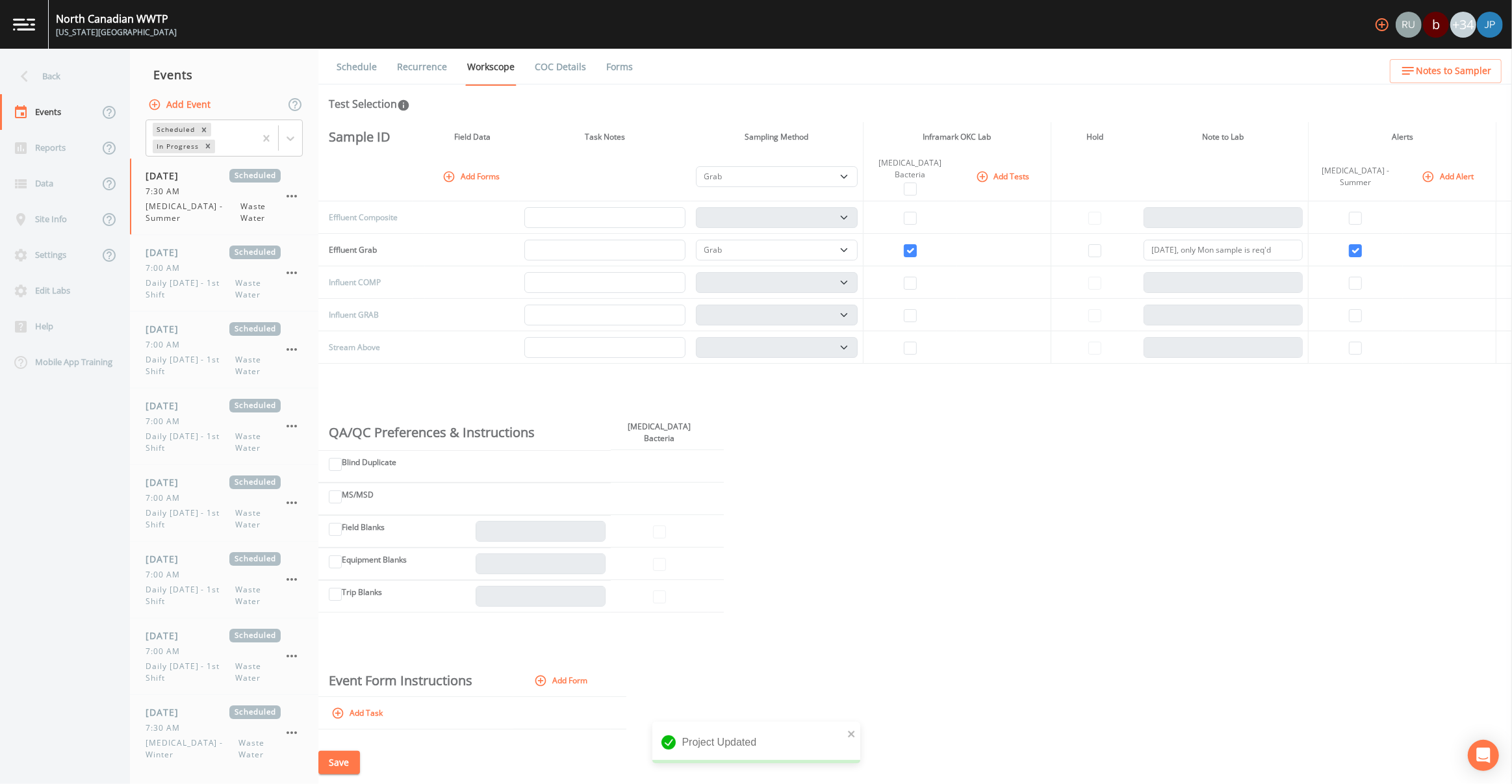 click on "Add Tests" at bounding box center [1004, 176] 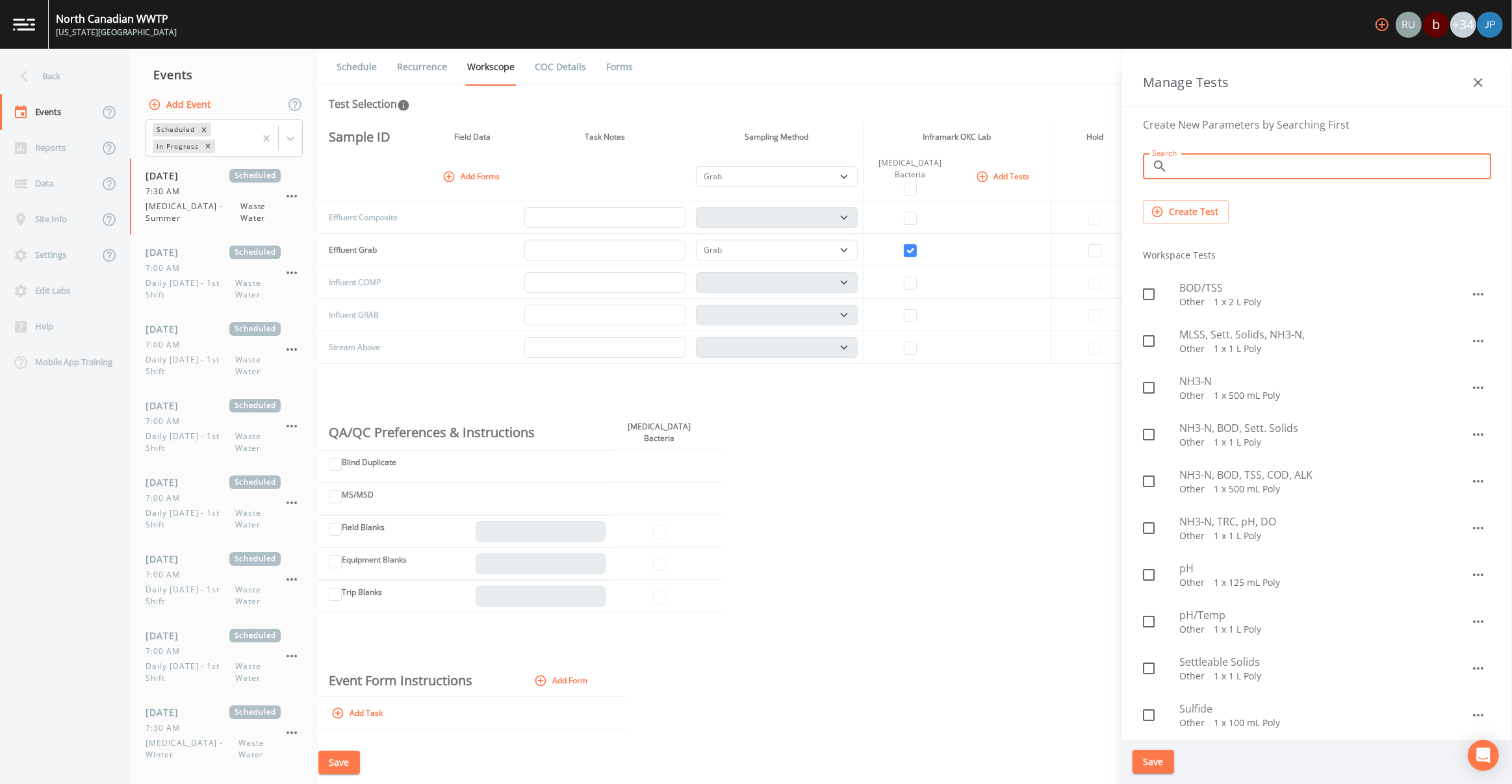 click on "Search" at bounding box center (1332, 166) 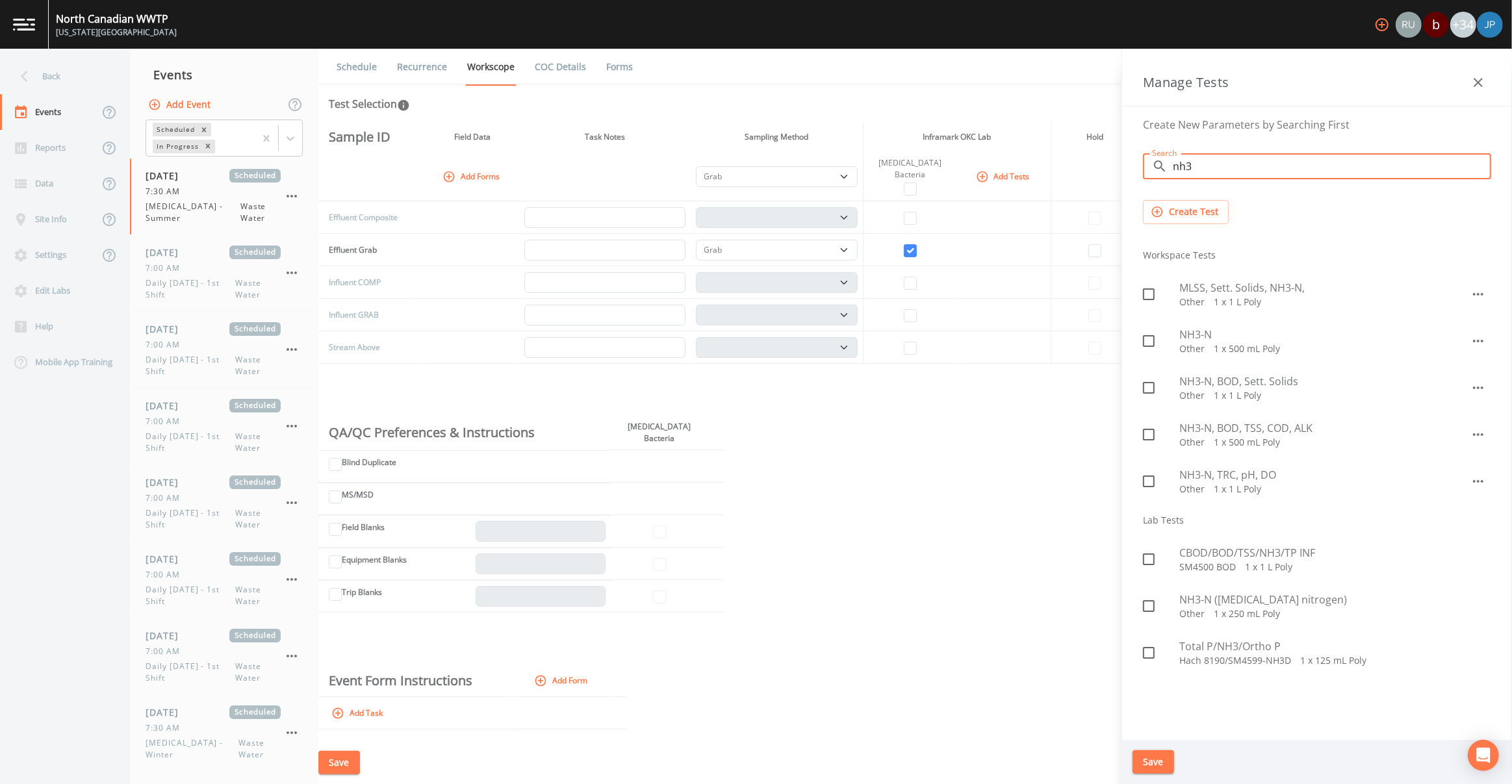 type on "nh3" 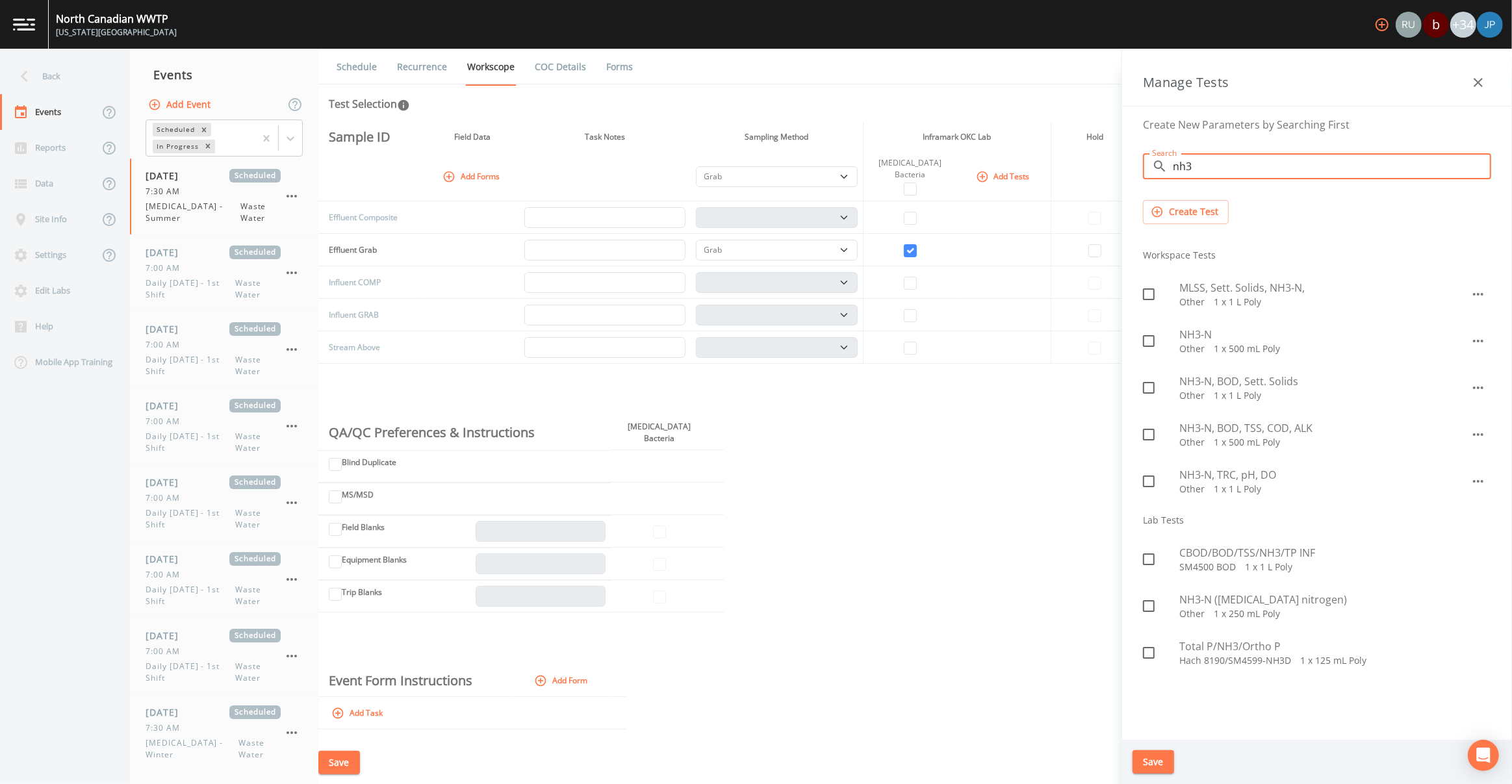 click 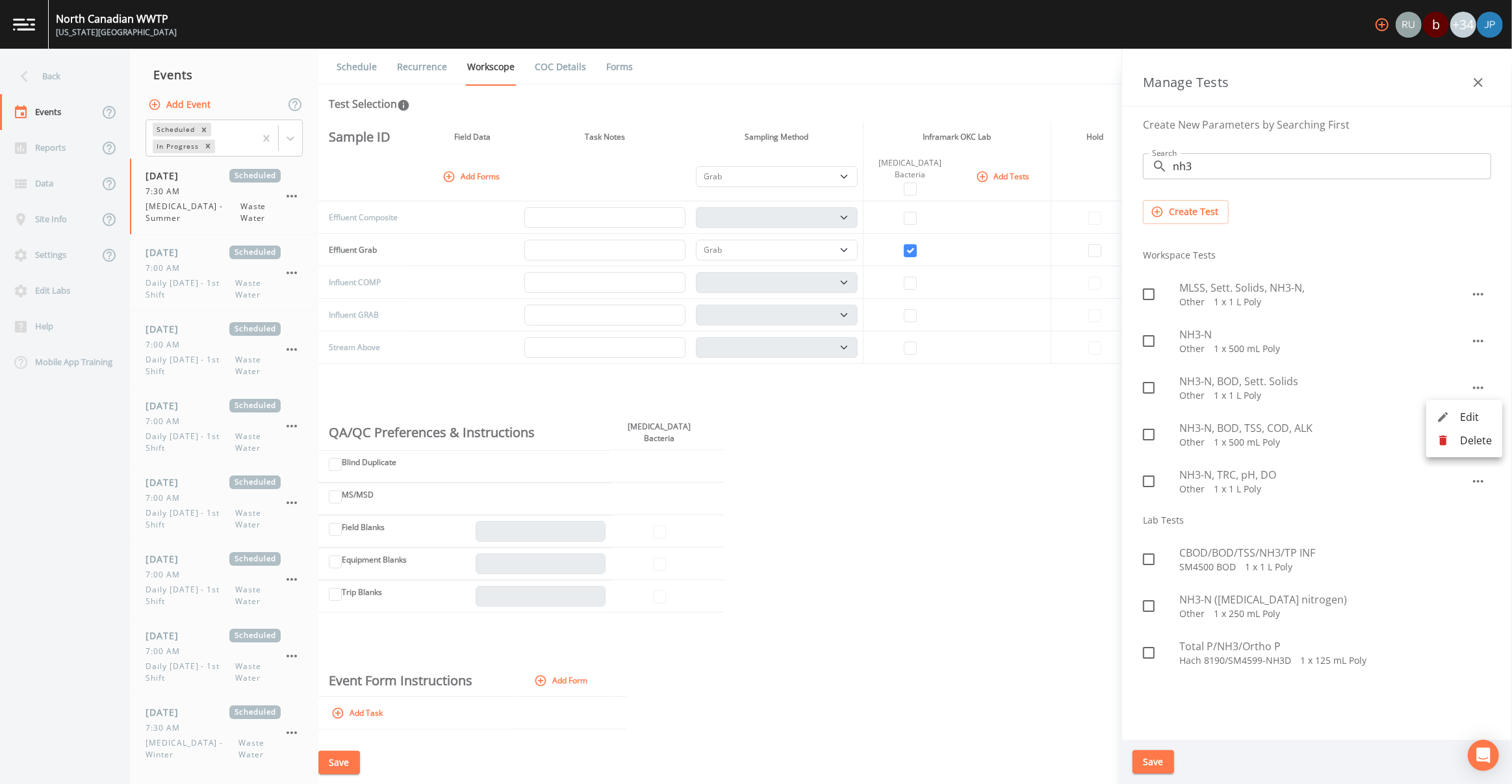 click at bounding box center (756, 392) 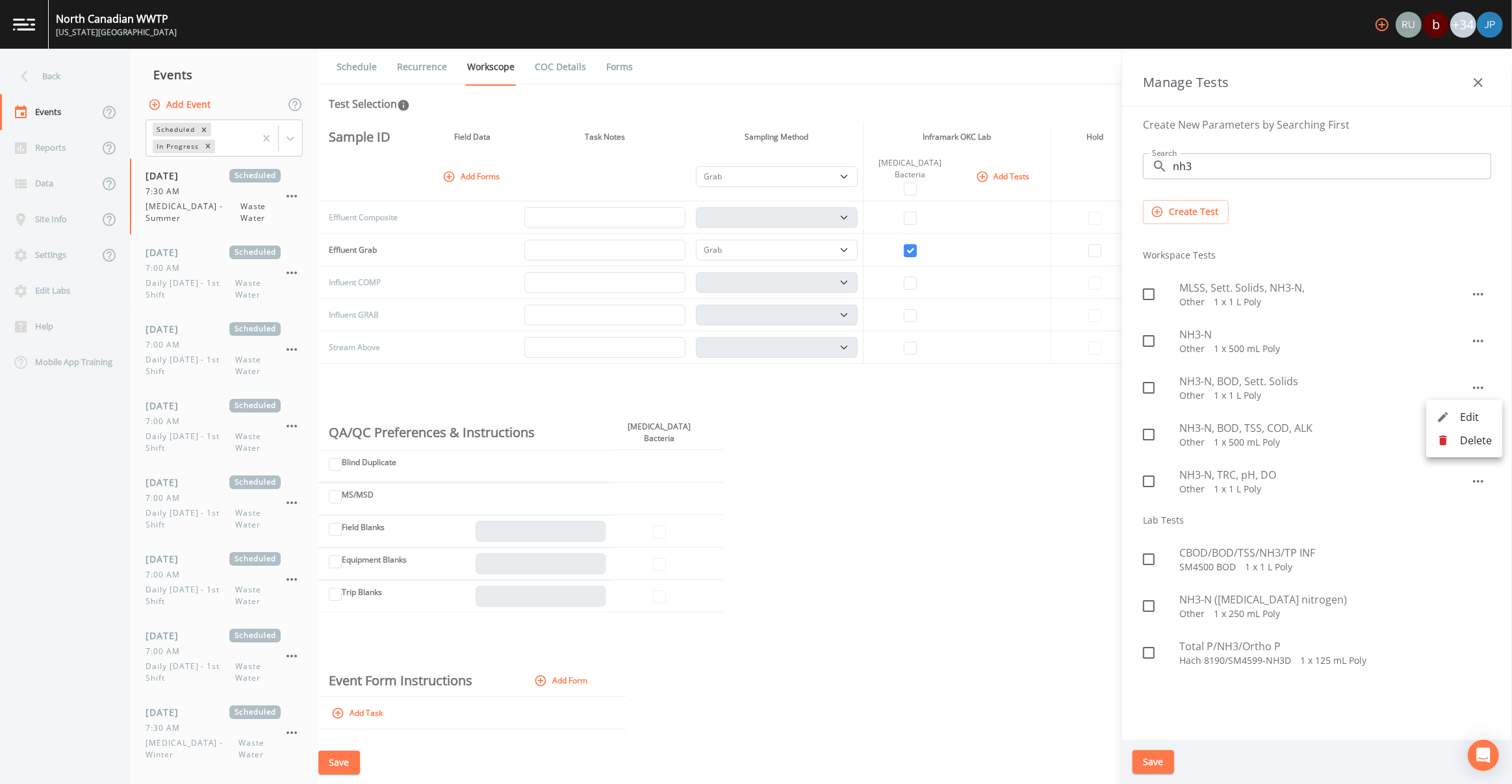 click at bounding box center [756, 392] 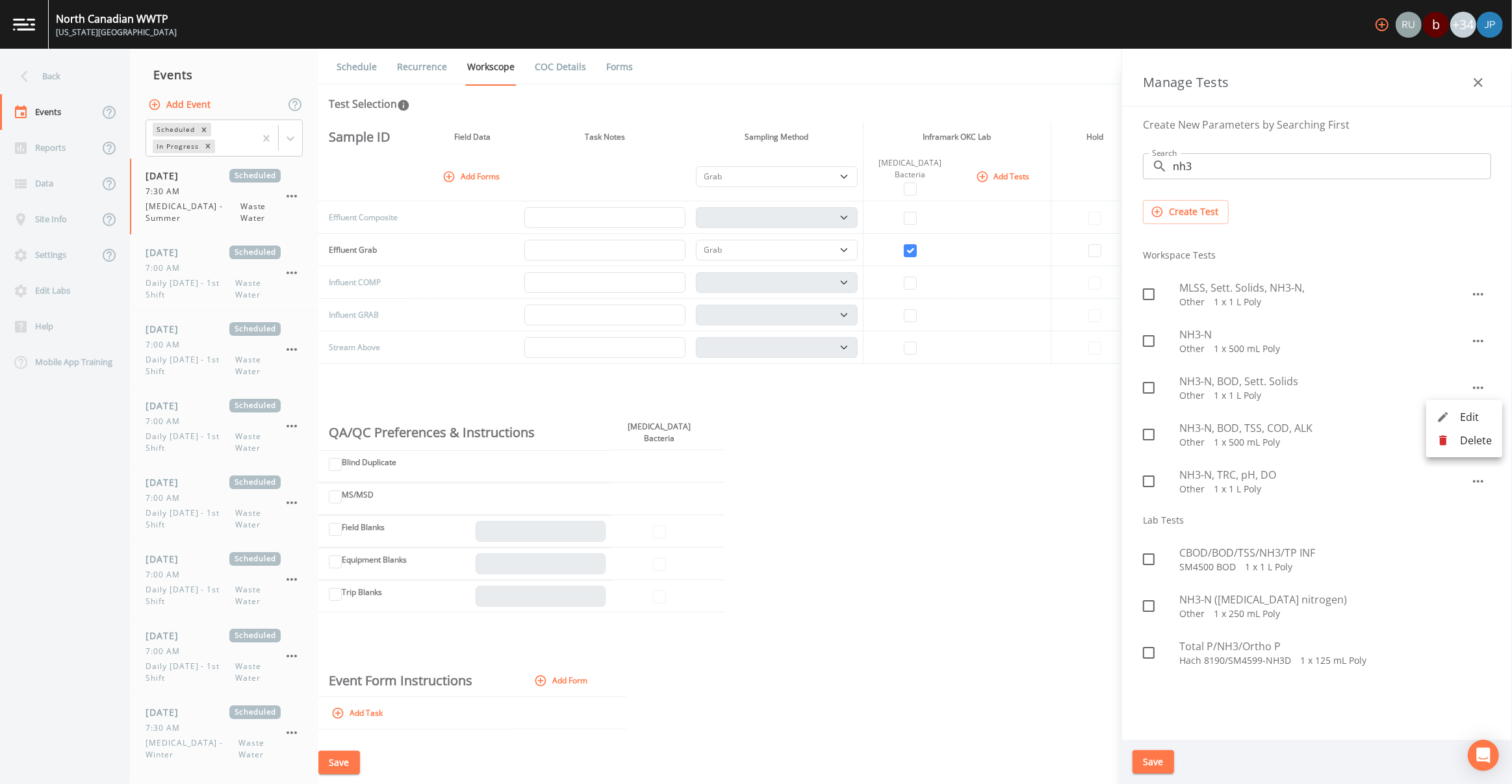 click at bounding box center [756, 392] 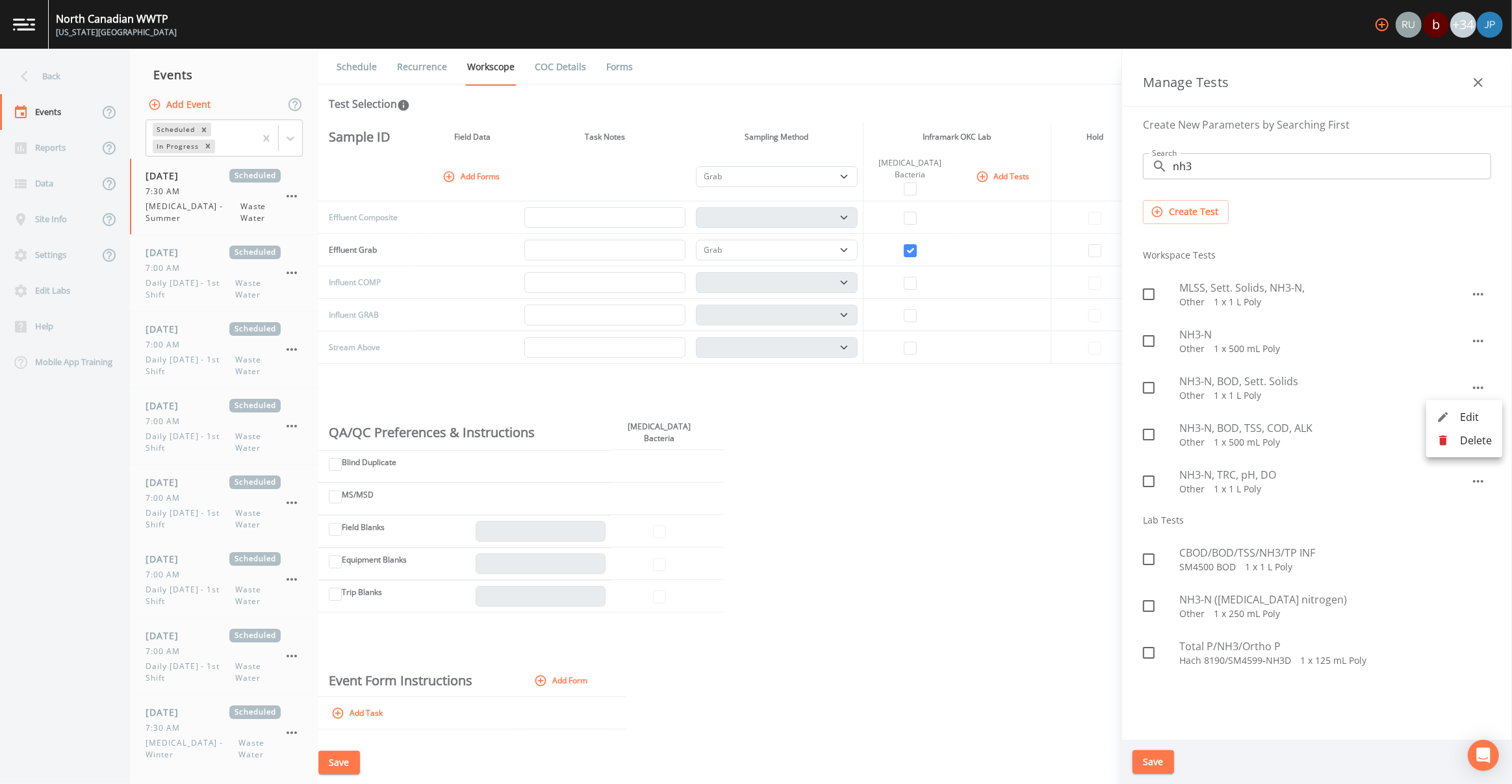 click at bounding box center [756, 392] 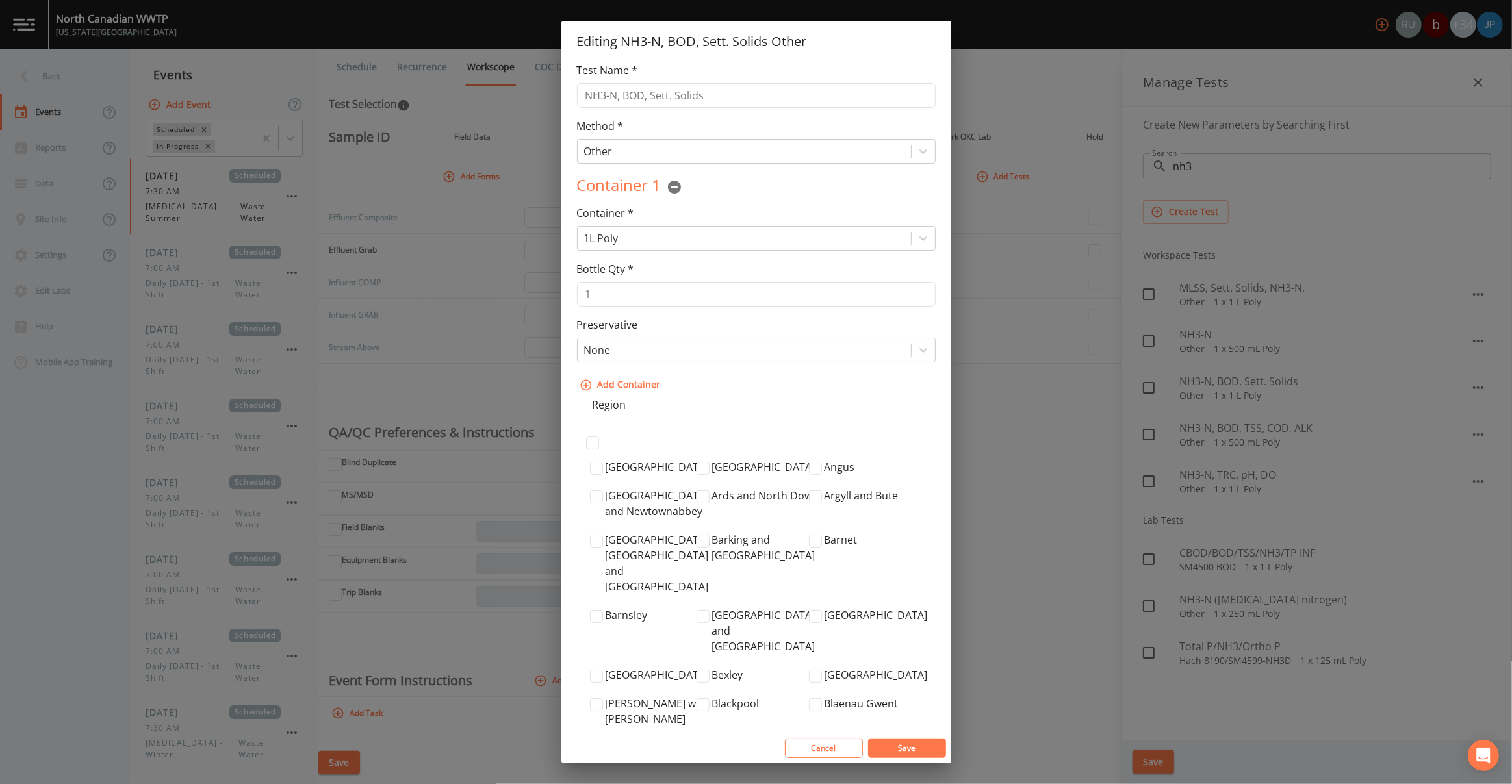 click on "Editing NH3-N, BOD, Sett. Solids  Other Test Name * NH3-N, BOD, Sett. Solids Method * Other Container 1 Container * 1L Poly Bottle Qty * 1 Preservative None Add Container Region Aberdeen City Aberdeenshire Angus Antrim and Newtownabbey Ards and North Down Argyll and Bute Armagh City, Banbridge and Craigavon Barking and Dagenham Barnet Barnsley Bath and North East Somerset Bedford Belfast City Bexley Birmingham Blackburn with Darwen Blackpool Blaenau Gwent Bolton Bournemouth, Christchurch and Poole Bracknell Forest Bradford Brent Bridgend [Pen-y-bont ar Ogwr GB-POG] Brighton and Hove Bristol, City of Bromley Buckinghamshire Bury Caerphilly [Caerffili GB-CAF] Calderdale Cambridgeshire Camden Cardiff [Caerdydd GB-CRD] Carmarthenshire [Sir Gaerfyrddin GB-GFY] Causeway Coast and Glens Central Bedfordshire Ceredigion [Sir Ceredigion] Cheshire East Cheshire West and Chester Clackmannanshire Conwy Cornwall Coventry Croydon Cumbria Darlington Denbighshire [Sir Ddinbych GB-DDB] Derby Derbyshire Derry and Strabane Devon" at bounding box center (756, 392) 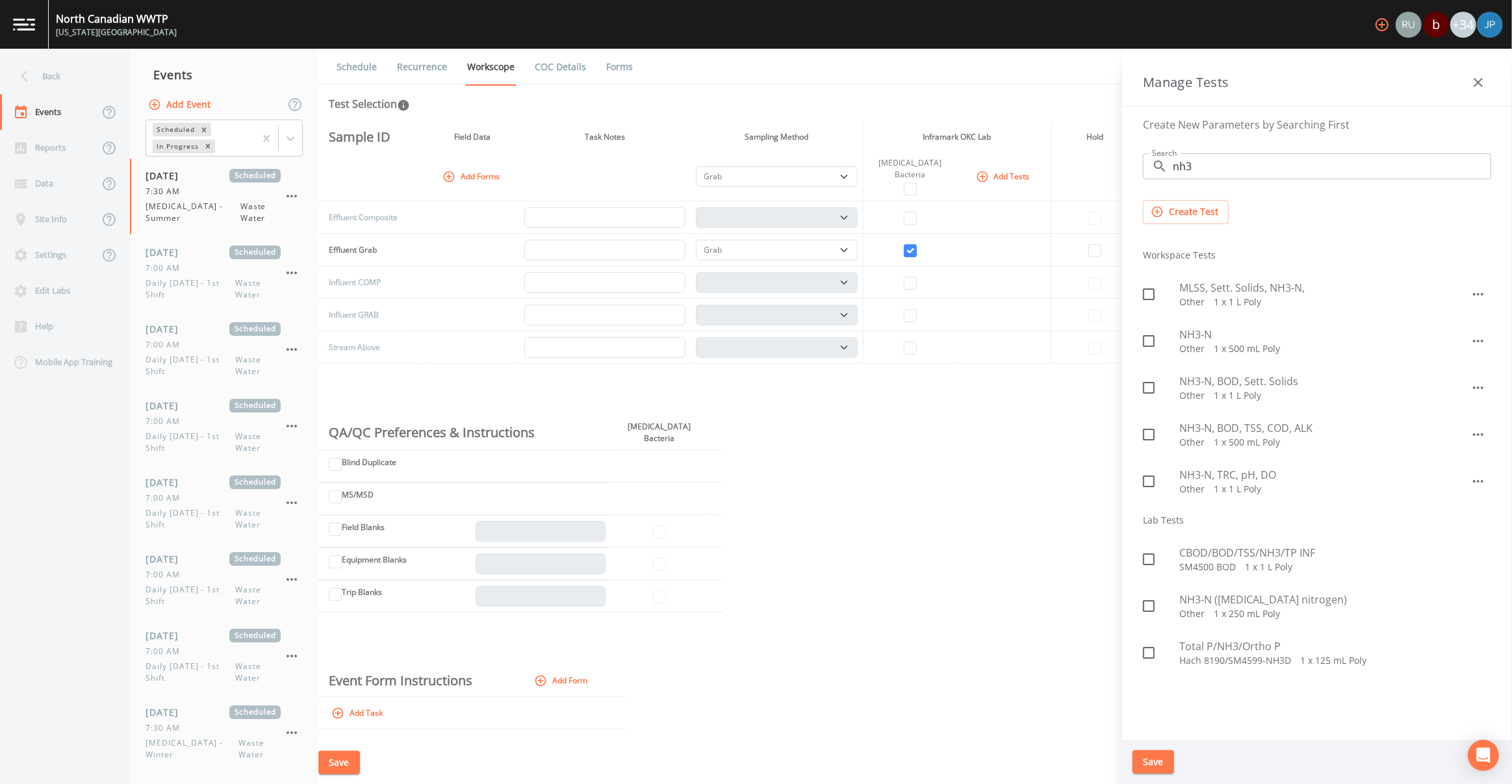 click on "nh3" at bounding box center [1332, 166] 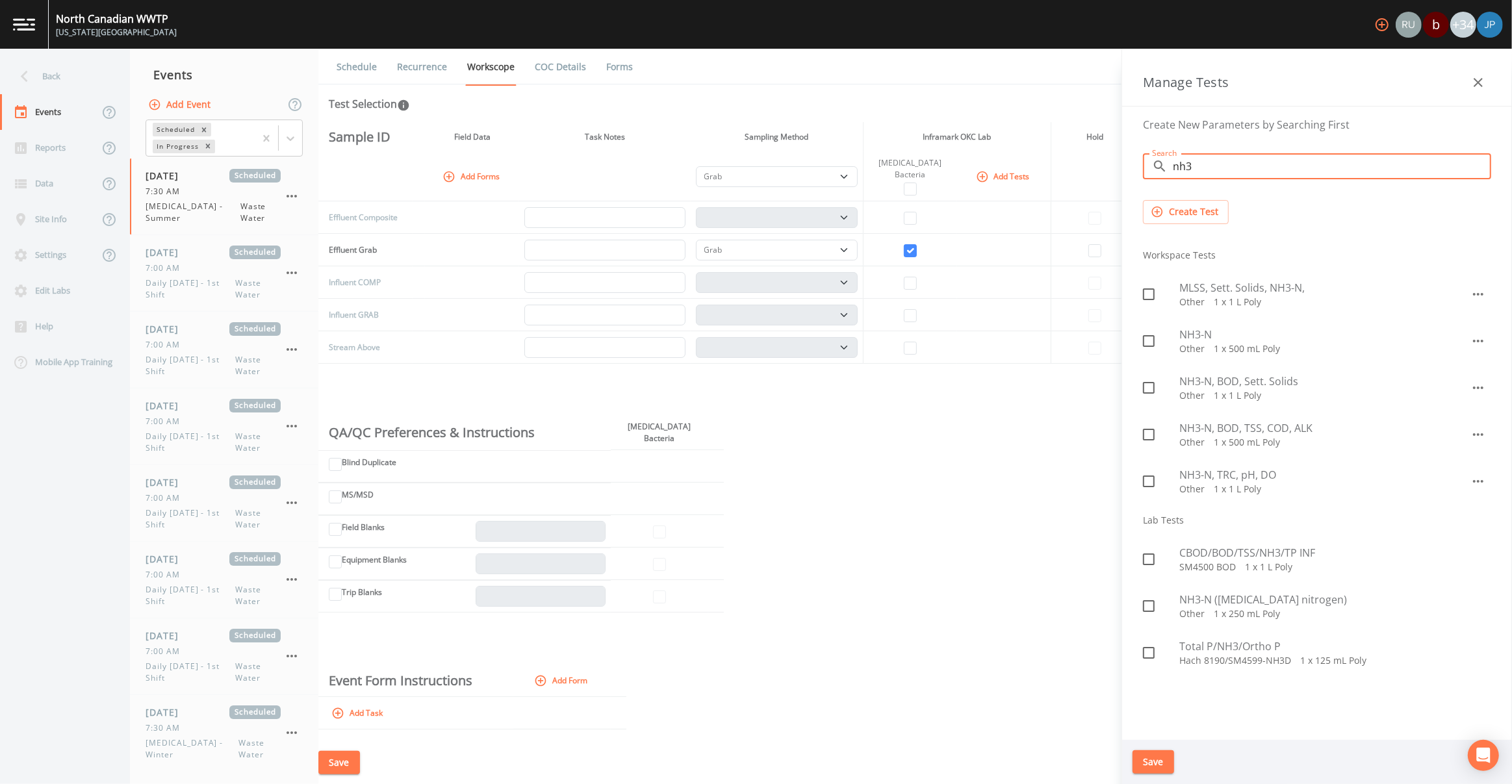 click on "nh3" at bounding box center (1332, 166) 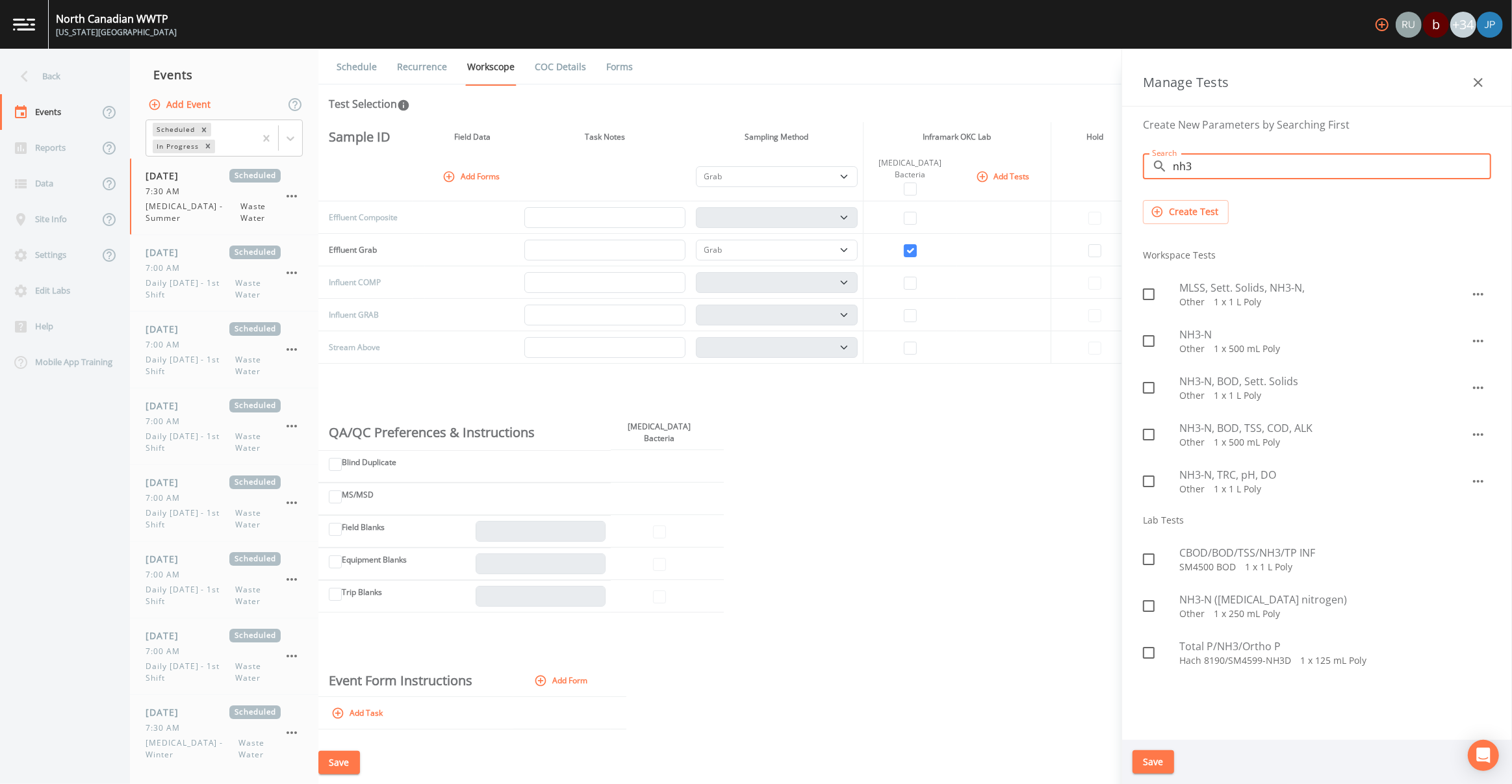 click on "Create Test" at bounding box center [1186, 212] 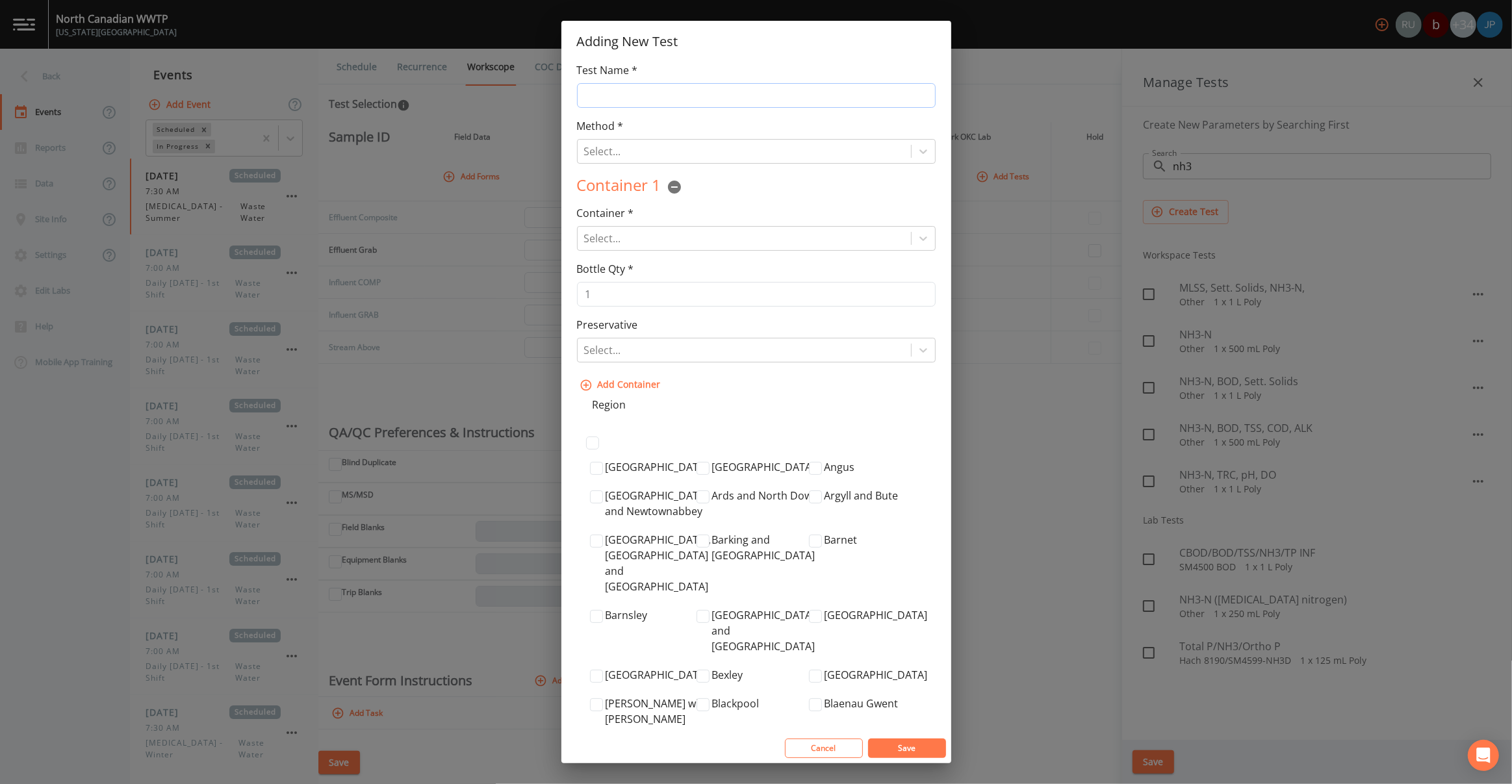 click on "Test Name *" at bounding box center (756, 95) 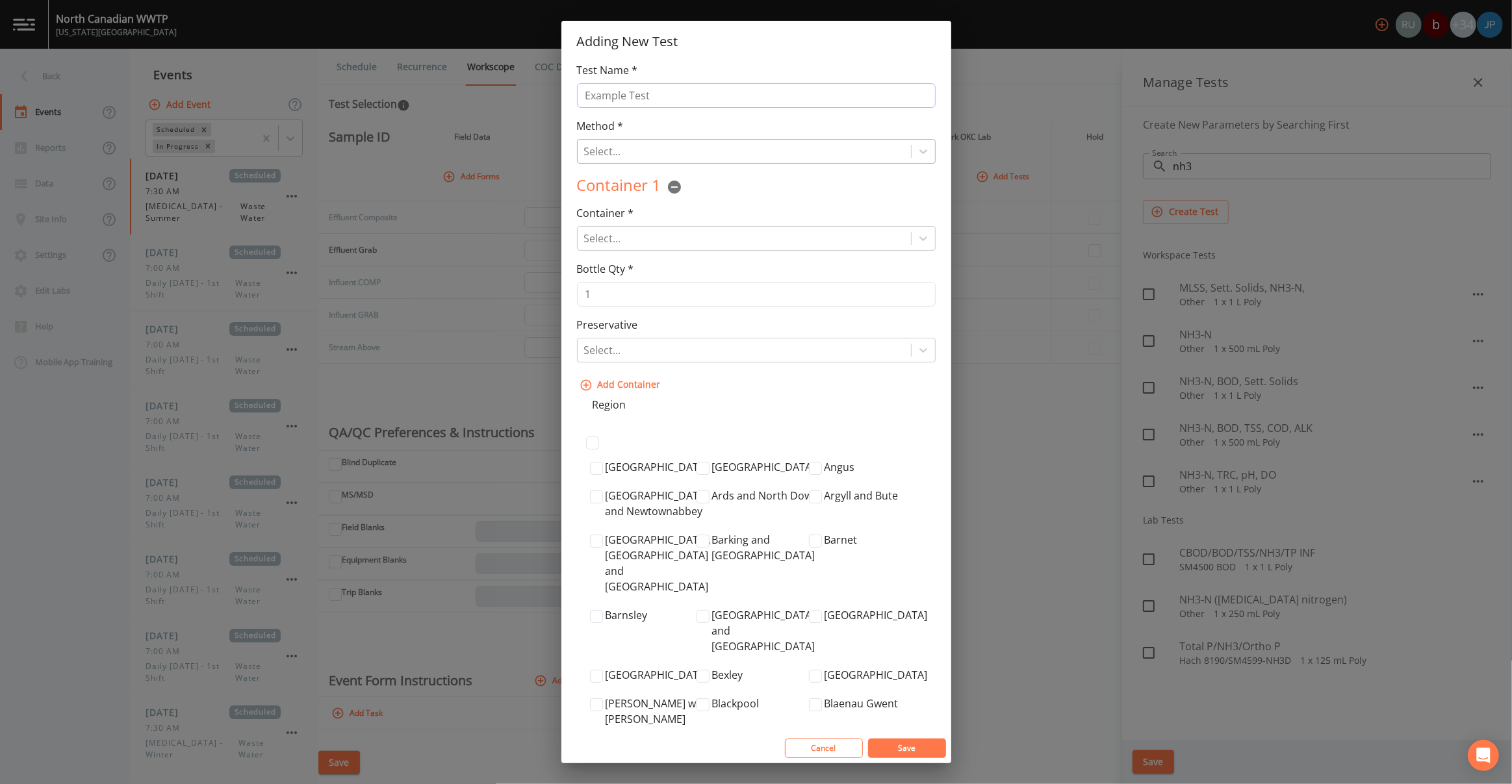 type on "Example Test" 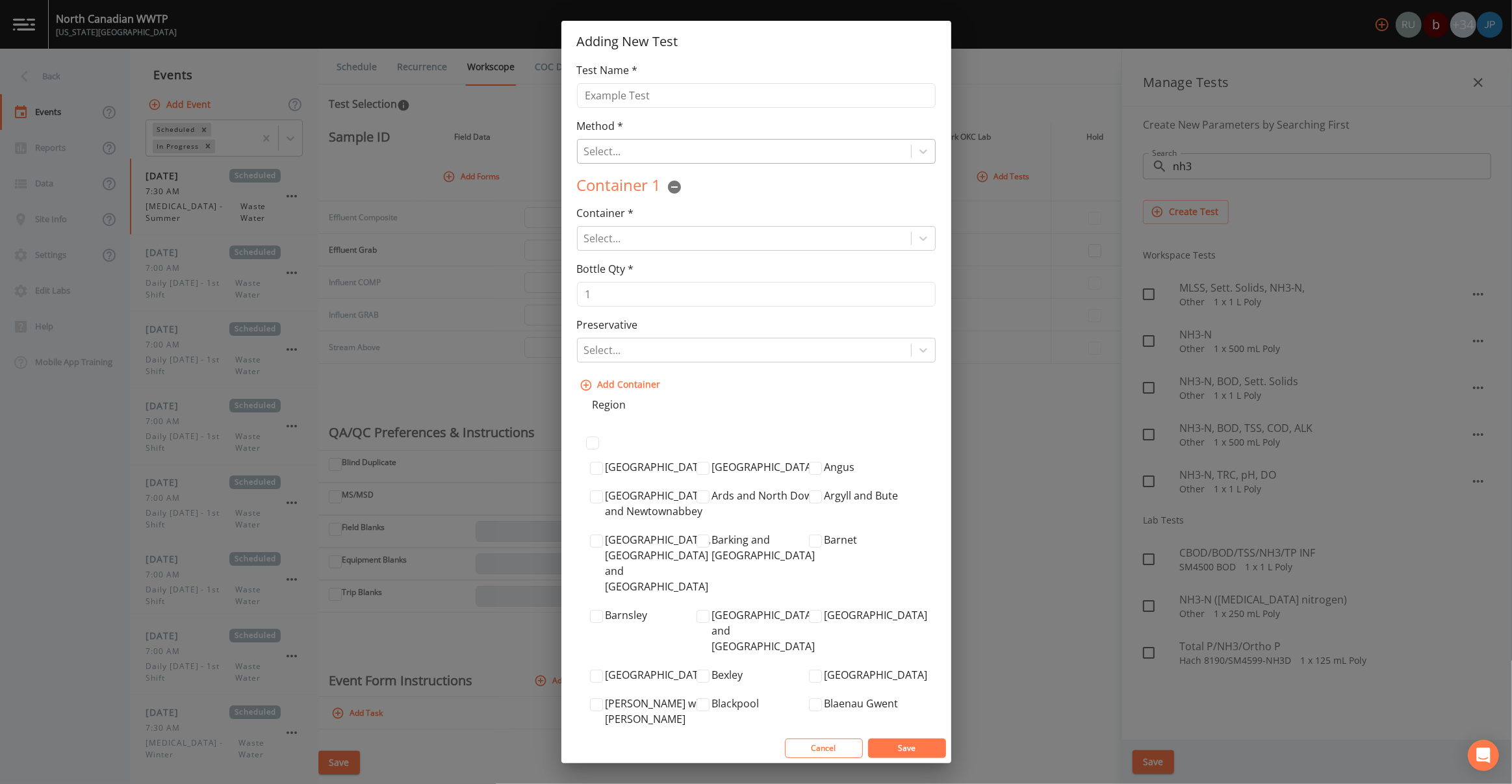 click at bounding box center [744, 151] 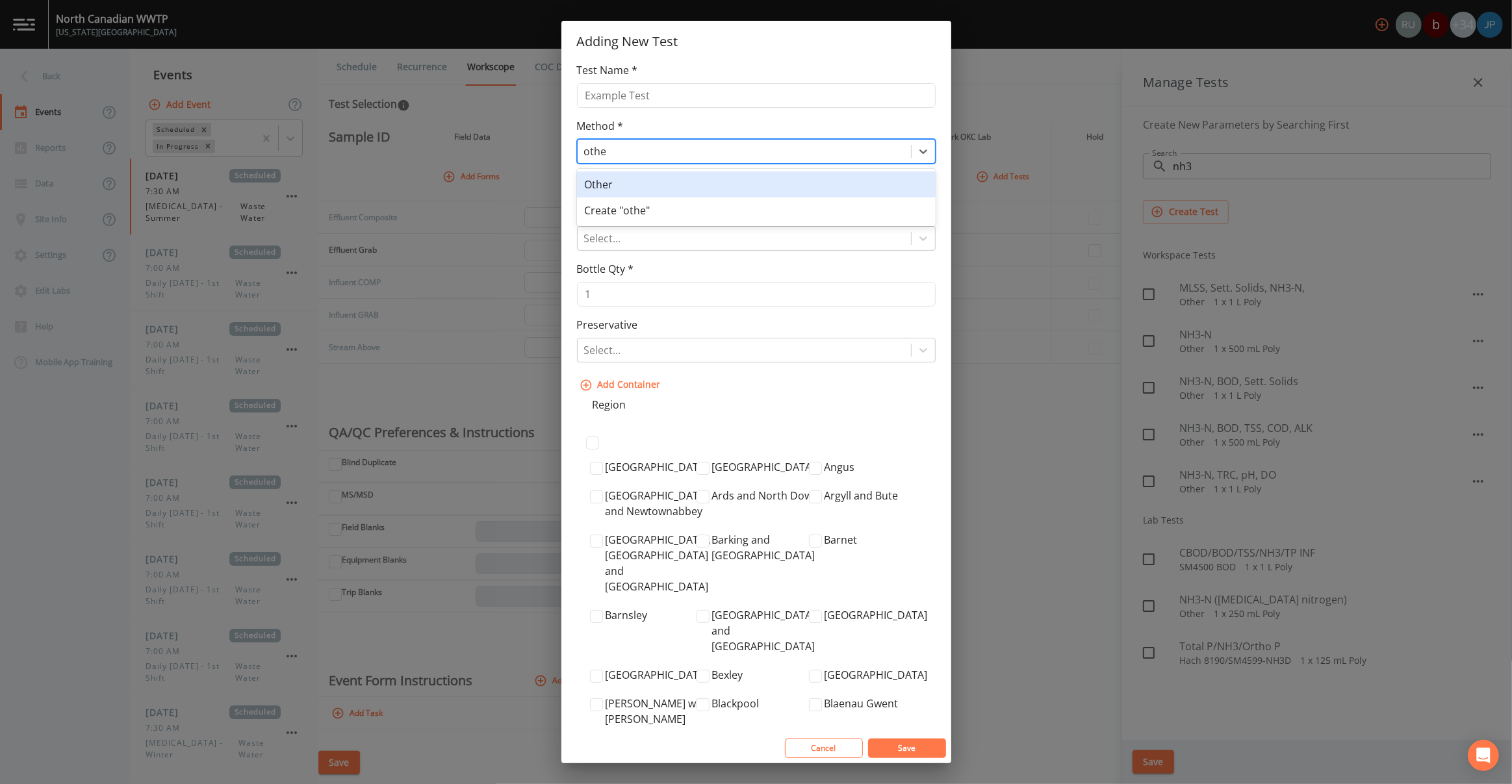 type on "other" 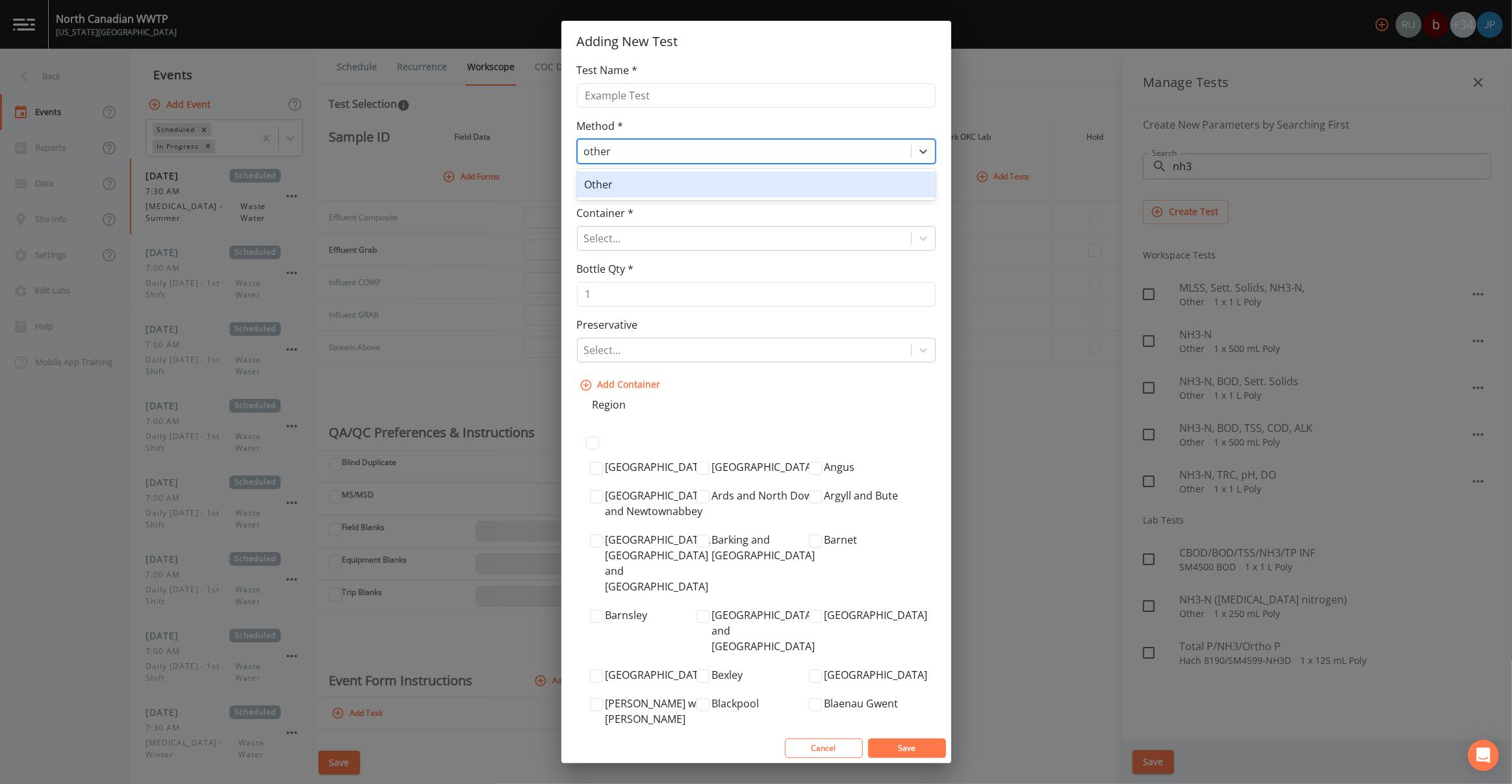 click on "Other" at bounding box center (756, 184) 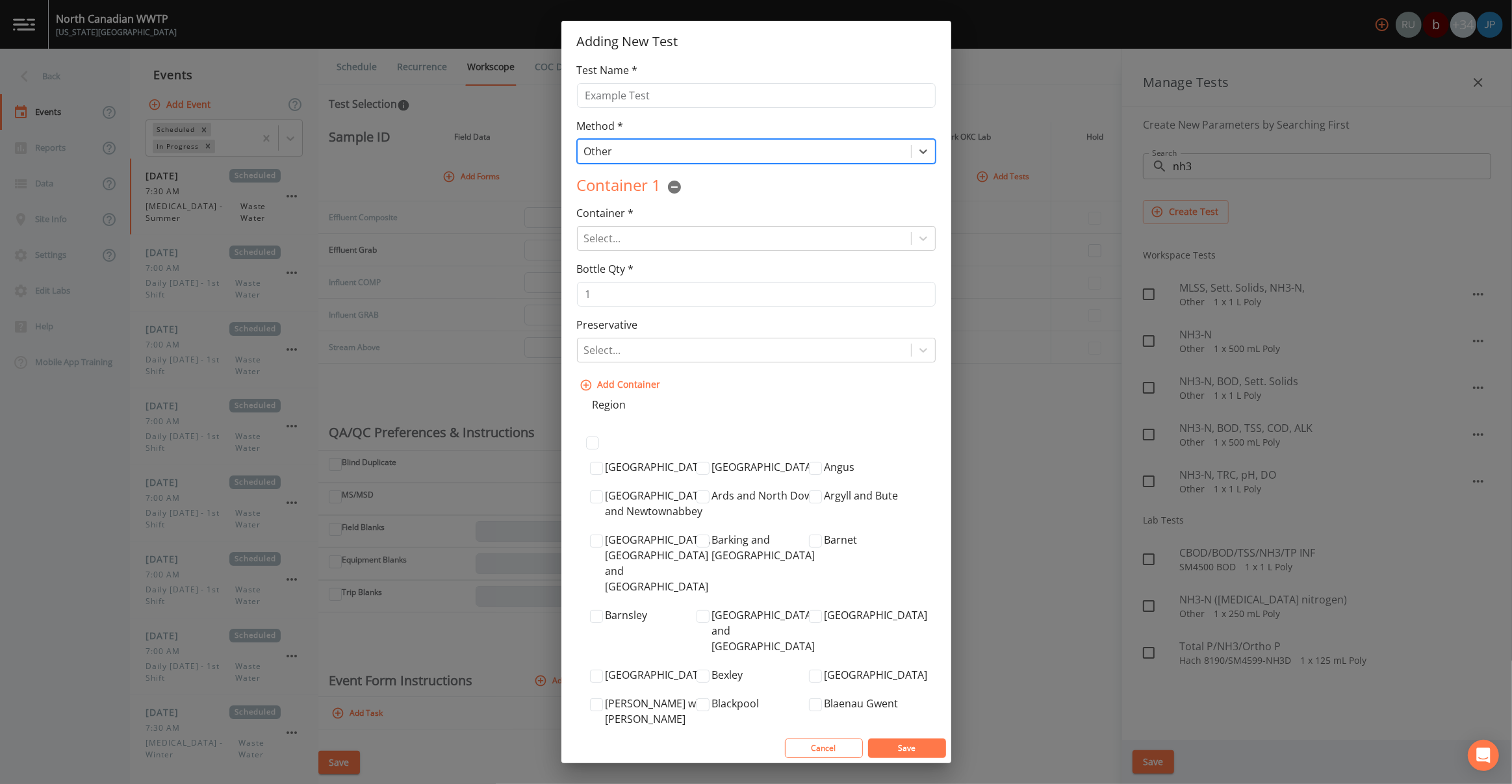 click on "Container * Select... Container Type is Required" at bounding box center [756, 228] 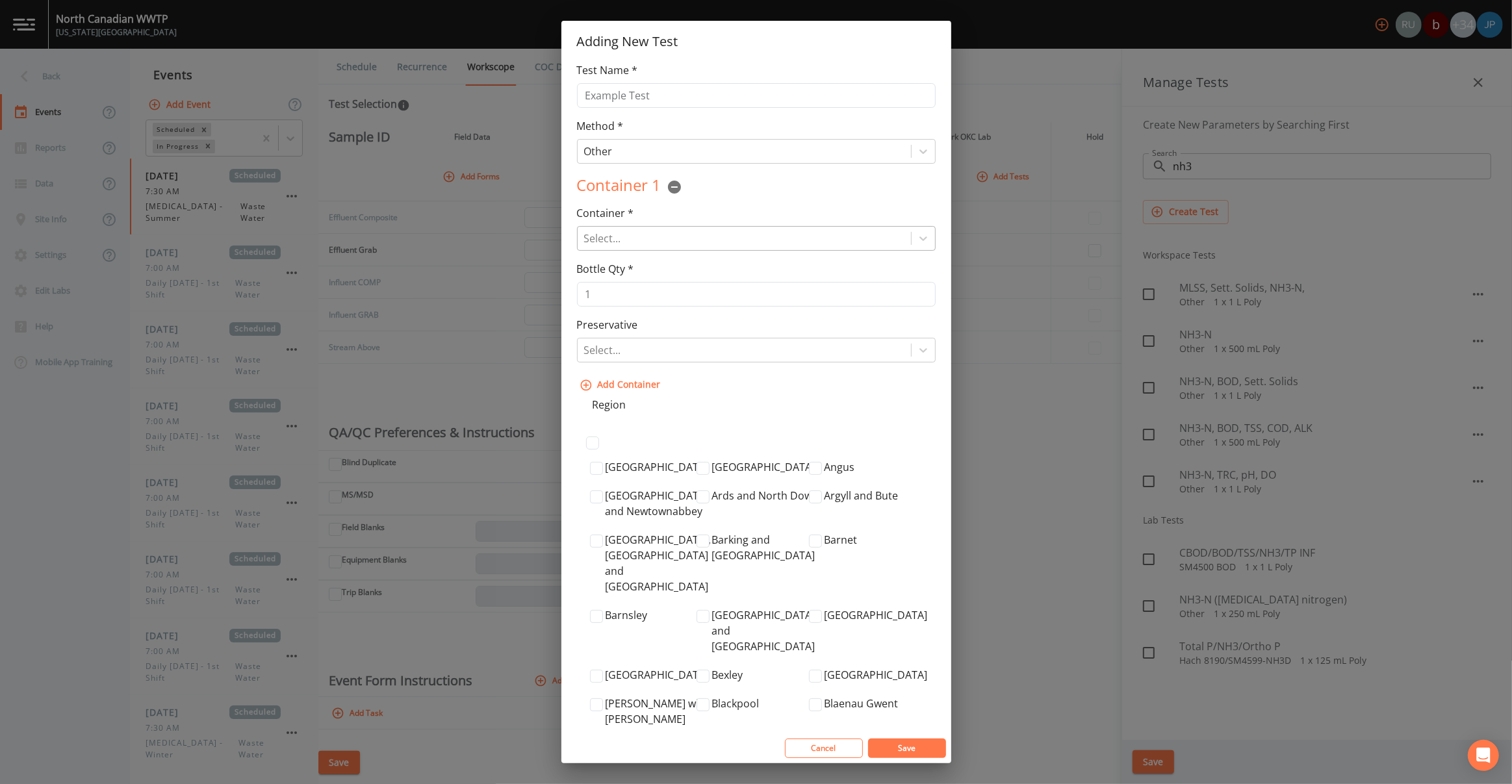 click on "Select..." at bounding box center [744, 238] 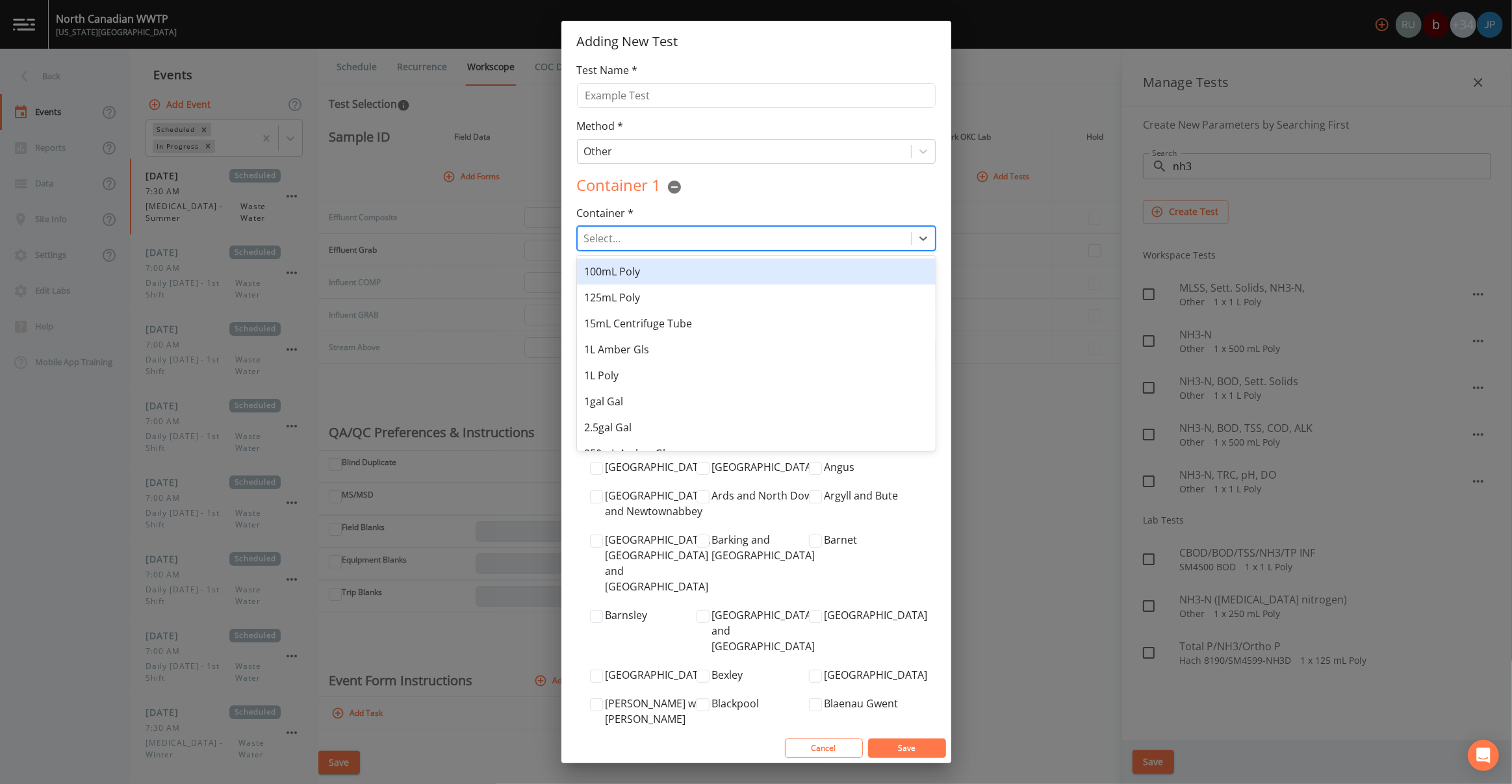 click on "100mL Poly" at bounding box center (756, 272) 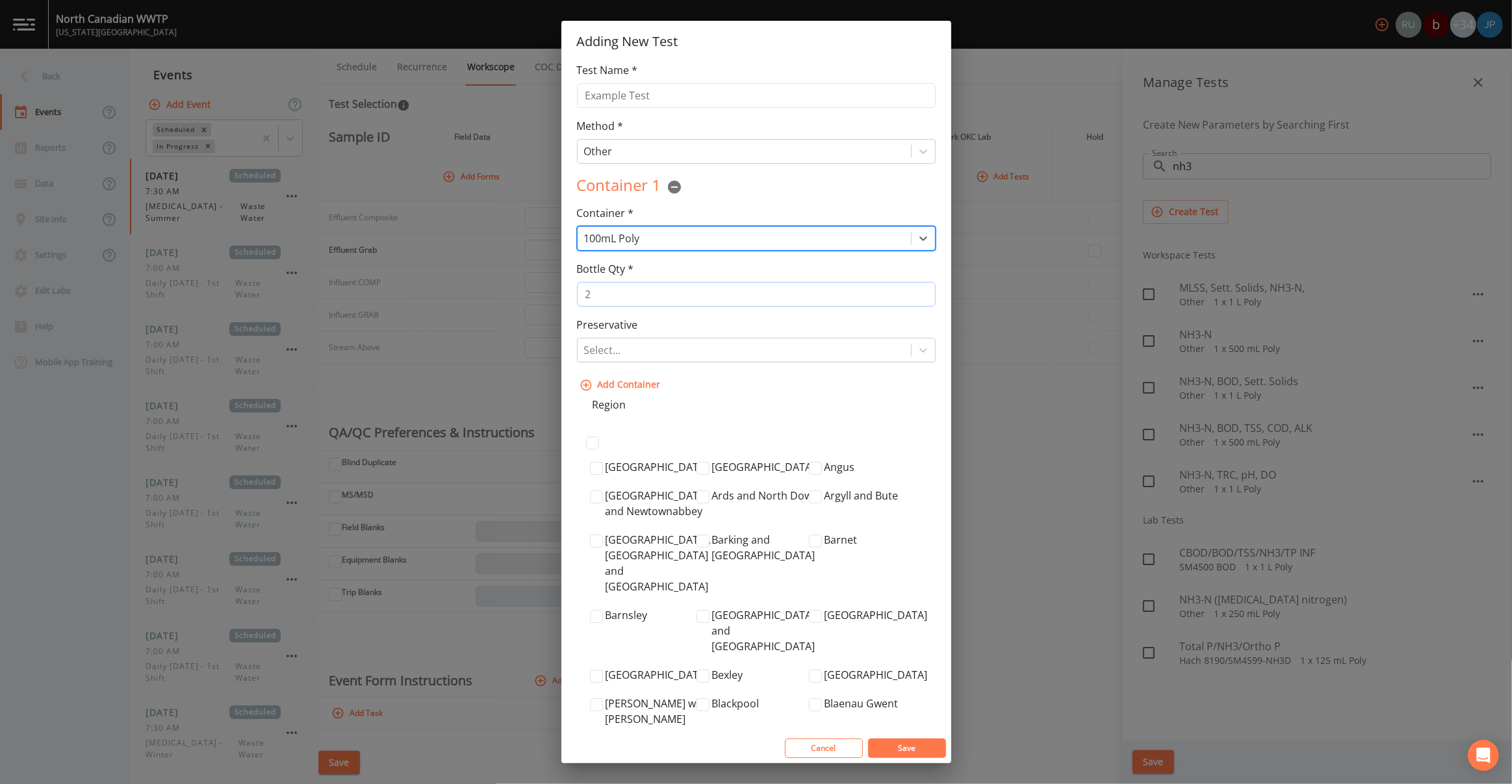 click on "2" at bounding box center (756, 294) 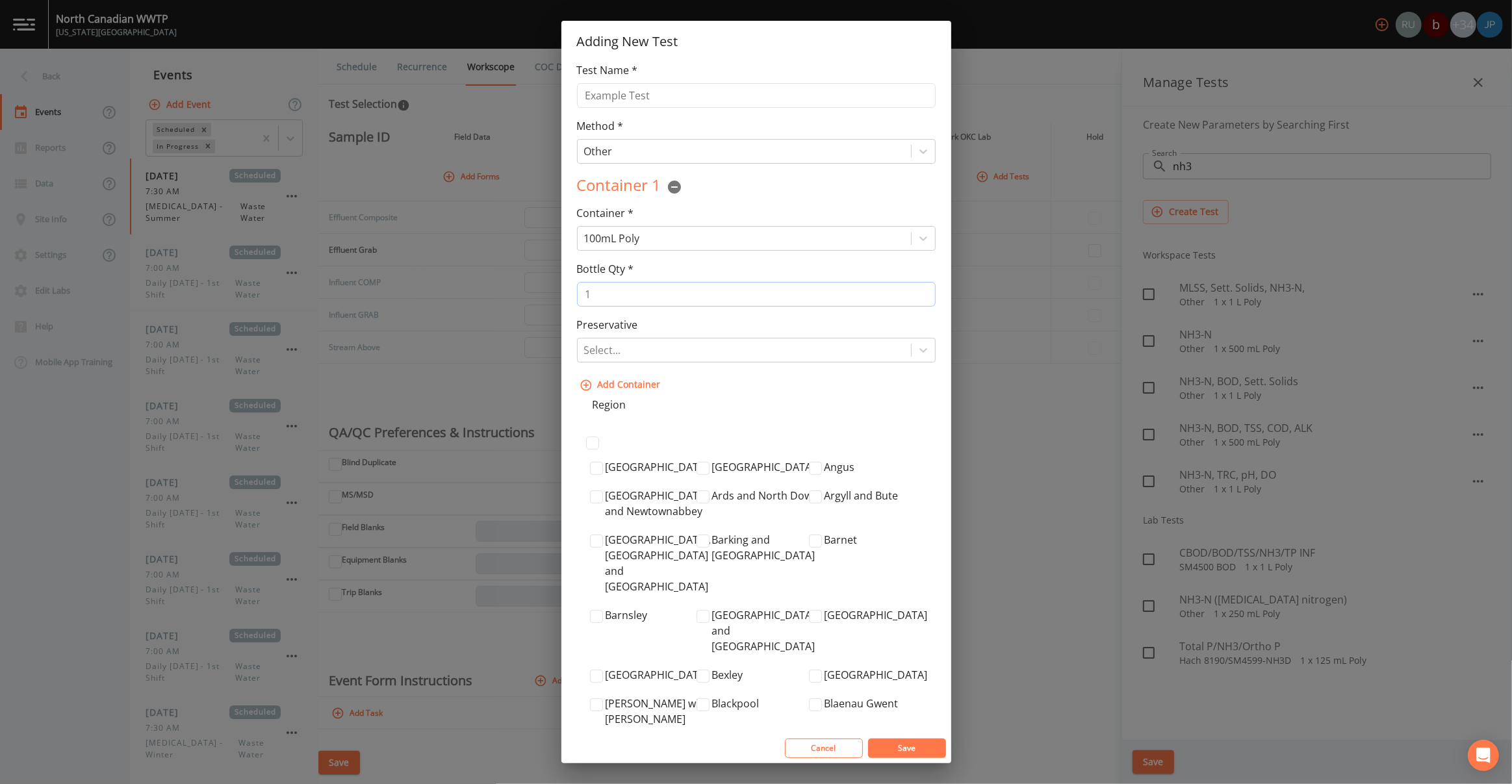 type on "1" 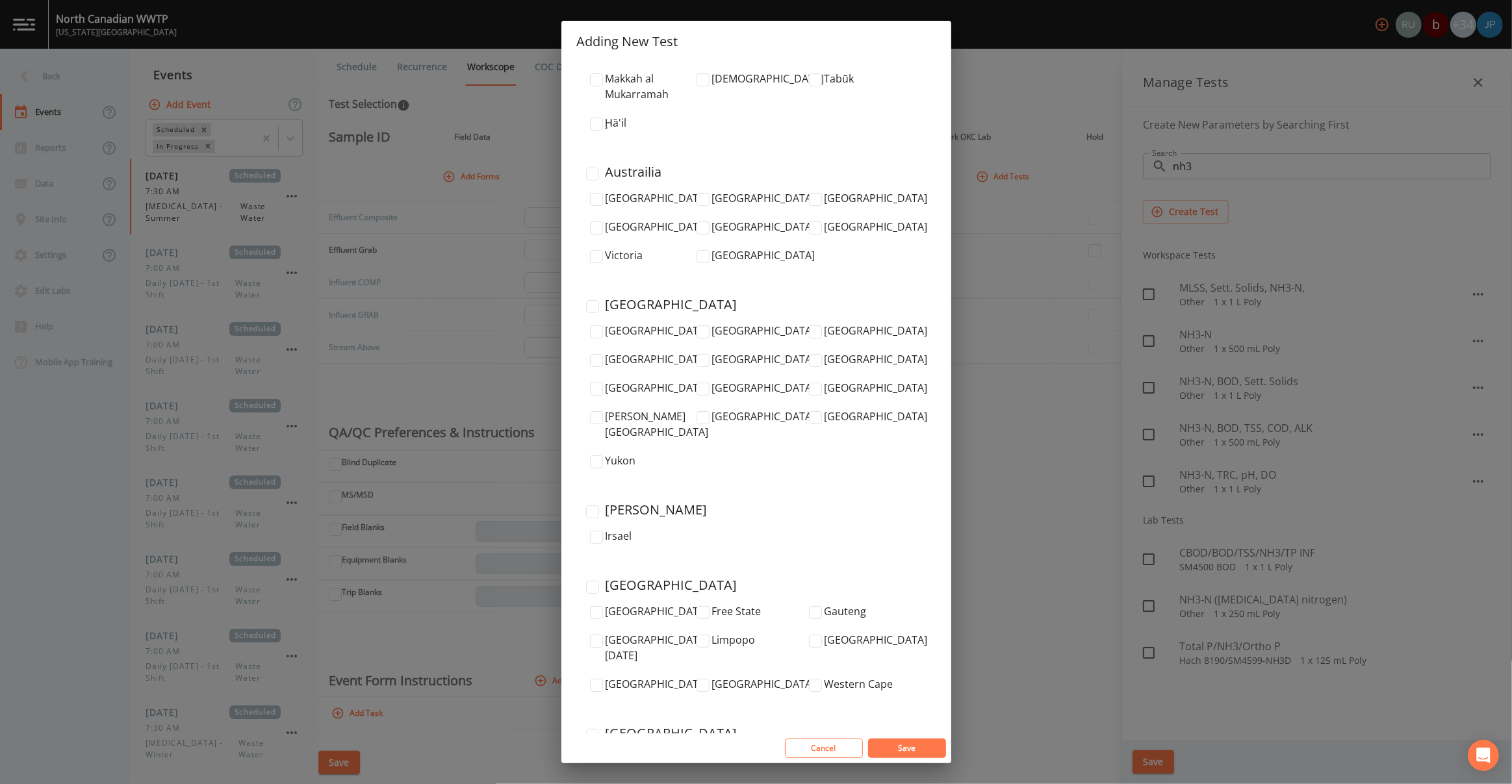 scroll, scrollTop: 4150, scrollLeft: 0, axis: vertical 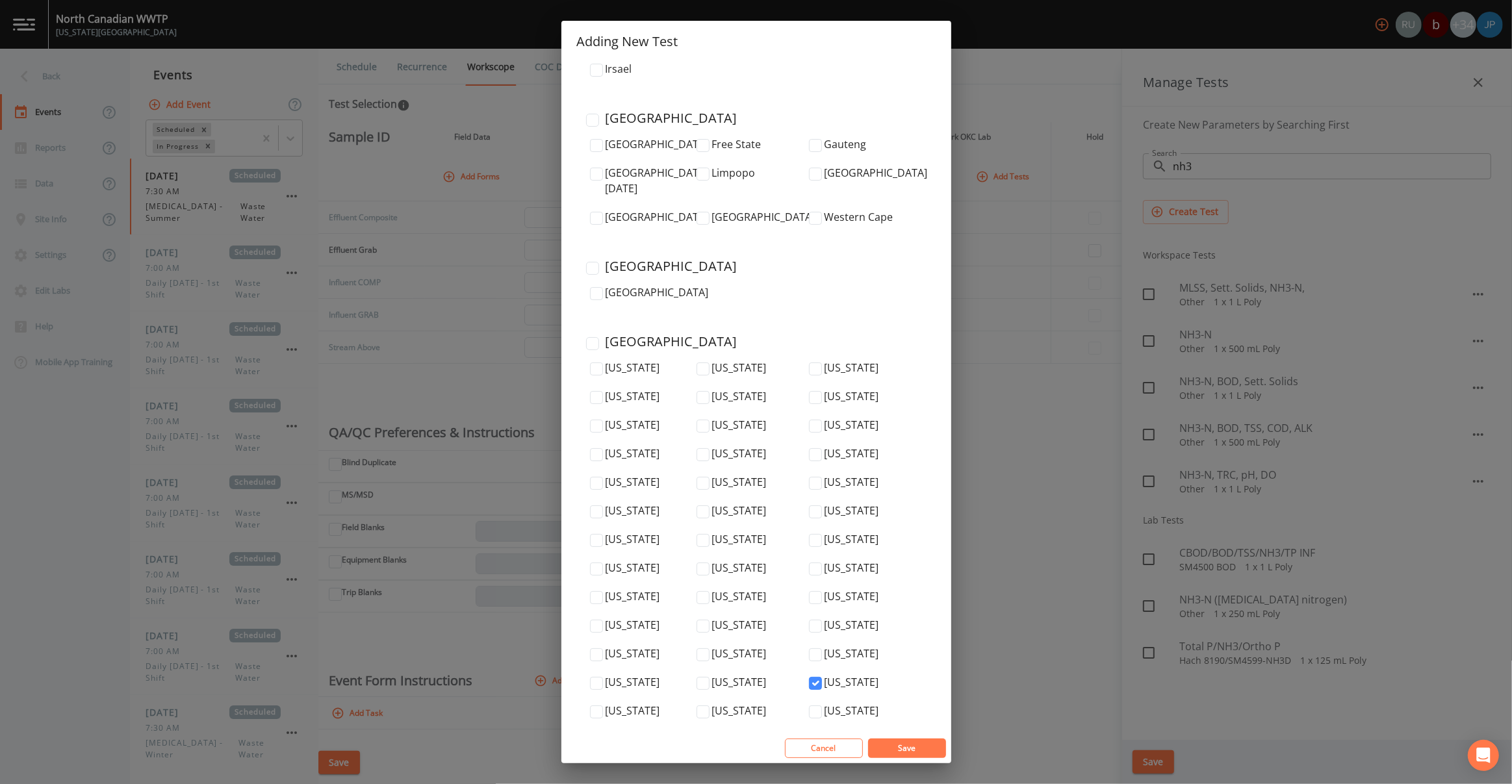 click on "Save" at bounding box center [906, 748] 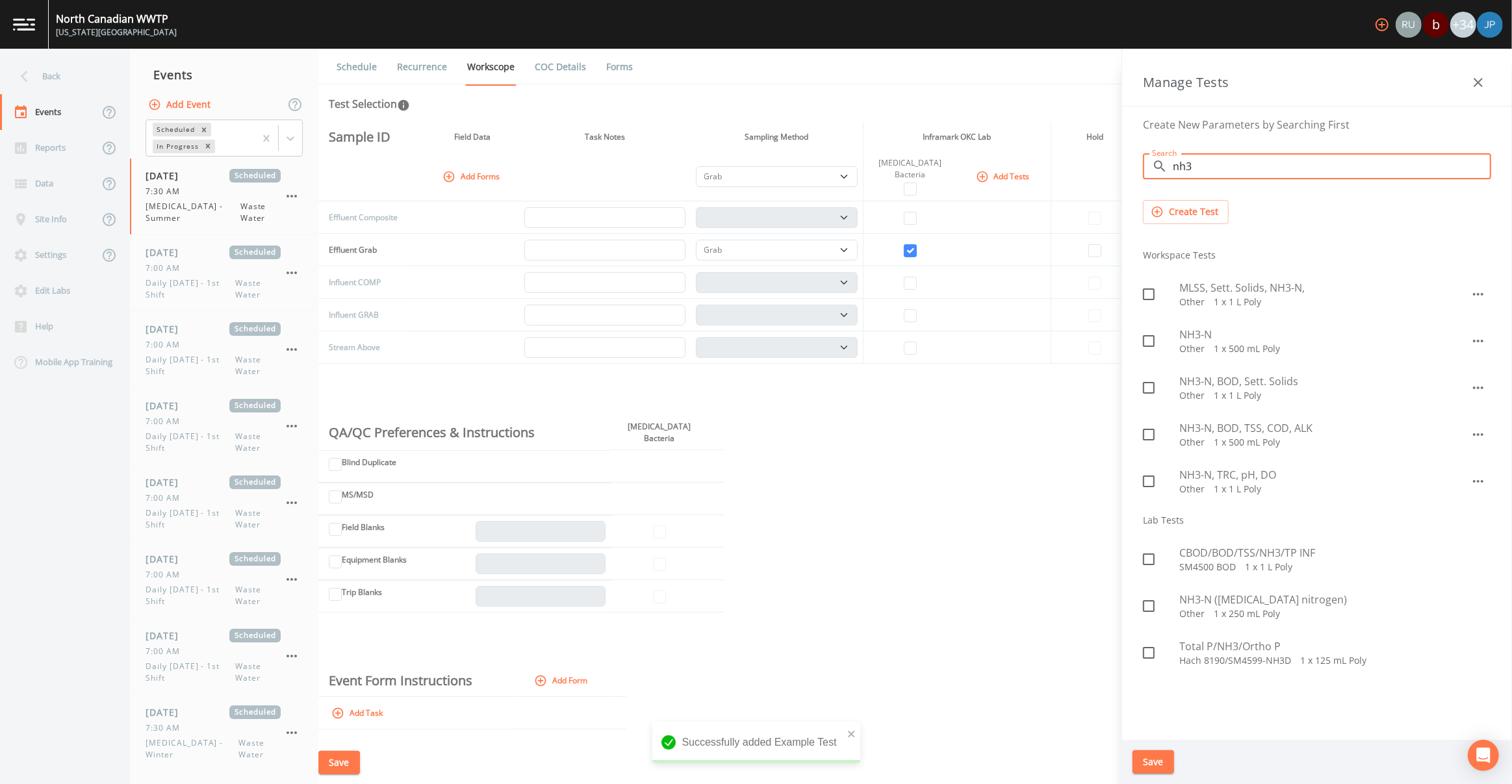 click on "nh3" at bounding box center [1332, 166] 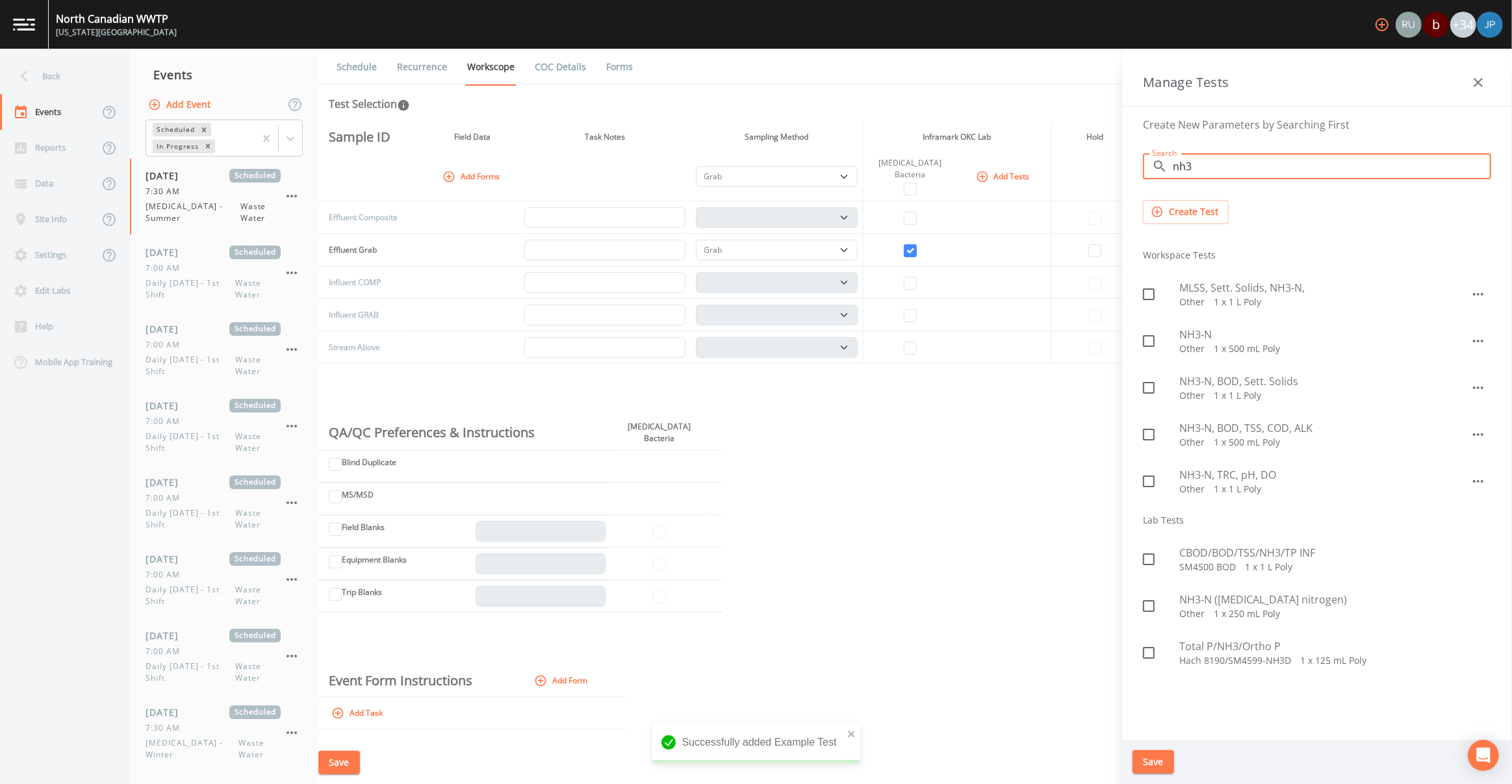 click on "nh3" at bounding box center (1332, 166) 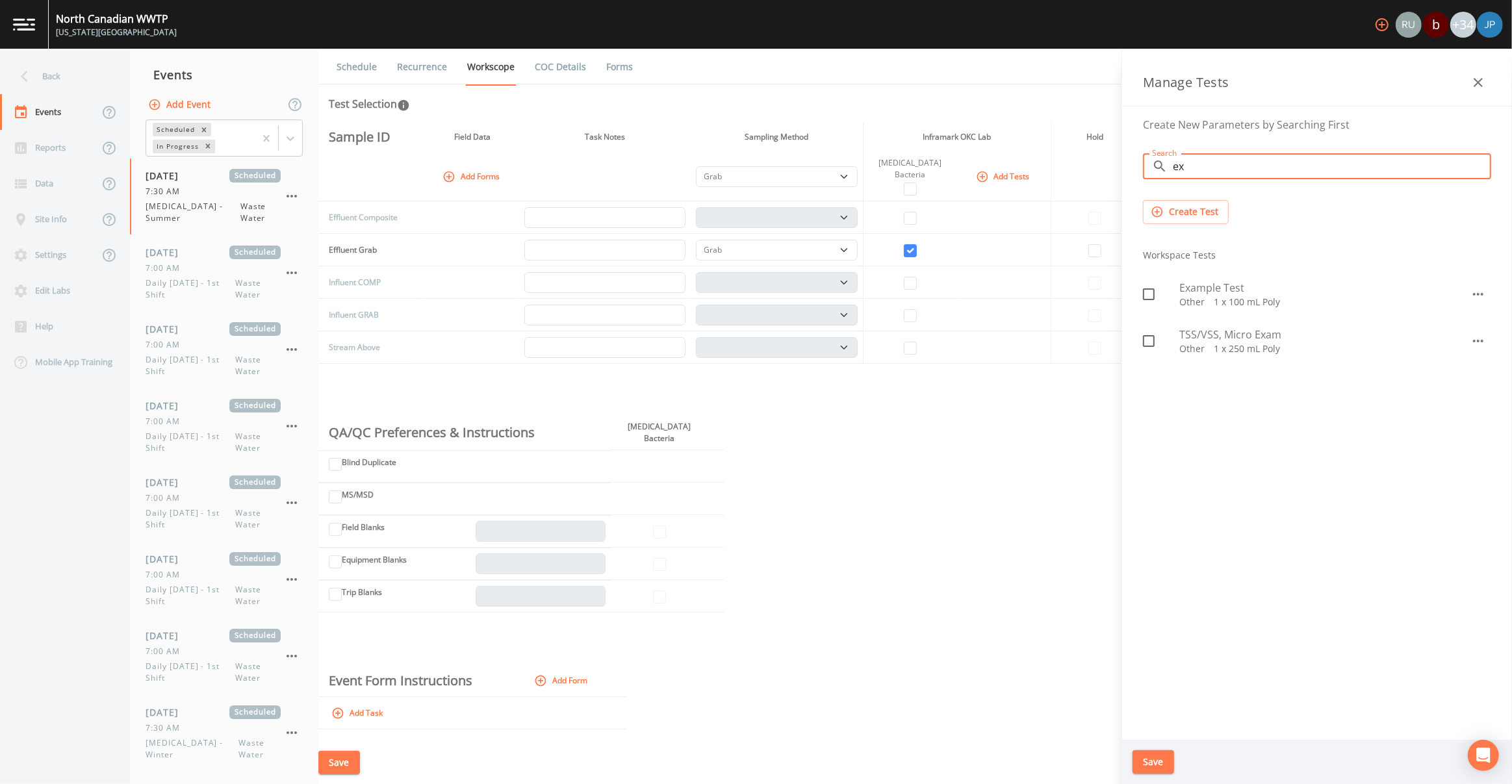 type on "e" 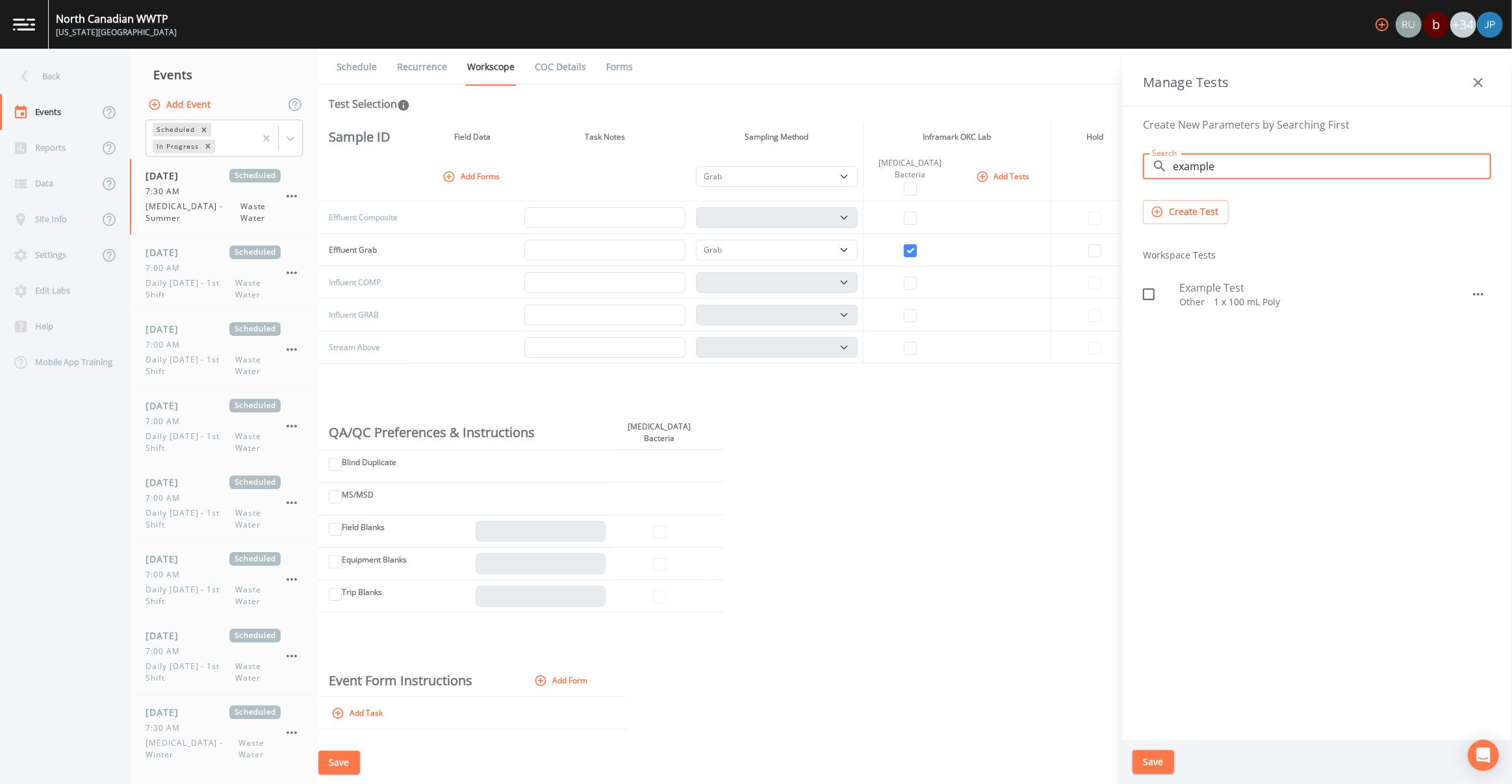 type on "example" 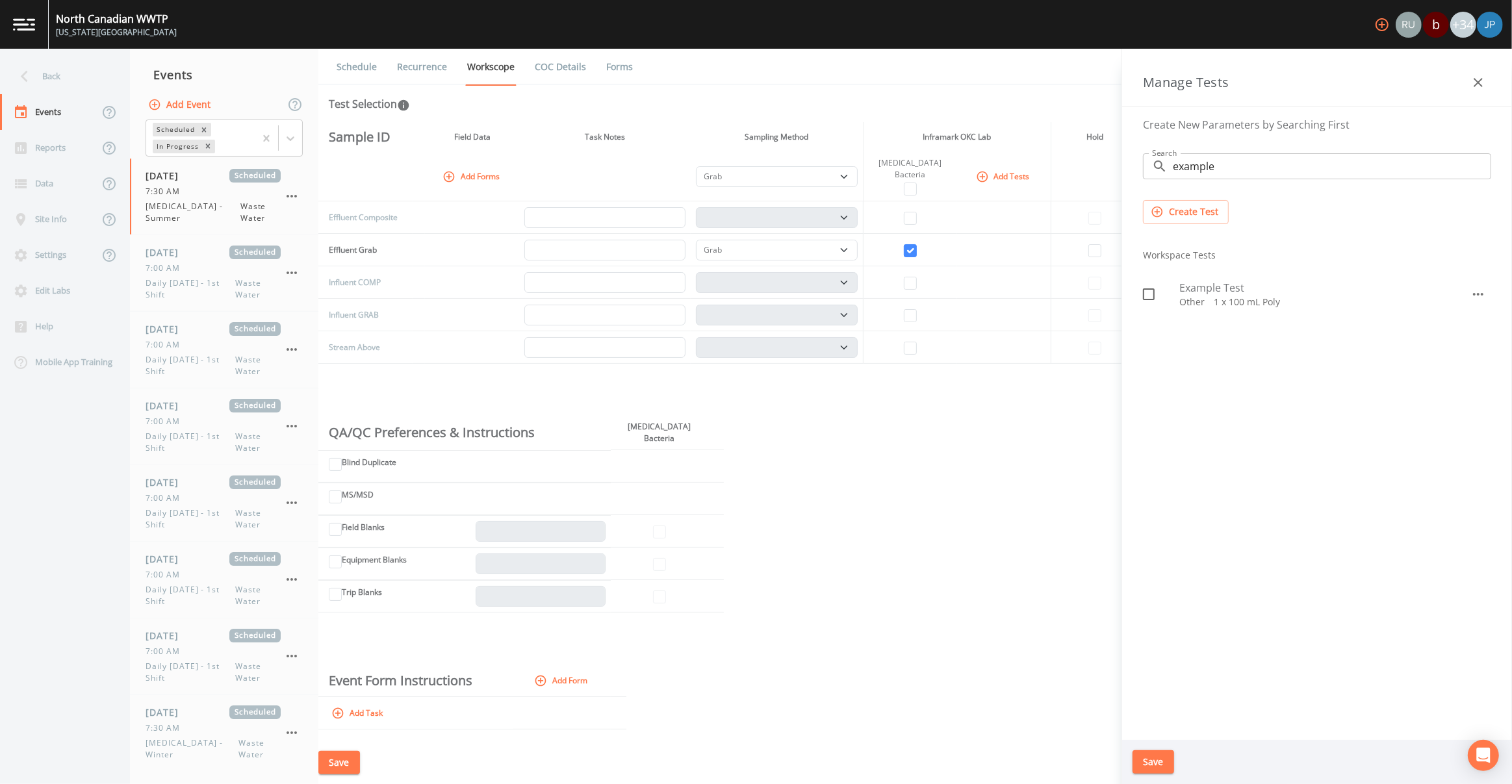 click on "Create New Parameters by Searching First Search ​ example Search Create Test   Workspace Tests Example Test Other   1 x 100 mL Poly" at bounding box center (1317, 423) 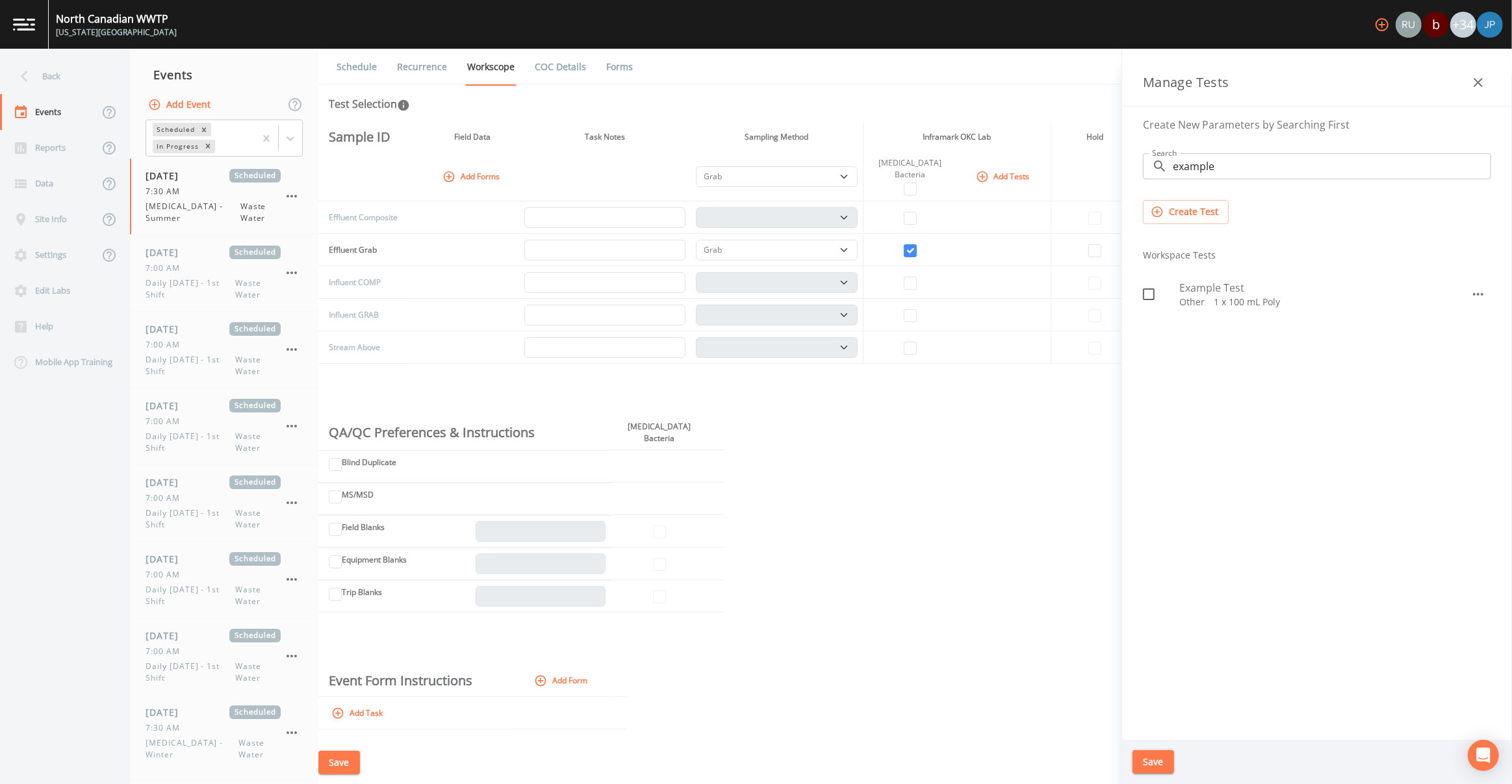 click on "Sample ID Field Data Task Notes Sampling Method Inframark OKC Lab Hold Note to Lab Alerts     Add Forms   Composite Grab E-Coli Bacteria Add Tests E. coli - Summer Add Alert Effluent Composite     Composite Grab Effluent Grab     Composite Grab Oct 1, only Mon sample is req'd Influent COMP     Composite Grab Influent GRAB     Composite Grab Stream Above     Composite Grab QA/QC Preferences & Instructions E-Coli Bacteria Blind Duplicate   MS/MSD   Field Blanks Equipment Blanks Trip Blanks Event Form Instructions Add Form Add Task" at bounding box center [915, 431] 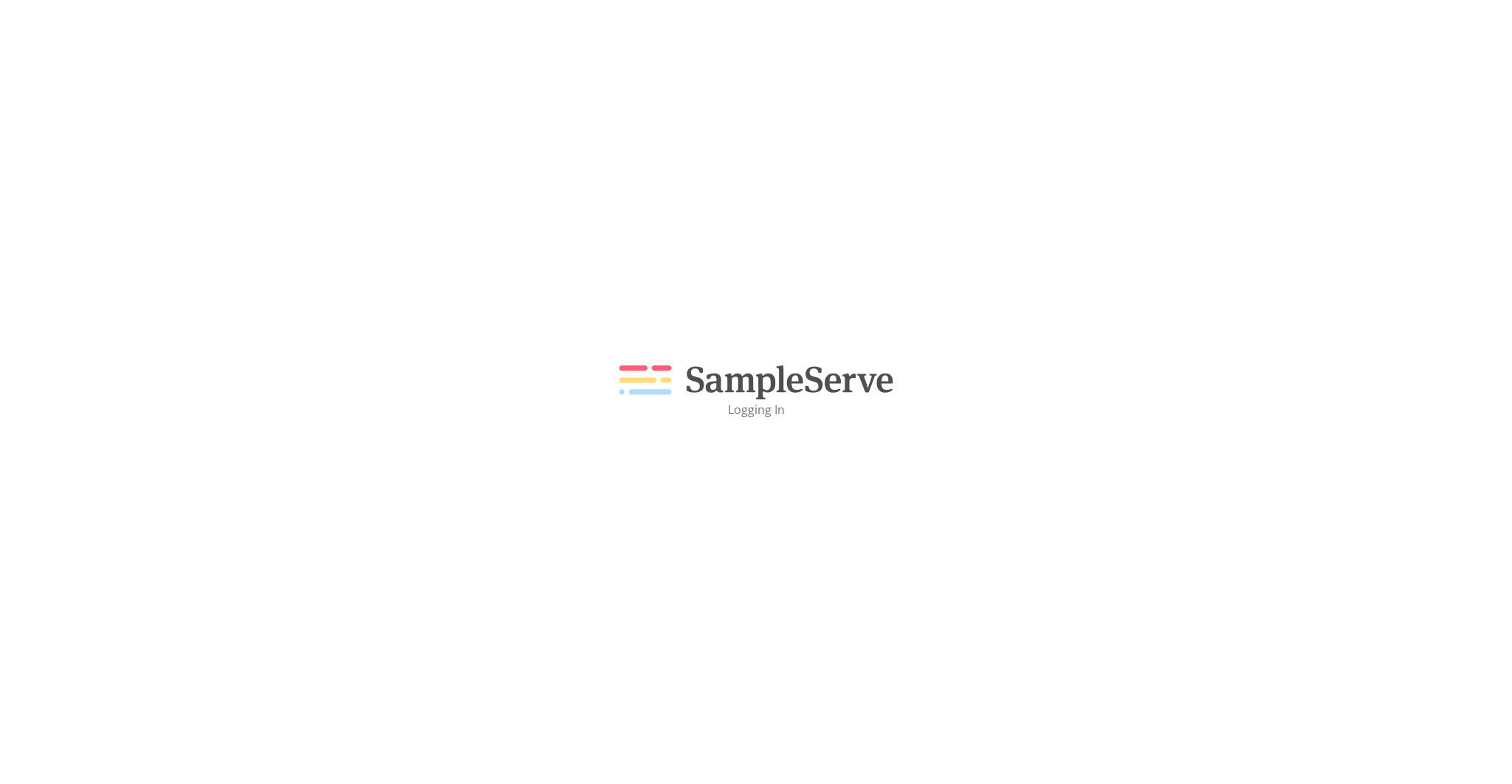scroll, scrollTop: 0, scrollLeft: 0, axis: both 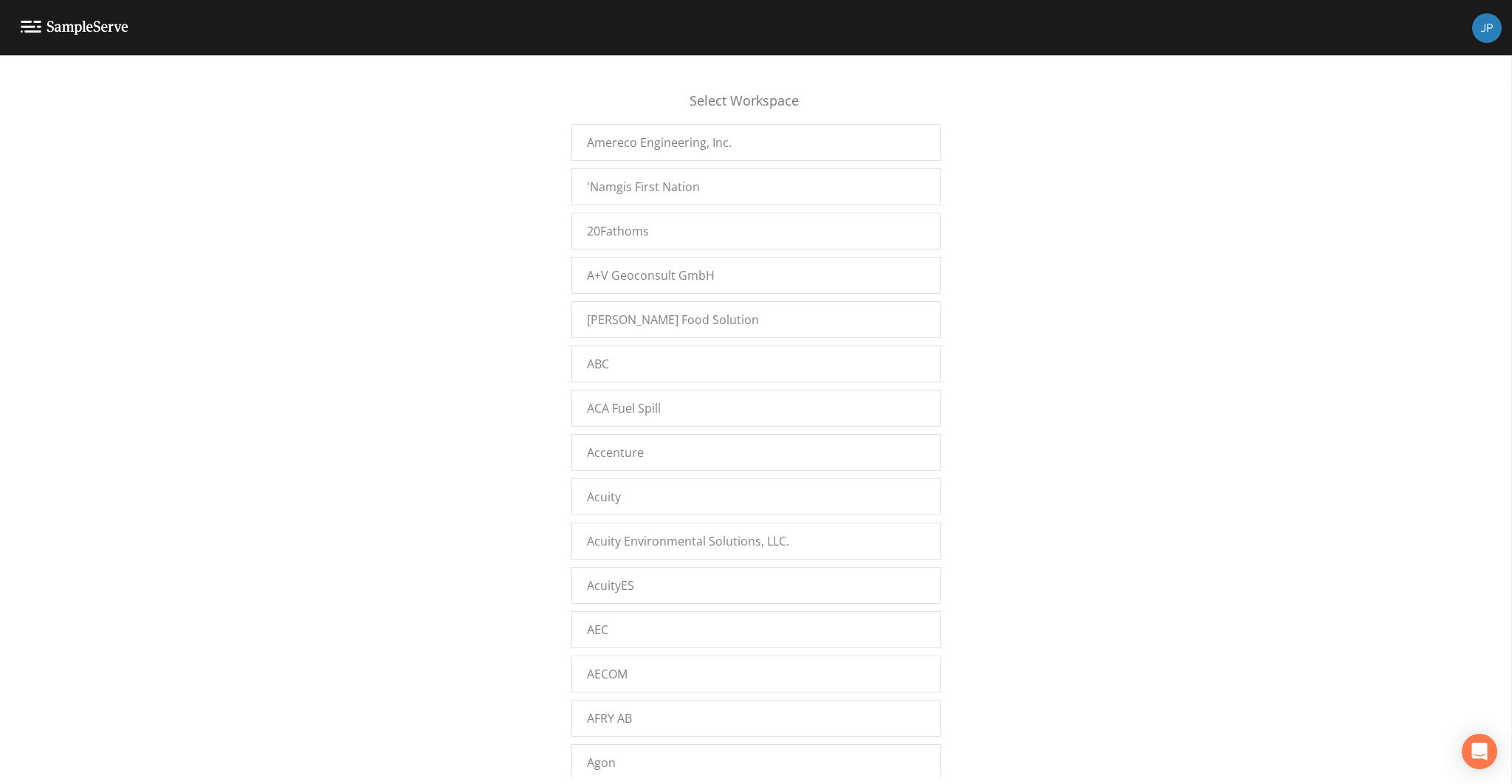 click on "Select Workspace  Amereco Engineering, Inc. 'Namgis First Nation 20Fathoms A+V Geoconsult GmbH Aarush Food Solution ABC ACA Fuel Spill  Accenture Acuity Acuity Environmental Solutions, LLC. AcuityES AEC AECOM AFRY AB Agon Agon Environmental Agon Environmental  aidantest aidantest1234 Air Analytics  Airbooks AKT Peerless Aldo Ribera Alice Sec7 alicesec alicesec77 alpha Alpha Analytical - Westborough ALS-ValpoField ALS-ValpoLab Amereco Inc AMS Ltd Anglesea Landfill ankitbinaryinformatics Antea - Oakmont Antea Group Antea Group Antea Group - Greater New England Antea Group - Greater Philadelphia Antea Group - Greater Southeast Antea Group - Loveland Antea Group - Novi Antea TCEQ Antea TCEQ Austin Antea TCEQ El Paso Antea TCEQ Houston San Antonio Antea TCEQ North Antea TCEQ Panhandle Antea TCEQ SiteX anteagroup-StPaul Aqua Terra Geoscientists Aquarion Water Company Aquarium Water Company AquaWatch Solutions Aquawatch Test Arcadis Arcadis - Indy Arcadis - Manchester  asdas asdfasdf Asmar Illustrations ATC - Novi" at bounding box center (756, 424) 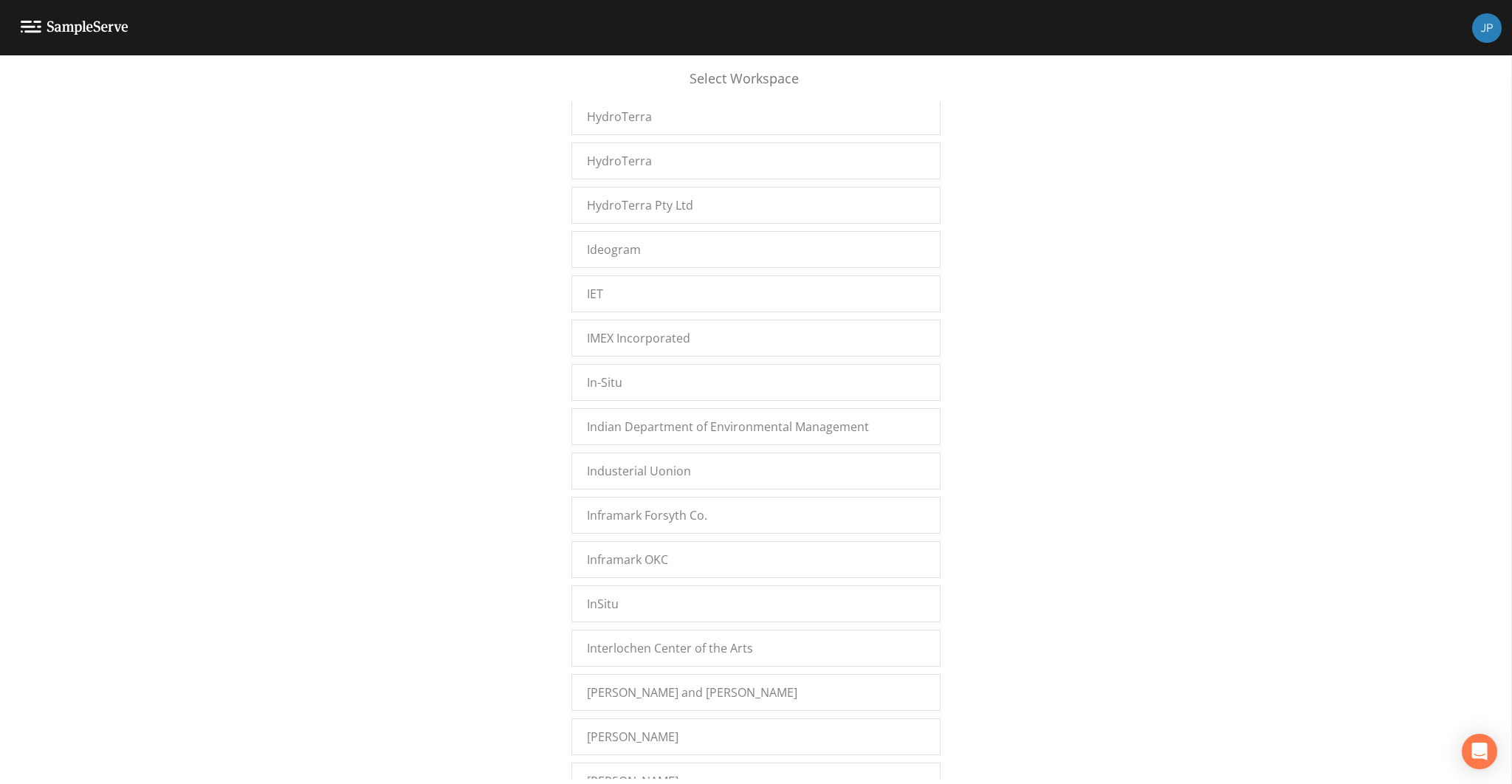 scroll, scrollTop: 24009, scrollLeft: 0, axis: vertical 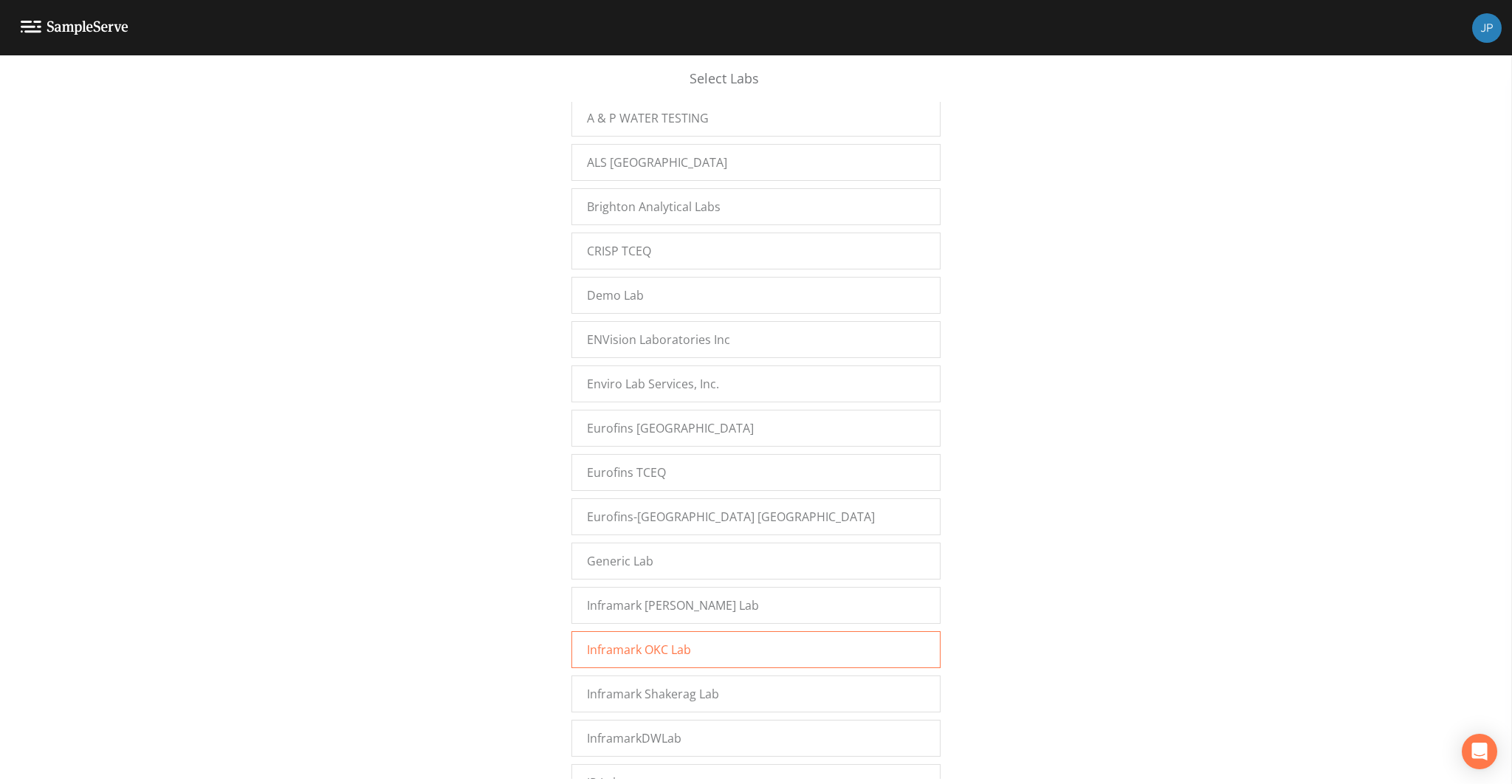 click on "Inframark OKC Lab" at bounding box center [639, 650] 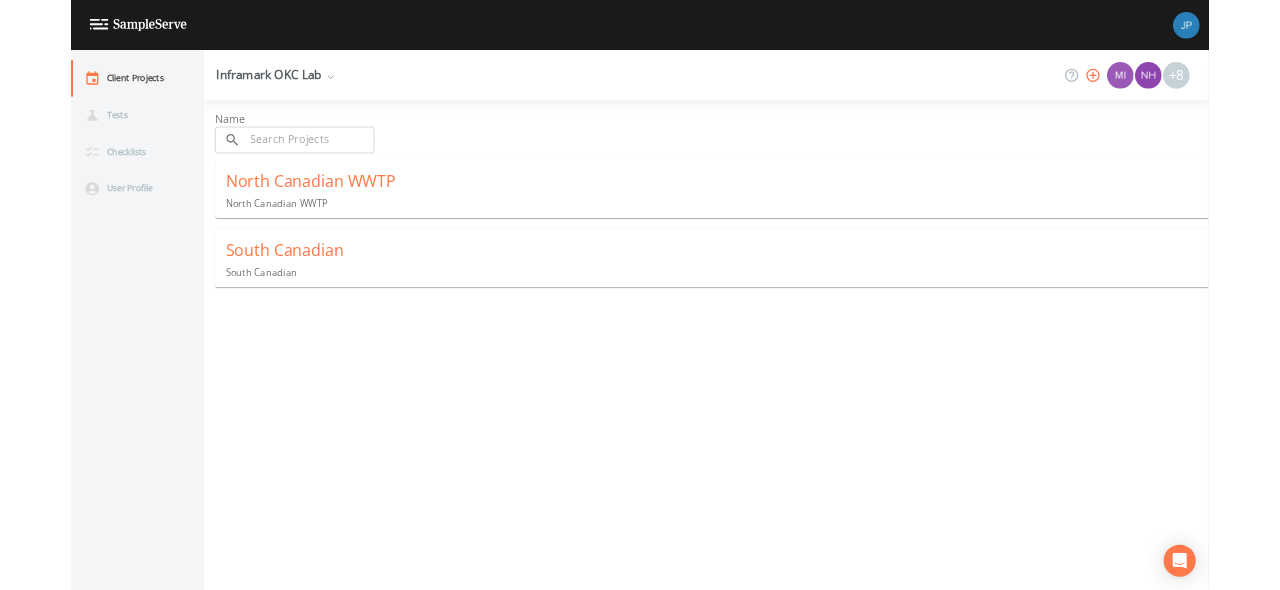 scroll, scrollTop: 0, scrollLeft: 0, axis: both 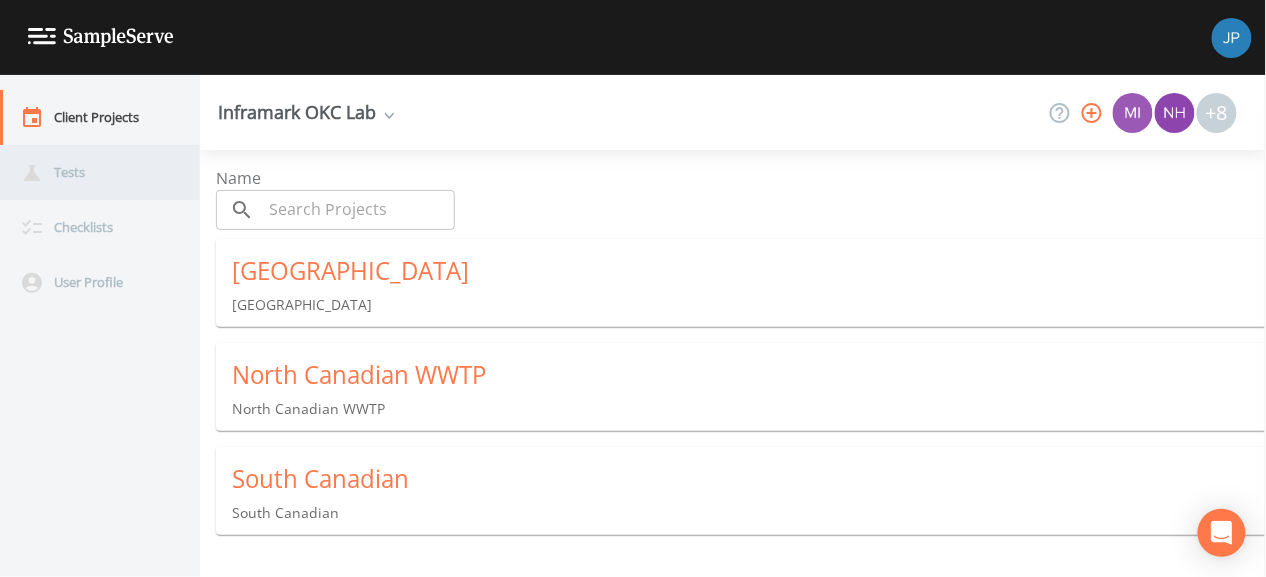 click on "Tests" at bounding box center (90, 172) 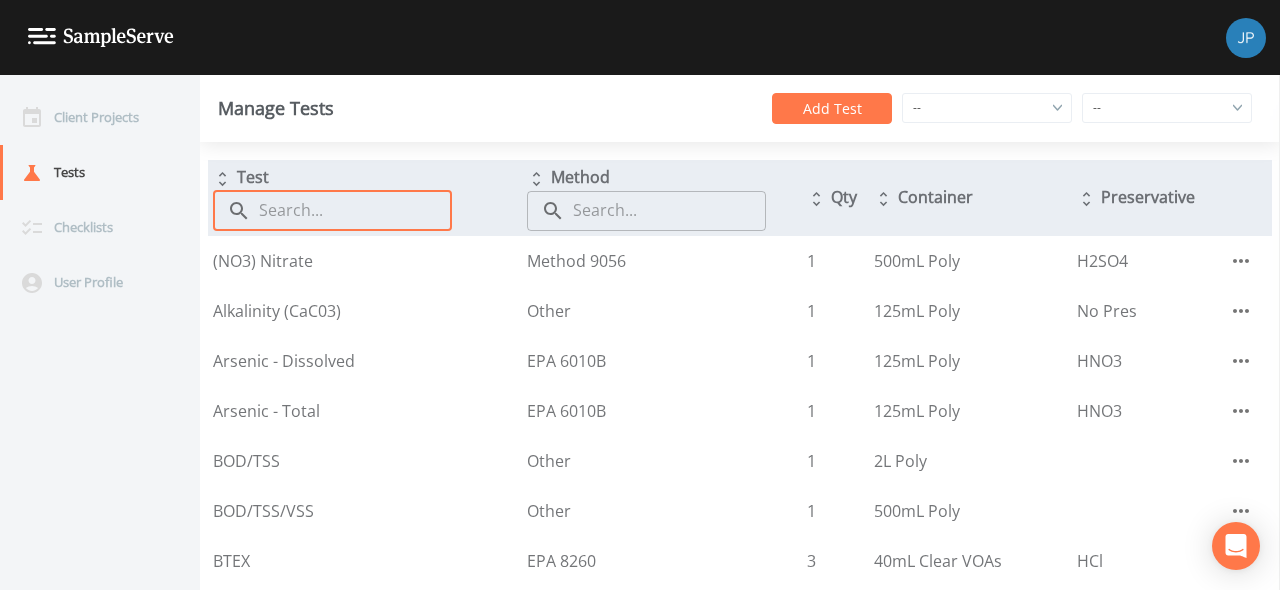 click at bounding box center [355, 211] 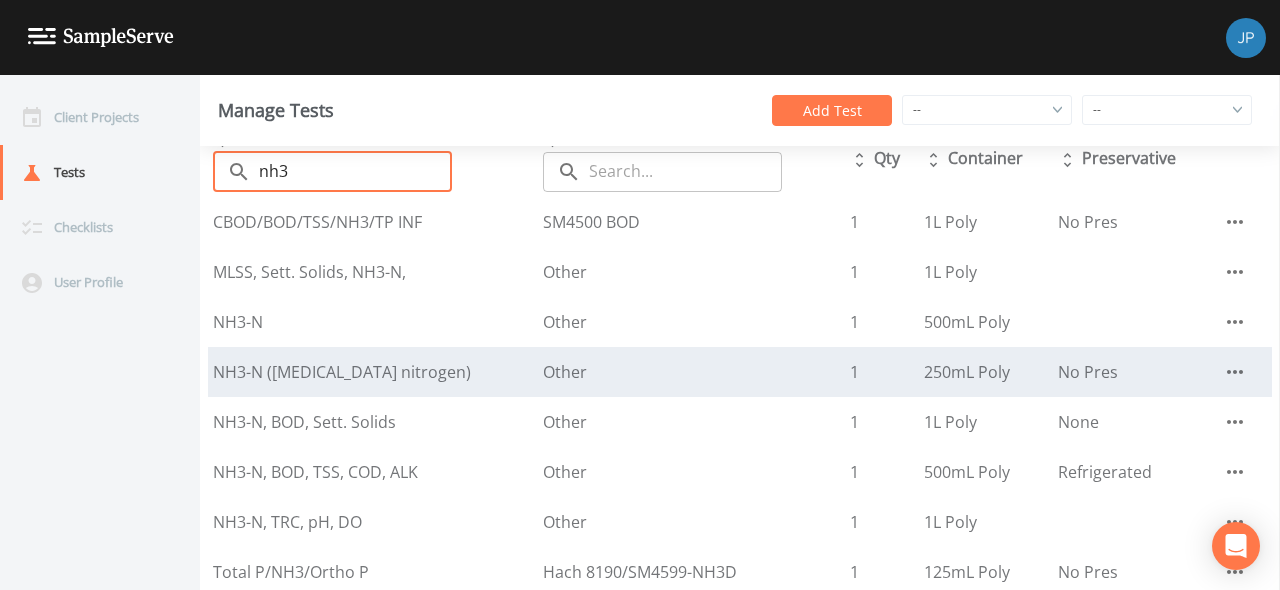 scroll, scrollTop: 49, scrollLeft: 0, axis: vertical 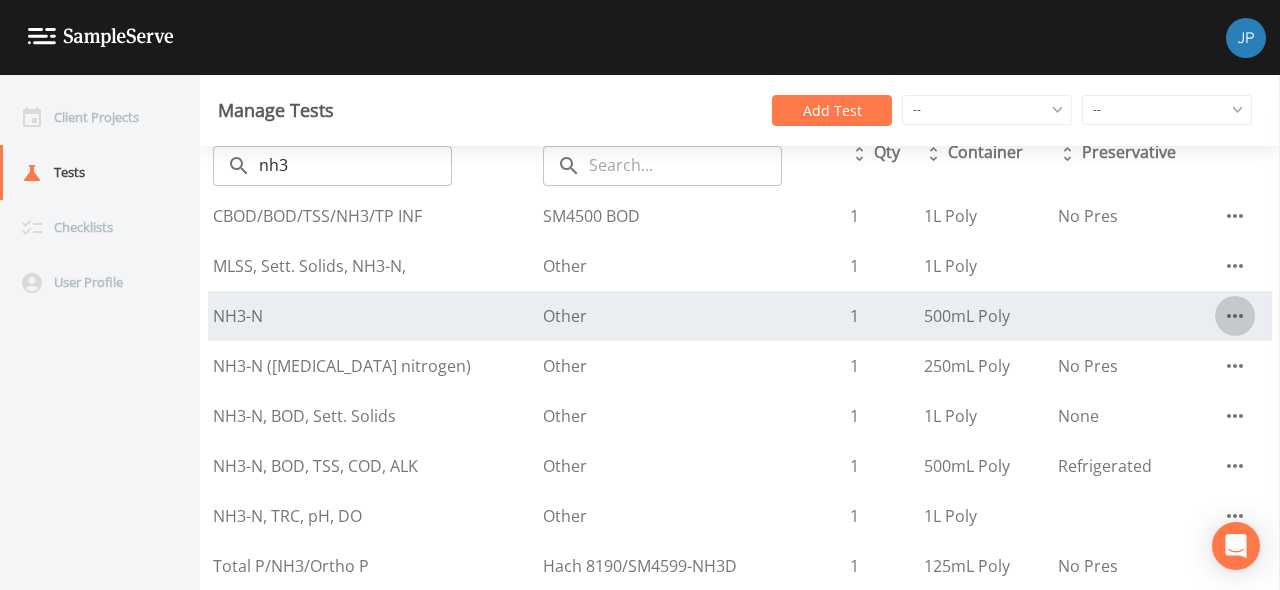 click at bounding box center (1235, 316) 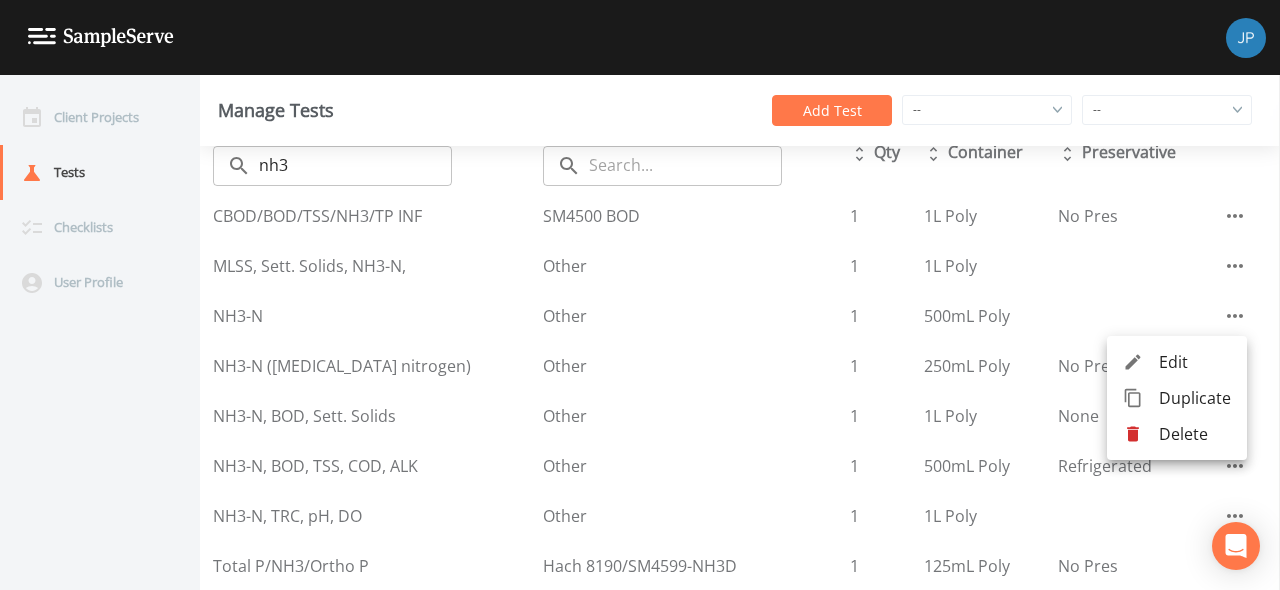 click on "Edit" at bounding box center (1195, 362) 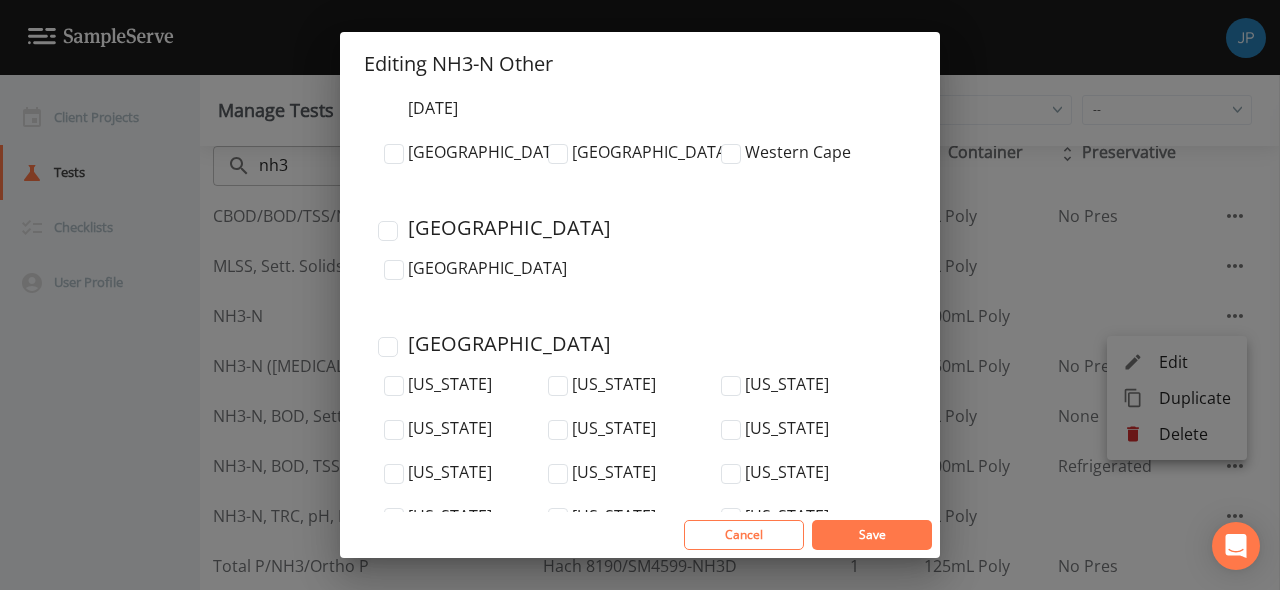 scroll, scrollTop: 7008, scrollLeft: 0, axis: vertical 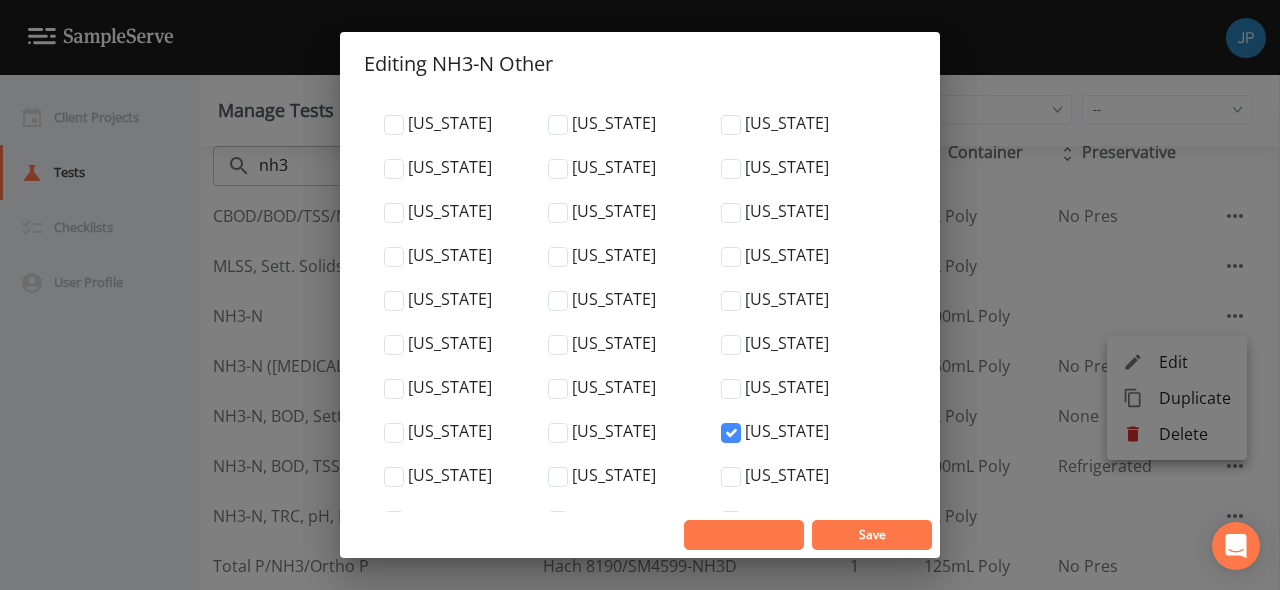 click on "Cancel" at bounding box center (744, 535) 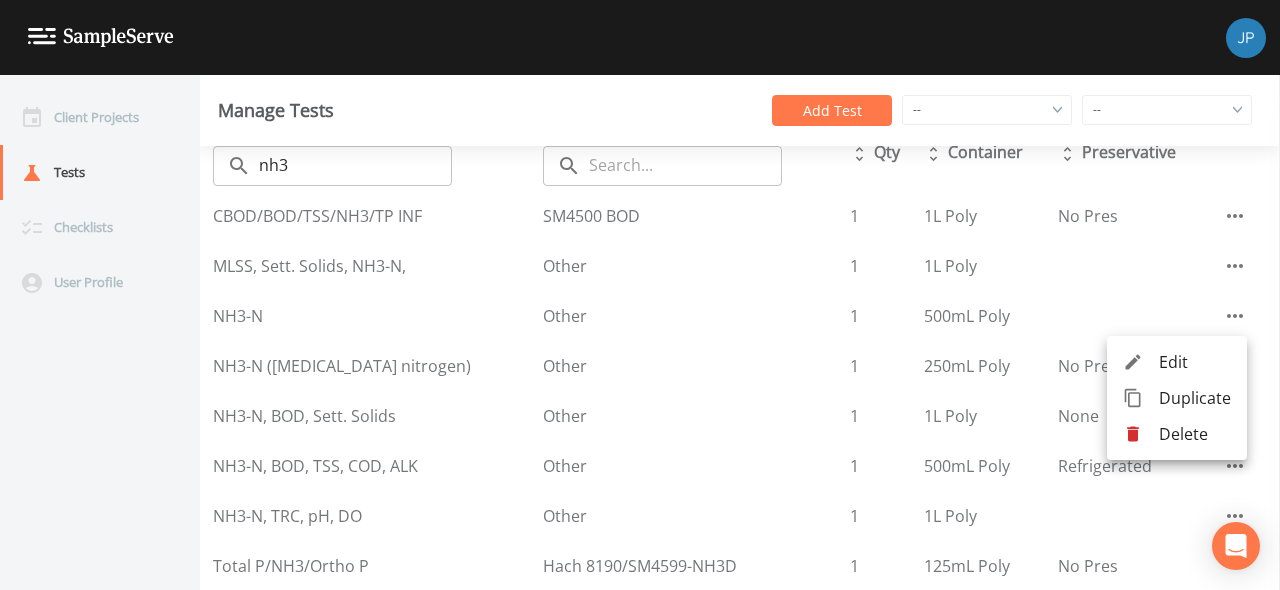 click at bounding box center [640, 295] 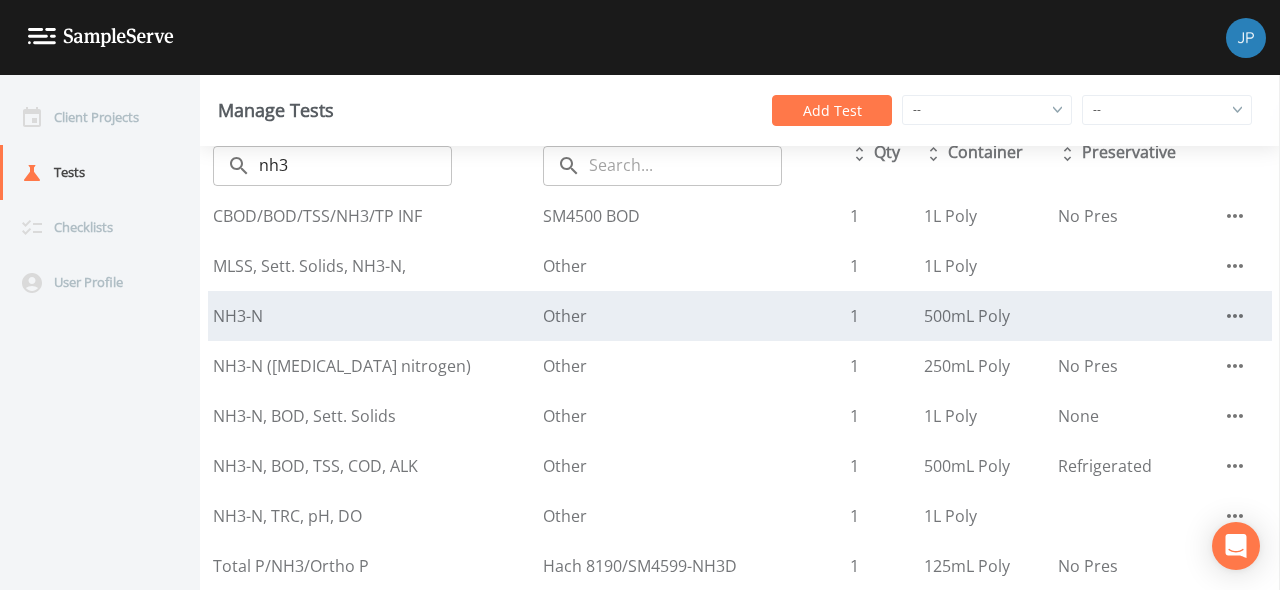 click 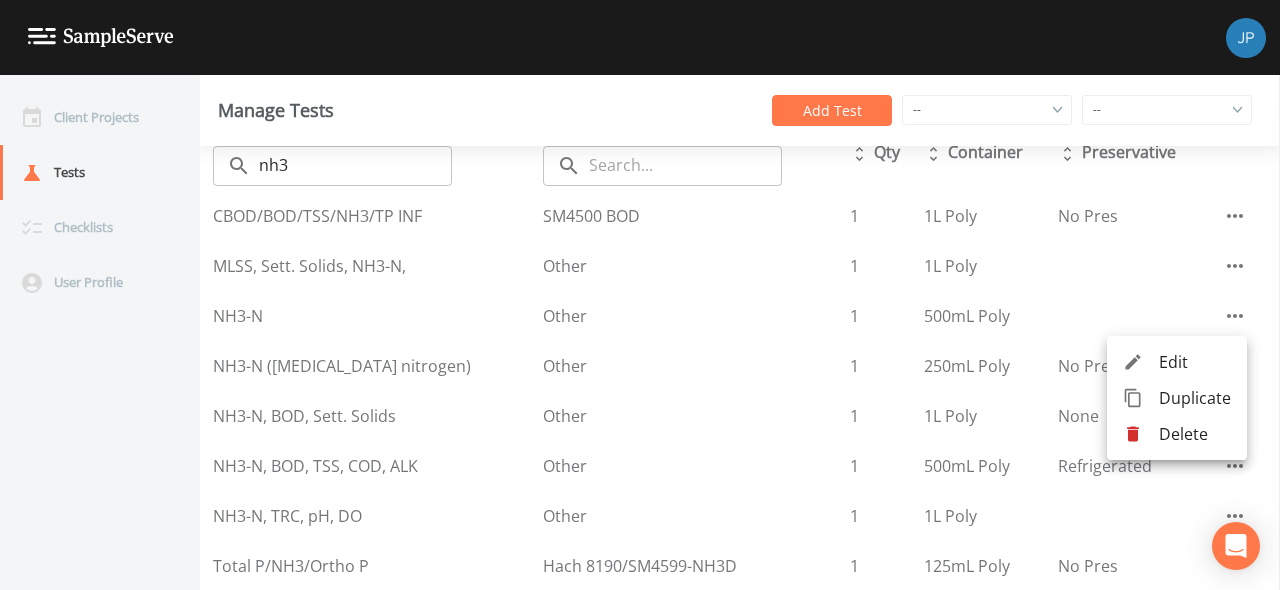 click at bounding box center (1141, 362) 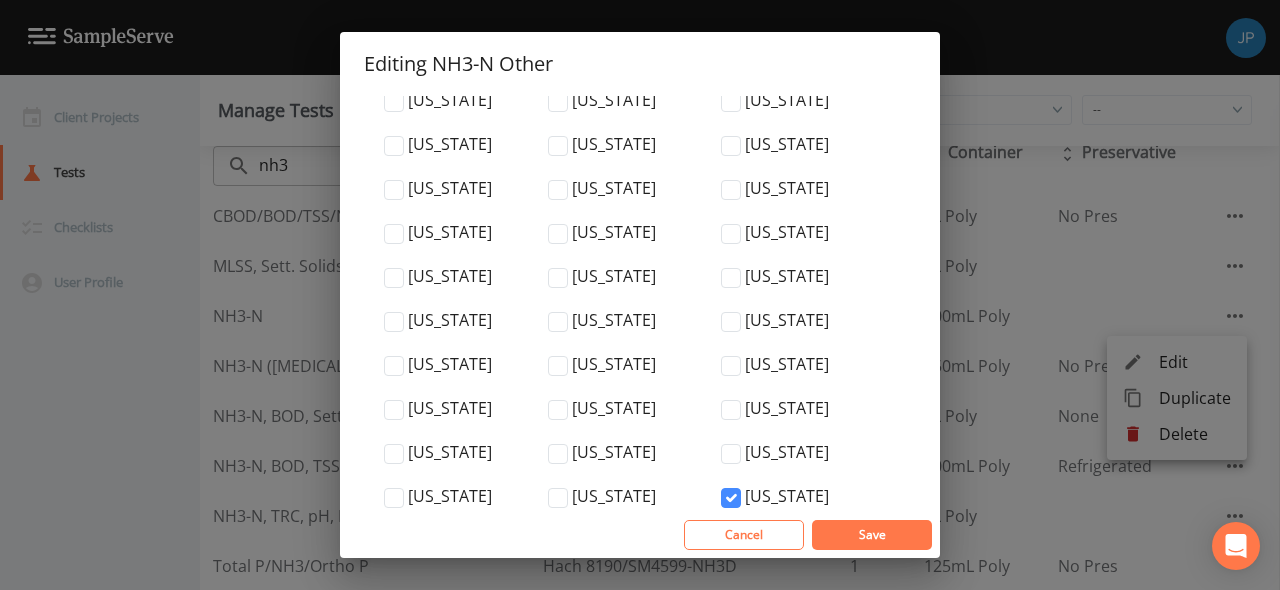 scroll, scrollTop: 7008, scrollLeft: 0, axis: vertical 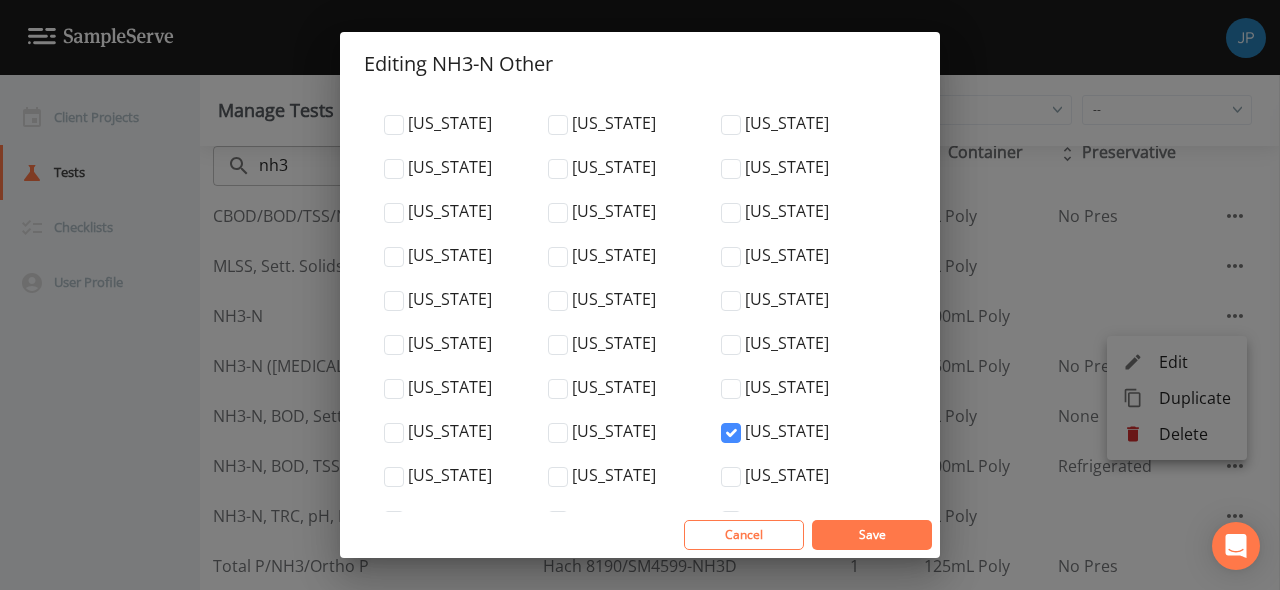 click on "Save" at bounding box center (872, 534) 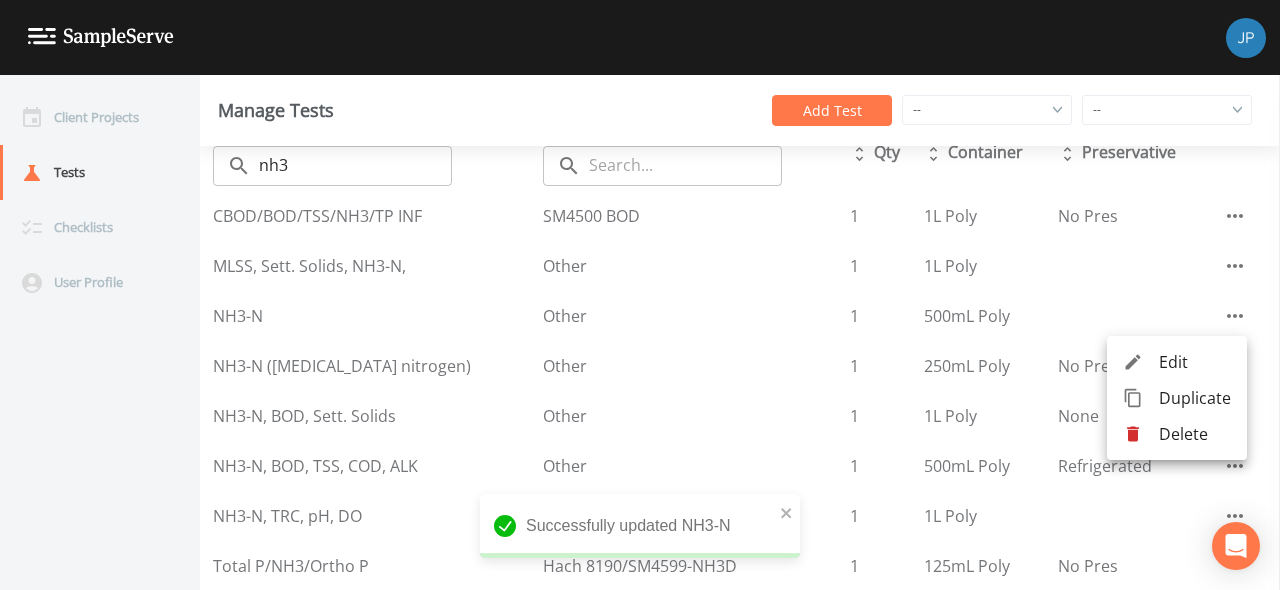 click at bounding box center (640, 295) 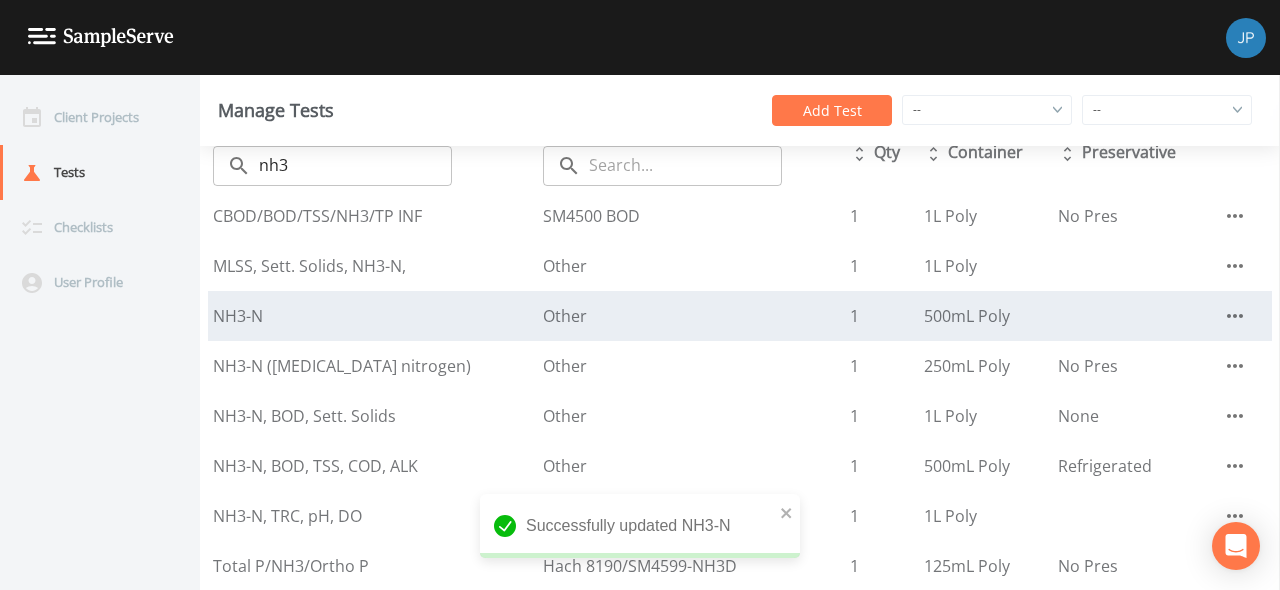 click on "NH3-N" at bounding box center (373, 316) 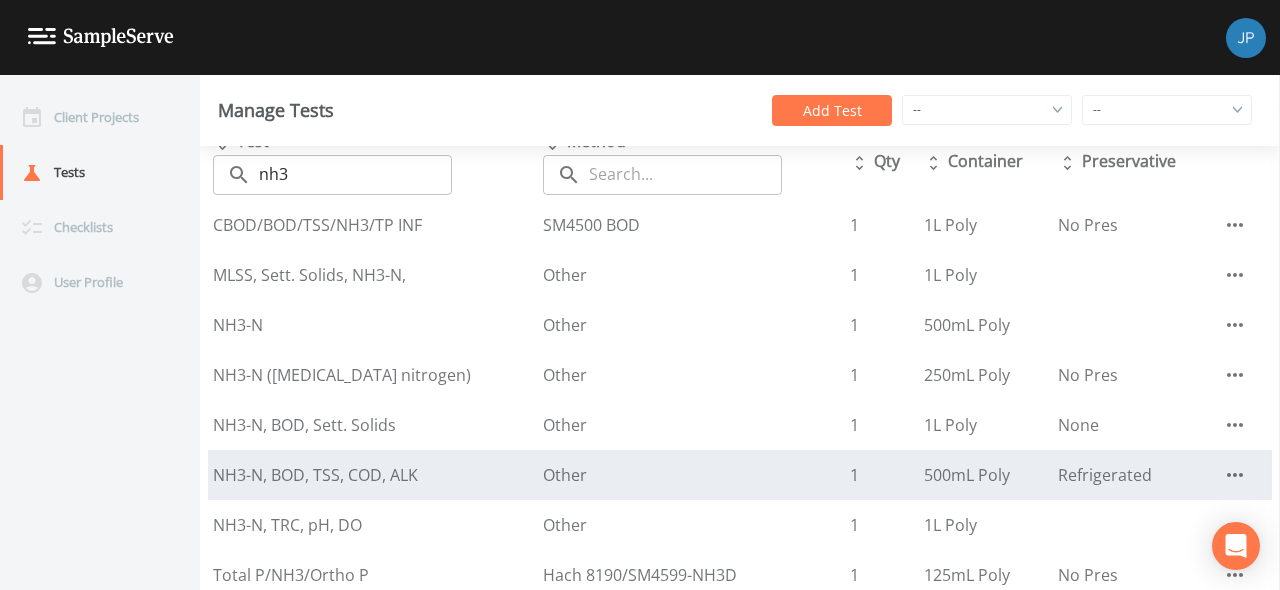 scroll, scrollTop: 49, scrollLeft: 0, axis: vertical 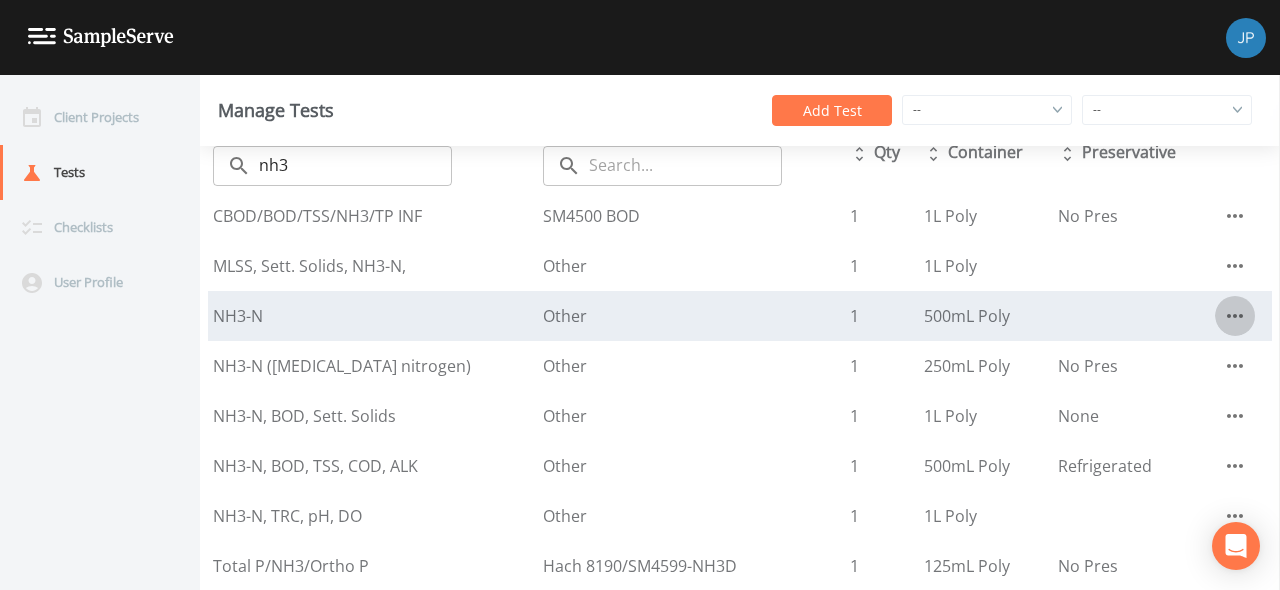 click 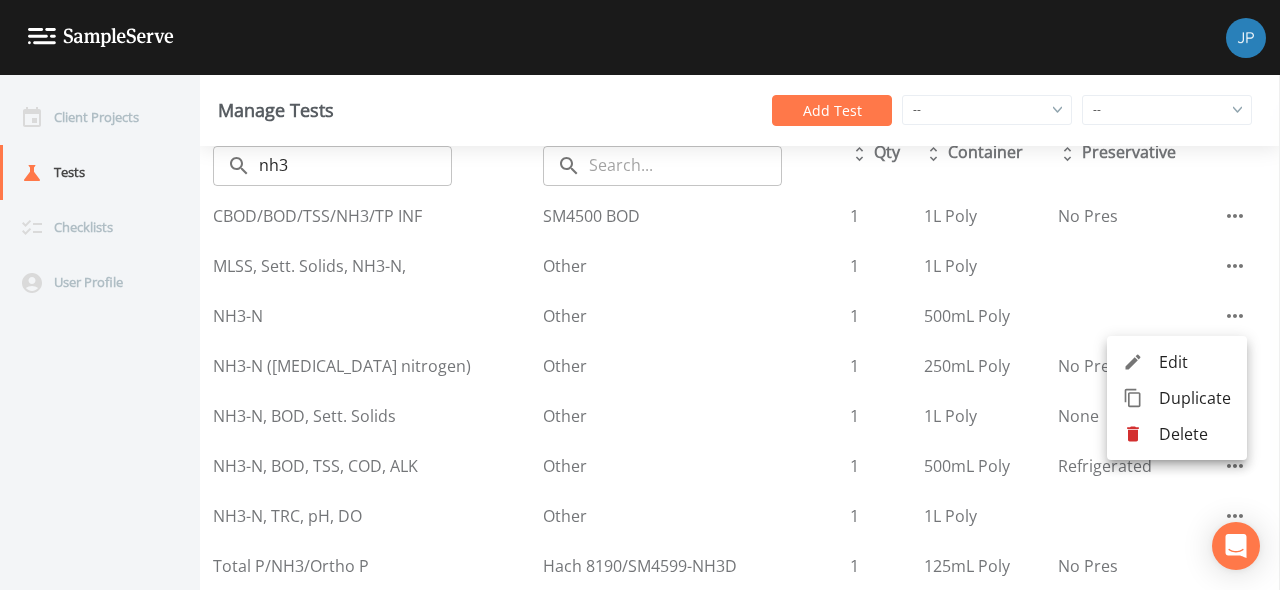 click on "Edit" at bounding box center [1195, 362] 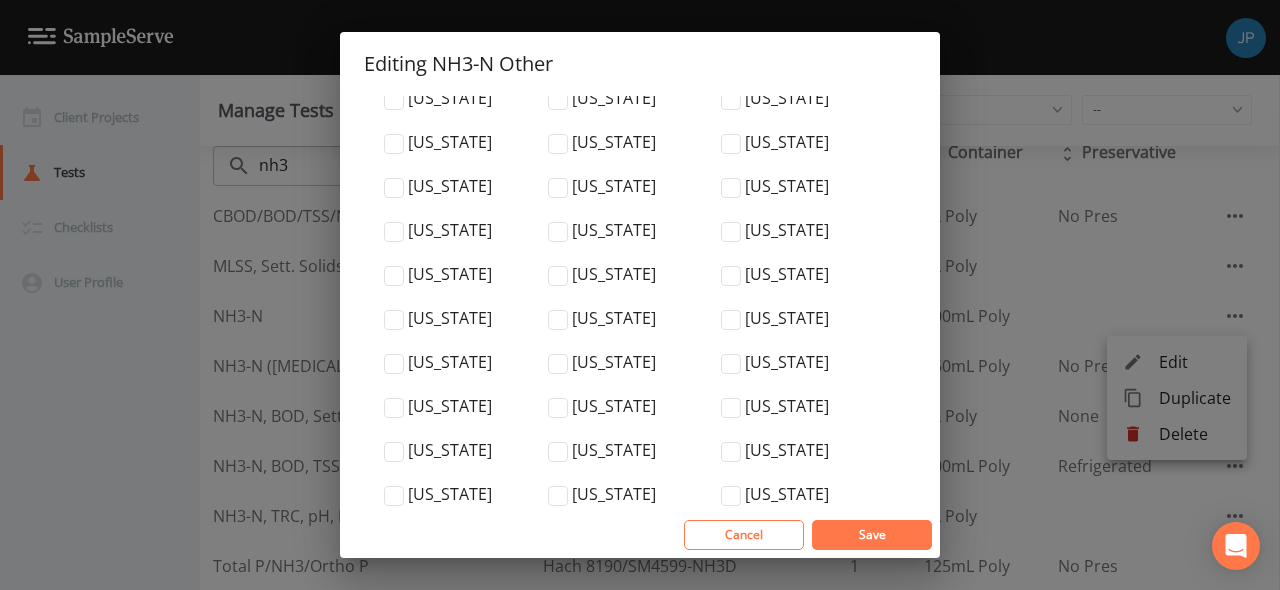 scroll, scrollTop: 7008, scrollLeft: 0, axis: vertical 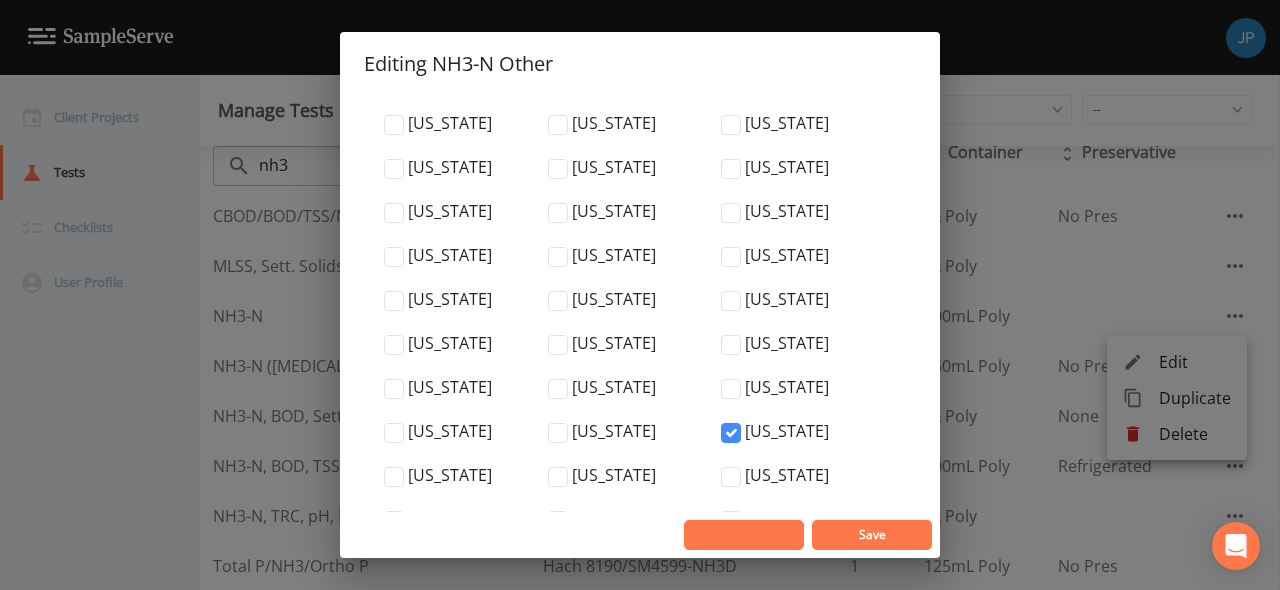 click on "Cancel" at bounding box center [744, 534] 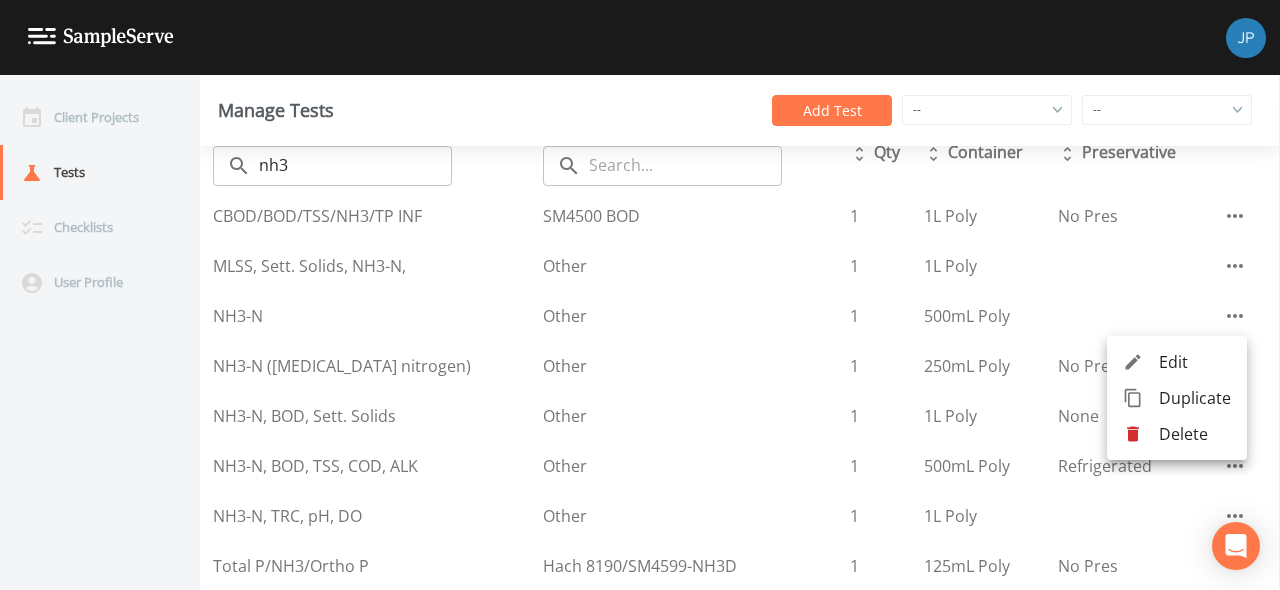 click at bounding box center [640, 295] 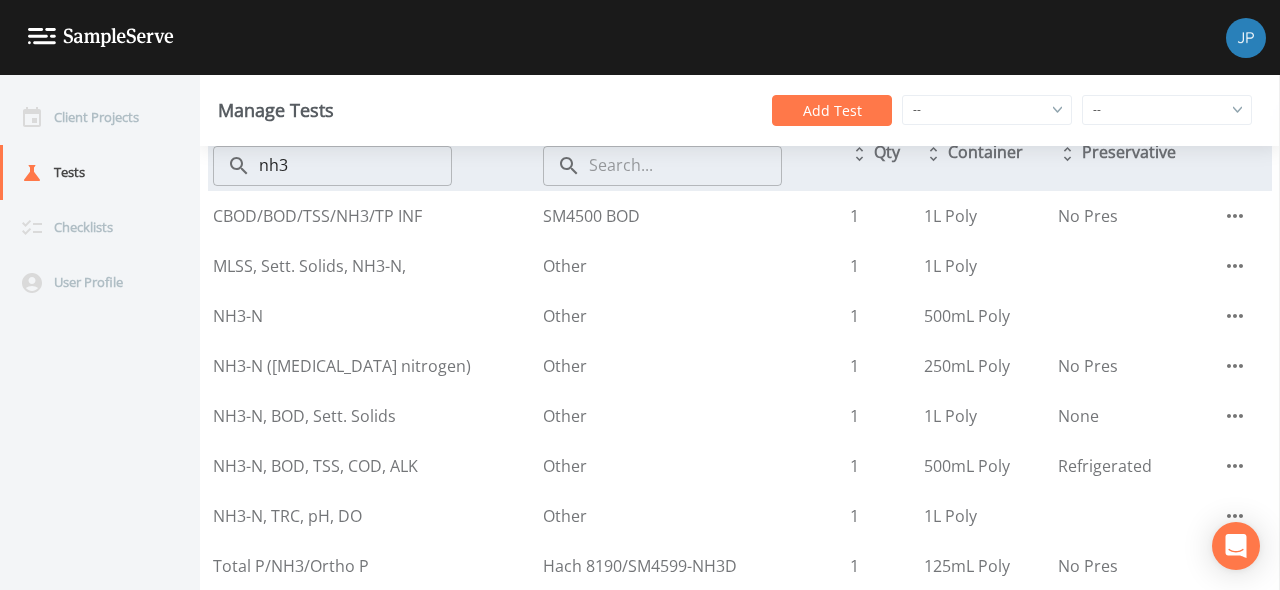 click on "nh3" at bounding box center [355, 166] 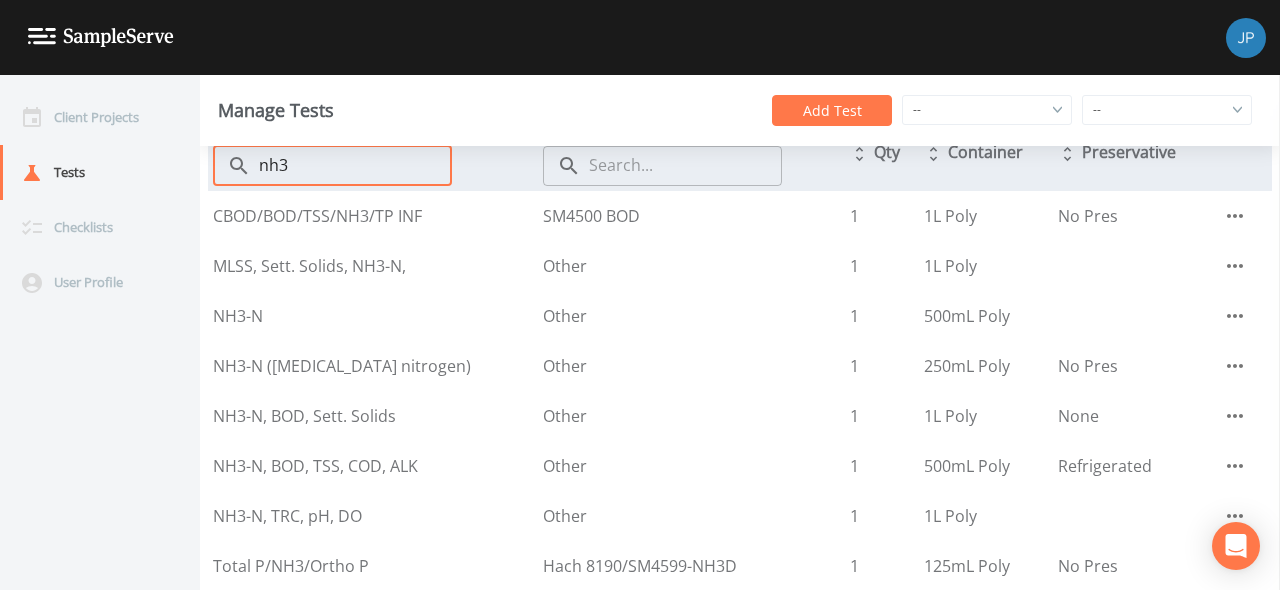 click on "nh3" at bounding box center (355, 166) 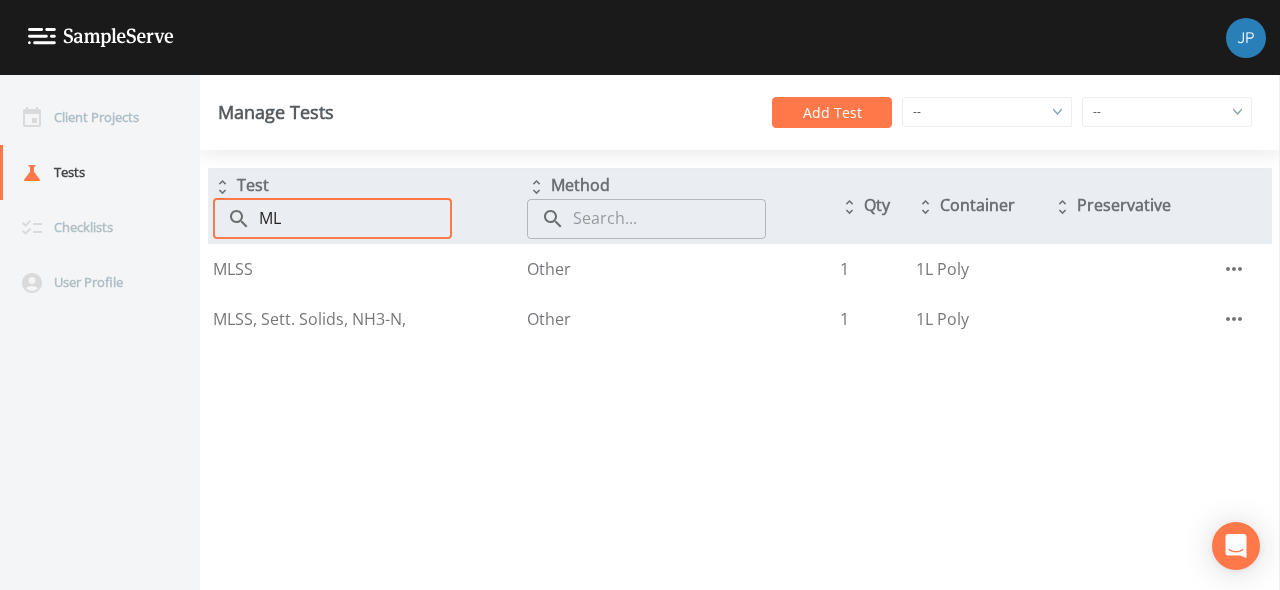 scroll, scrollTop: 0, scrollLeft: 0, axis: both 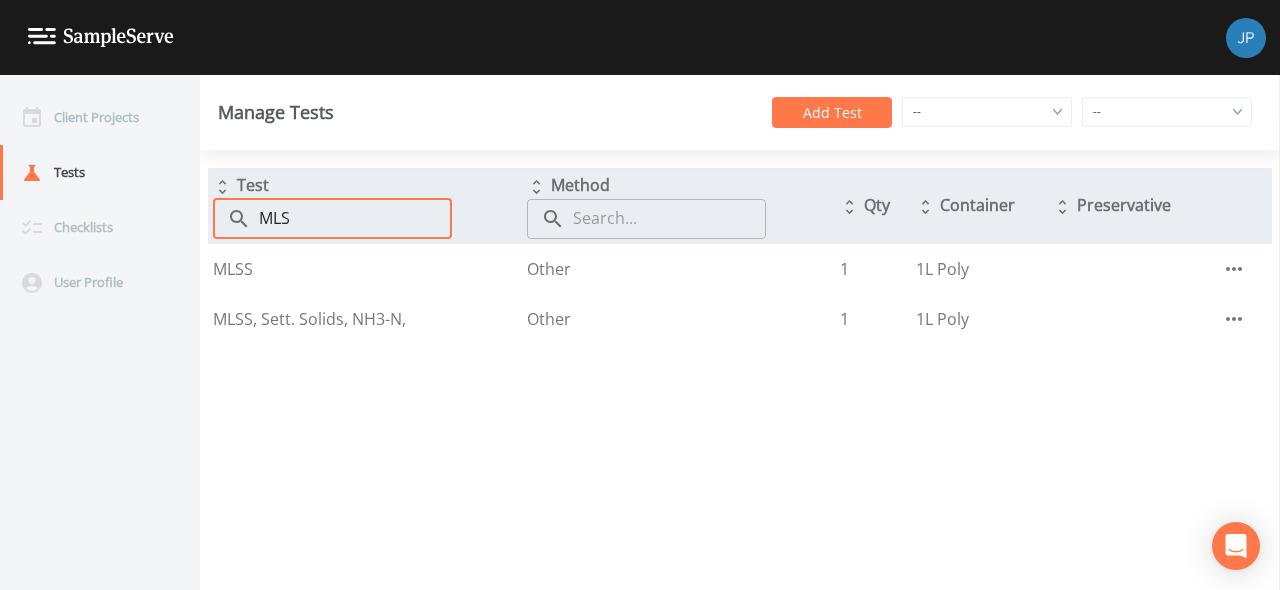type on "MLSS" 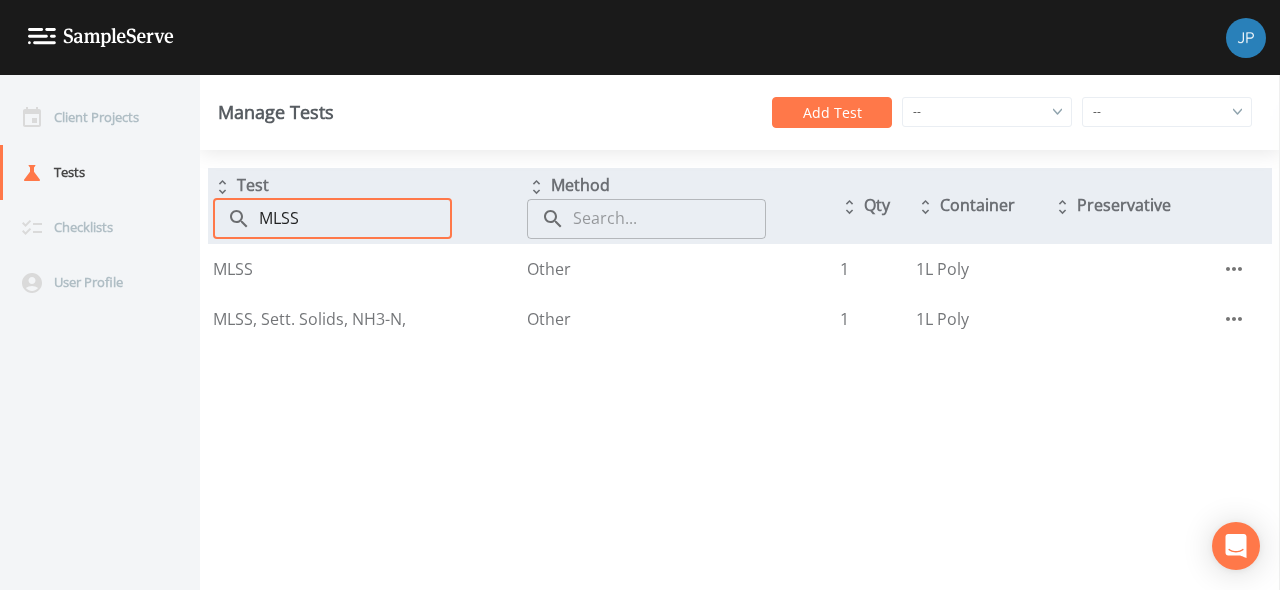 drag, startPoint x: 317, startPoint y: 215, endPoint x: 244, endPoint y: 211, distance: 73.109505 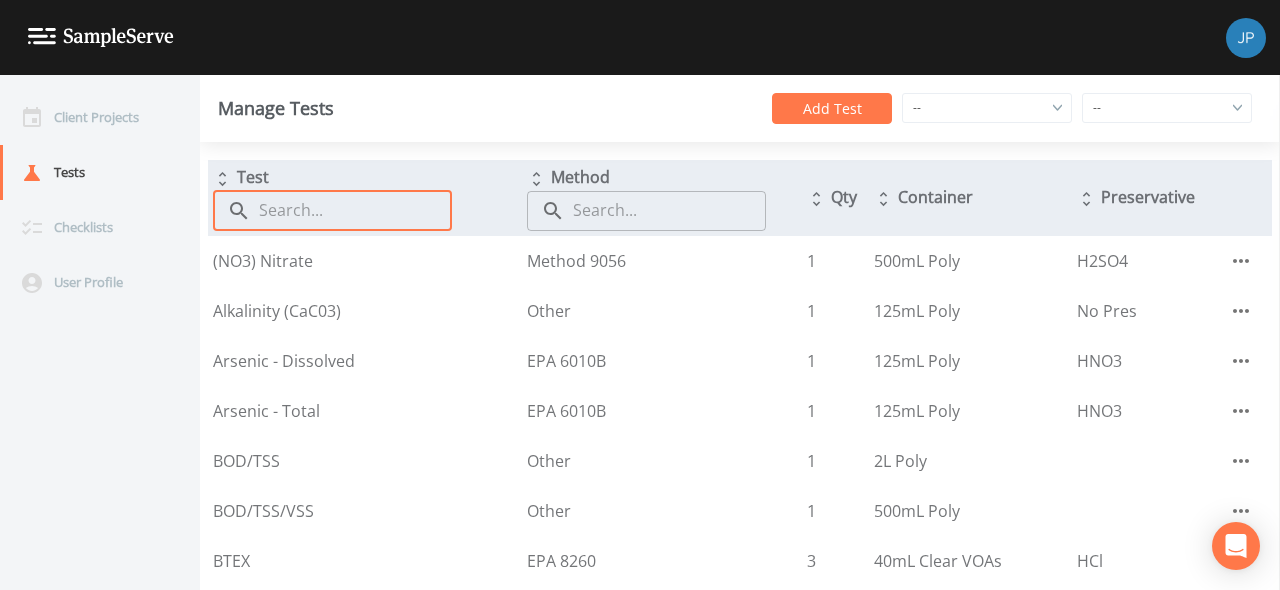 click at bounding box center (355, 211) 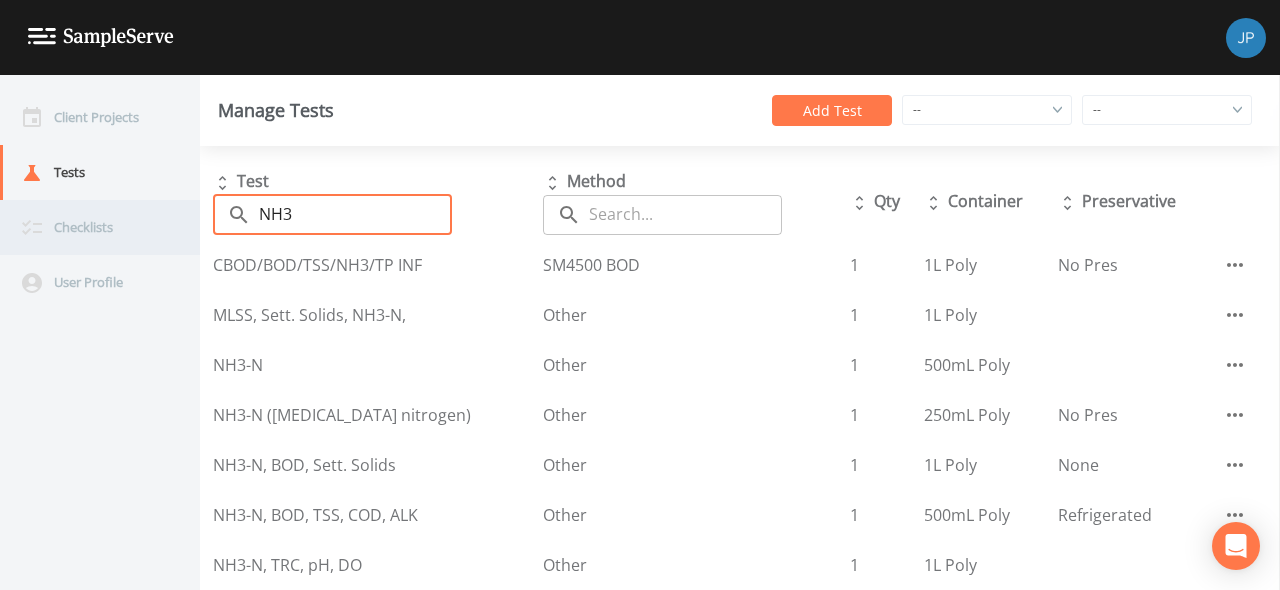 type on "NH3" 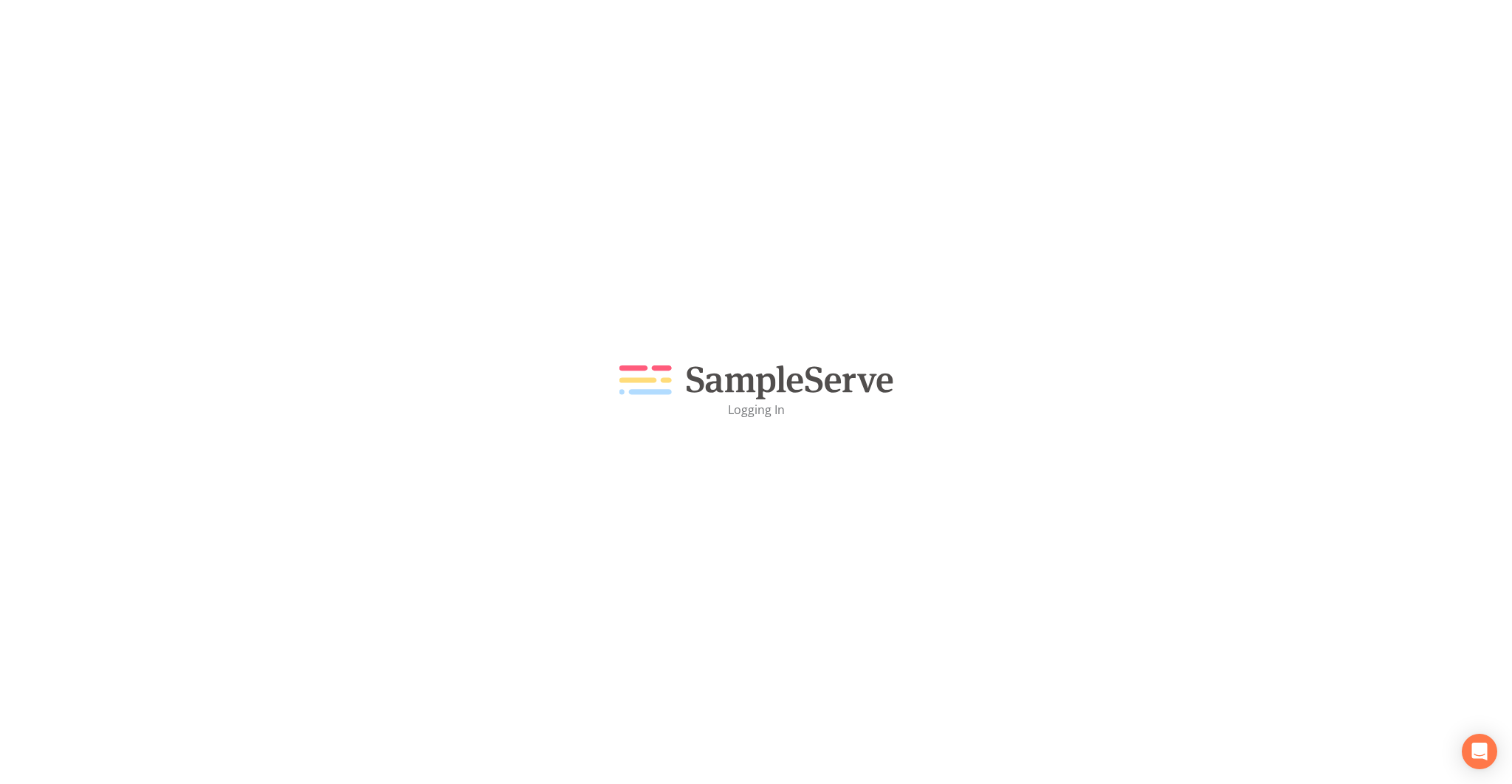 scroll, scrollTop: 0, scrollLeft: 0, axis: both 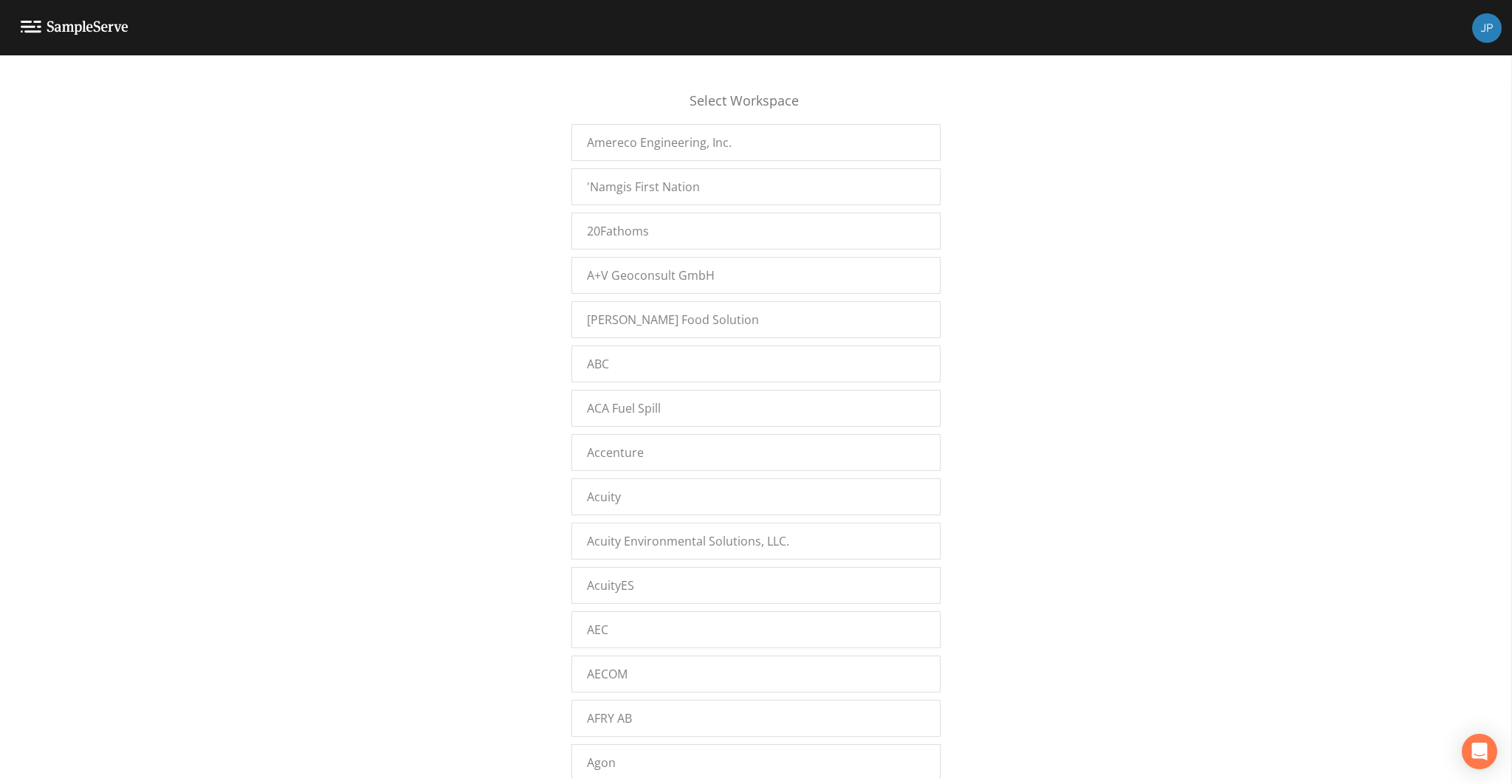 click on "Select Workspace  Amereco Engineering, Inc. 'Namgis First Nation 20Fathoms A+V Geoconsult GmbH [PERSON_NAME] Food Solution ABC ACA Fuel Spill  Accenture Acuity Acuity Environmental Solutions, LLC. AcuityES AEC AECOM AFRY AB Agon Agon Environmental Agon Environmental  aidantest aidantest1234 Air Analytics  Airbooks AKT Peerless [PERSON_NAME] [PERSON_NAME] Sec7 alicesec alicesec77 alpha Alpha Analytical - [GEOGRAPHIC_DATA] ALS-ValpoField ALS-ValpoLab Amereco Inc AMS Ltd Anglesea Landfill ankitbinaryinformatics Antea - Oakmont Antea Group Antea Group Antea Group - [GEOGRAPHIC_DATA] Antea Group - Greater Philadelphia Antea Group - Greater Southeast Antea Group - Loveland Antea Group - Novi Antea TCEQ Antea TCEQ Austin Antea TCEQ [GEOGRAPHIC_DATA] Antea TCEQ [GEOGRAPHIC_DATA] [GEOGRAPHIC_DATA] Antea TCEQ North Antea TCEQ Panhandle Antea TCEQ SiteX anteagroup-StPaul Aqua Terra Geoscientists Aquarion Water Company Aquarium Water Company AquaWatch Solutions Aquawatch Test Arcadis Arcadis - Indy Arcadis - [GEOGRAPHIC_DATA]  asdas asdfasdf Asmar Illustrations ATC - Novi" at bounding box center [756, 424] 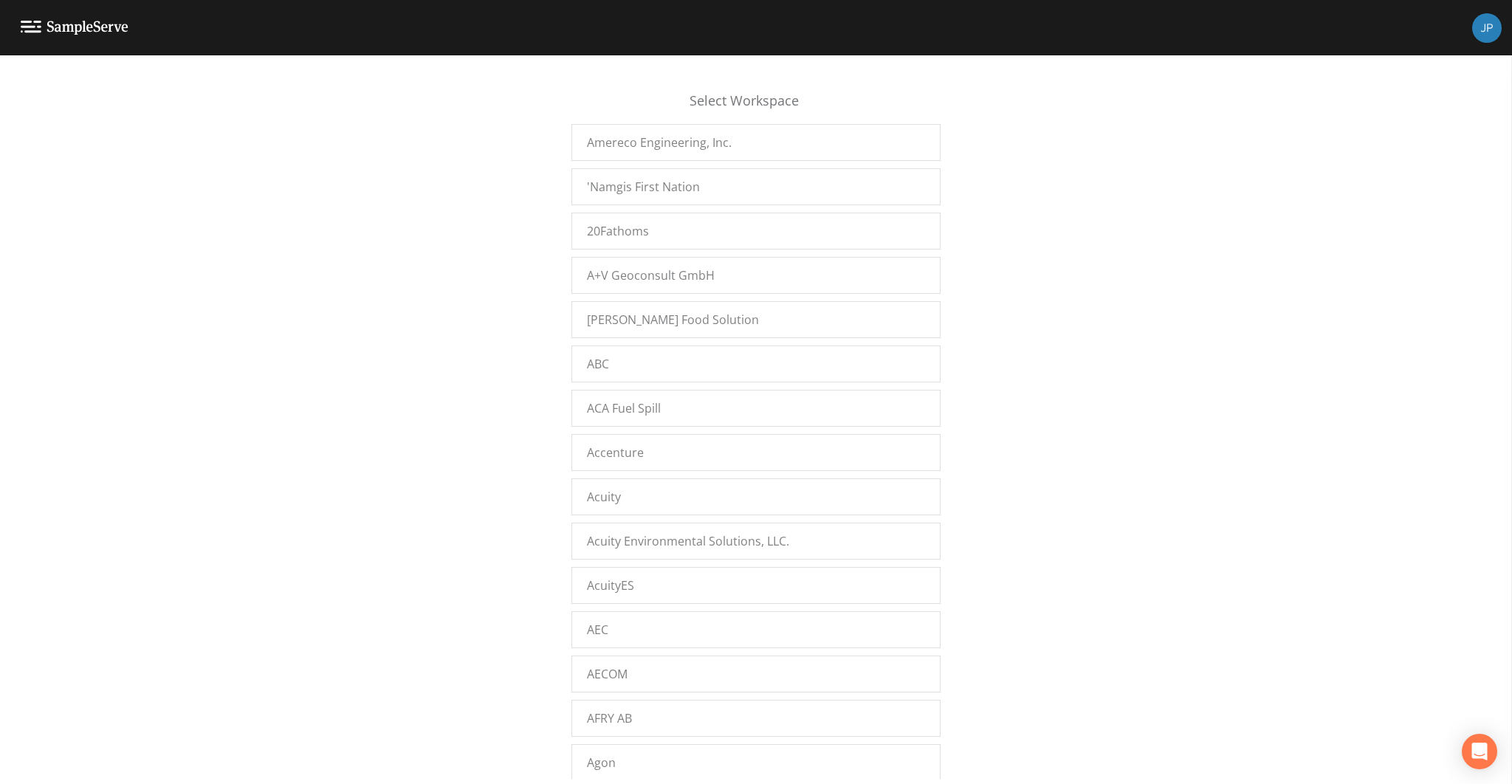 scroll, scrollTop: 11070, scrollLeft: 0, axis: vertical 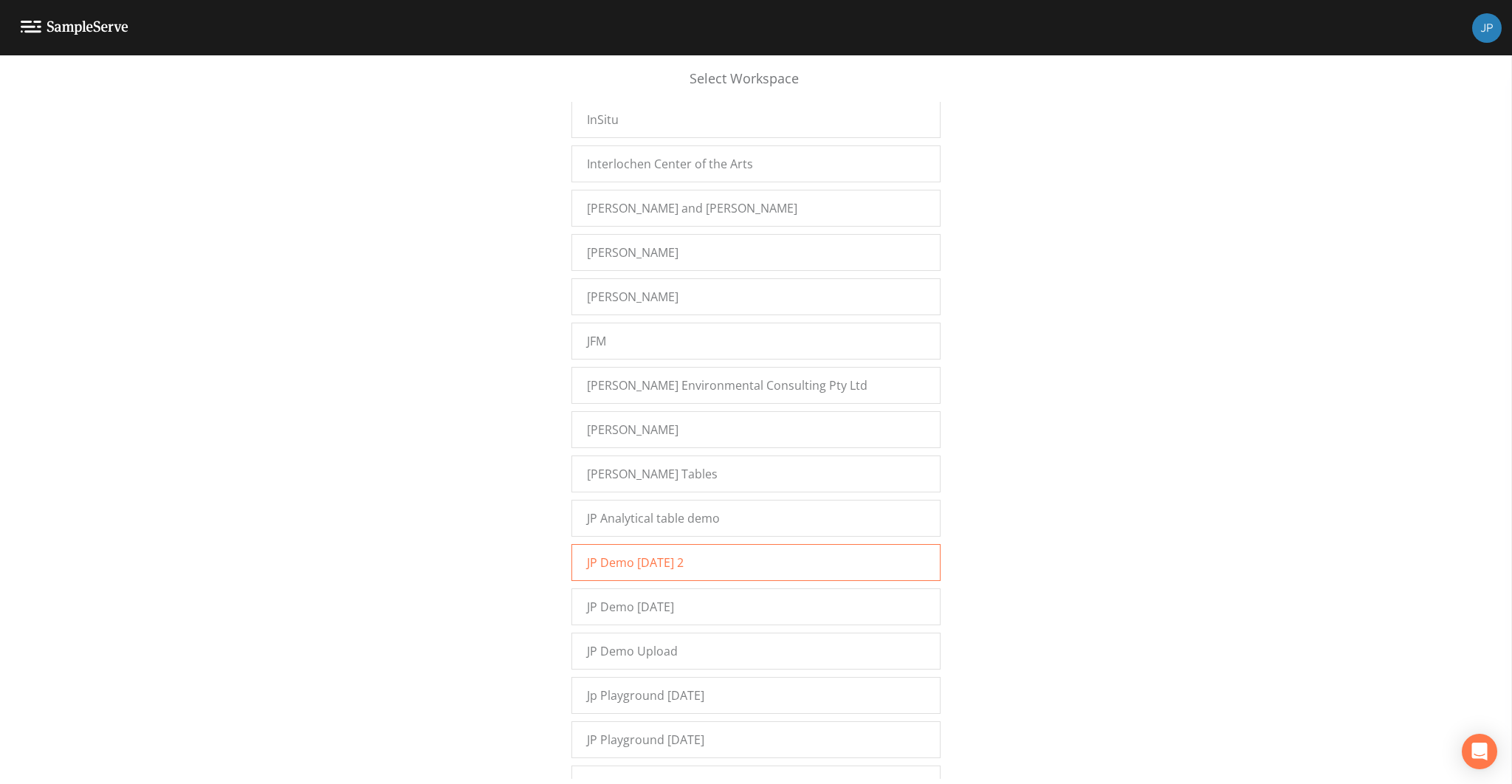 click on "JP Demo [DATE] 2" at bounding box center (756, 563) 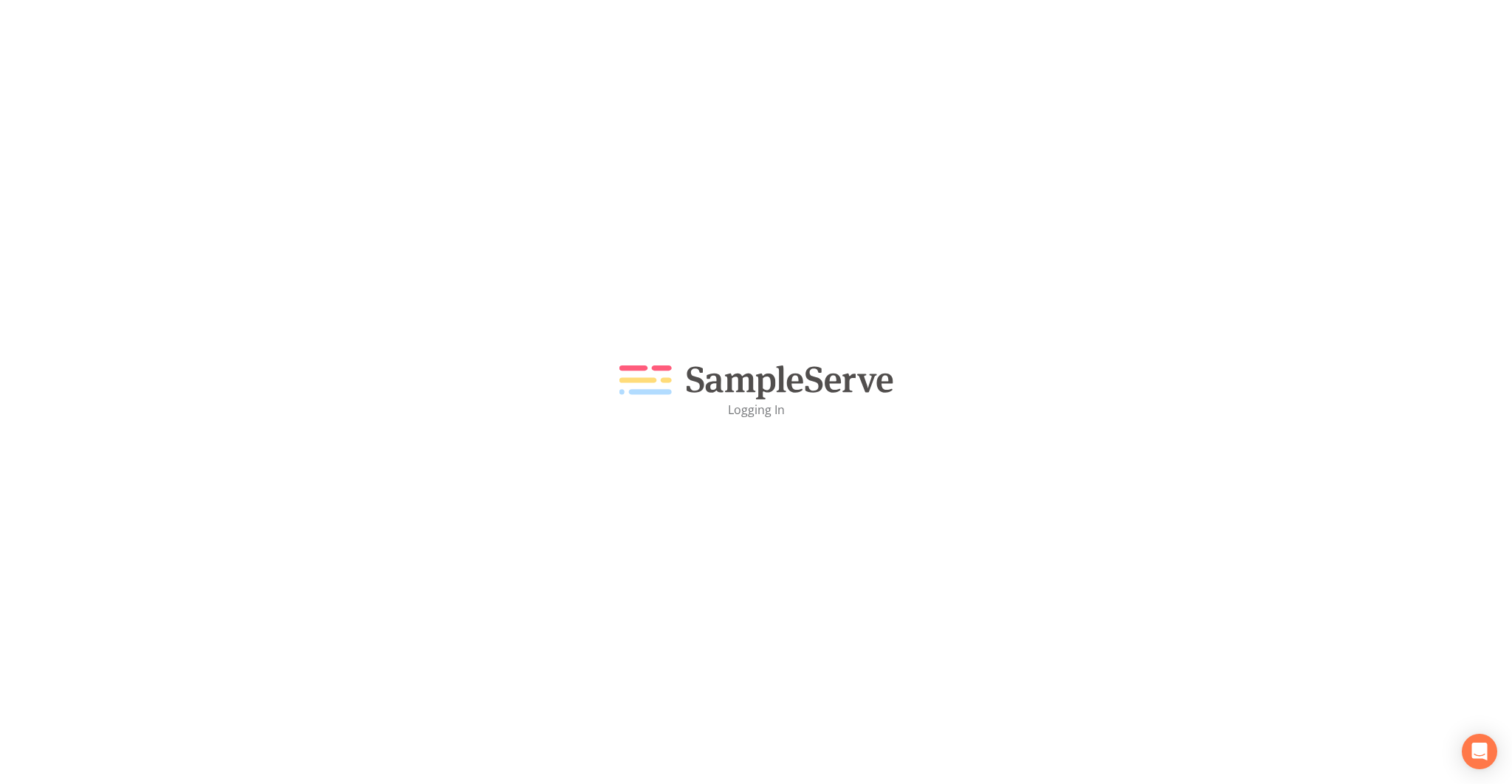 scroll, scrollTop: 0, scrollLeft: 0, axis: both 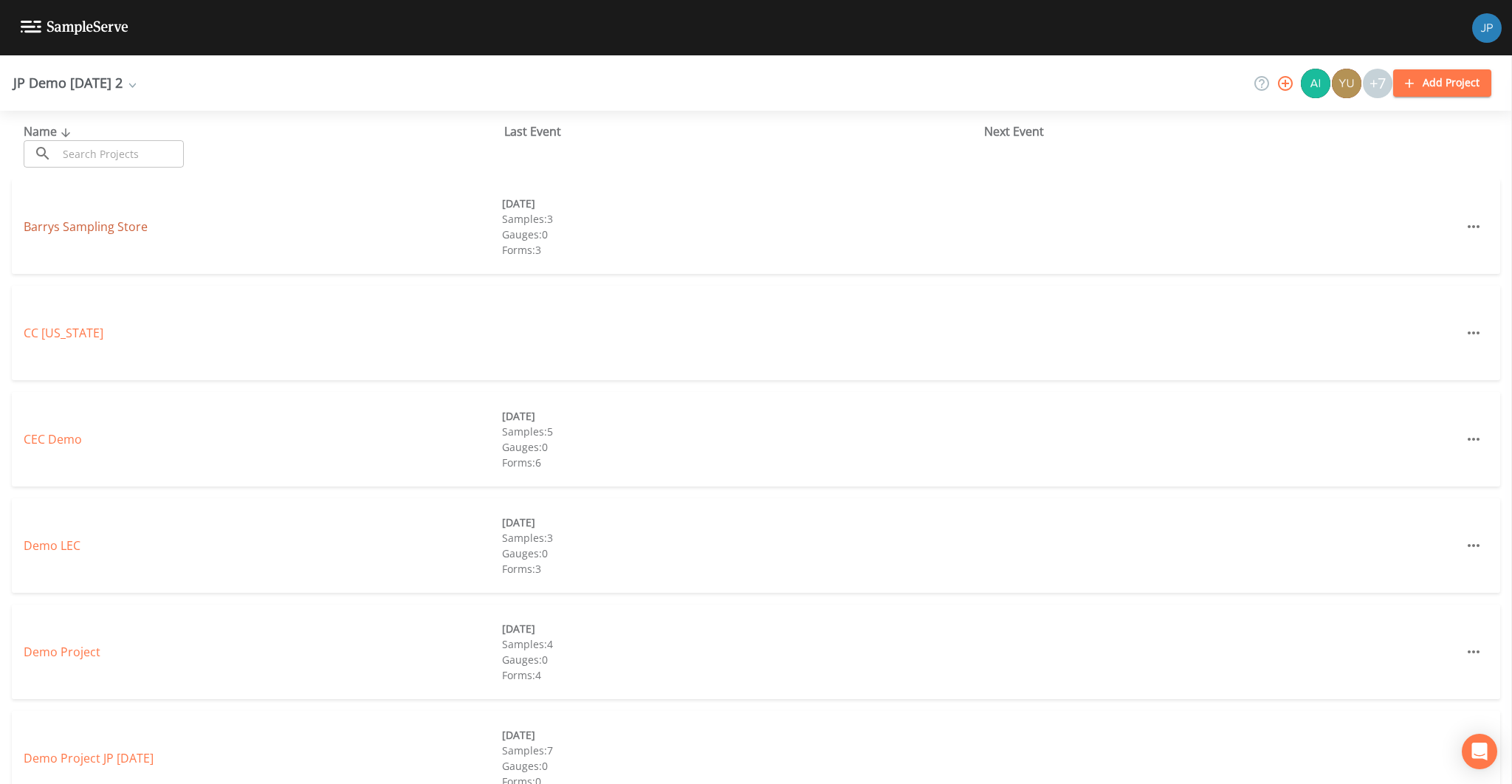 click on "Barrys Sampling Store" at bounding box center (86, 227) 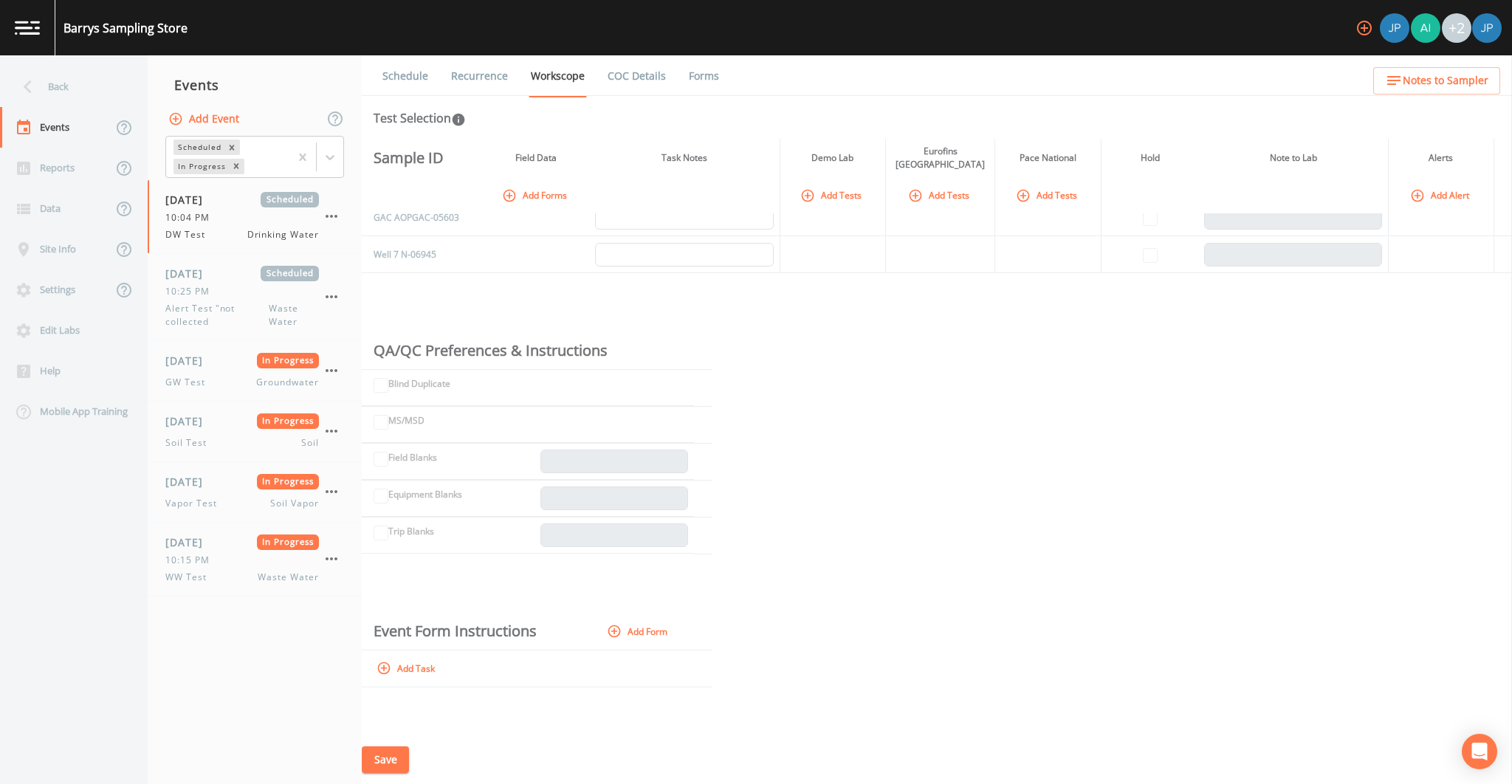 scroll, scrollTop: 21, scrollLeft: 0, axis: vertical 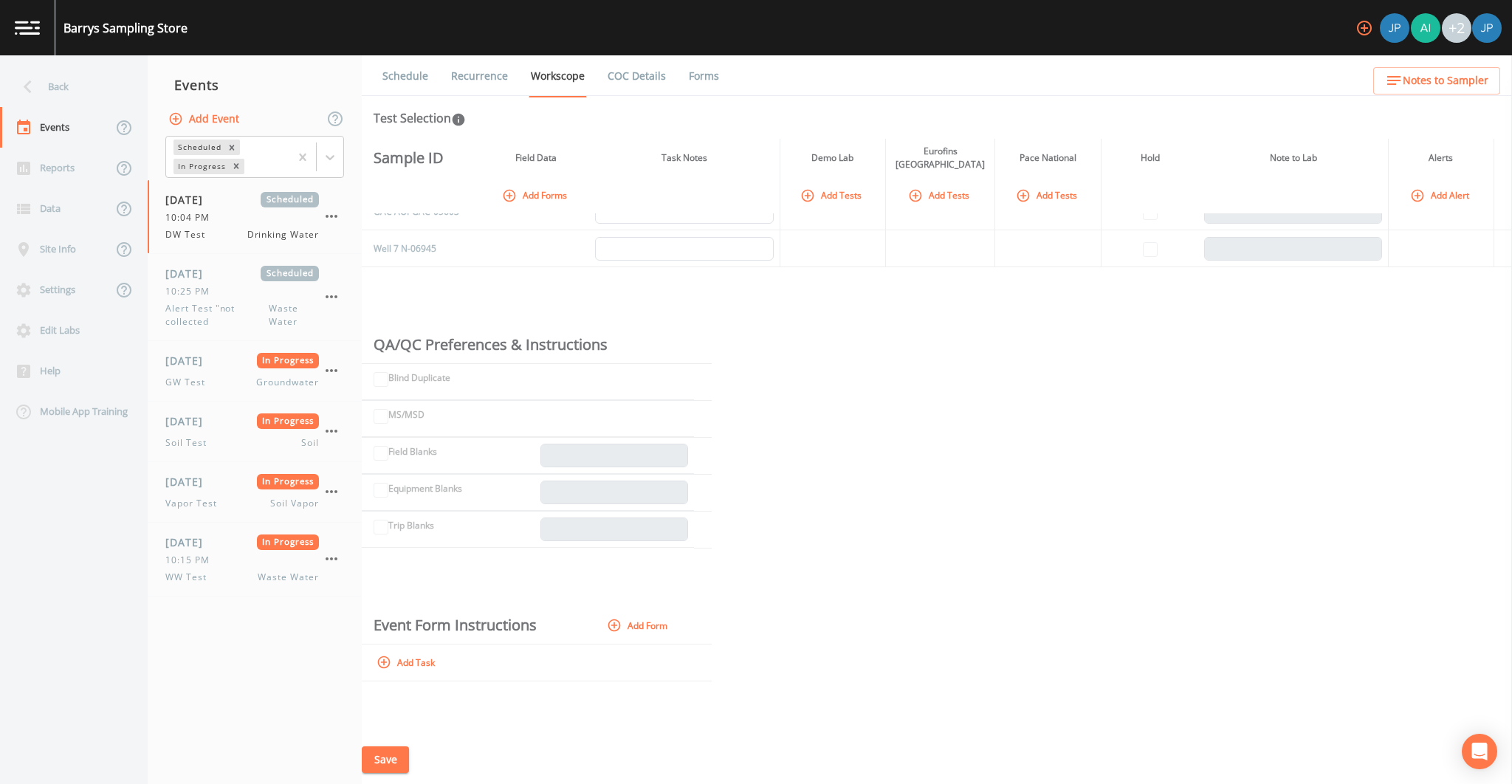 click on "Add Alert" at bounding box center [1441, 195] 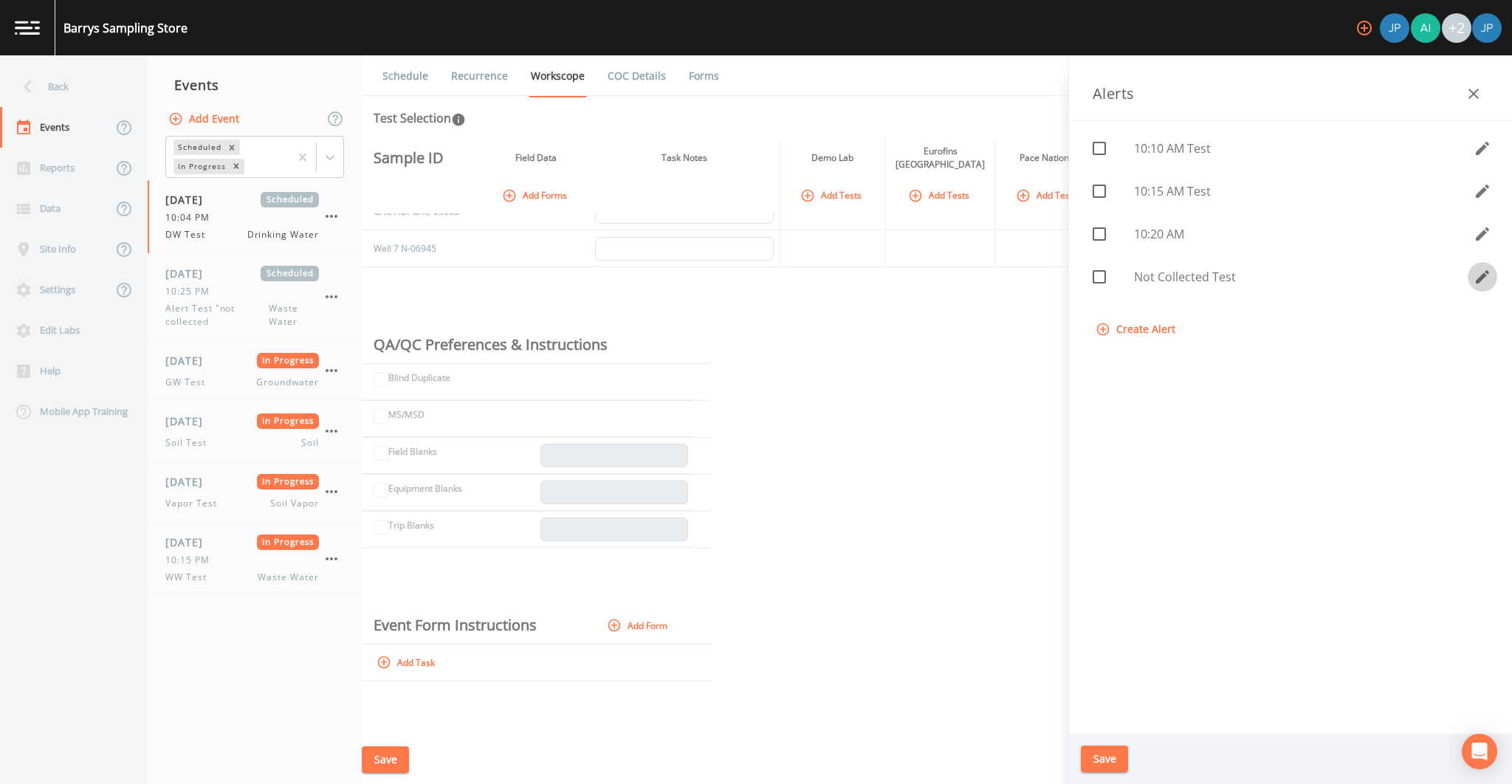 click 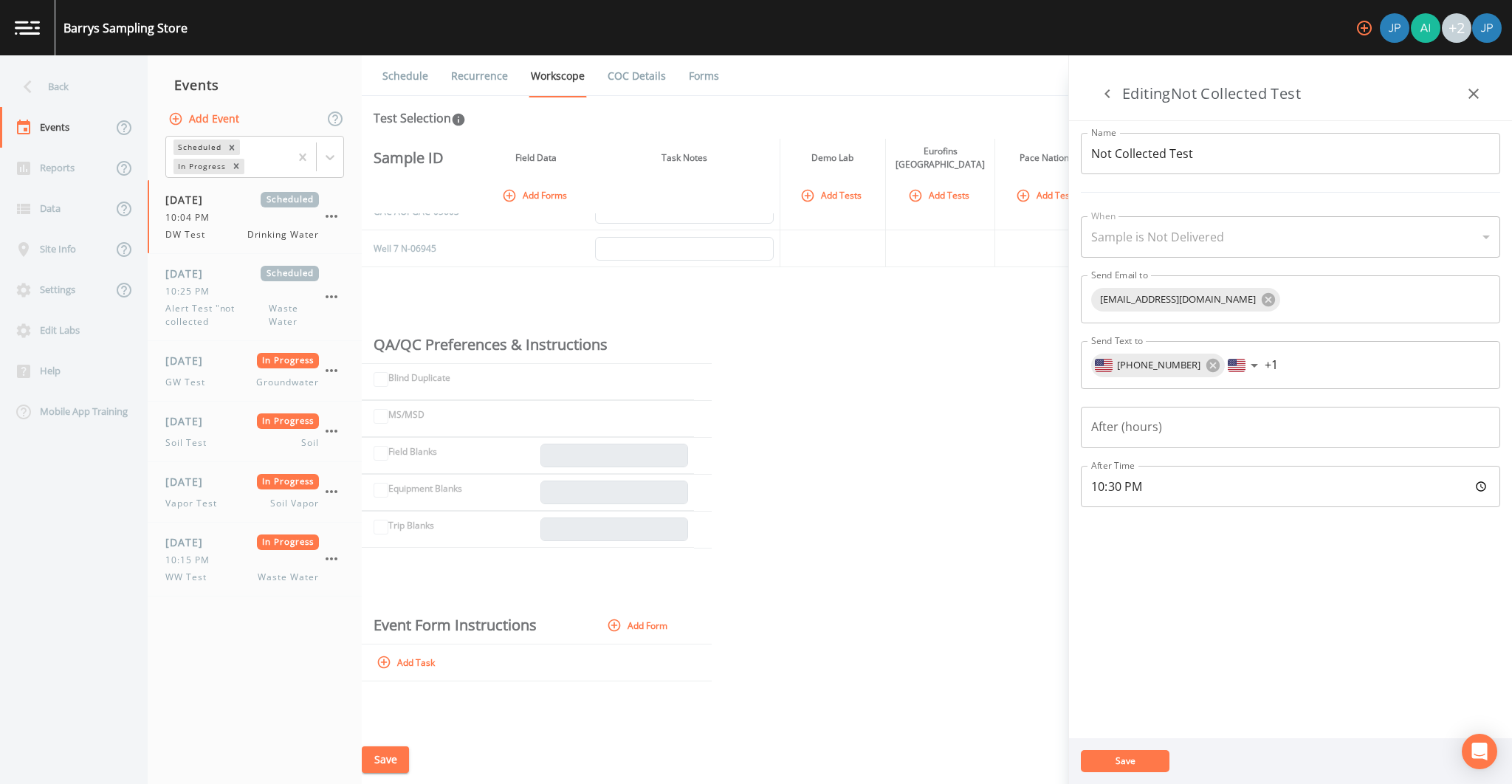 click on "22:30:00" at bounding box center (1291, 486) 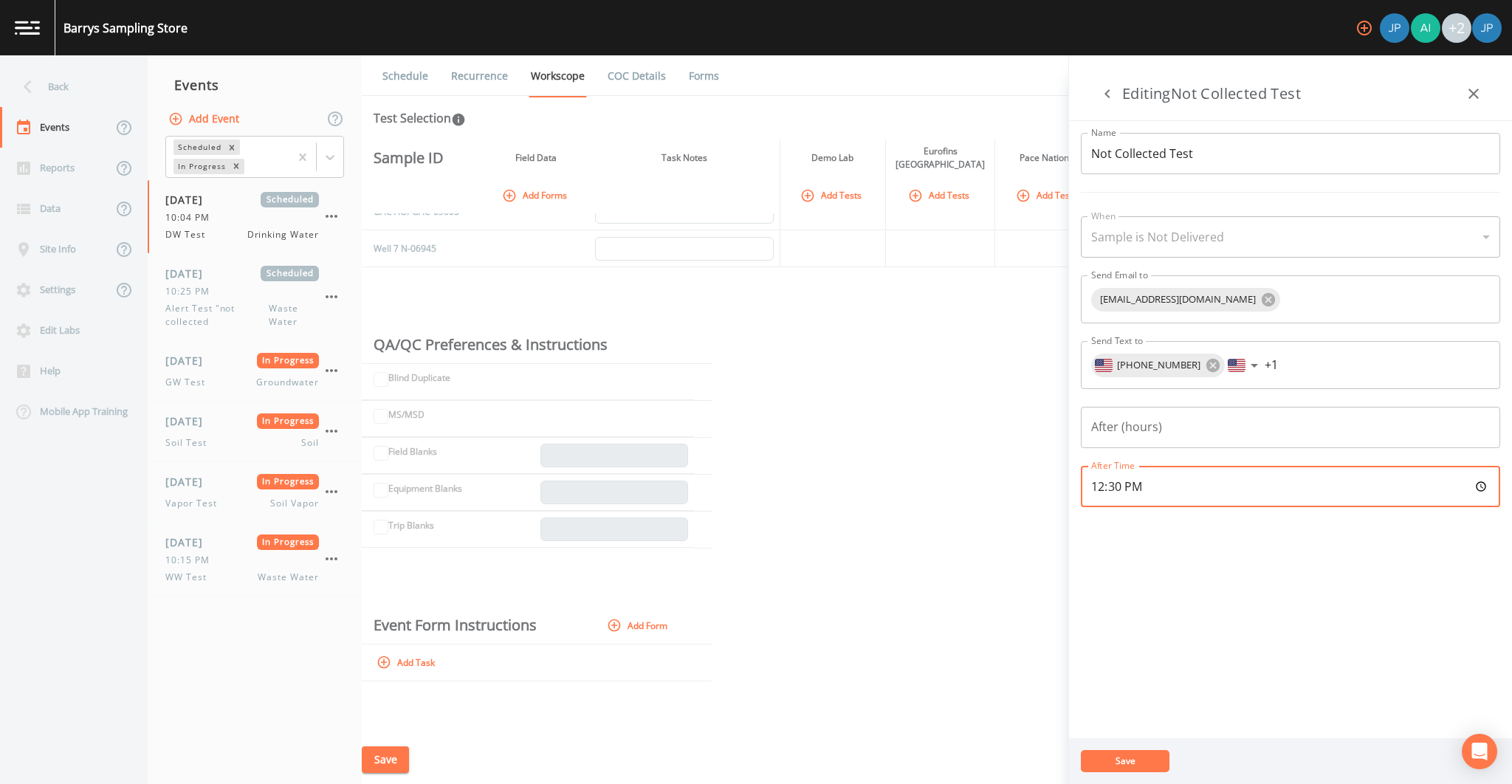 type on "12:30" 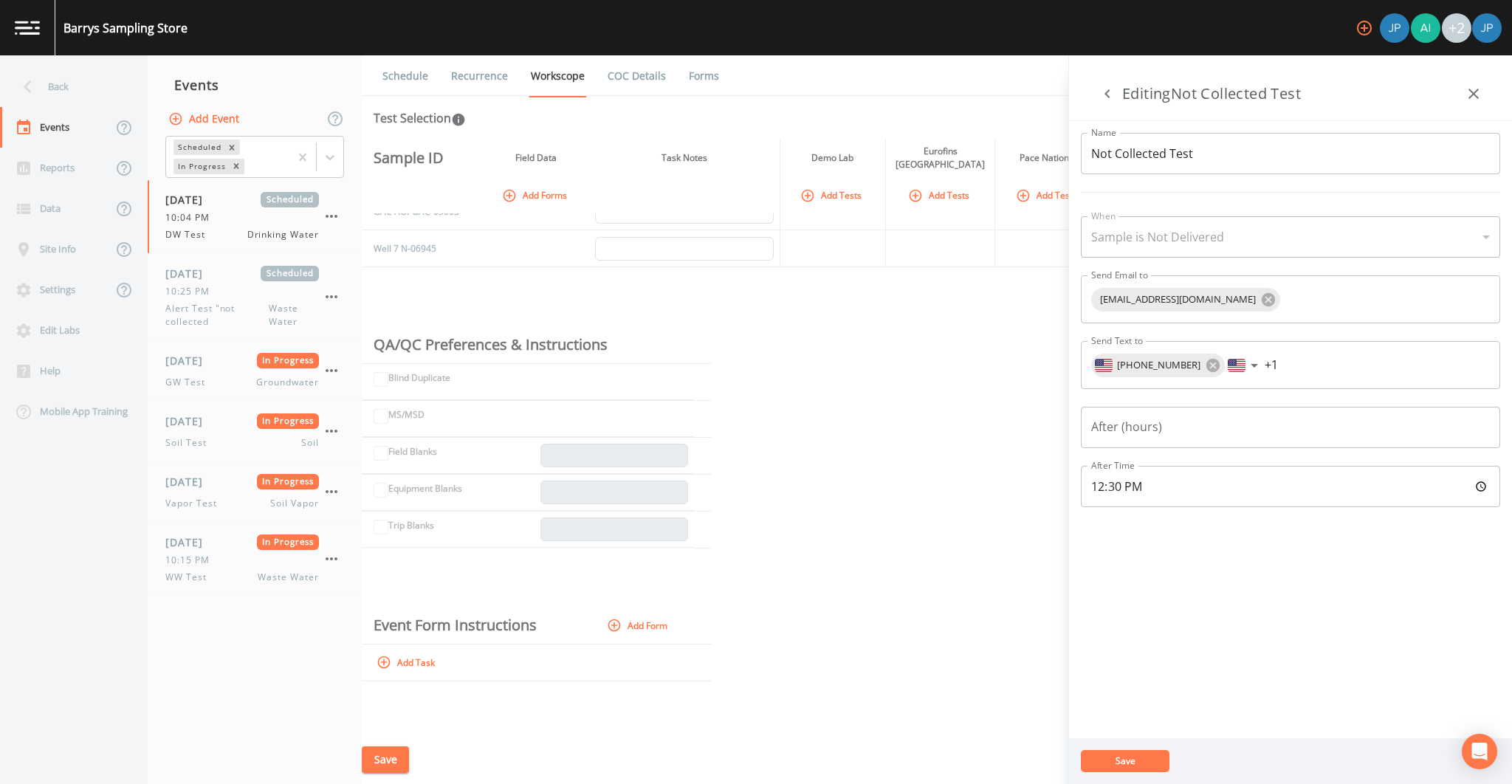 click 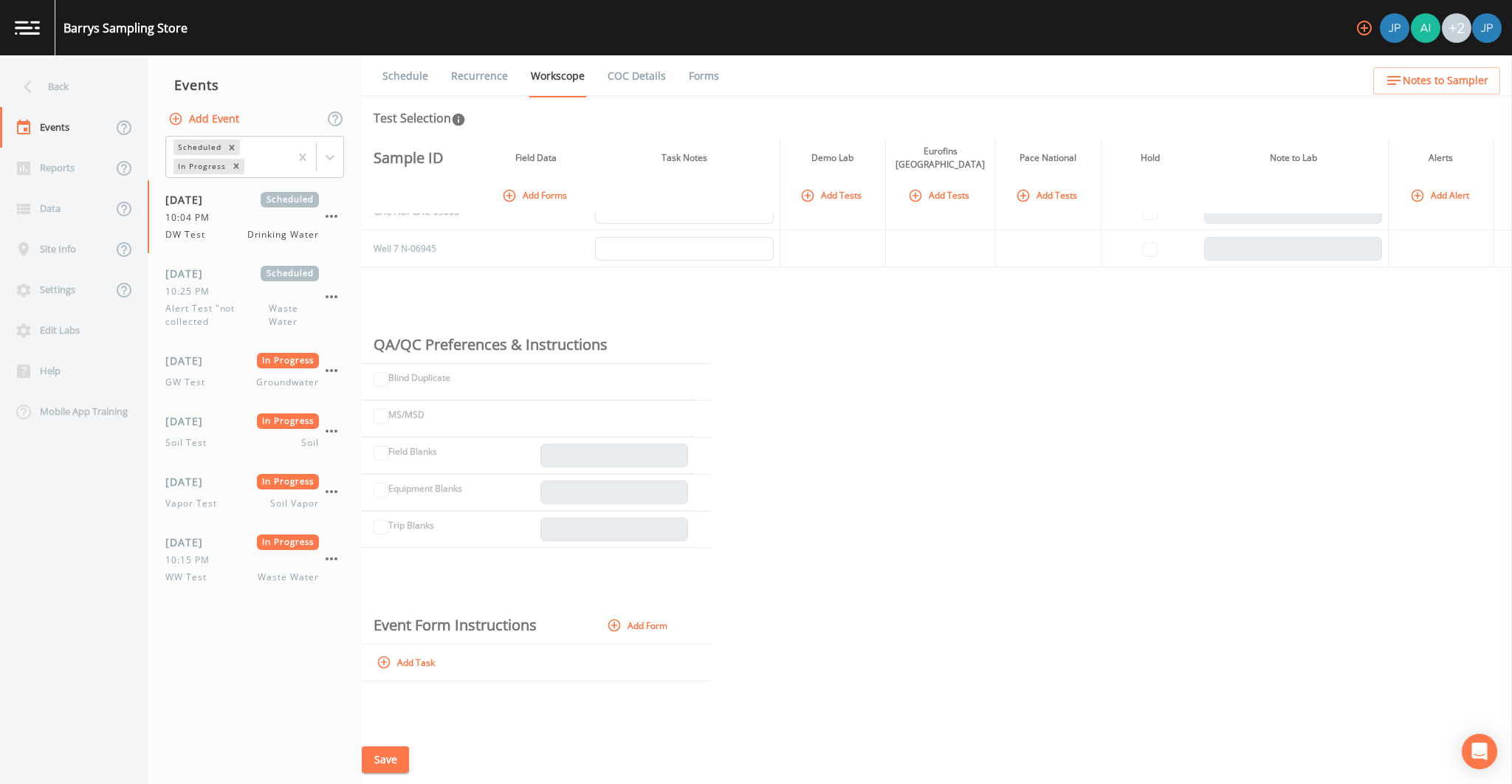click on "Add Alert" at bounding box center [1441, 195] 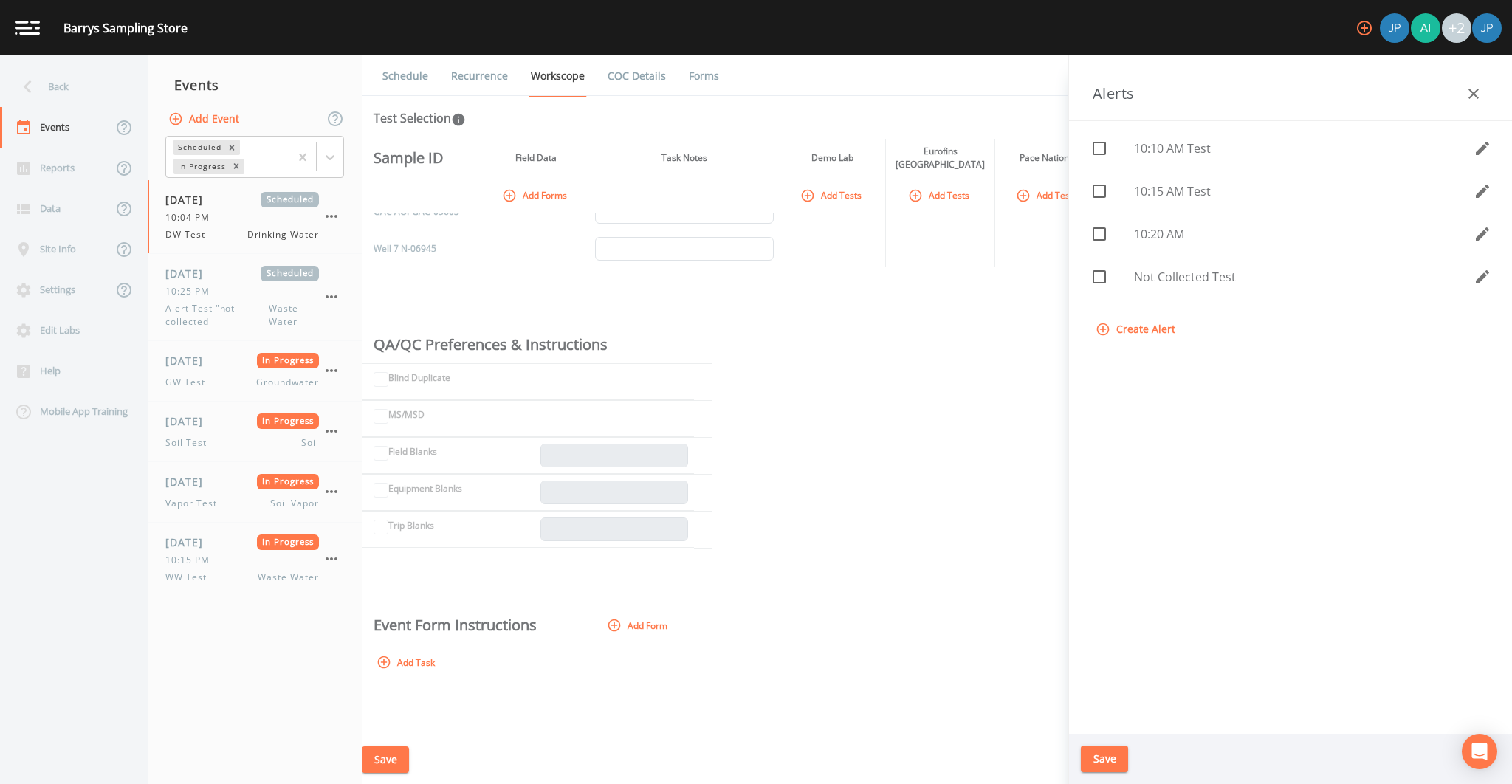 click 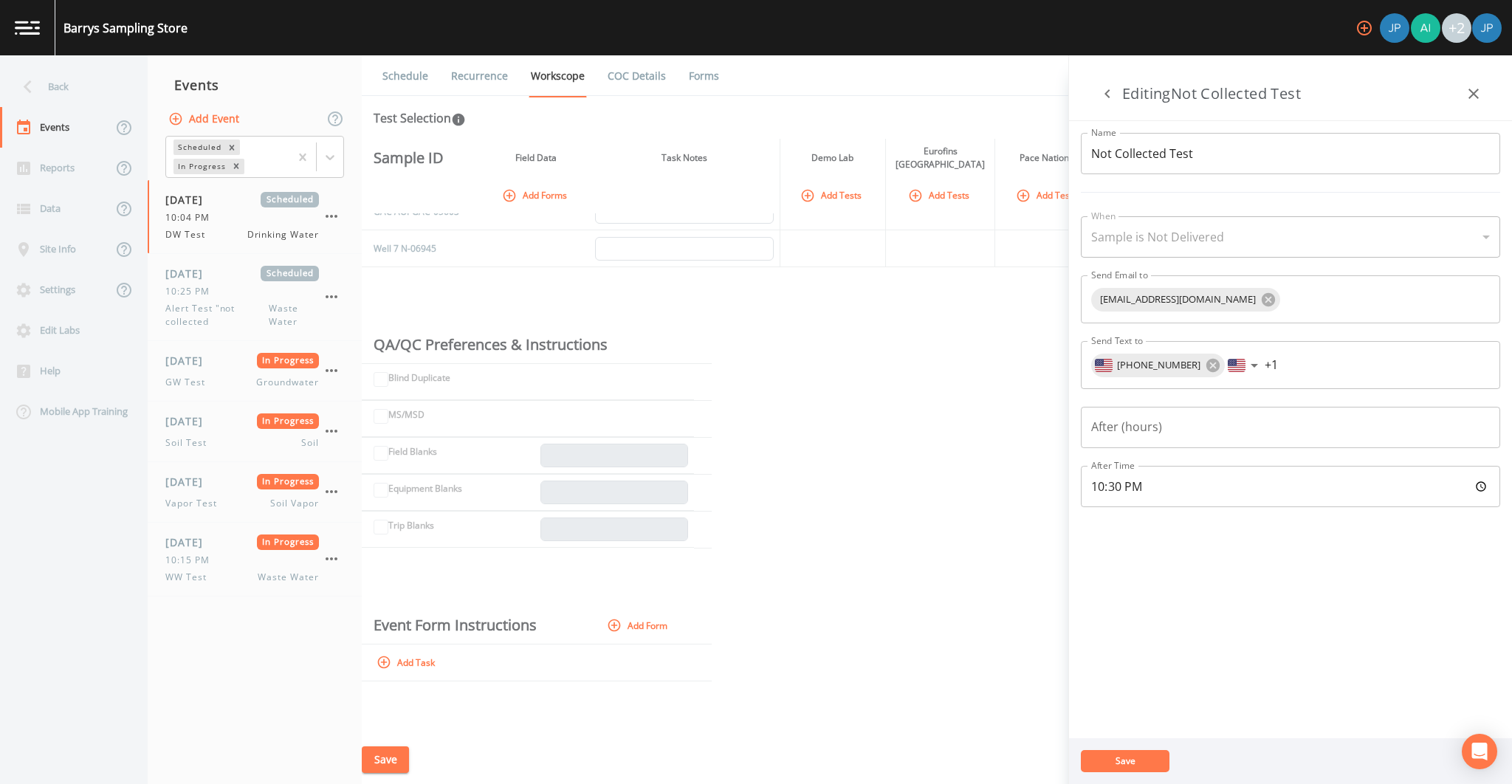 click 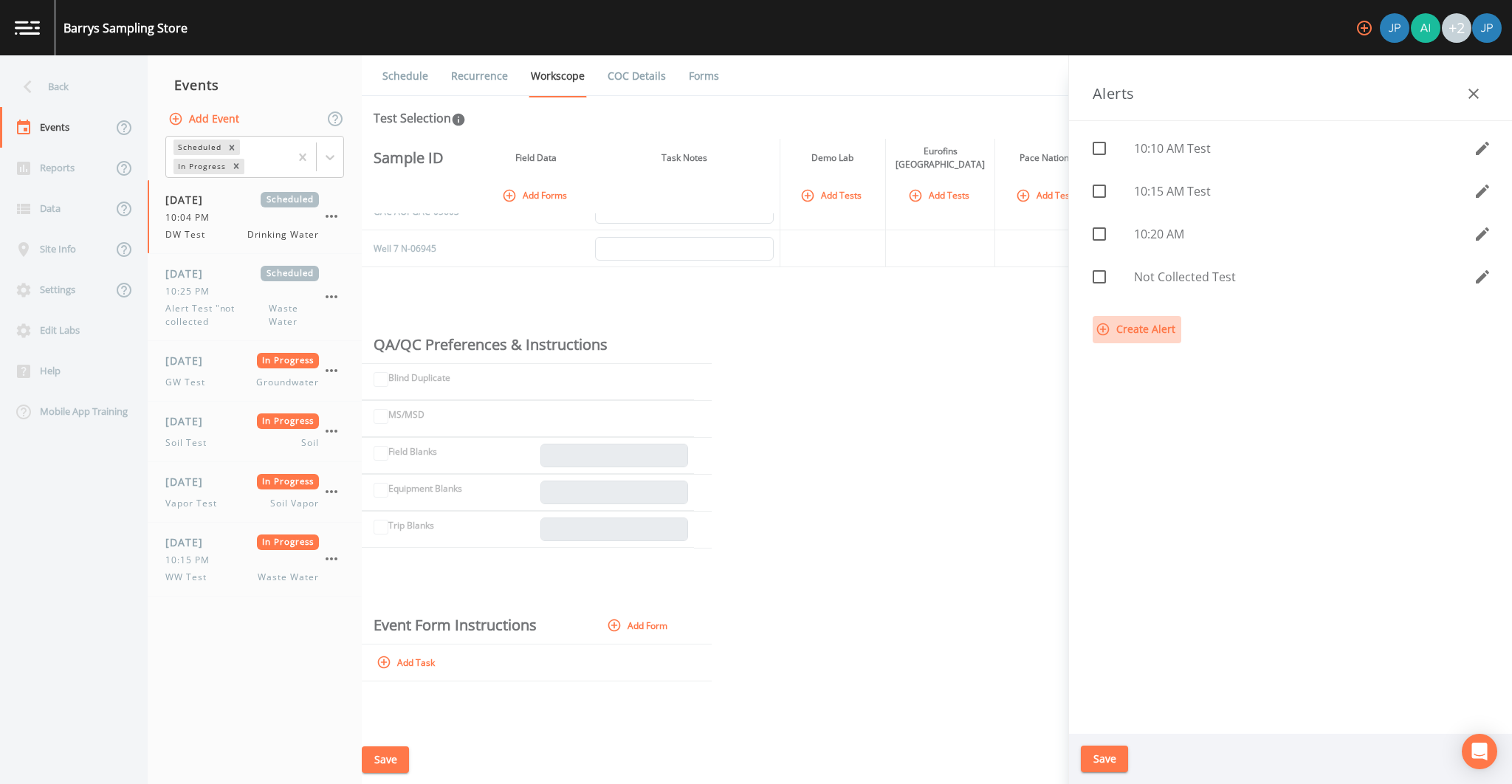click on "Create Alert" at bounding box center (1137, 329) 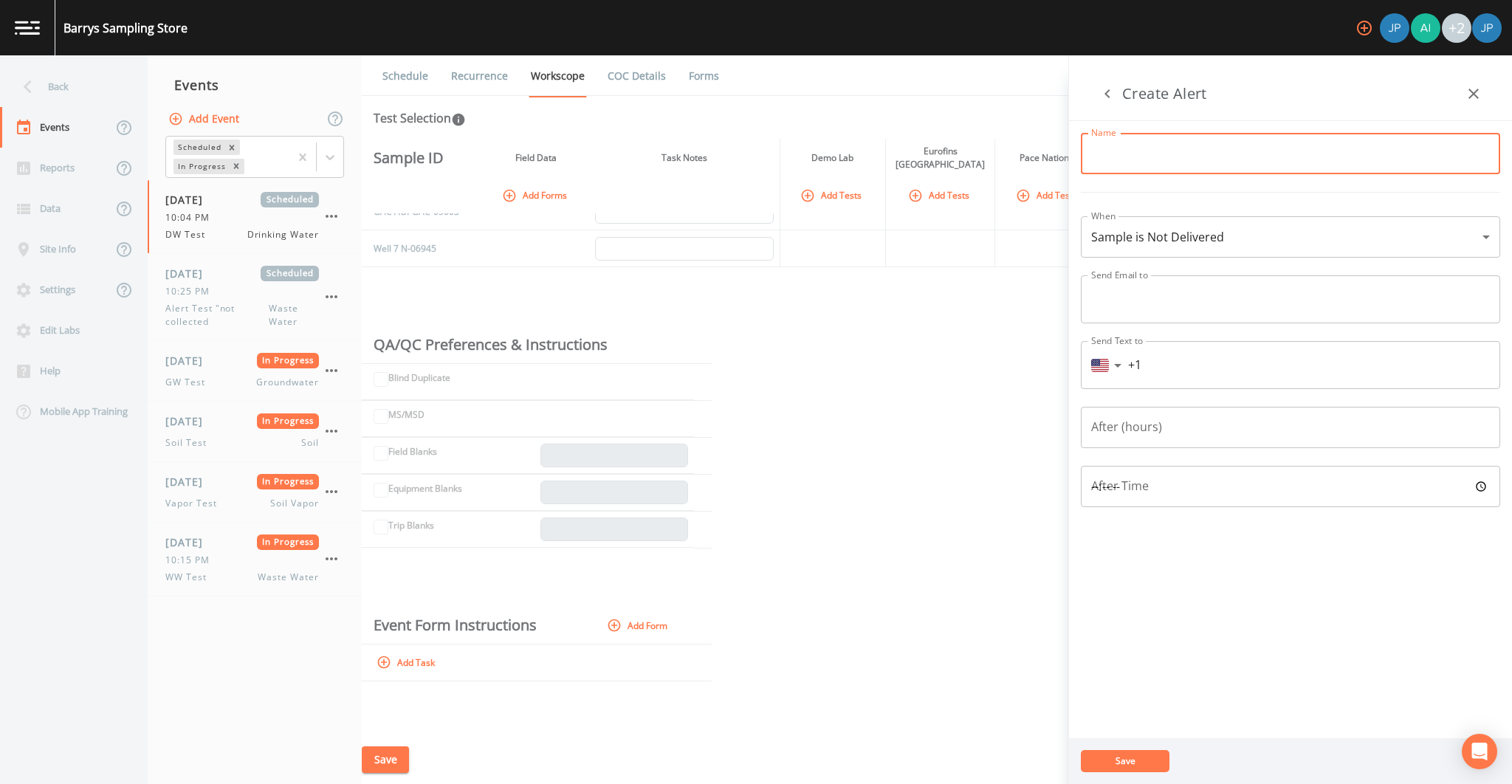 click on "Name" at bounding box center (1291, 154) 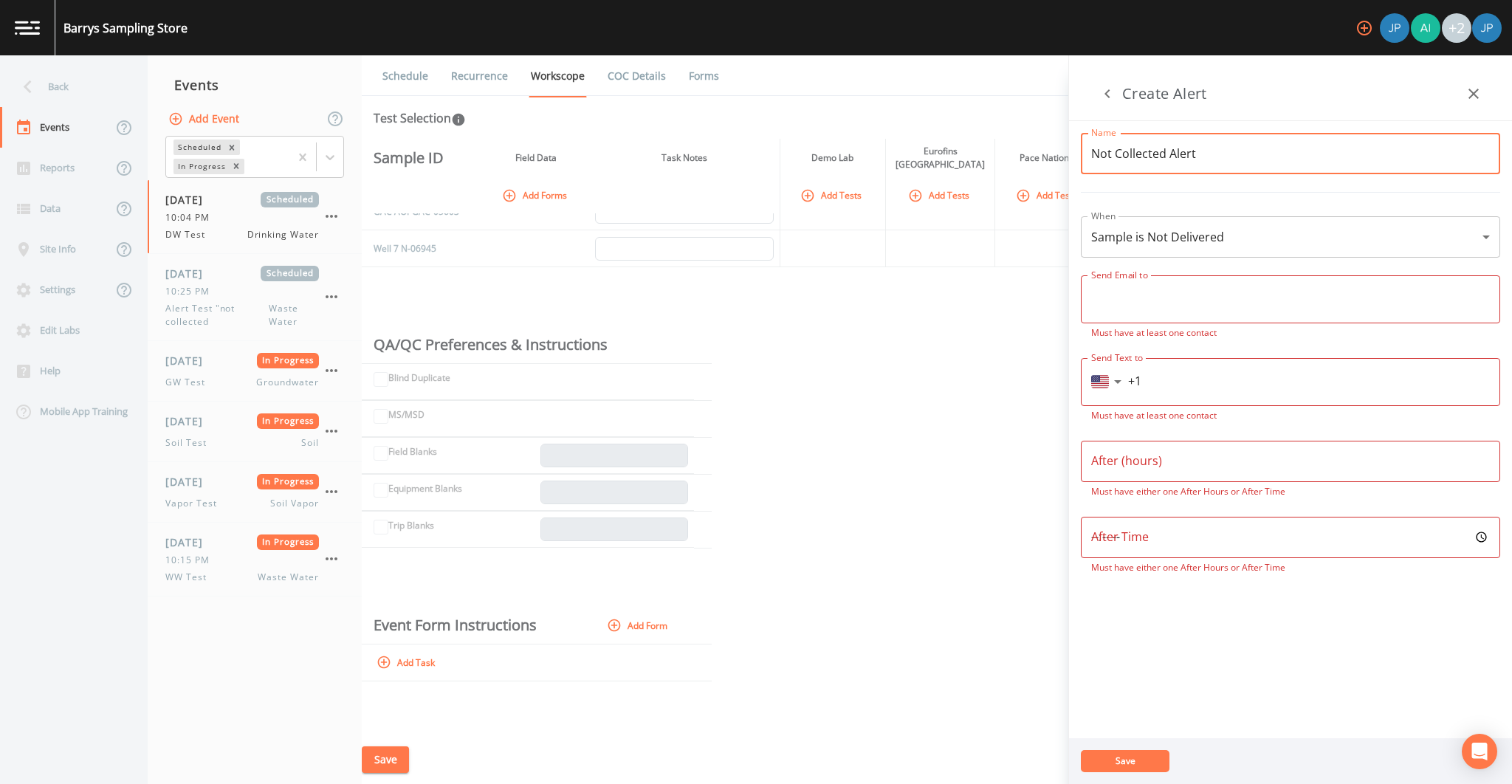 type on "Not Collected Alert" 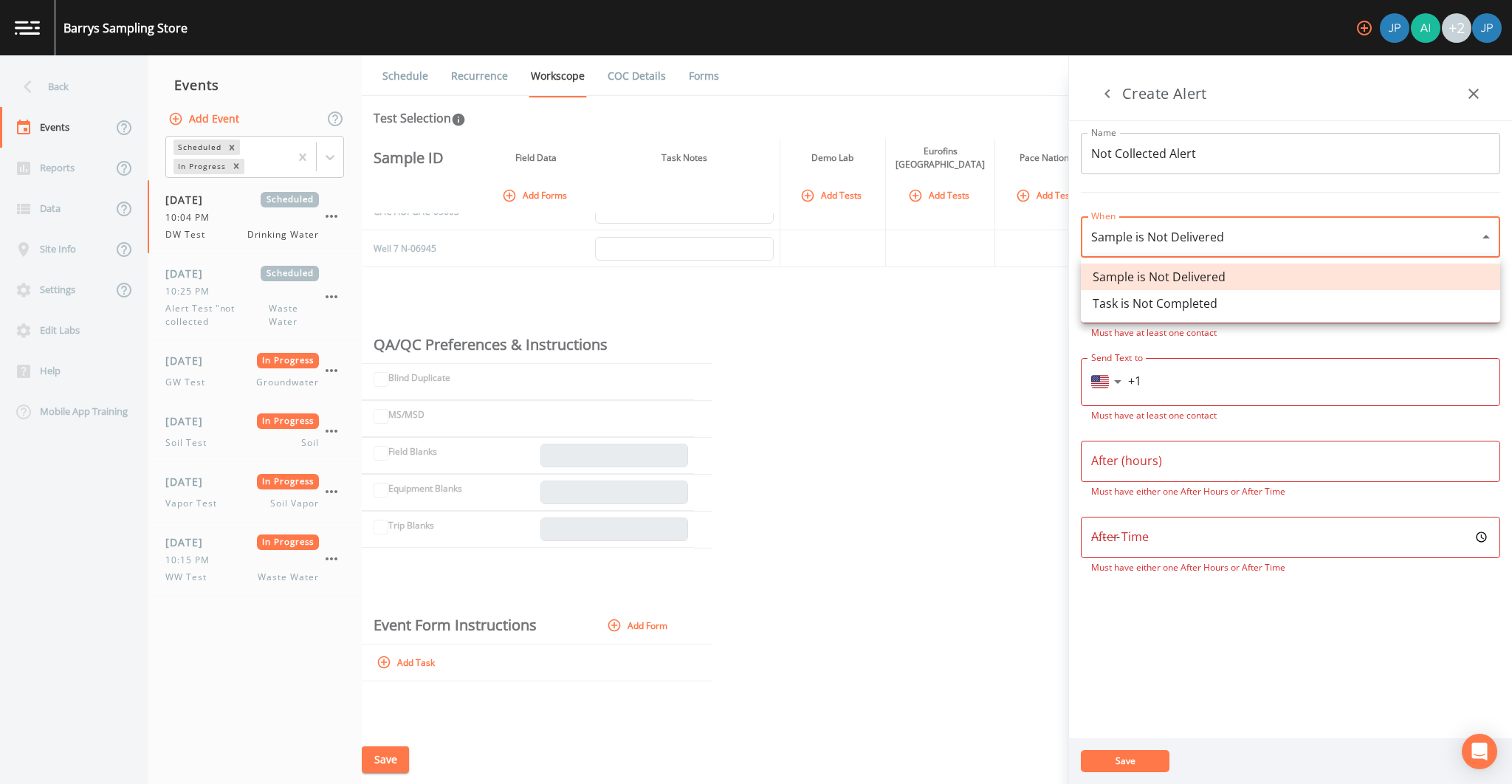 click on "Task is Not Completed" at bounding box center (1291, 303) 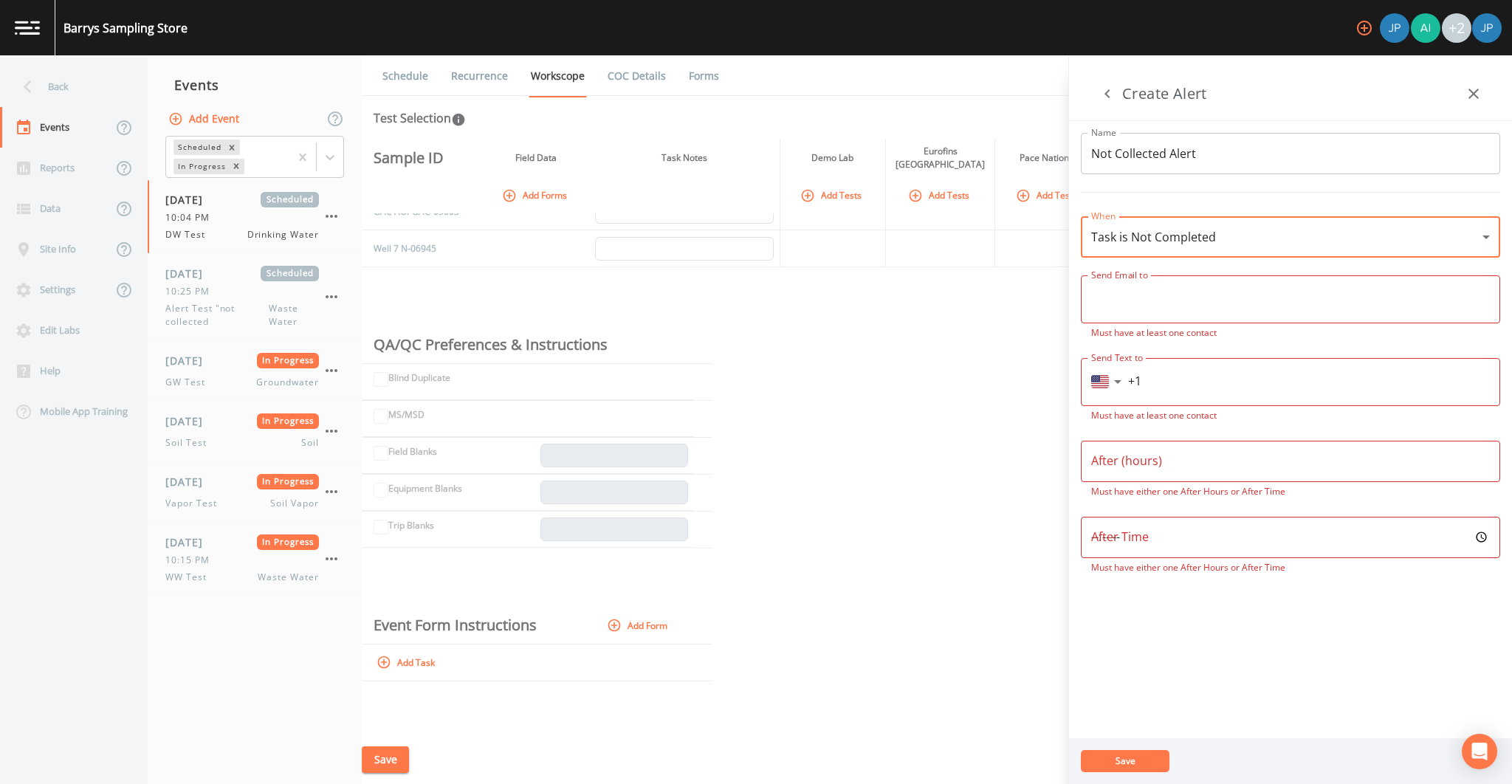 click at bounding box center [1291, 300] 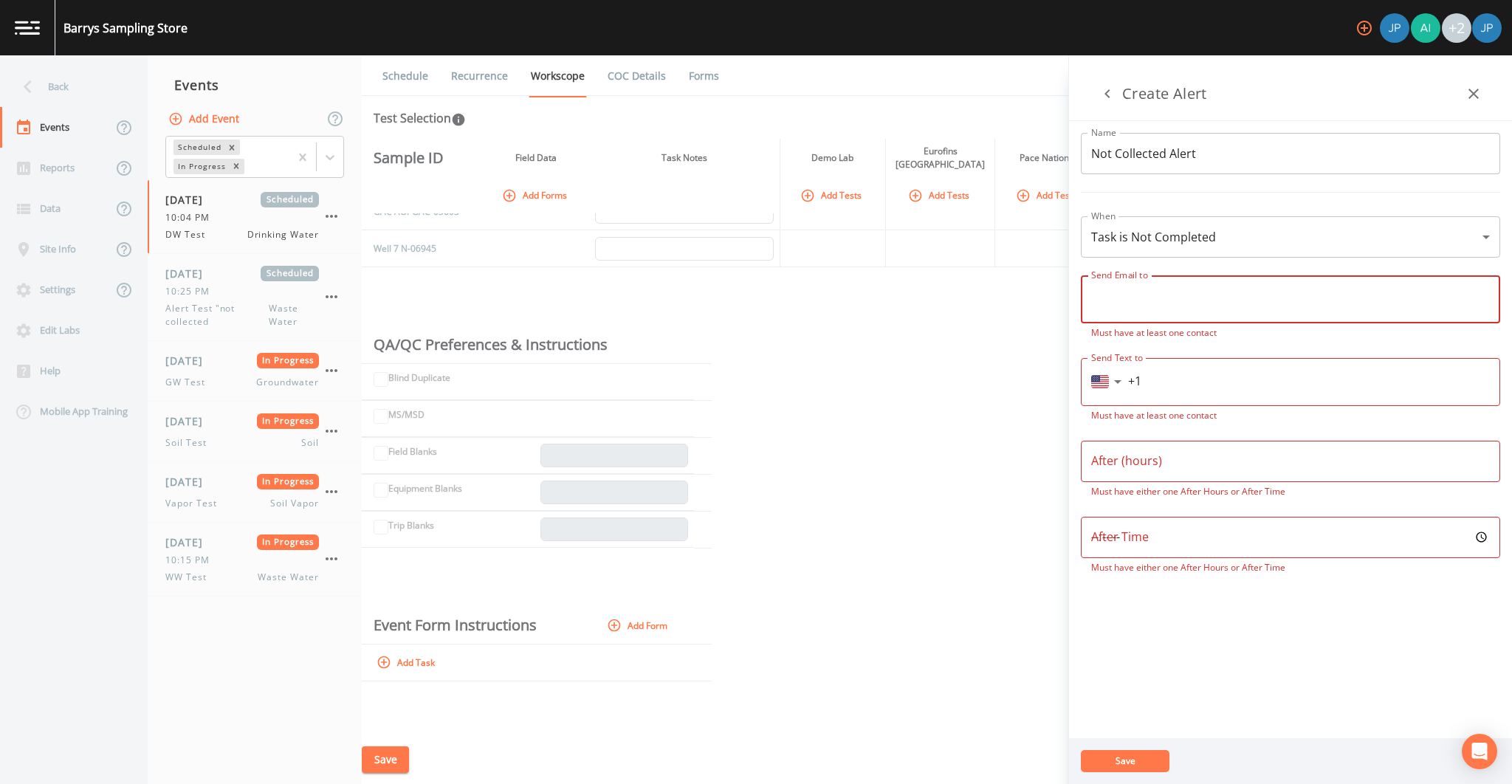 type on "jpaul@ahkayproductions.com" 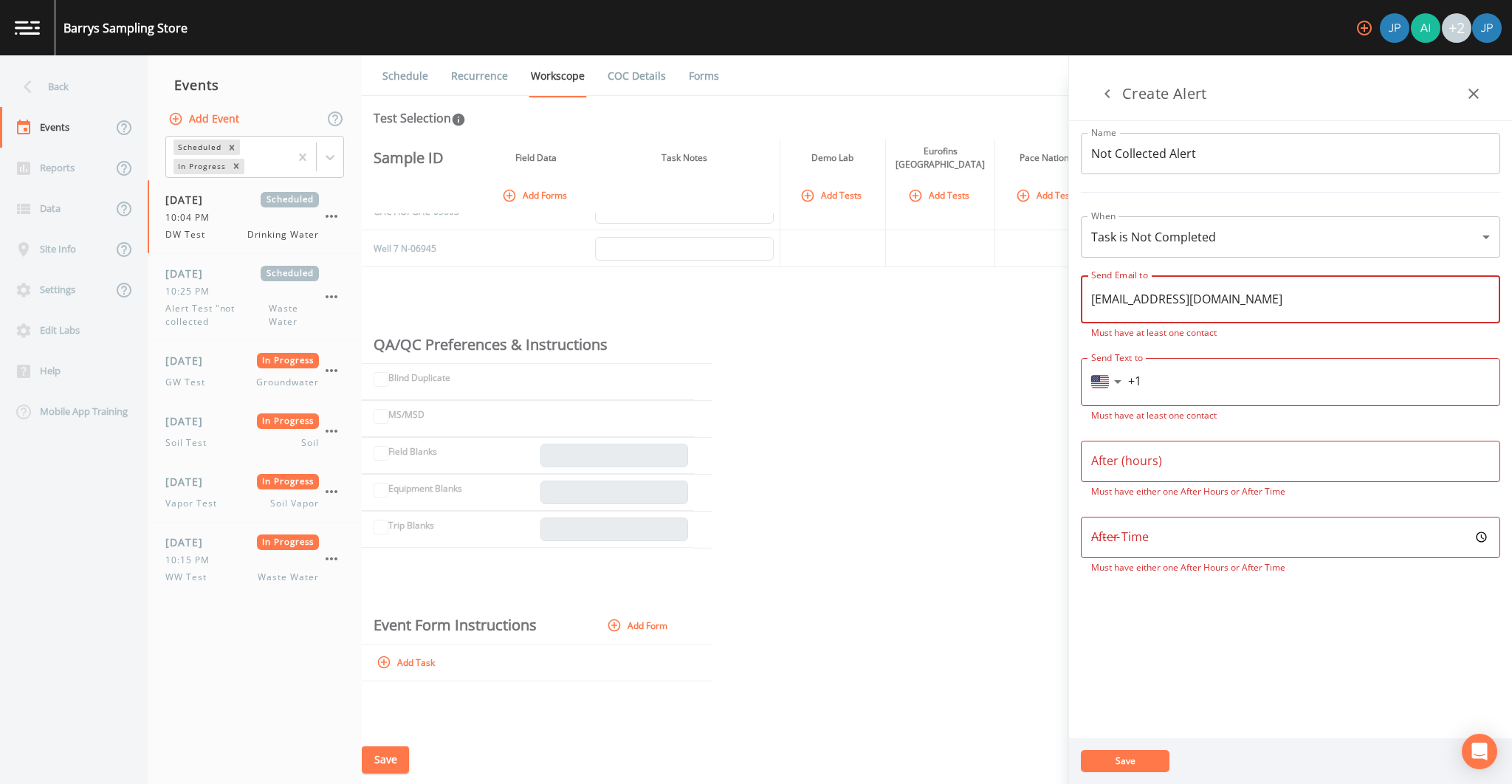 type 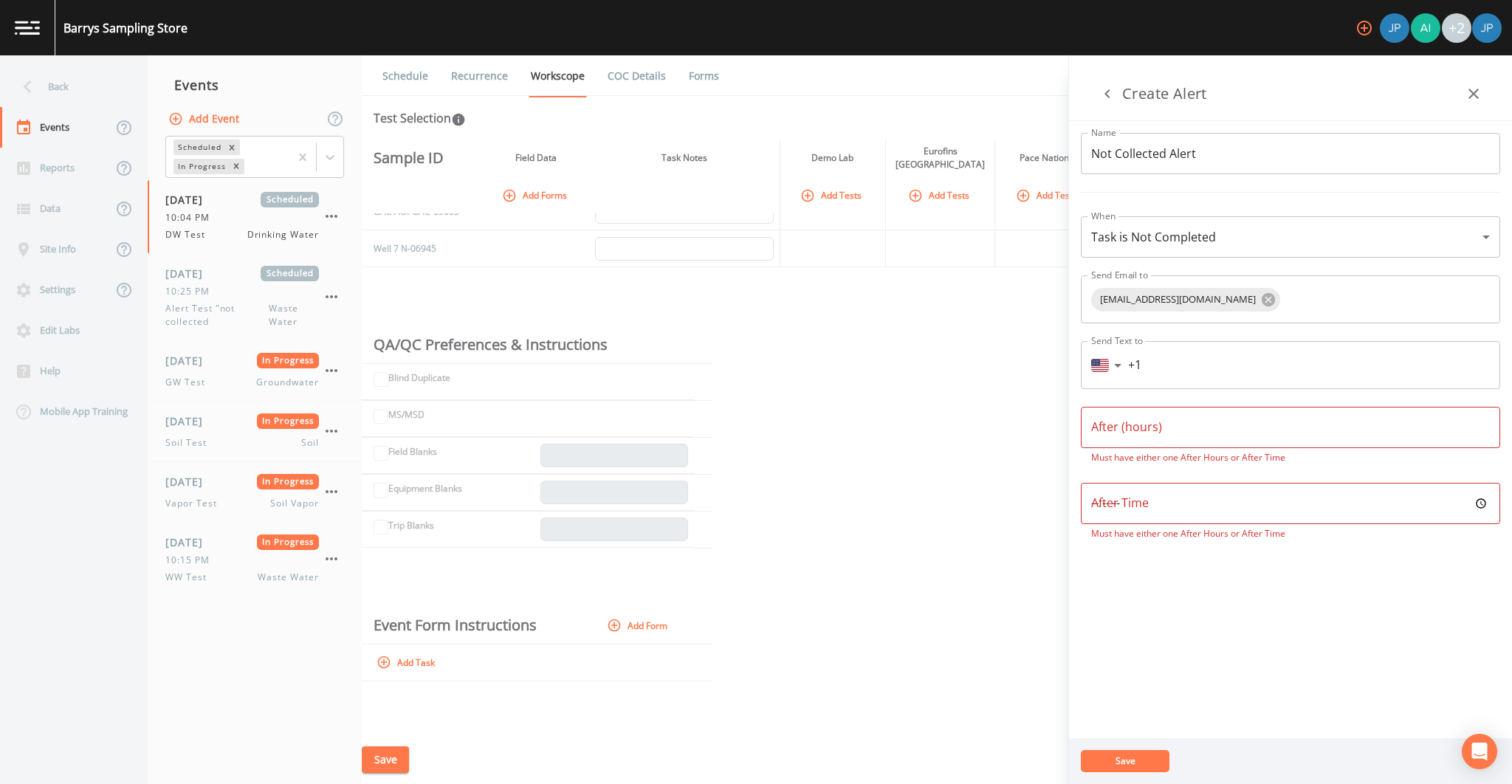 click on "​ us ​ +1" at bounding box center [1291, 365] 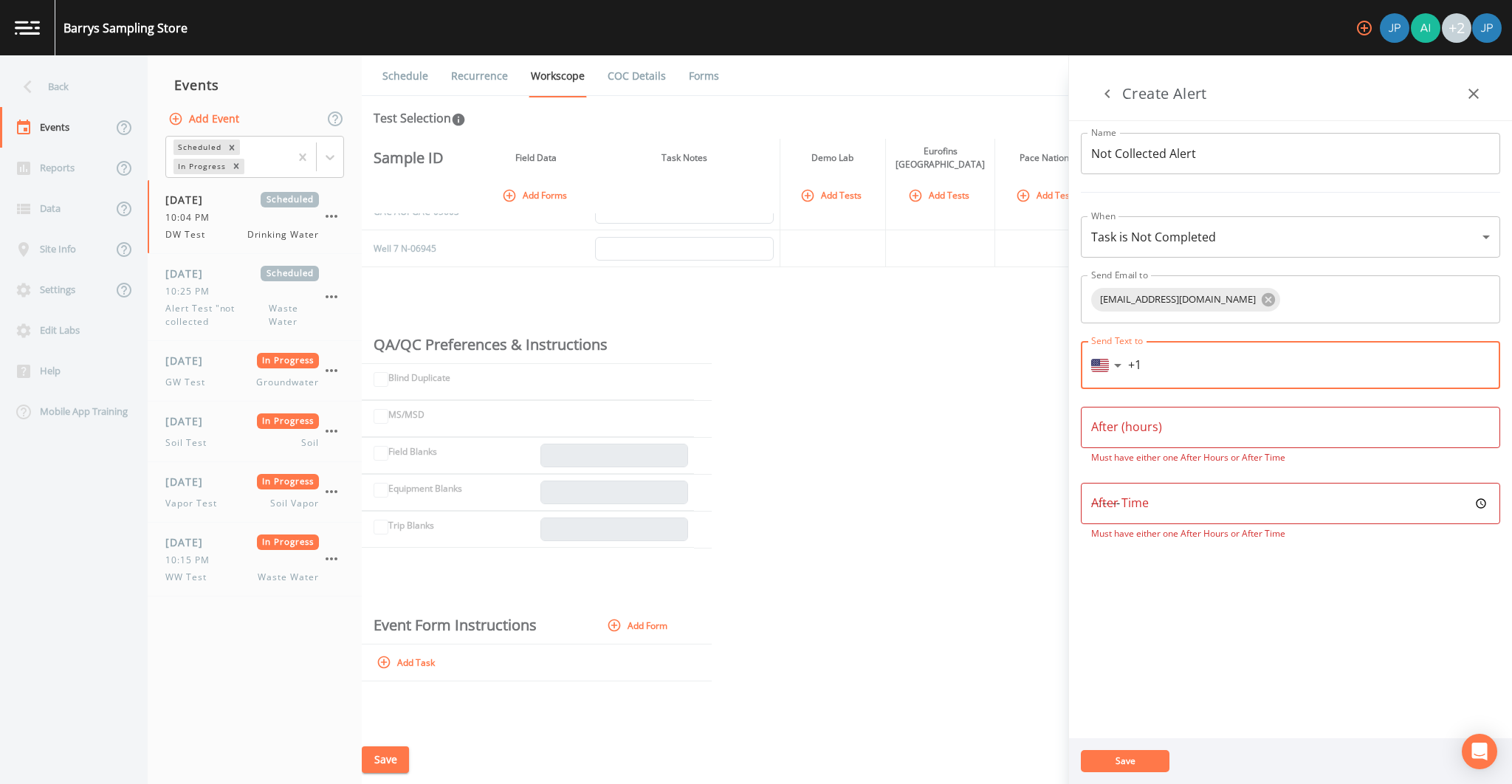 click on "+1" at bounding box center (1309, 365) 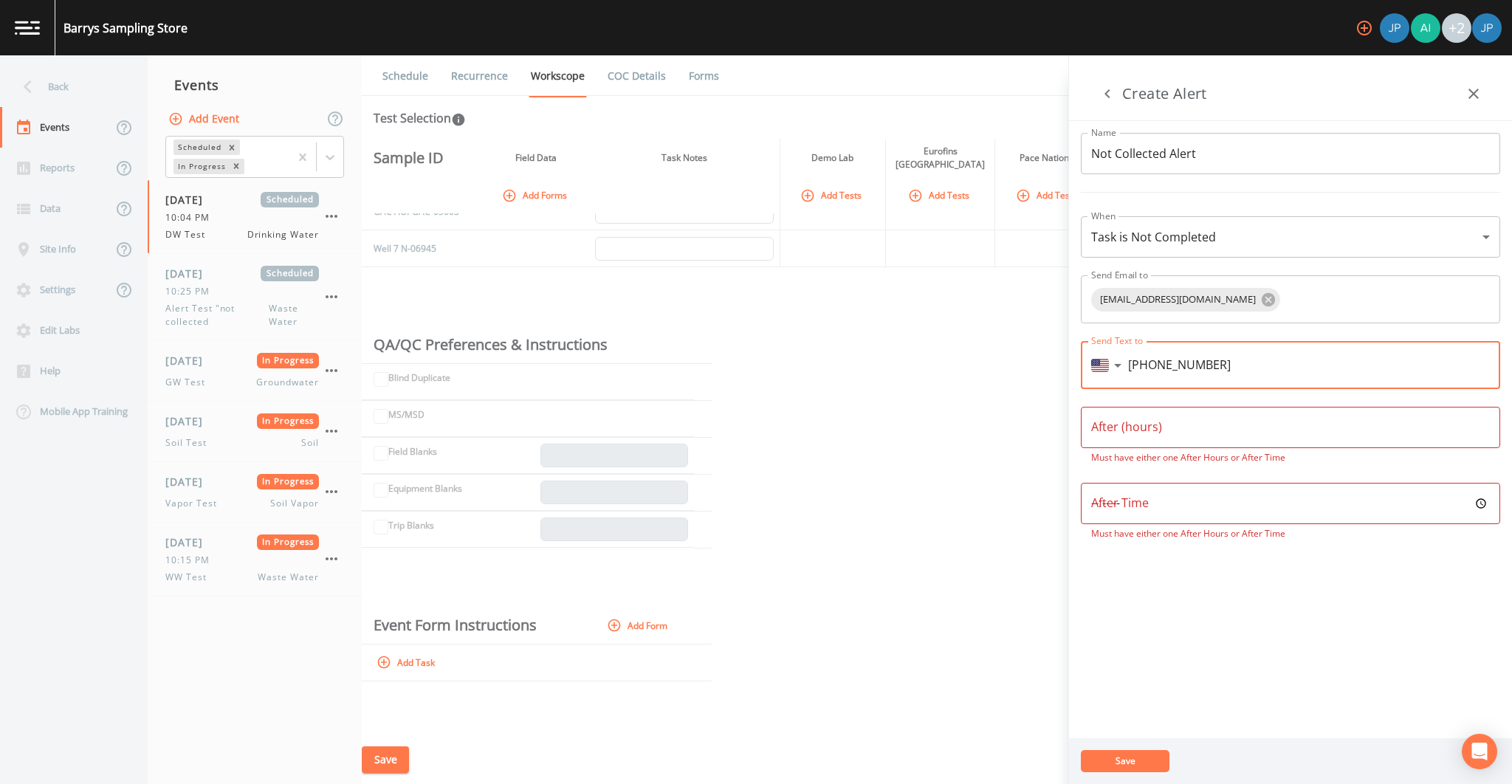 type on "+1" 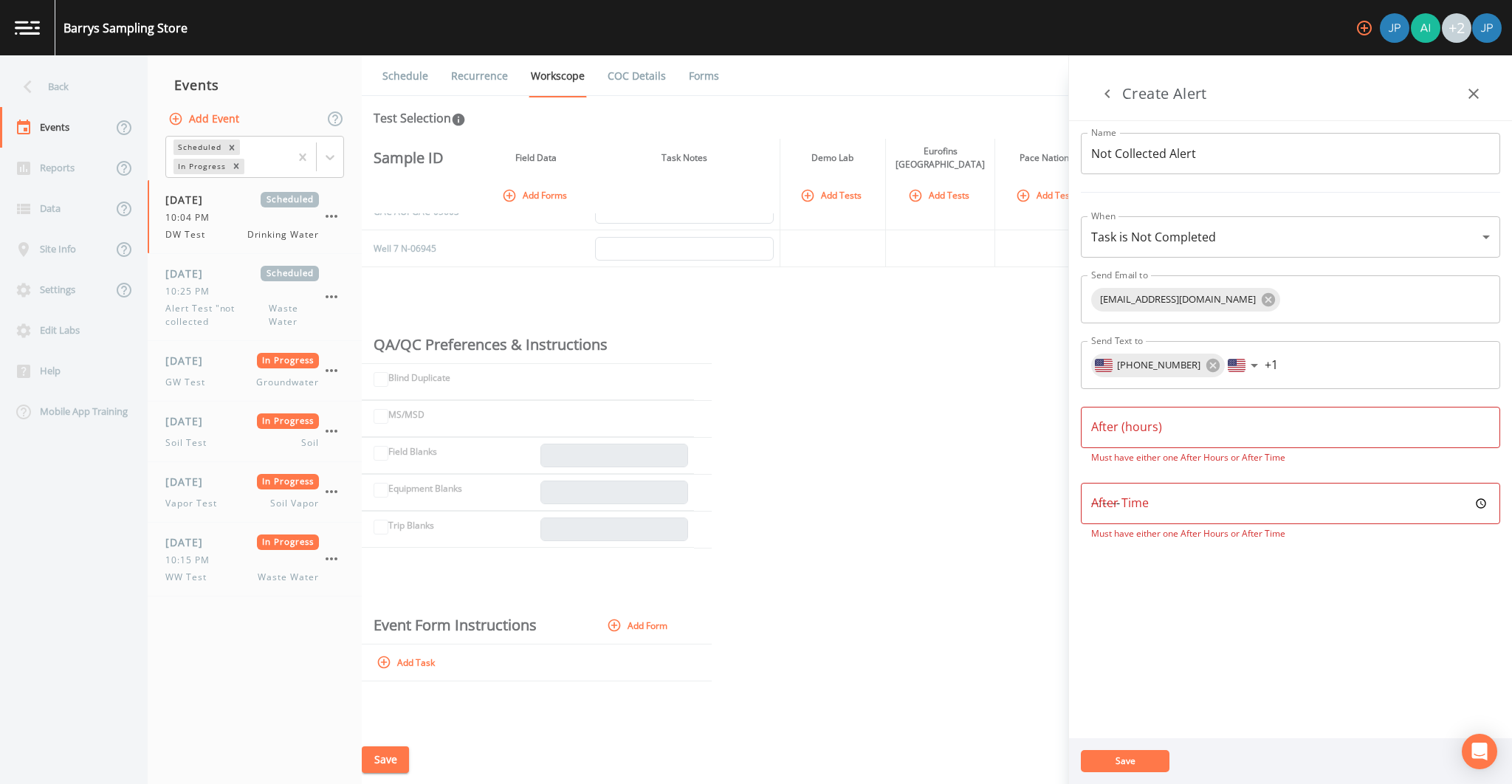 click on "After Time" at bounding box center (1291, 503) 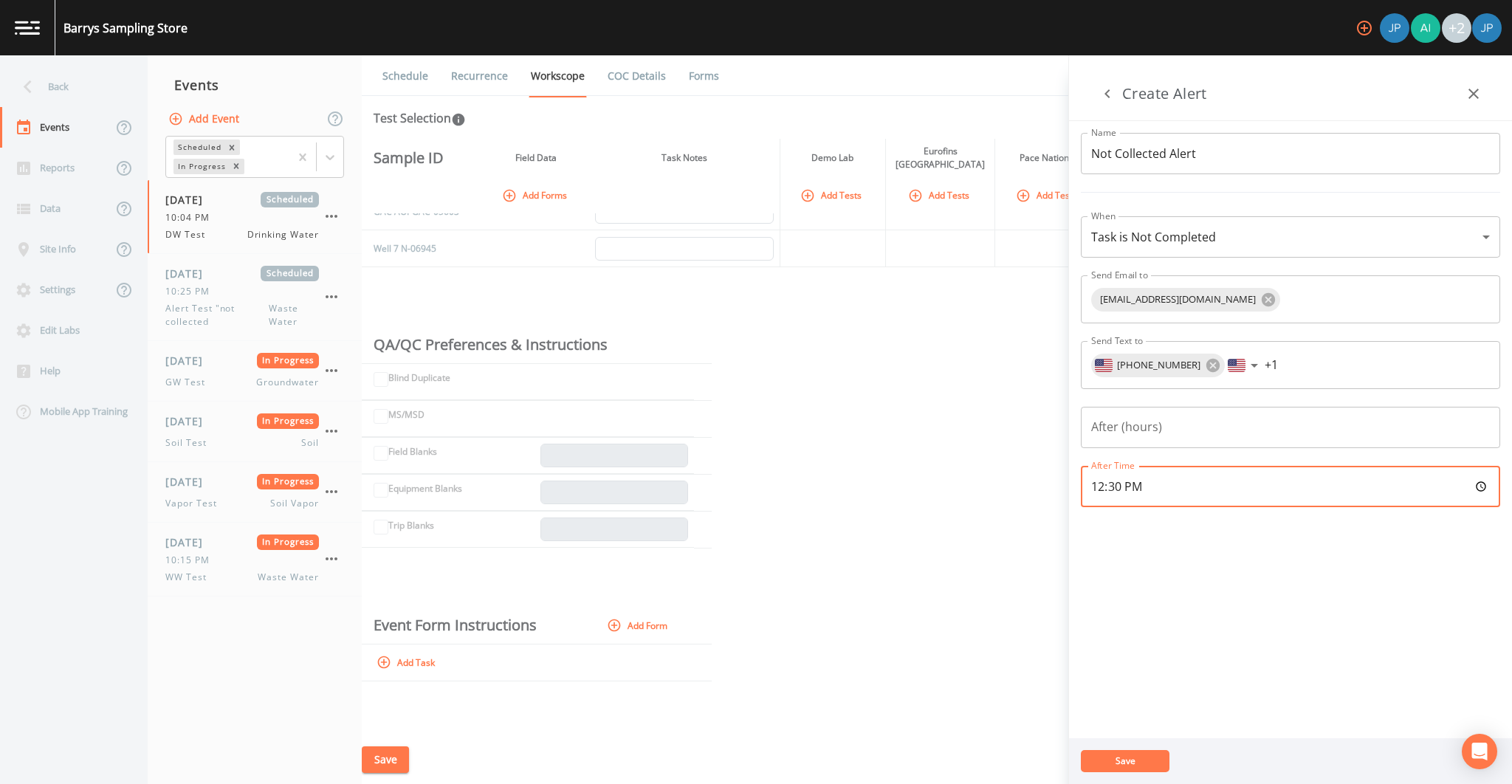 type on "12:30" 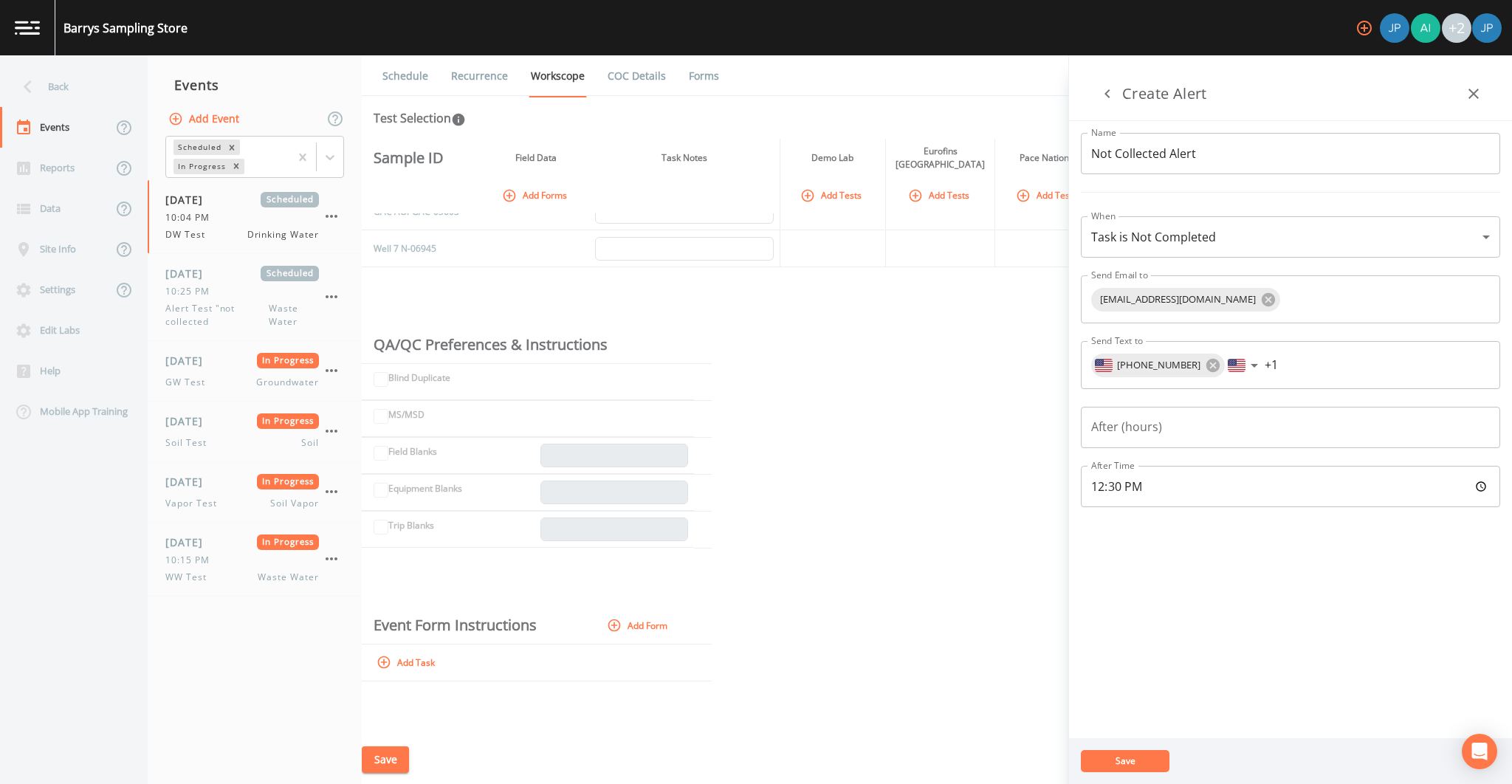 click on "Save" at bounding box center [1125, 761] 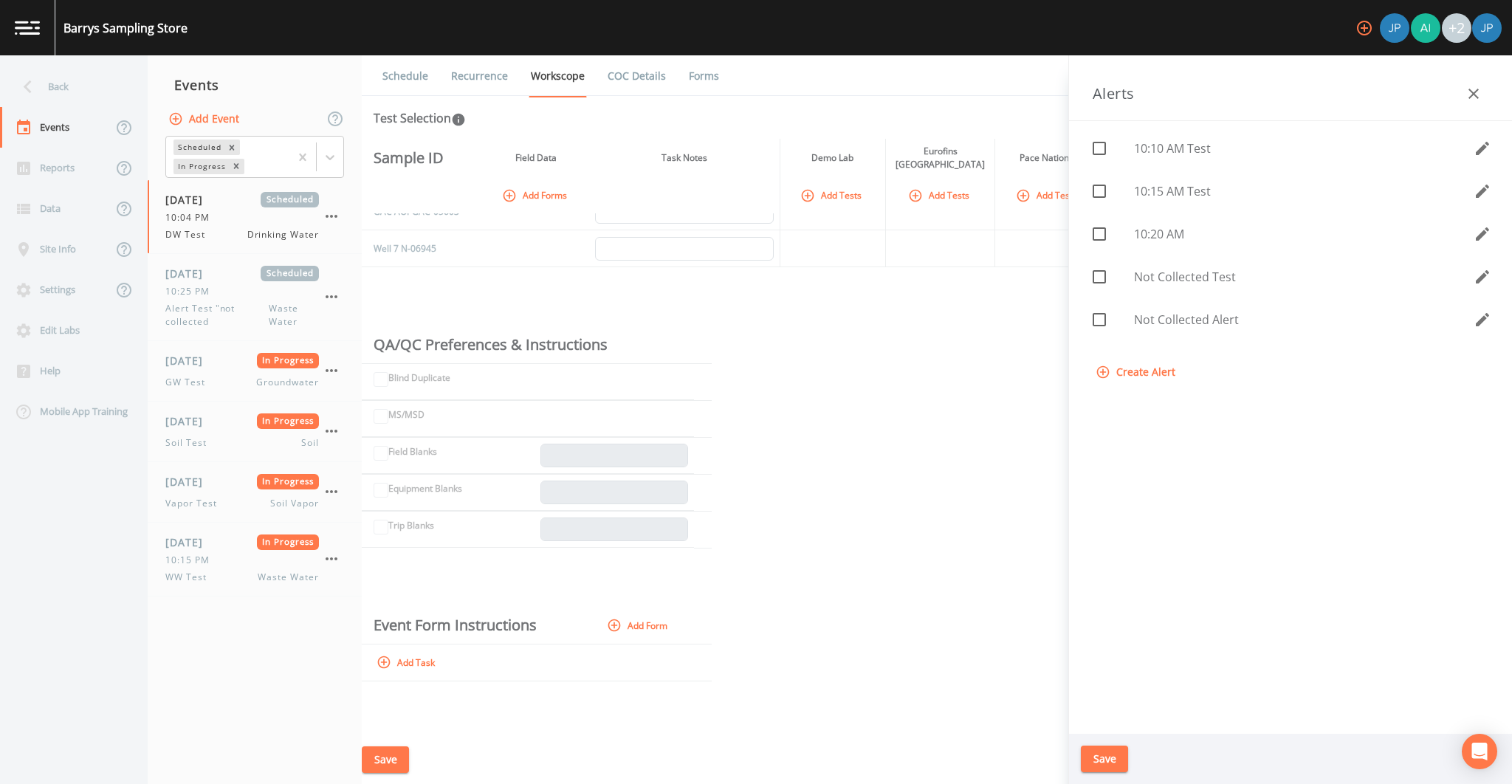 click on "Save" at bounding box center (1104, 759) 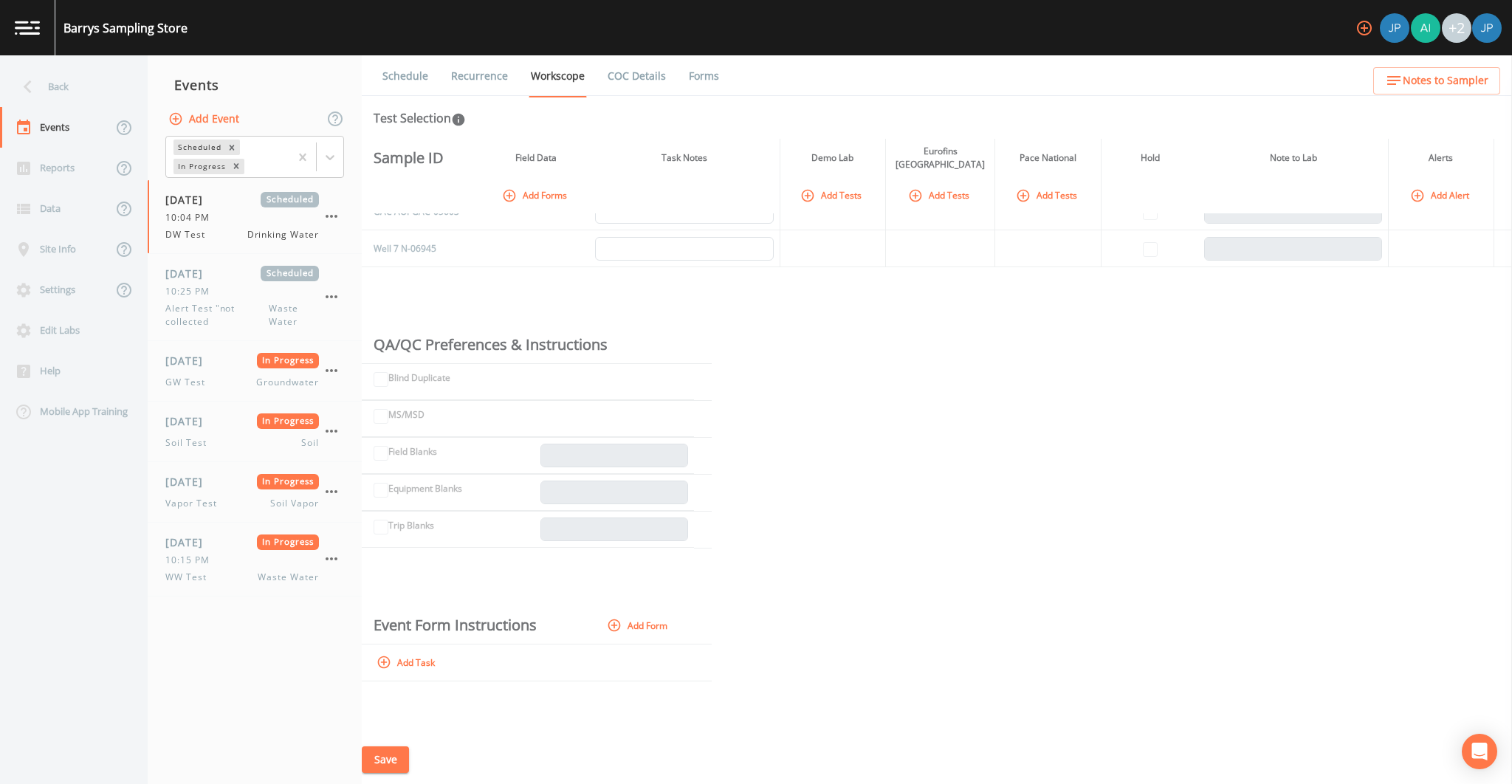 click on "Sample ID Field Data Task Notes Demo Lab Eurofins Pittsburgh Pace National Hold Note to Lab Alerts     Add Forms Add Tests Add Tests Add Tests Add Alert GAC AOPGAC-05603    Well 7 N-06945    QA/QC Preferences & Instructions Blind Duplicate MS/MSD Field Blanks Equipment Blanks Trip Blanks Event Form Instructions Add Form Add Task" at bounding box center [937, 437] 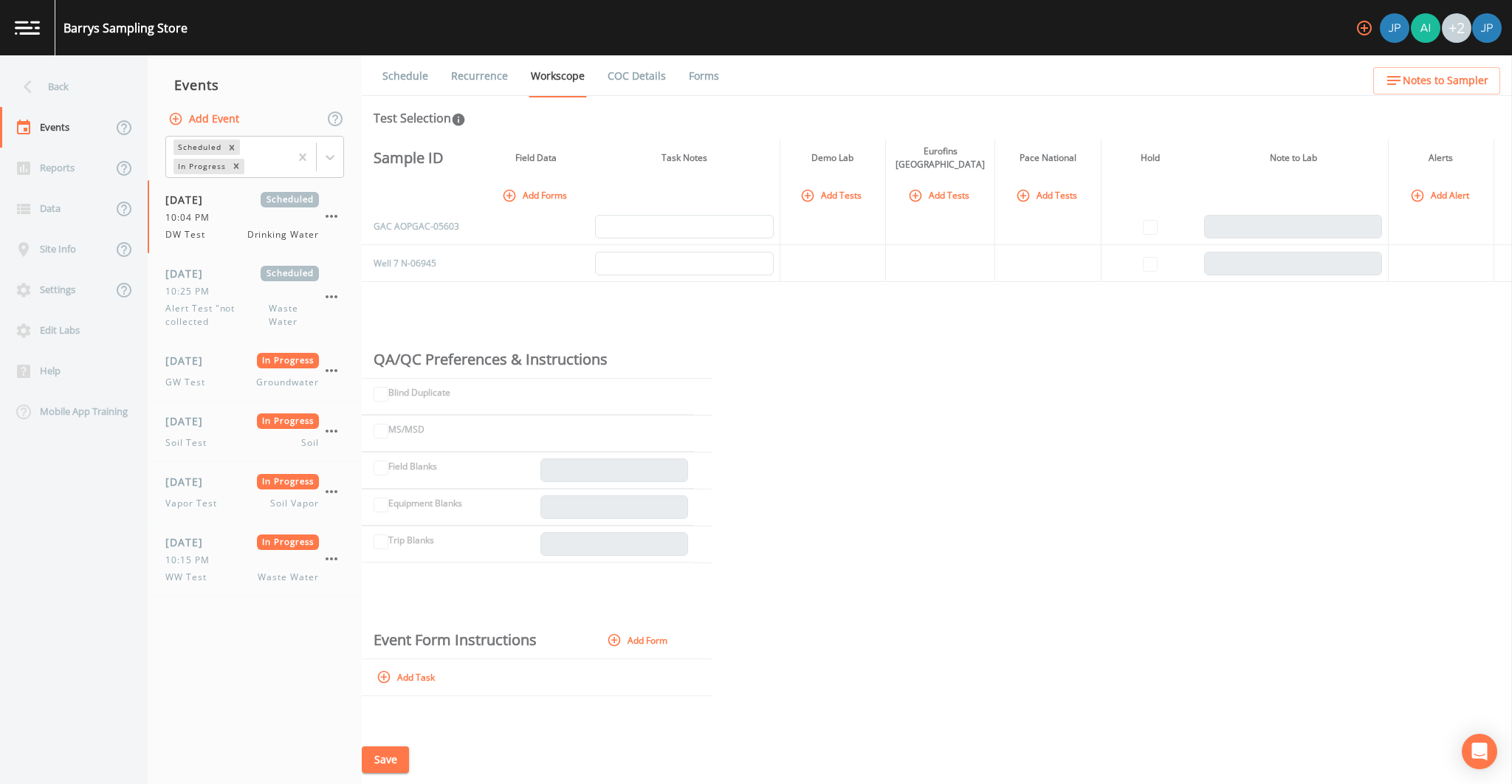 scroll, scrollTop: 0, scrollLeft: 0, axis: both 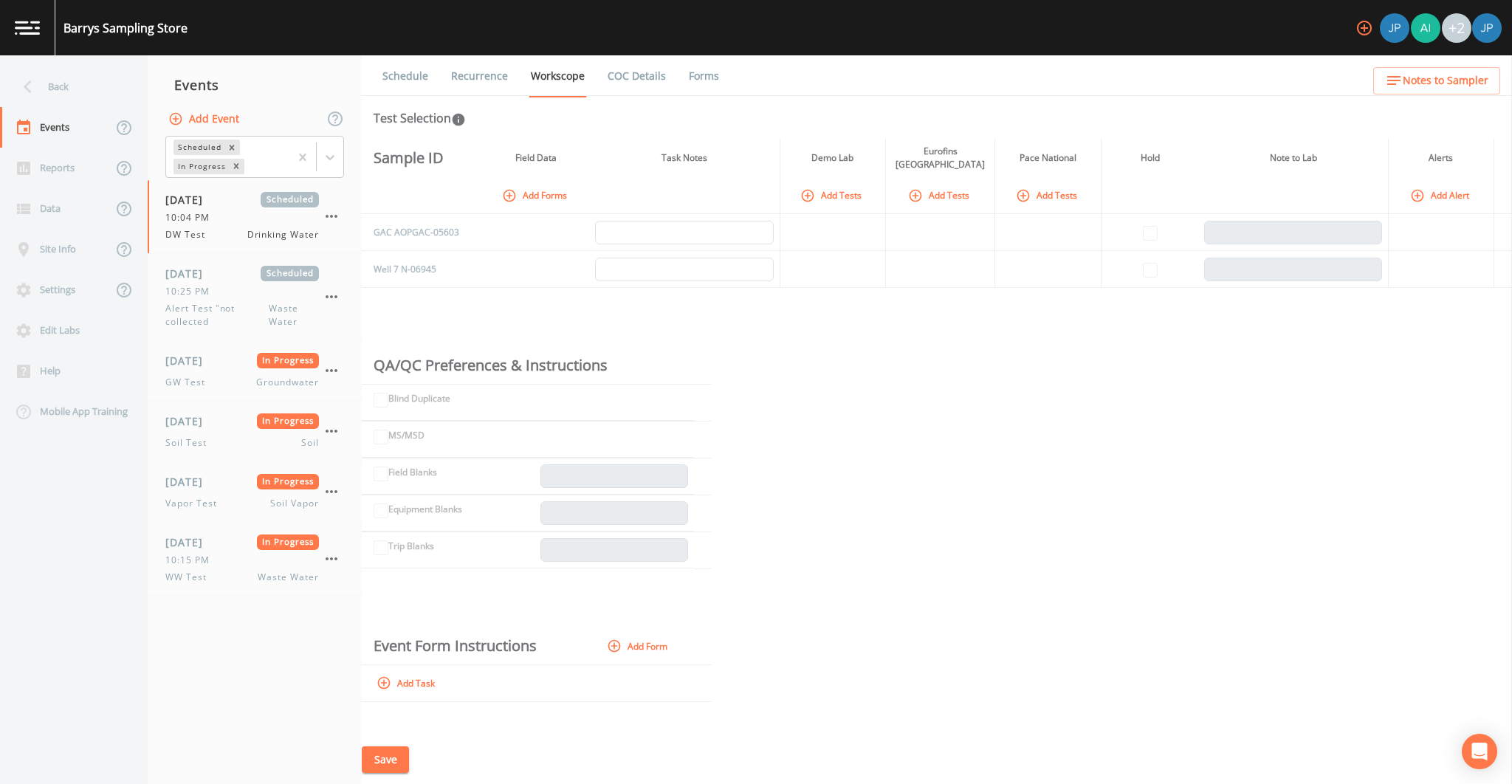 click on "Add Event" at bounding box center [205, 119] 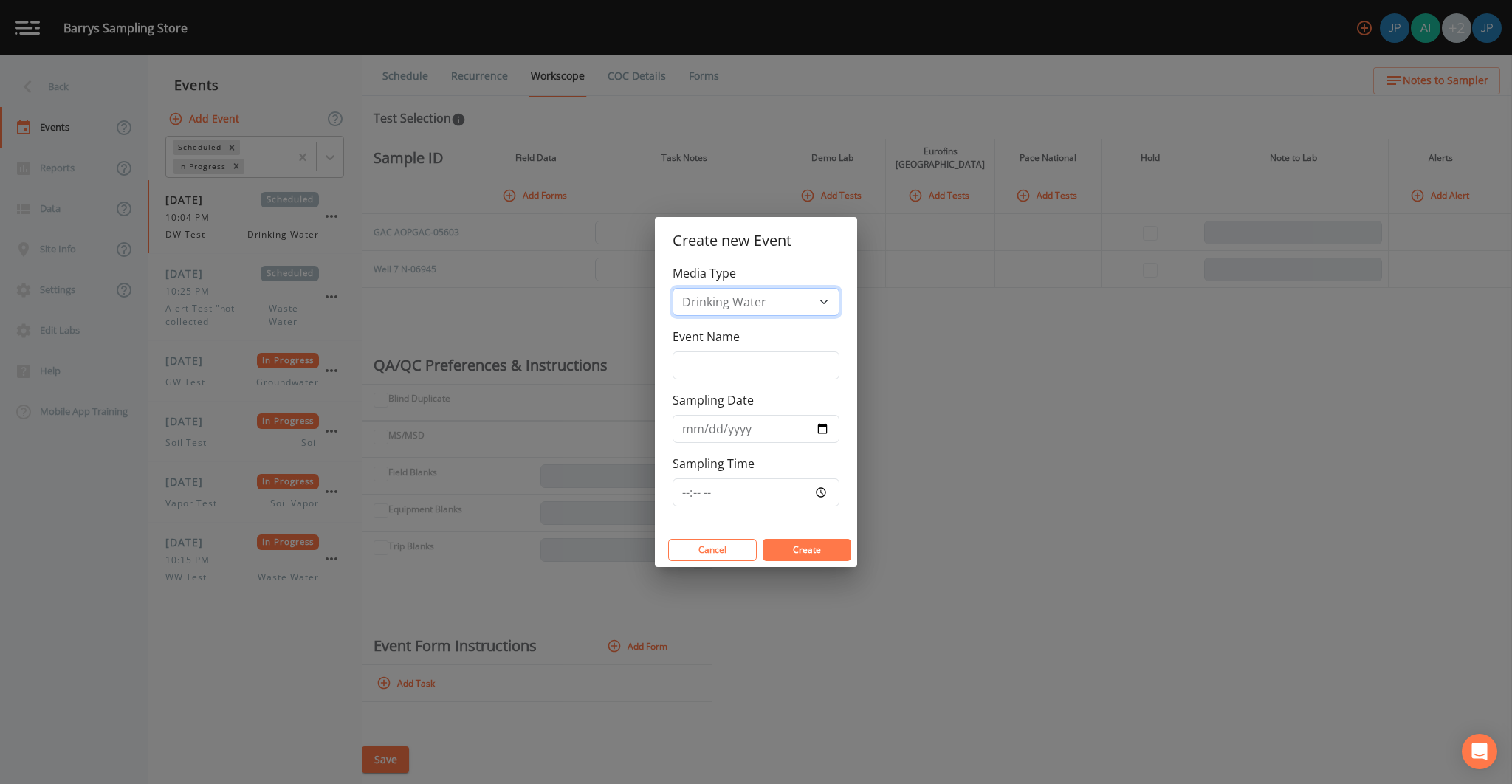 click on "Drinking Water Groundwater Soil Soil Vapor Waste Water" at bounding box center (756, 302) 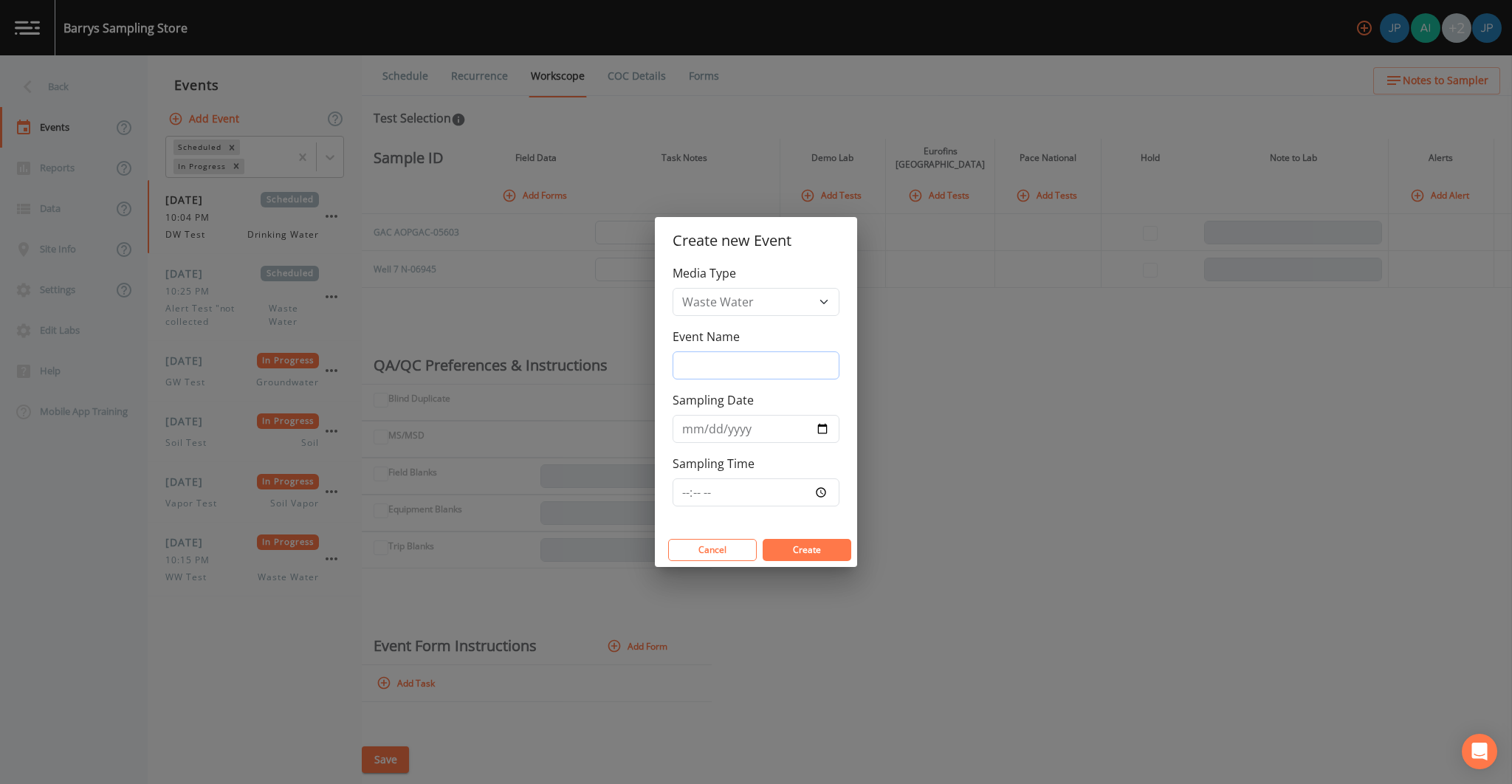 click on "Event Name" at bounding box center [756, 365] 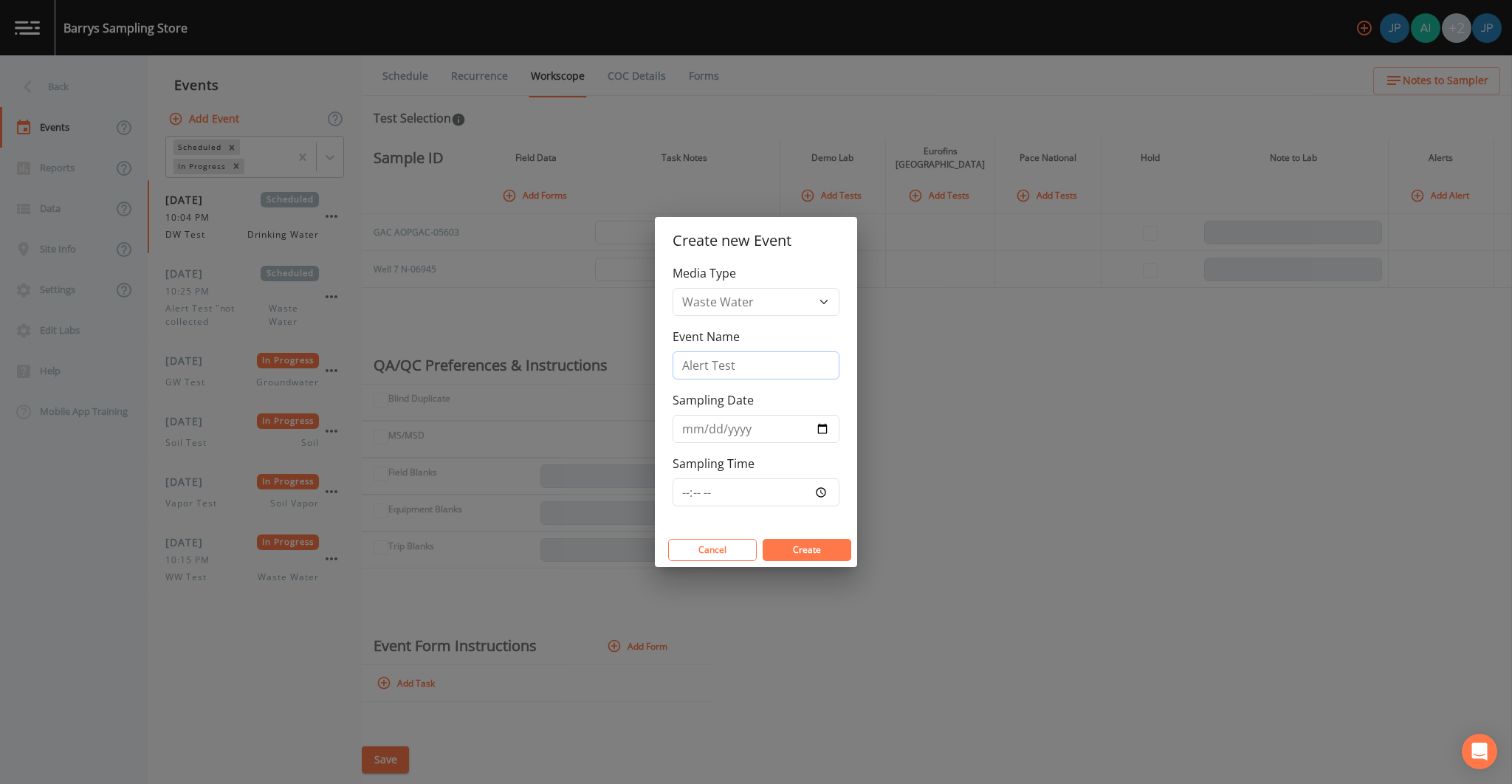 type on "Alert Test" 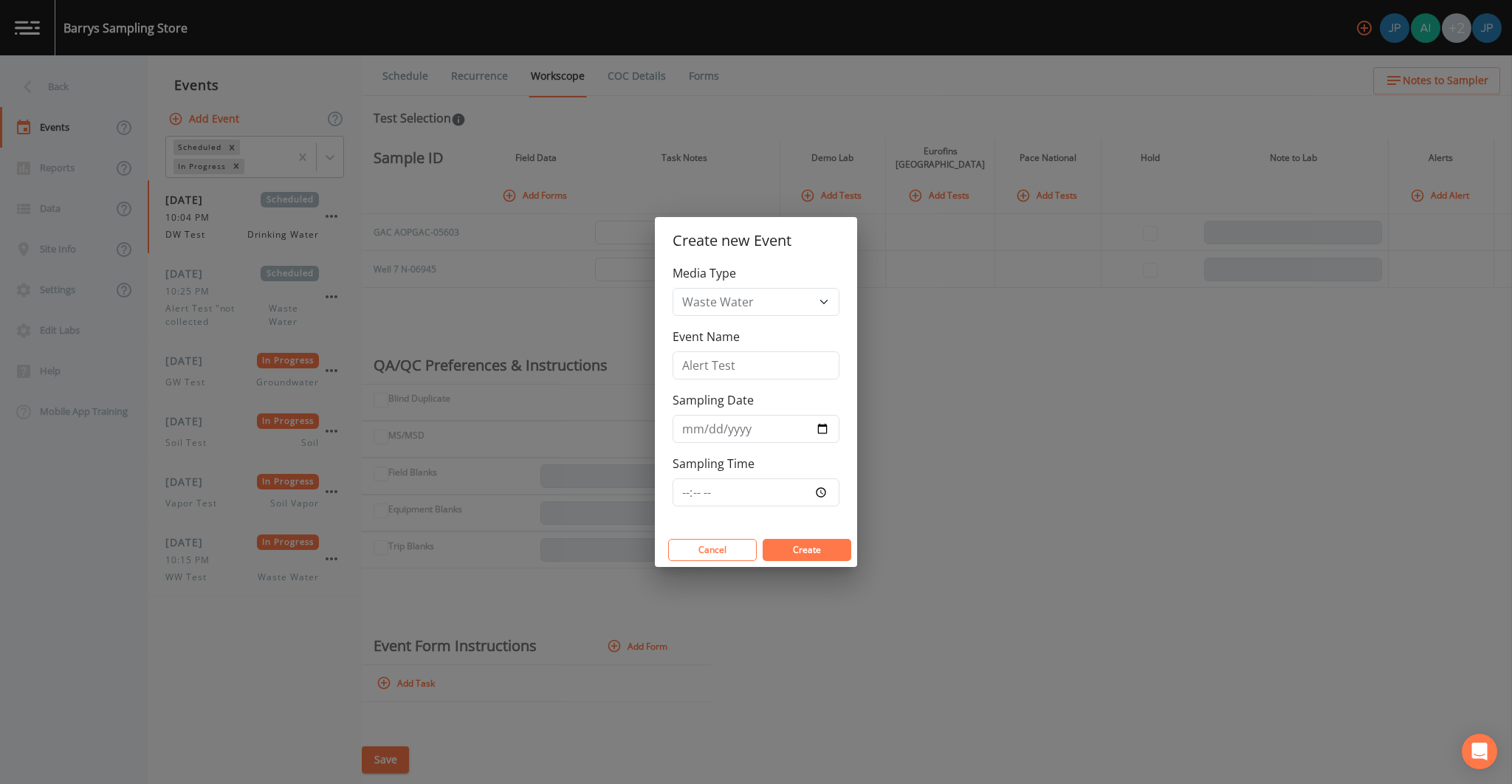 click on "Sampling Date" at bounding box center [713, 400] 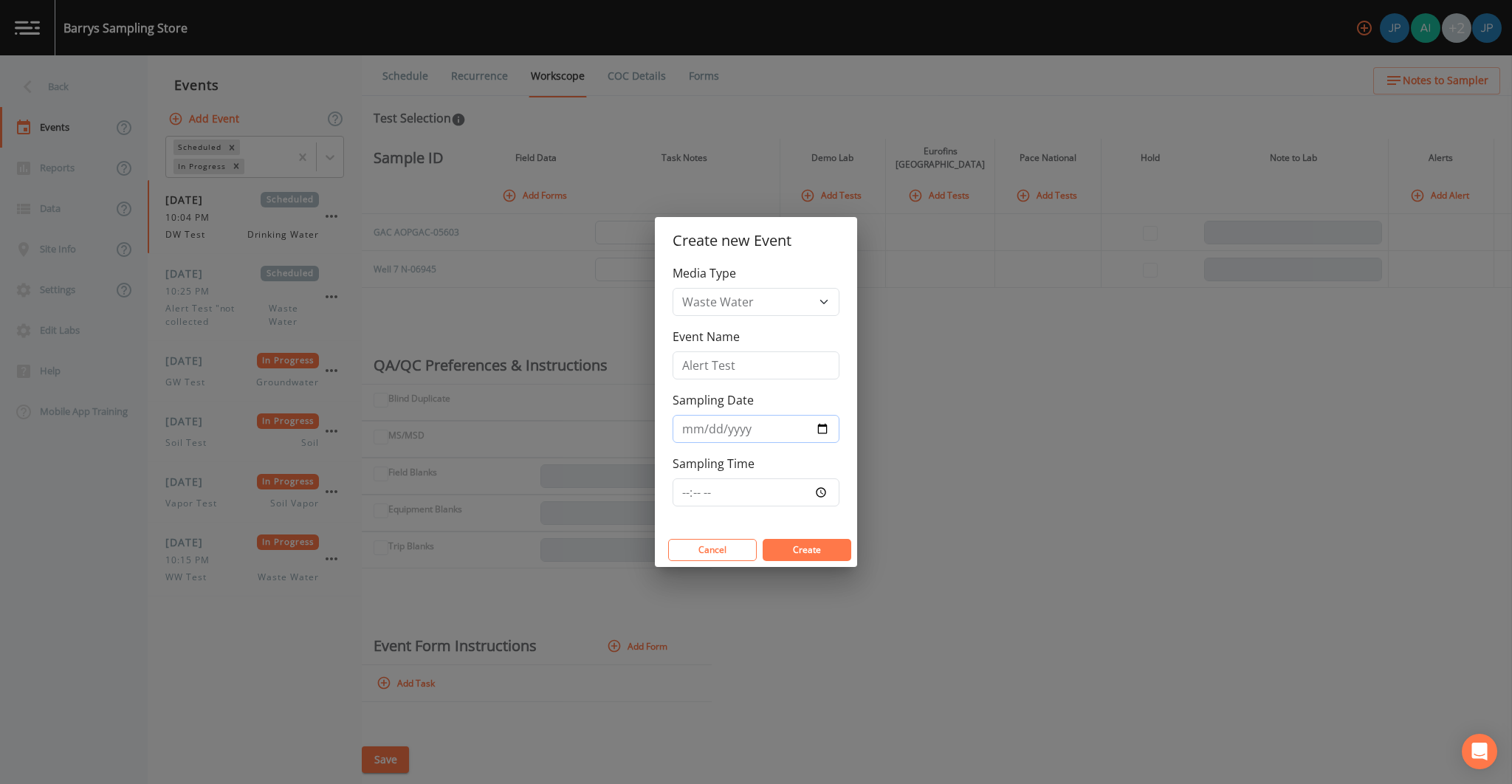 click on "Sampling Date" at bounding box center (756, 429) 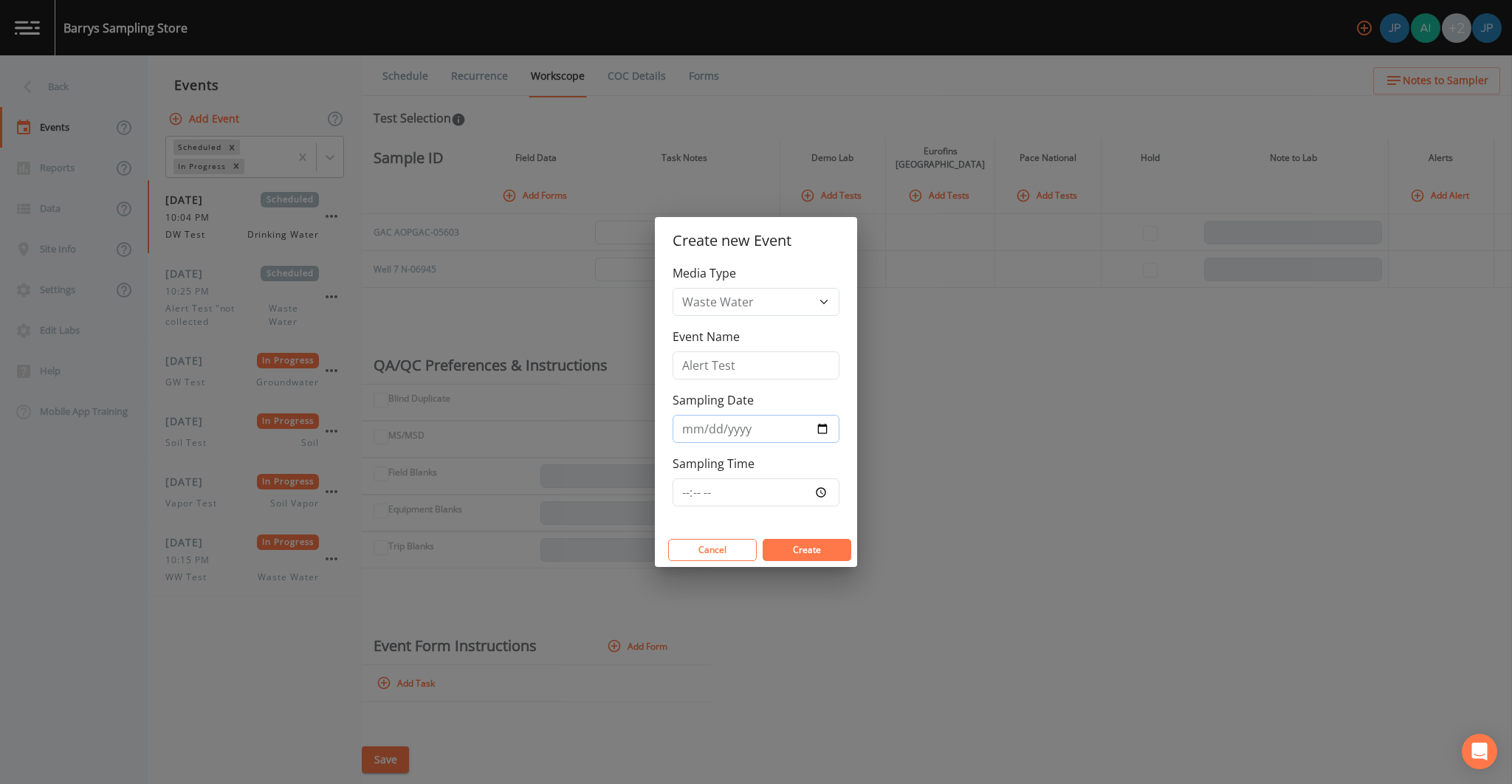 type on "2025-07-15" 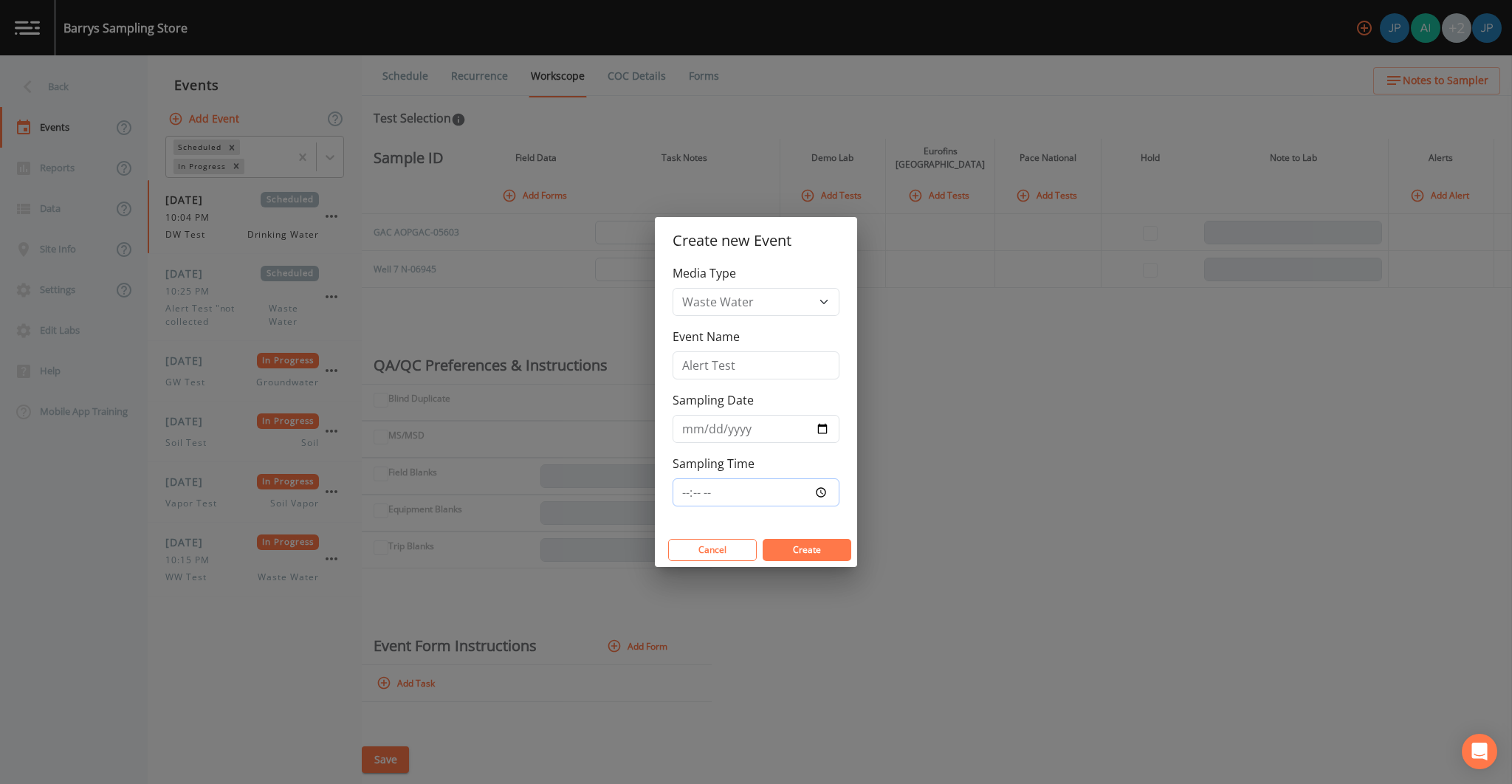 click on "Sampling Time" at bounding box center [756, 492] 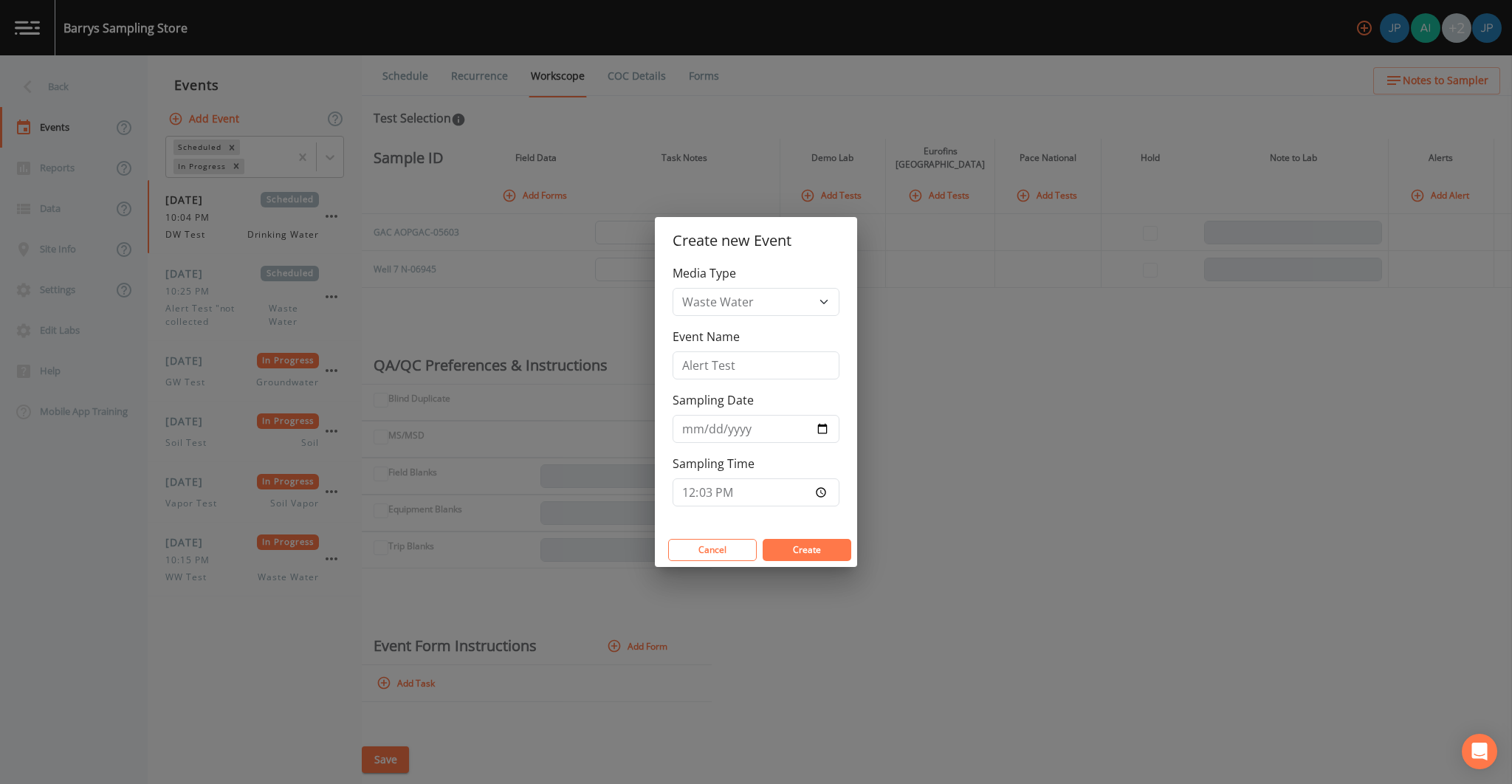 type on "12:03" 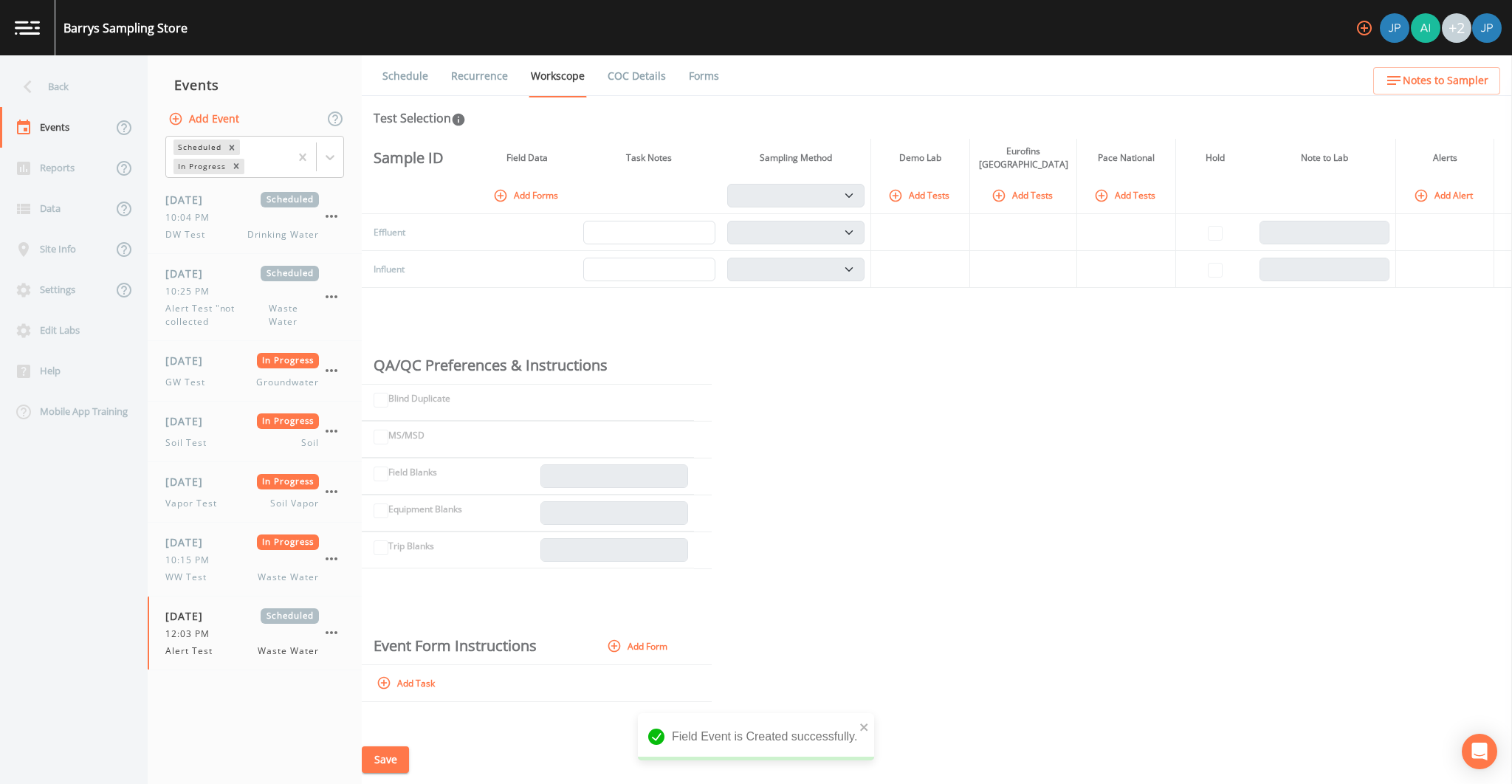 click on "Sample ID Field Data Task Notes Sampling Method Demo Lab Eurofins Pittsburgh Pace National Hold Note to Lab Alerts     Add Forms   Composite Grab Add Tests Add Tests Add Tests Add Alert Effluent     Composite Grab Influent     Composite Grab QA/QC Preferences & Instructions Blind Duplicate MS/MSD Field Blanks Equipment Blanks Trip Blanks Event Form Instructions Add Form Add Task" at bounding box center [937, 437] 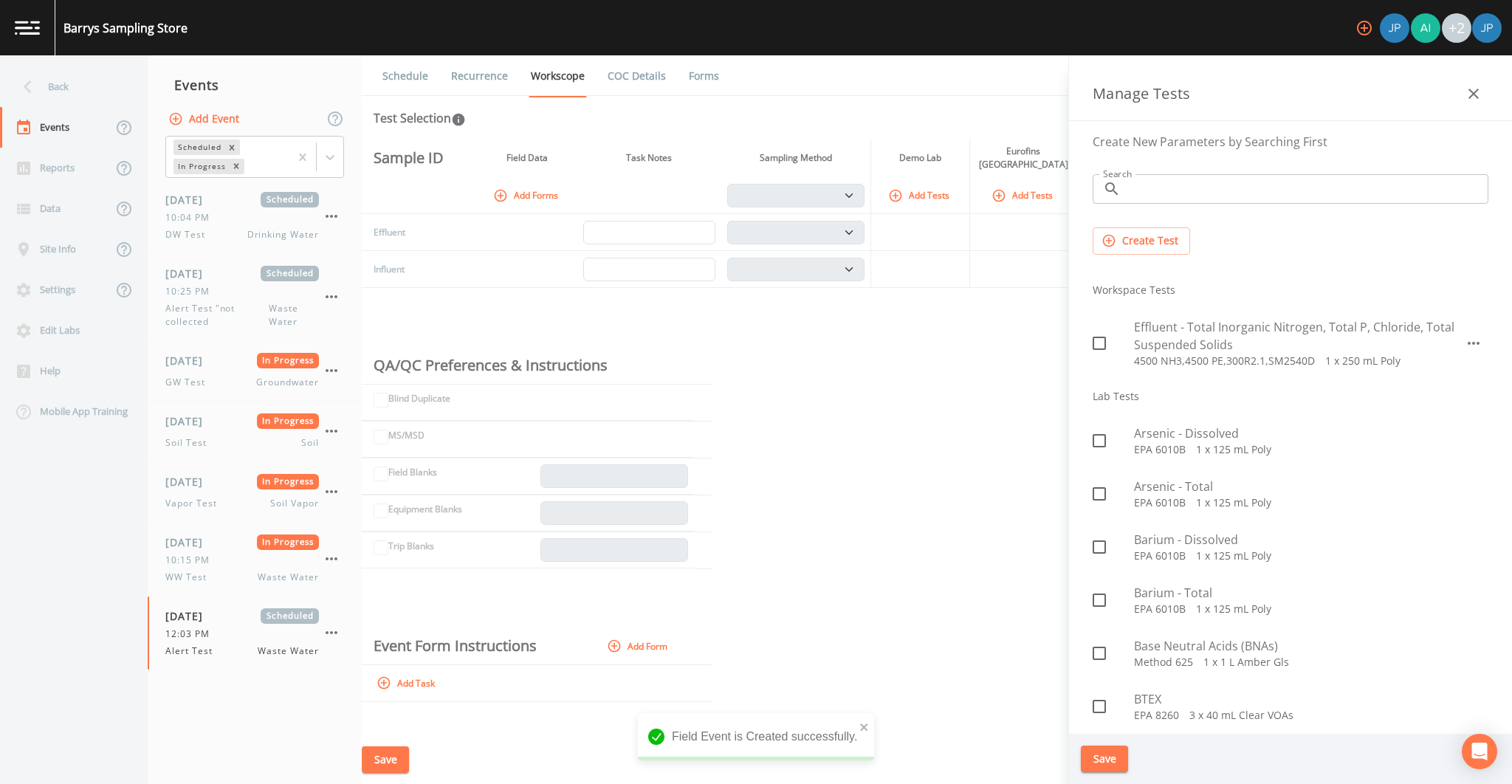 click 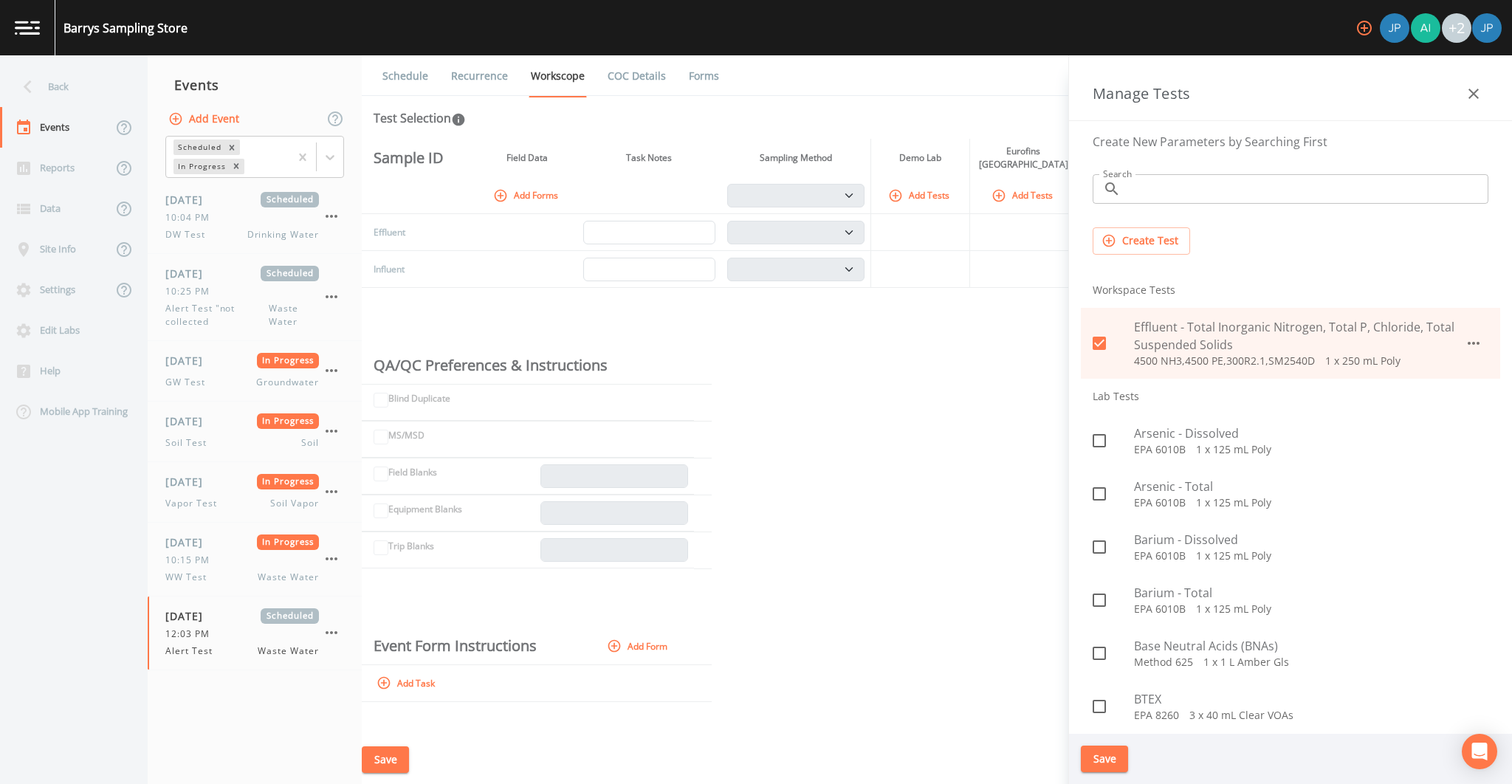 click on "Save" at bounding box center (1104, 759) 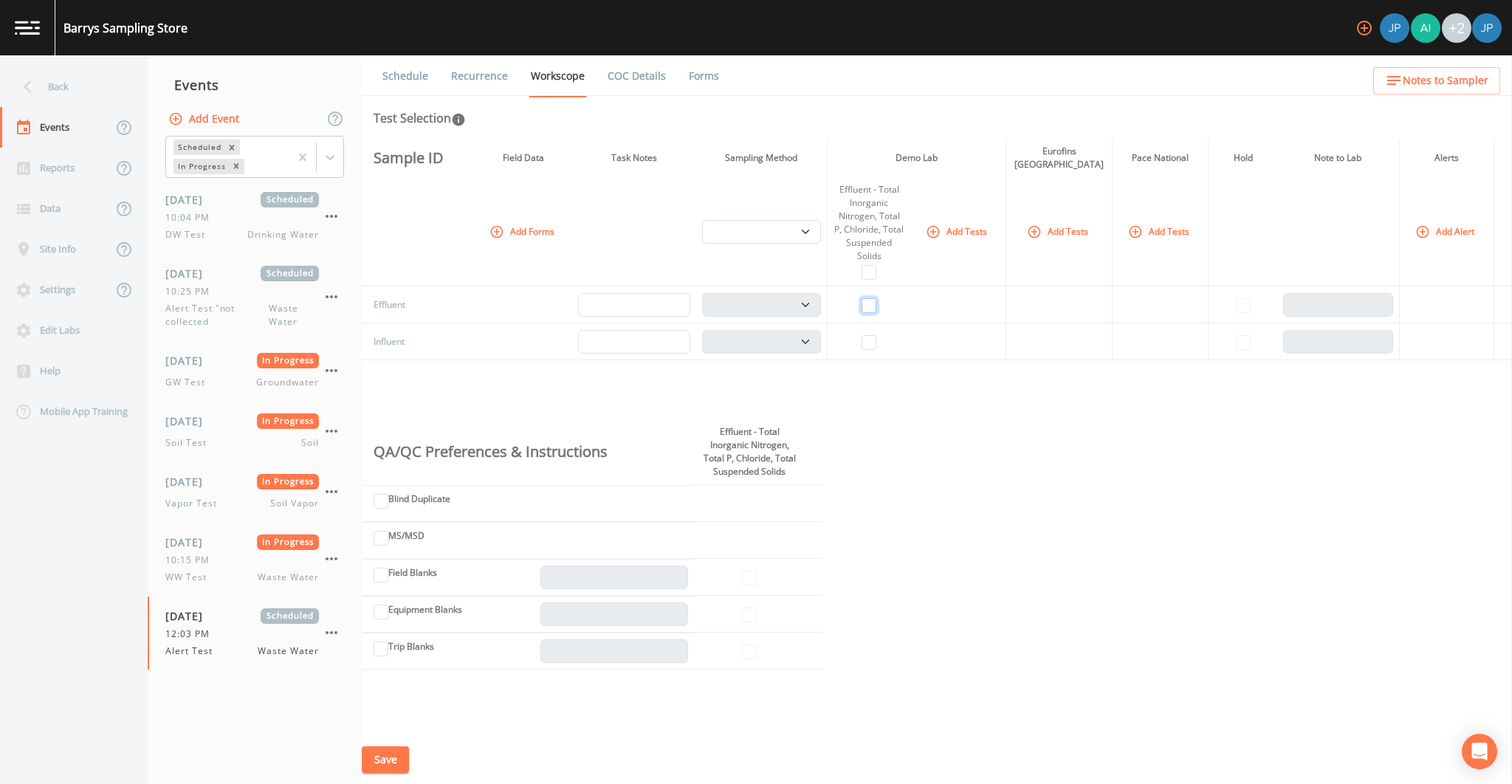 click at bounding box center (869, 306) 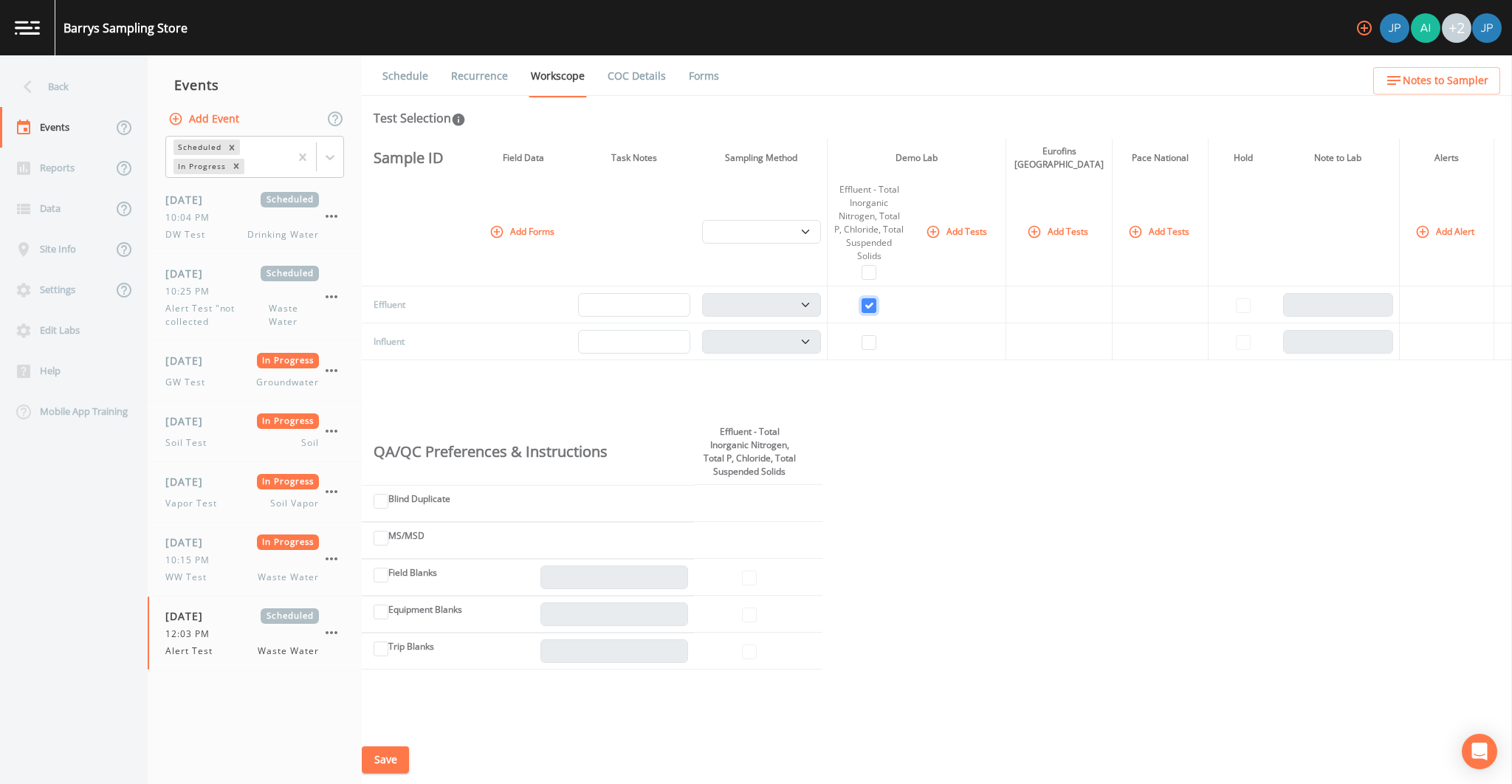 checkbox on "true" 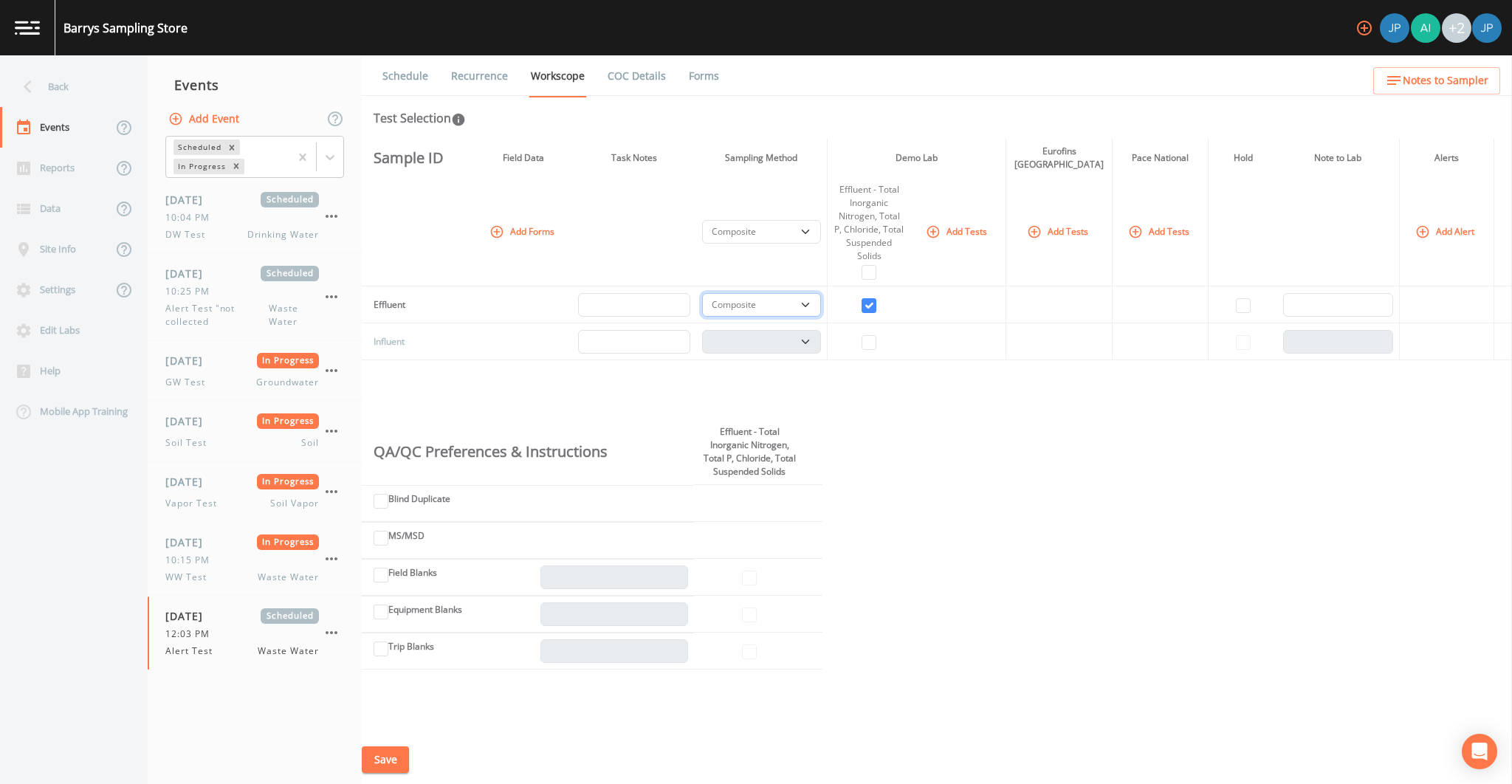 click on "Composite Grab" at bounding box center (762, 305) 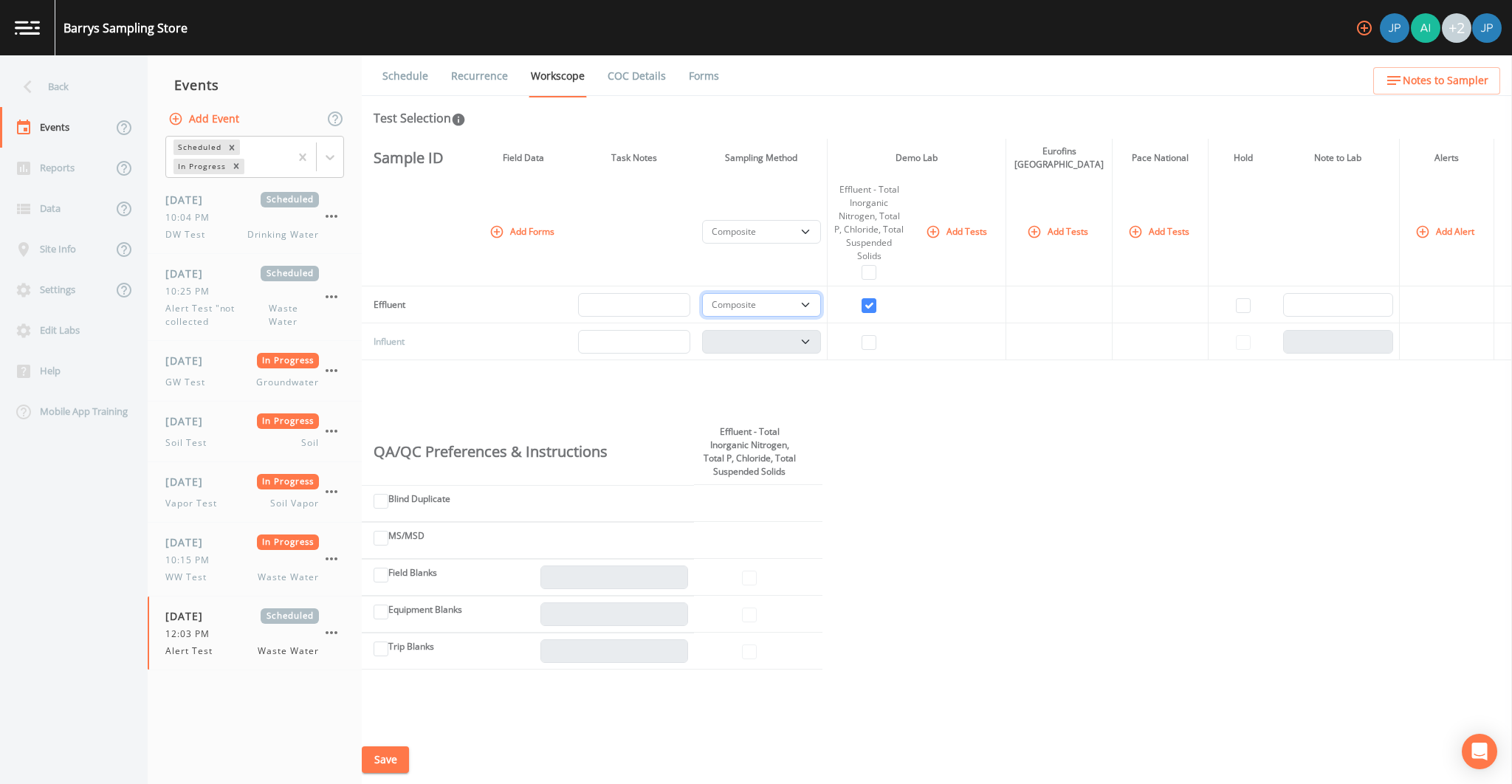 select on "092b3f94-5697-4c94-9891-da161916fdbb" 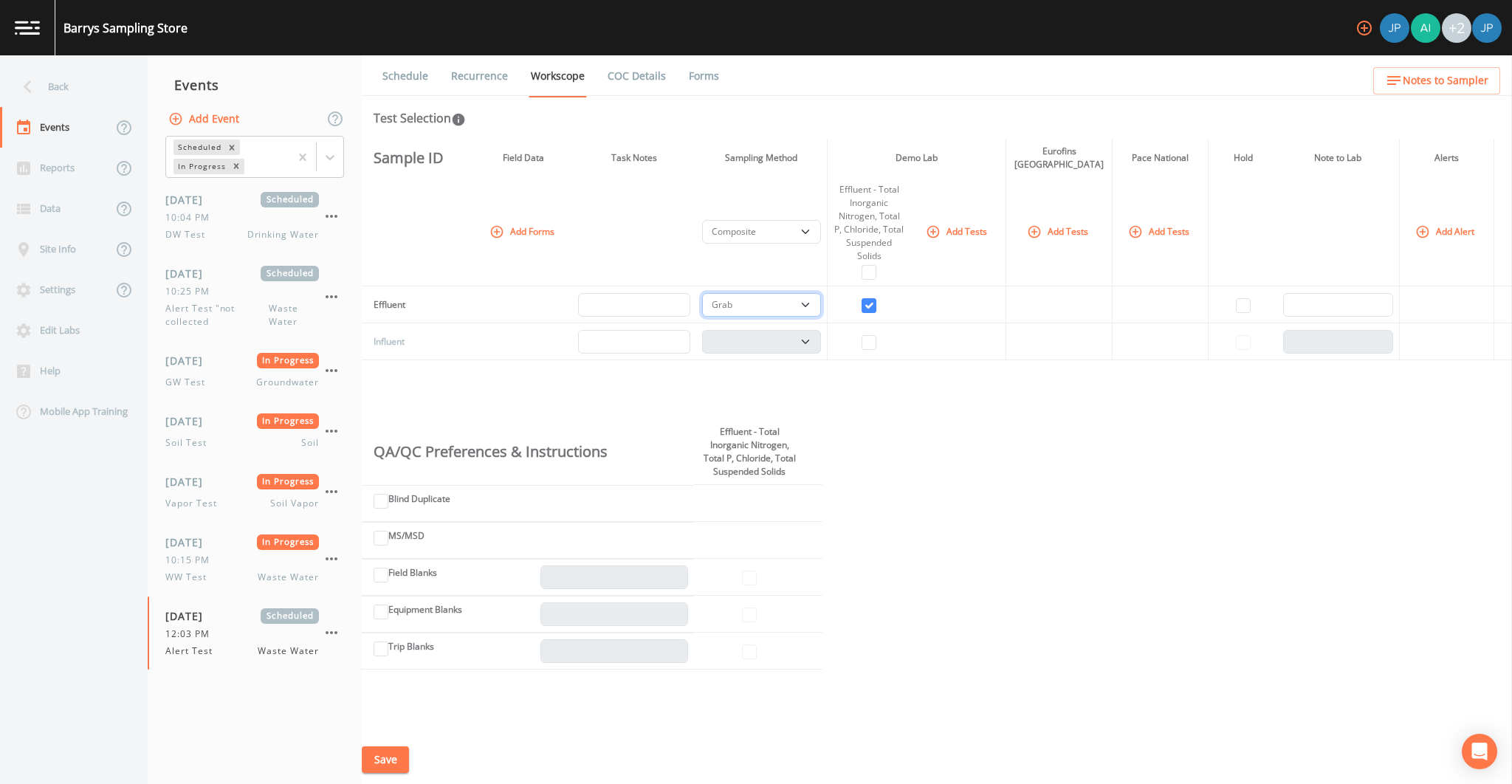 select on "092b3f94-5697-4c94-9891-da161916fdbb" 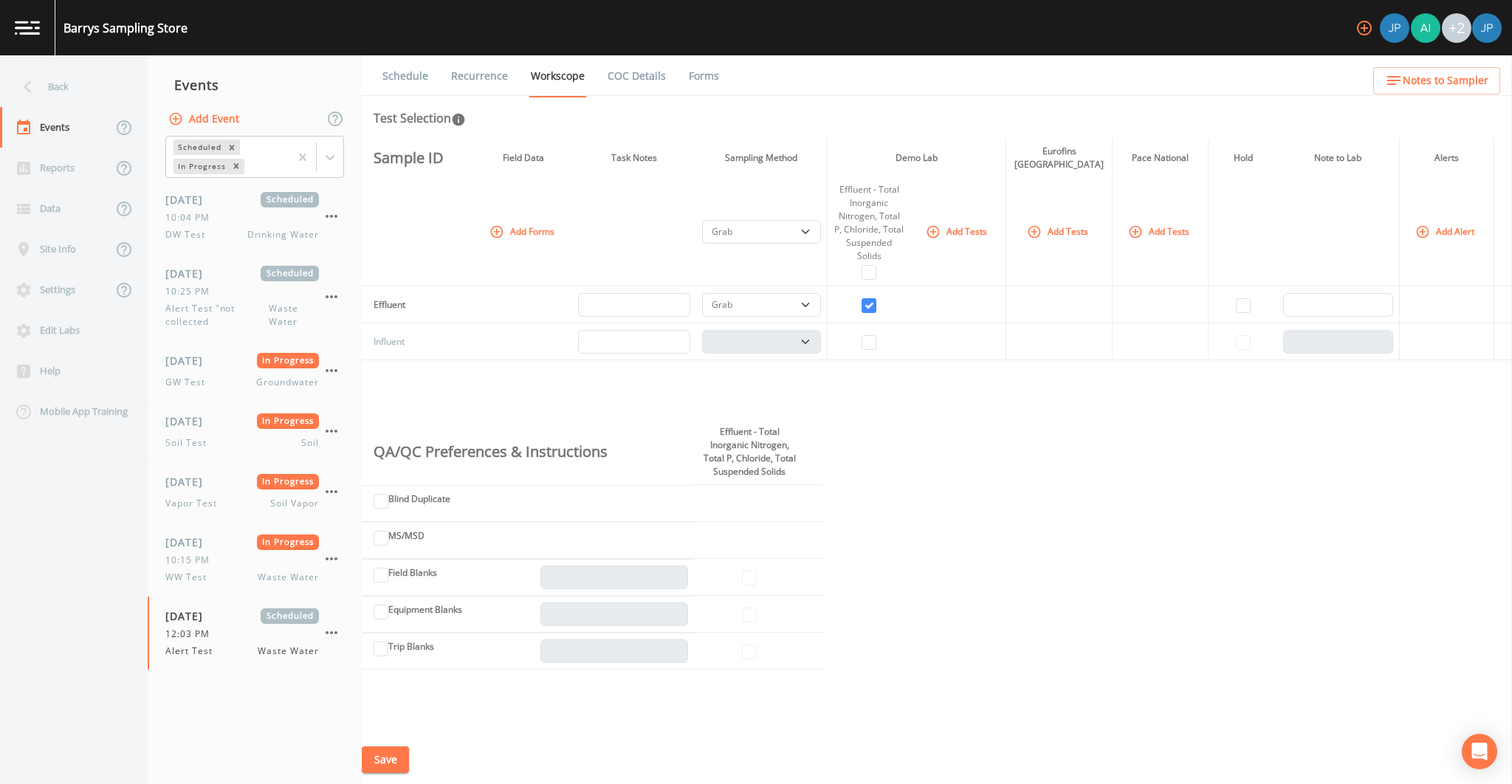 click 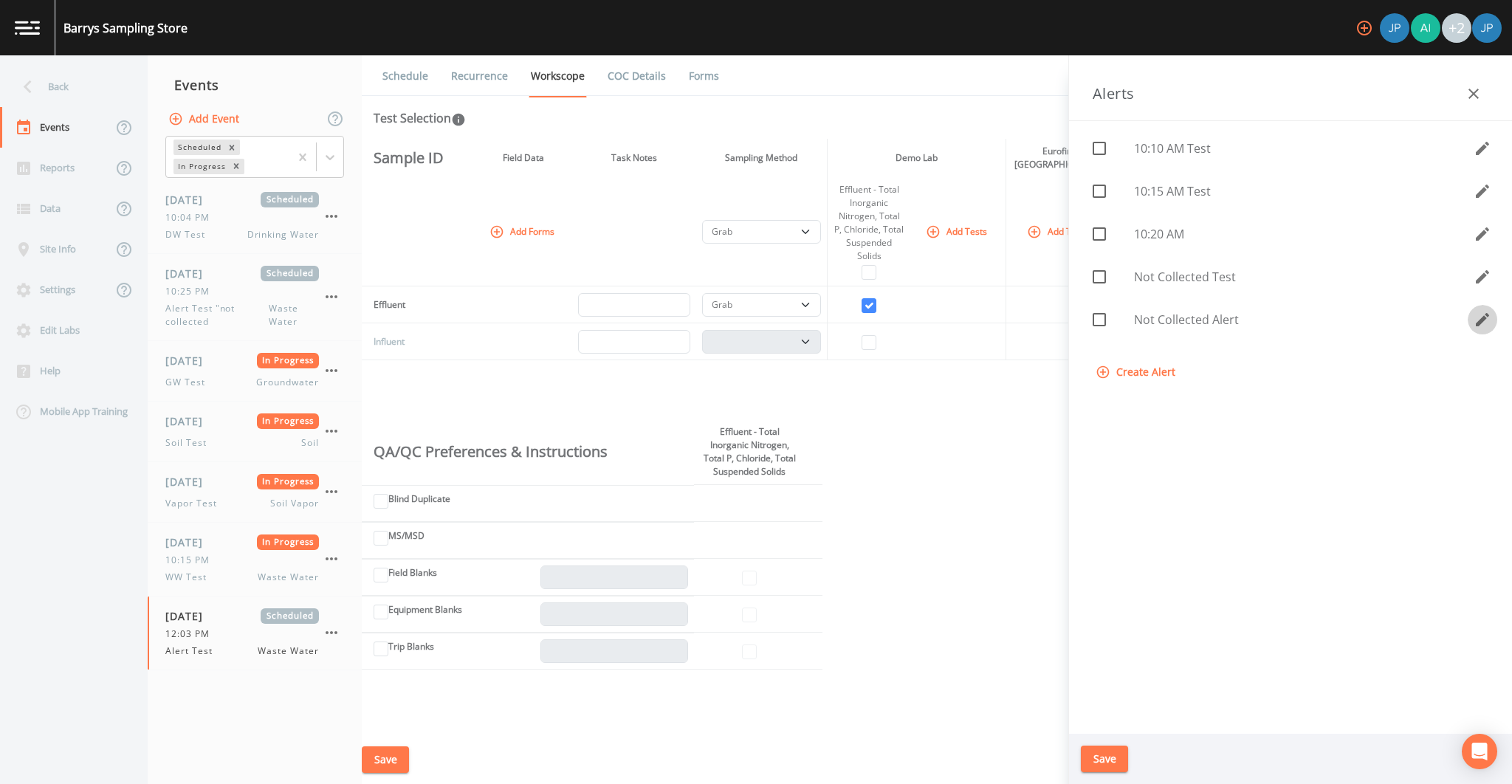 click 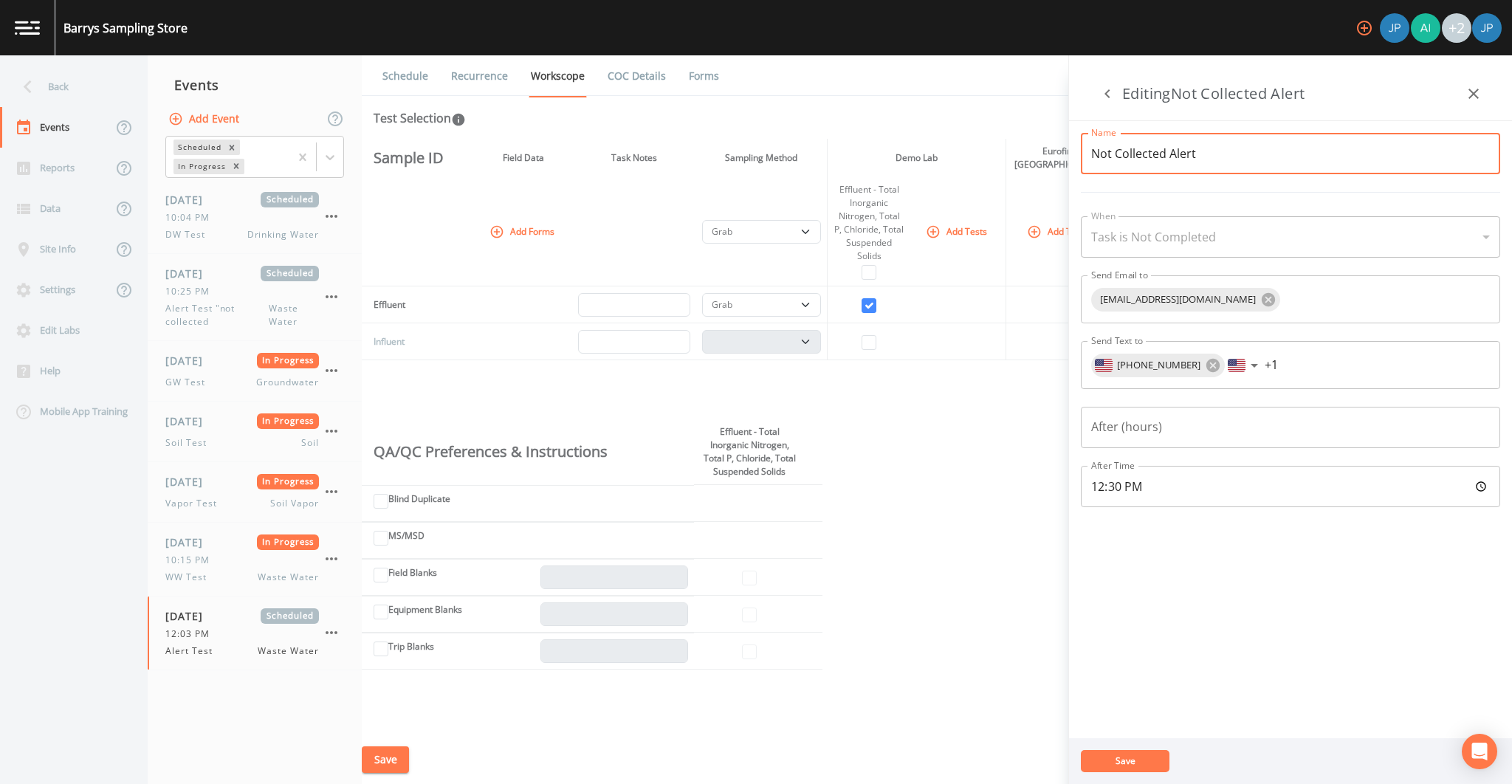 click on "Not Collected Alert" at bounding box center [1291, 154] 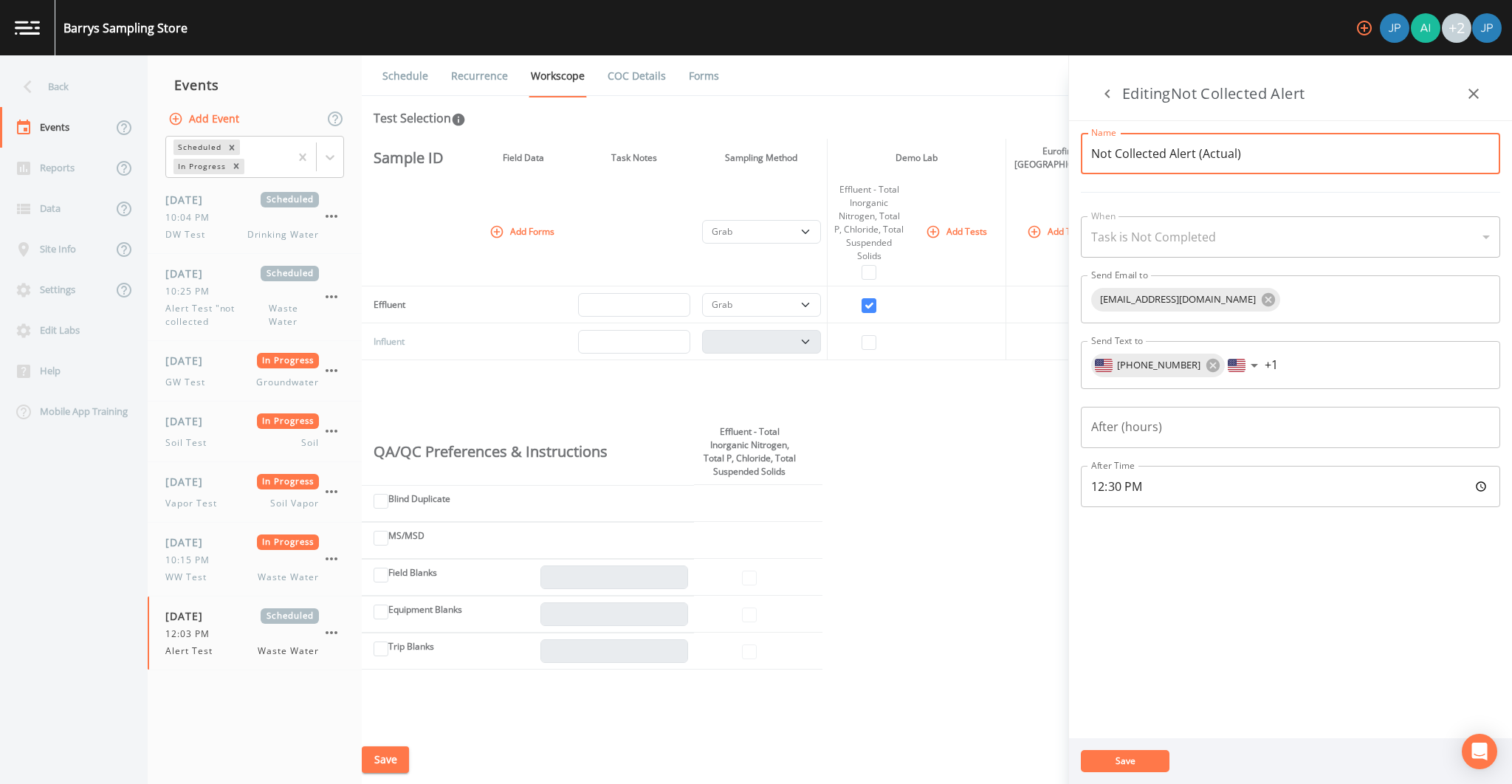 type on "Not Collected Alert (Actual)" 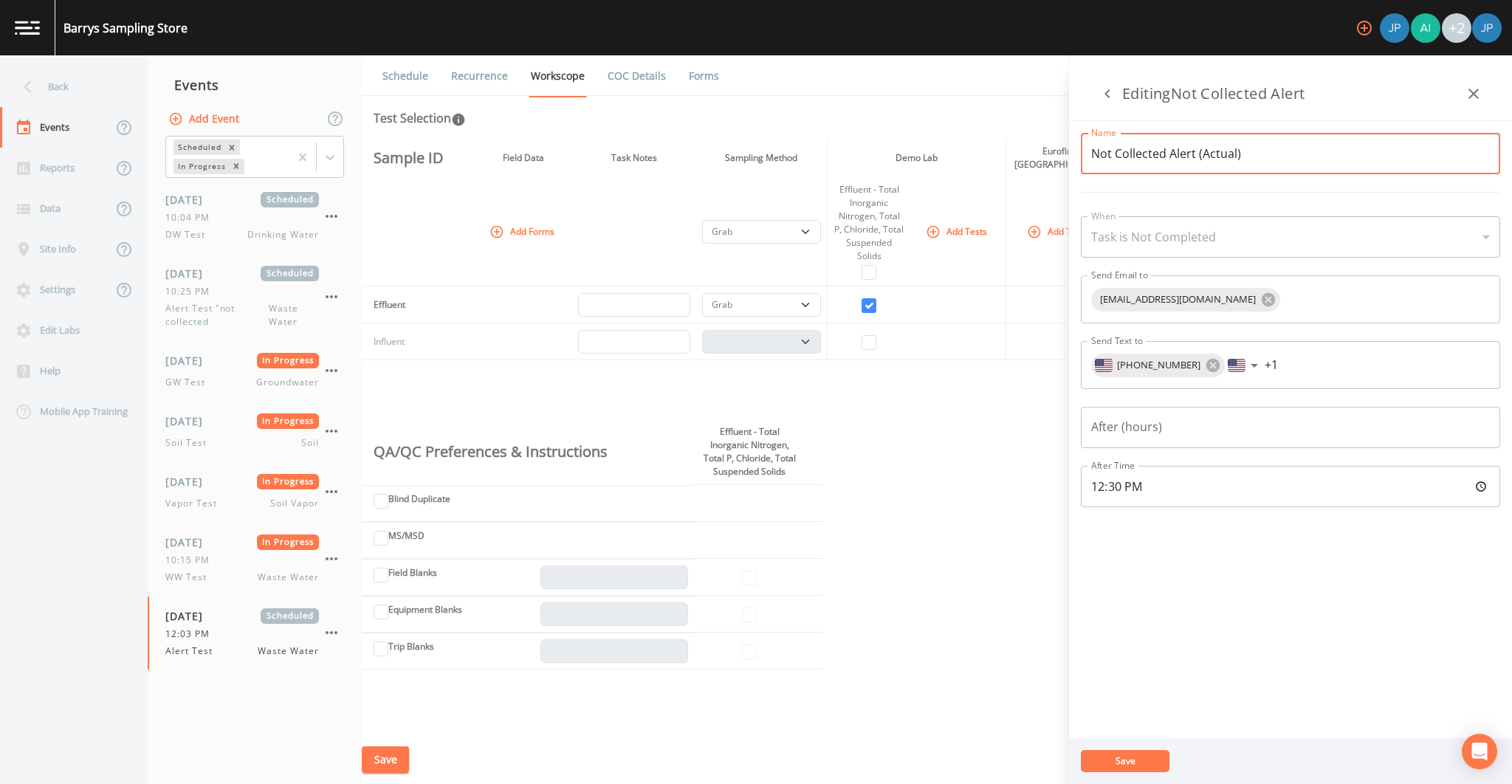 click on "Save" at bounding box center (1125, 761) 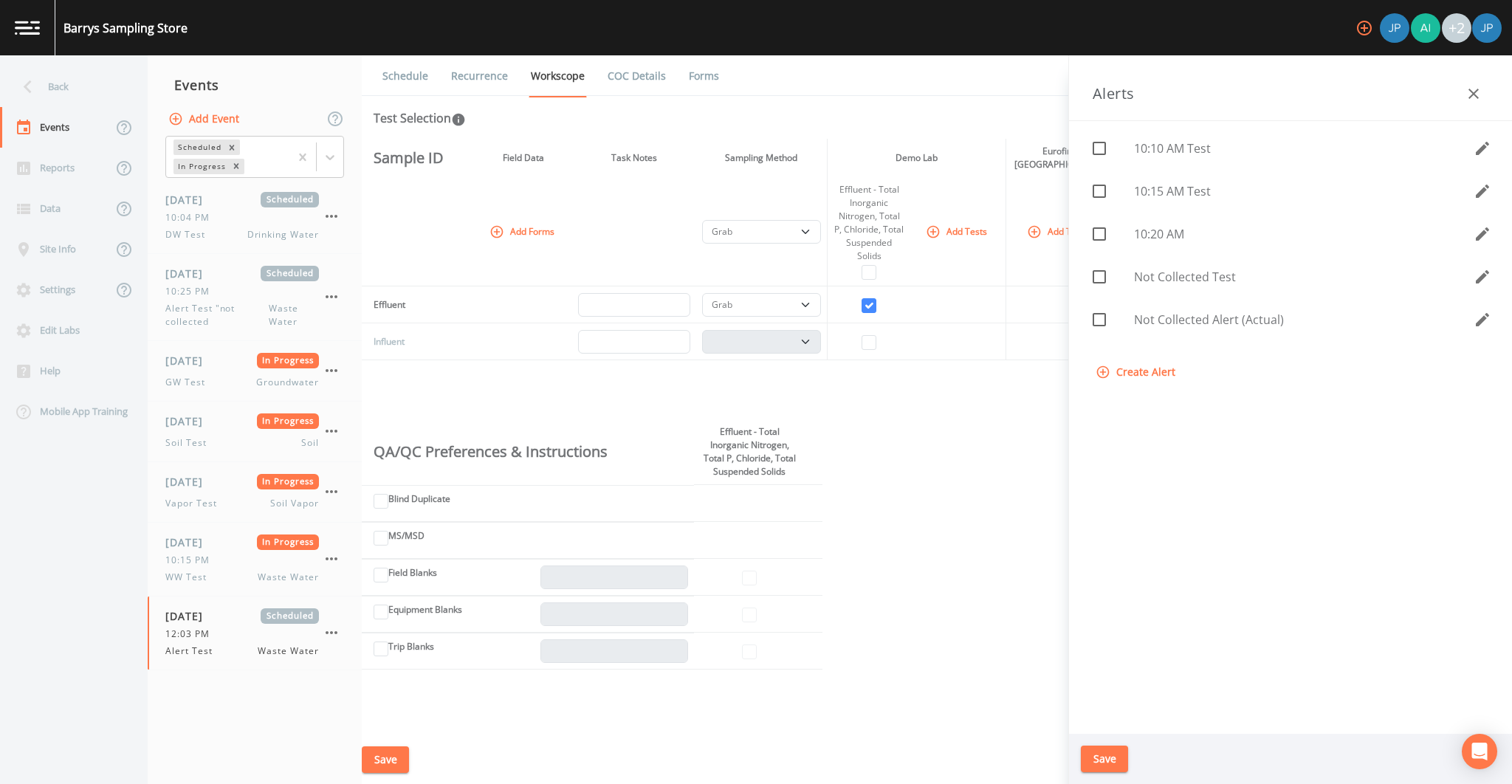 click at bounding box center [1091, 312] 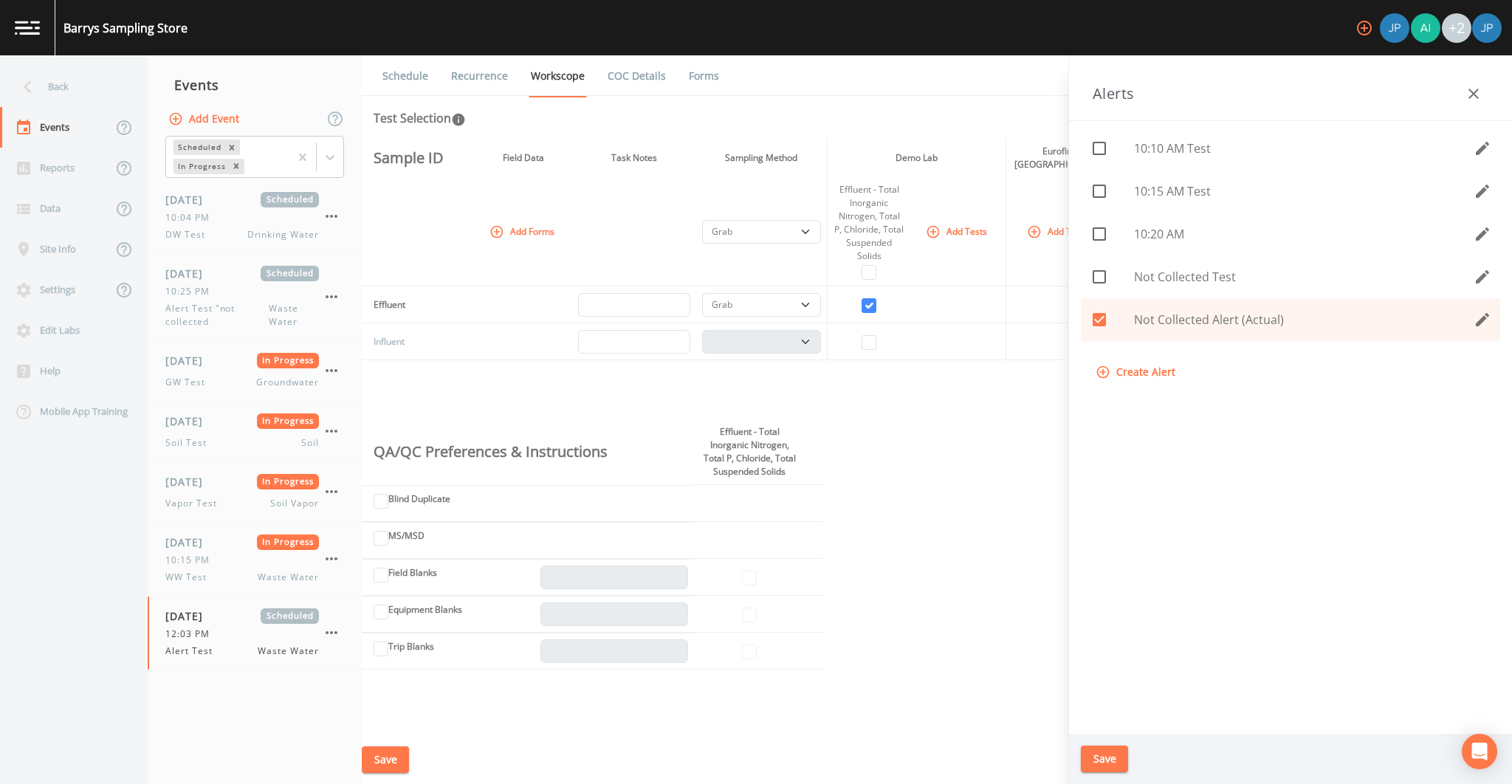 click on "Save" at bounding box center (1104, 759) 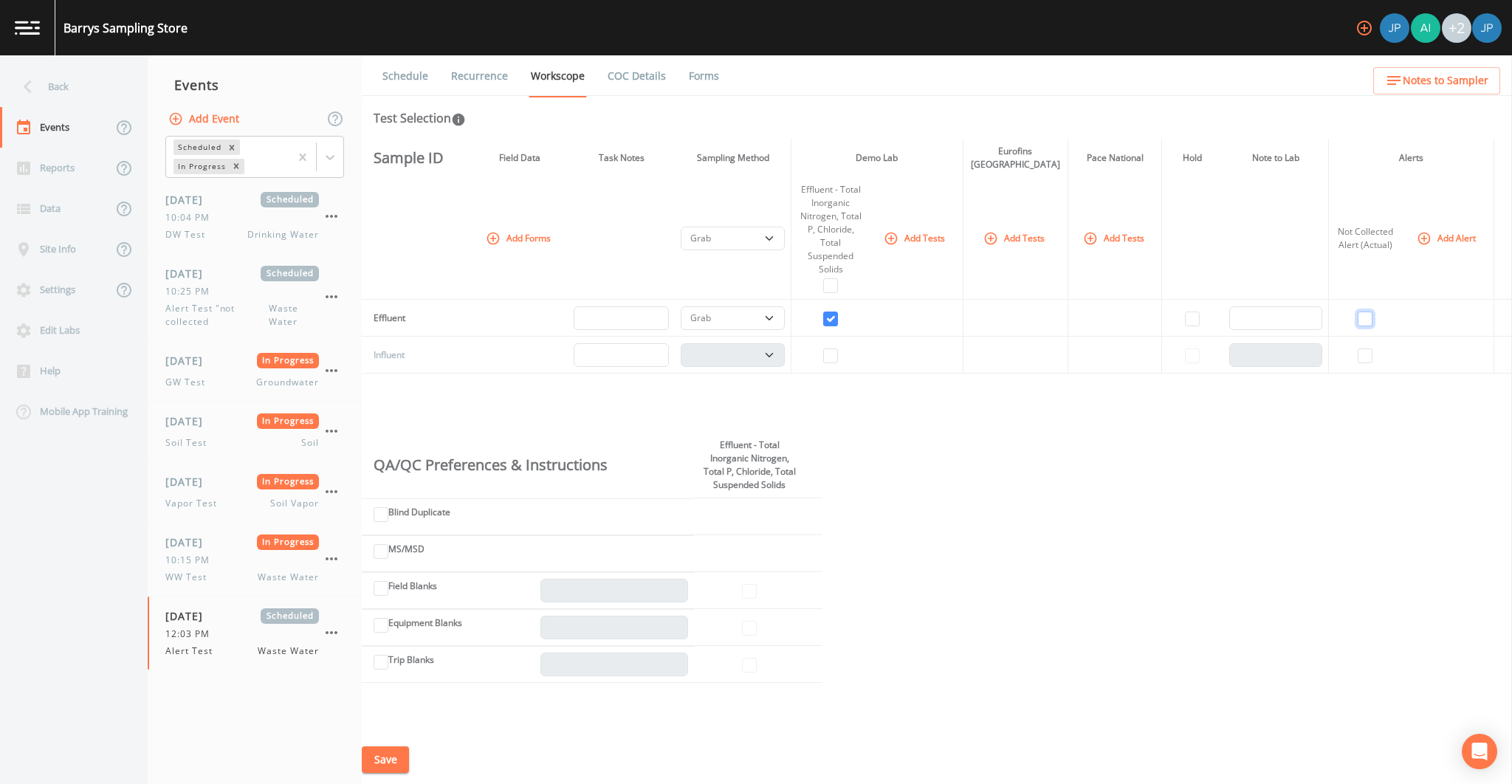 click at bounding box center [1365, 319] 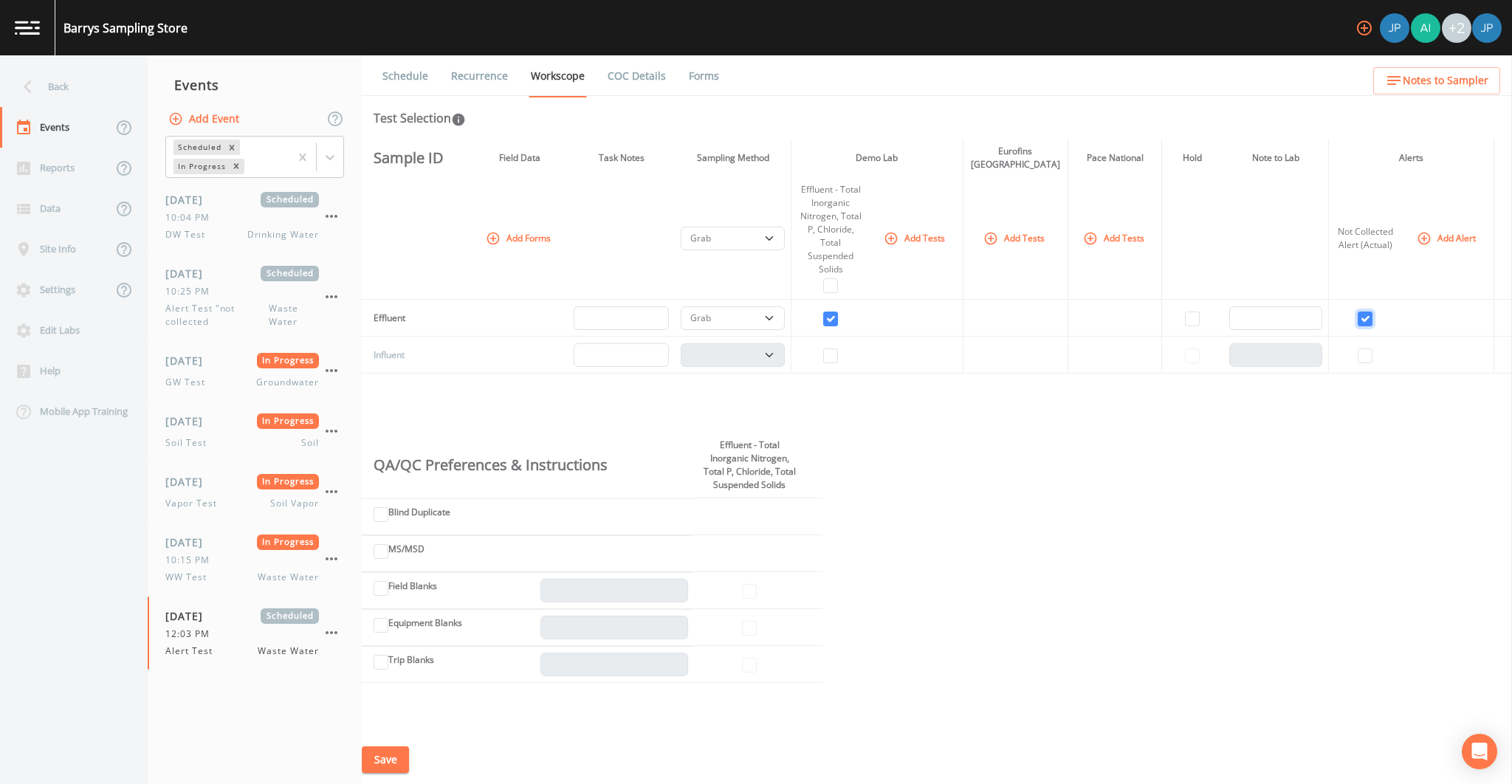 checkbox on "true" 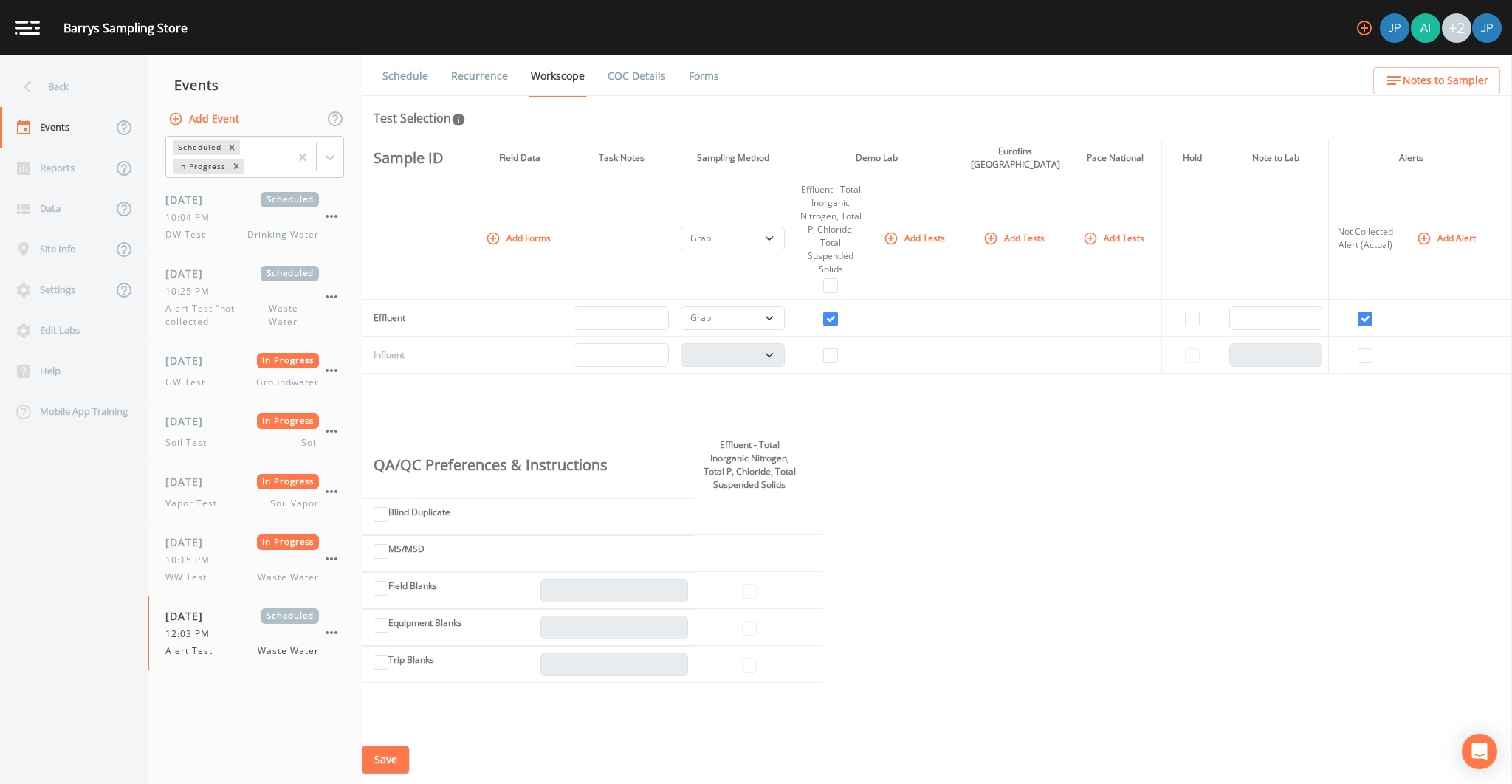 click on "Sample ID Field Data Task Notes Sampling Method Demo Lab Eurofins Pittsburgh Pace National Hold Note to Lab Alerts     Add Forms   Composite Grab Effluent - Total Inorganic Nitrogen, Total P, Chloride, Total Suspended Solids Add Tests Add Tests Add Tests Not Collected Alert (Actual) Add Alert Effluent     Composite Grab Influent     Composite Grab QA/QC Preferences & Instructions Effluent - Total Inorganic Nitrogen, Total P, Chloride, Total Suspended Solids Blind Duplicate   MS/MSD   Field Blanks Equipment Blanks Trip Blanks Event Form Instructions Add Form Add Task" at bounding box center [937, 437] 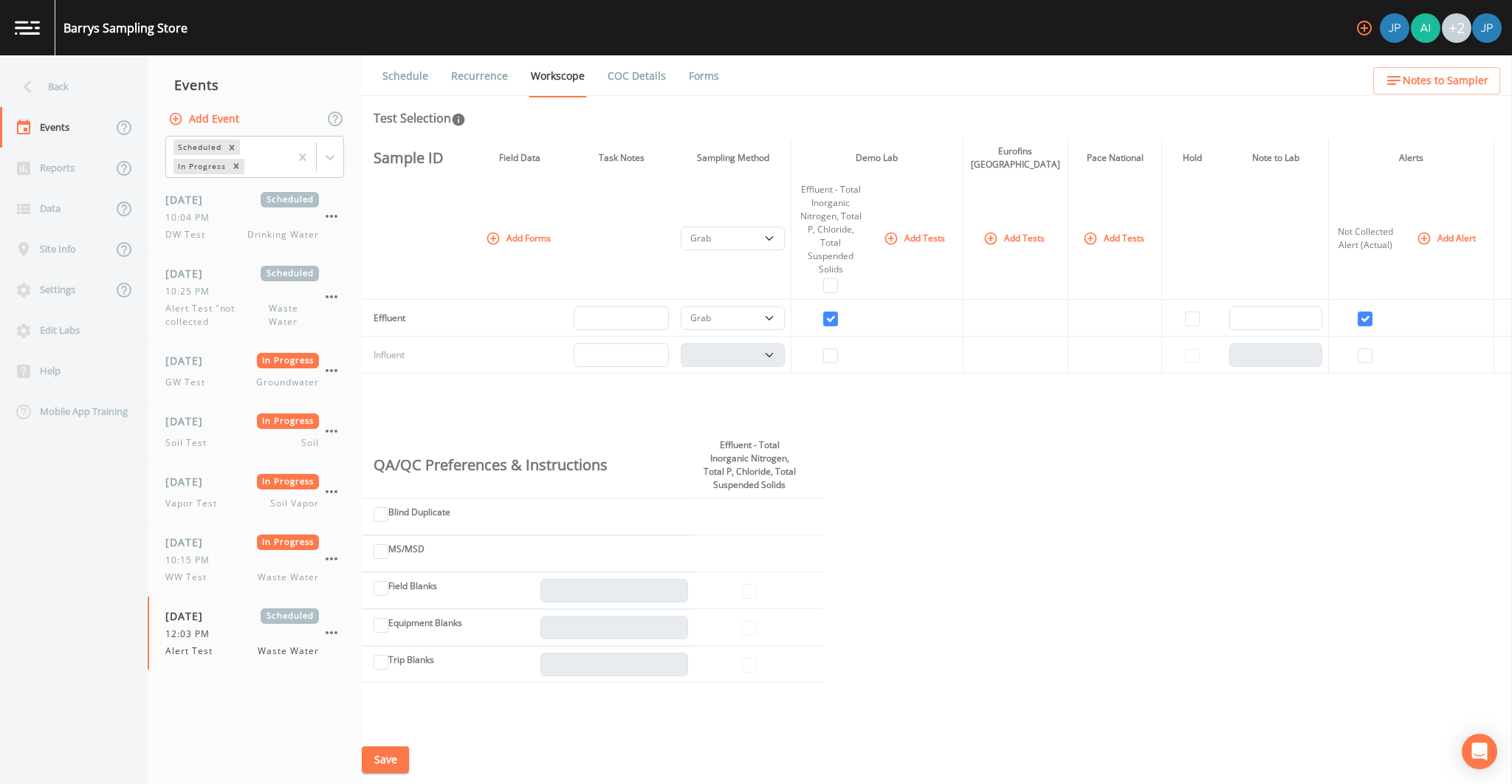 click on "Save" at bounding box center (385, 760) 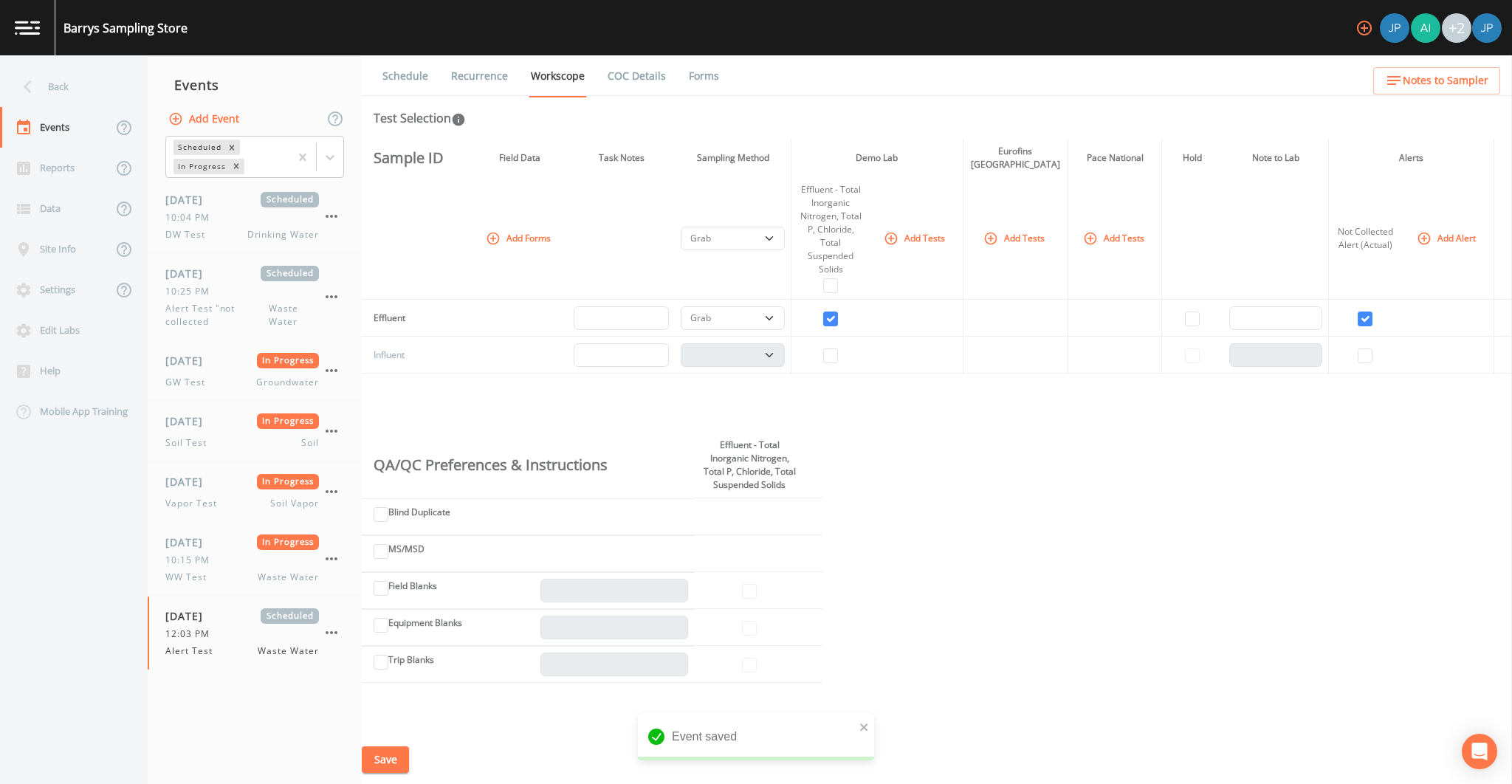 click on "Sample ID Field Data Task Notes Sampling Method Demo Lab Eurofins Pittsburgh Pace National Hold Note to Lab Alerts     Add Forms   Composite Grab Effluent - Total Inorganic Nitrogen, Total P, Chloride, Total Suspended Solids Add Tests Add Tests Add Tests Not Collected Alert (Actual) Add Alert Effluent     Composite Grab Influent     Composite Grab QA/QC Preferences & Instructions Effluent - Total Inorganic Nitrogen, Total P, Chloride, Total Suspended Solids Blind Duplicate   MS/MSD   Field Blanks Equipment Blanks Trip Blanks Event Form Instructions Add Form Add Task" at bounding box center [937, 437] 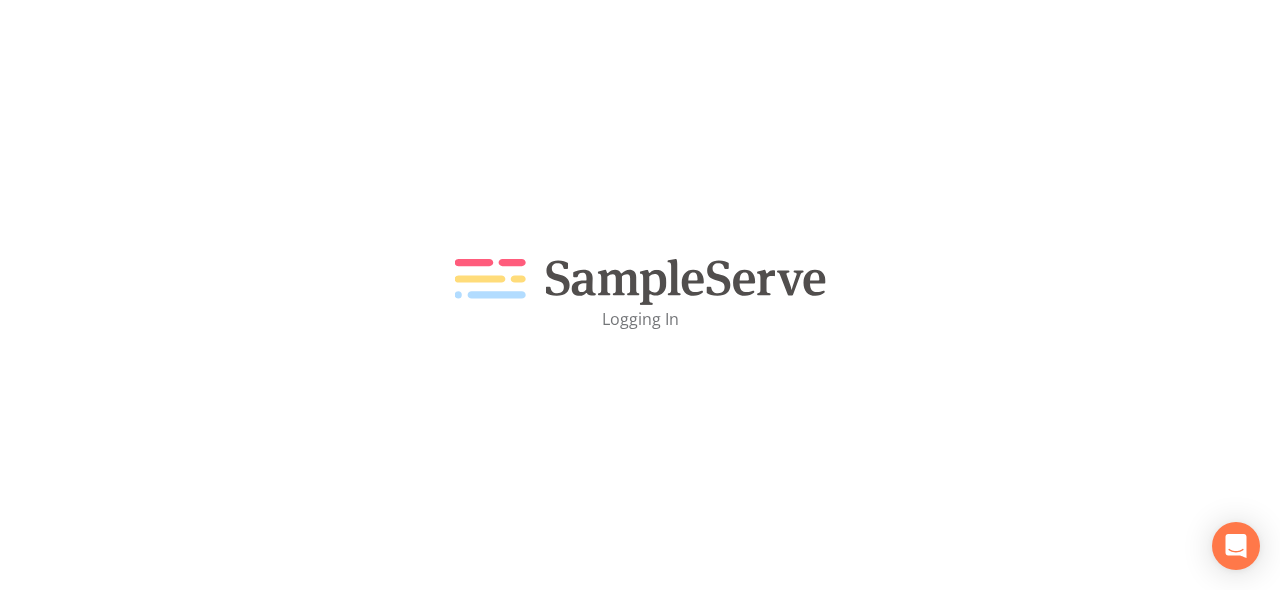 scroll, scrollTop: 0, scrollLeft: 0, axis: both 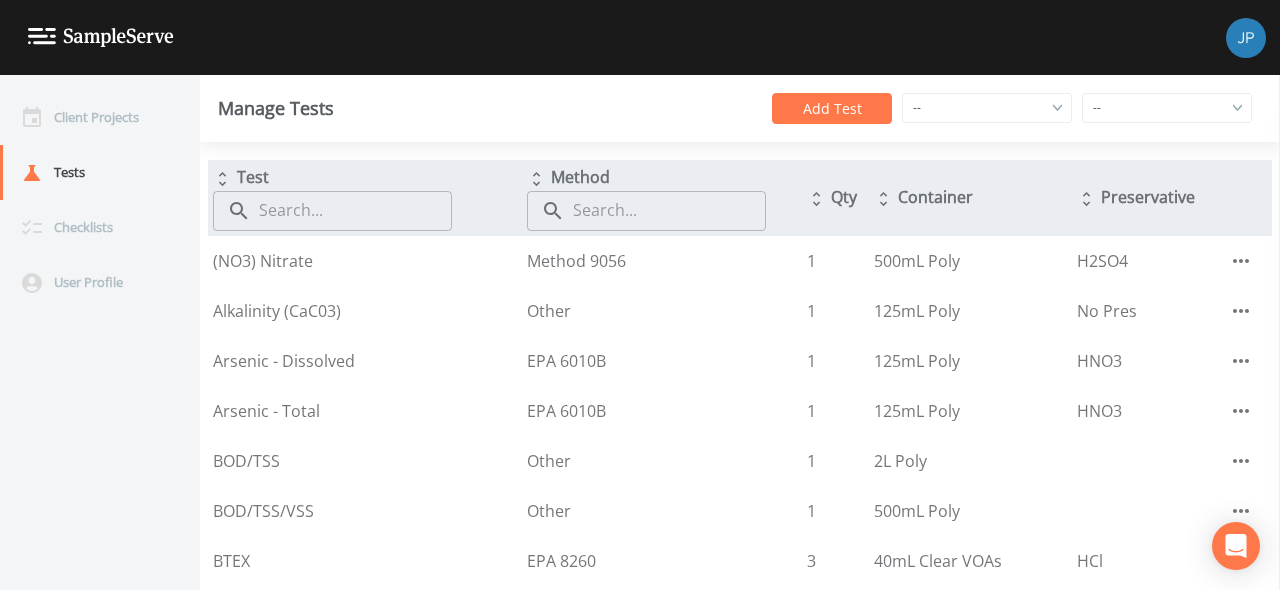 click at bounding box center (355, 211) 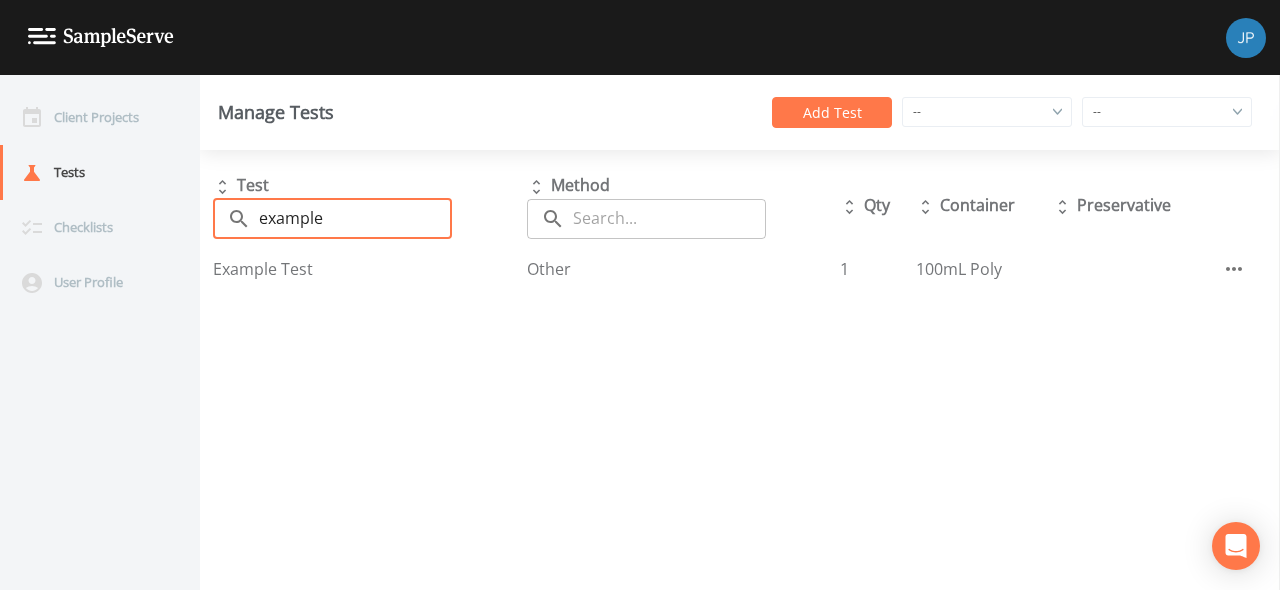 type on "example" 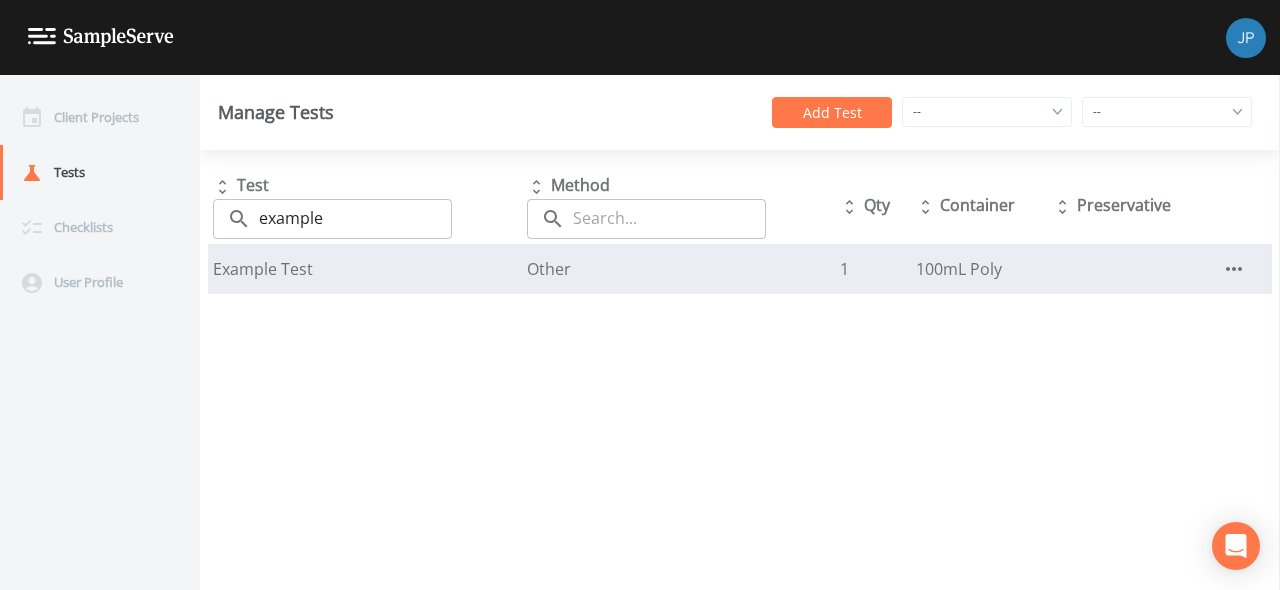 click 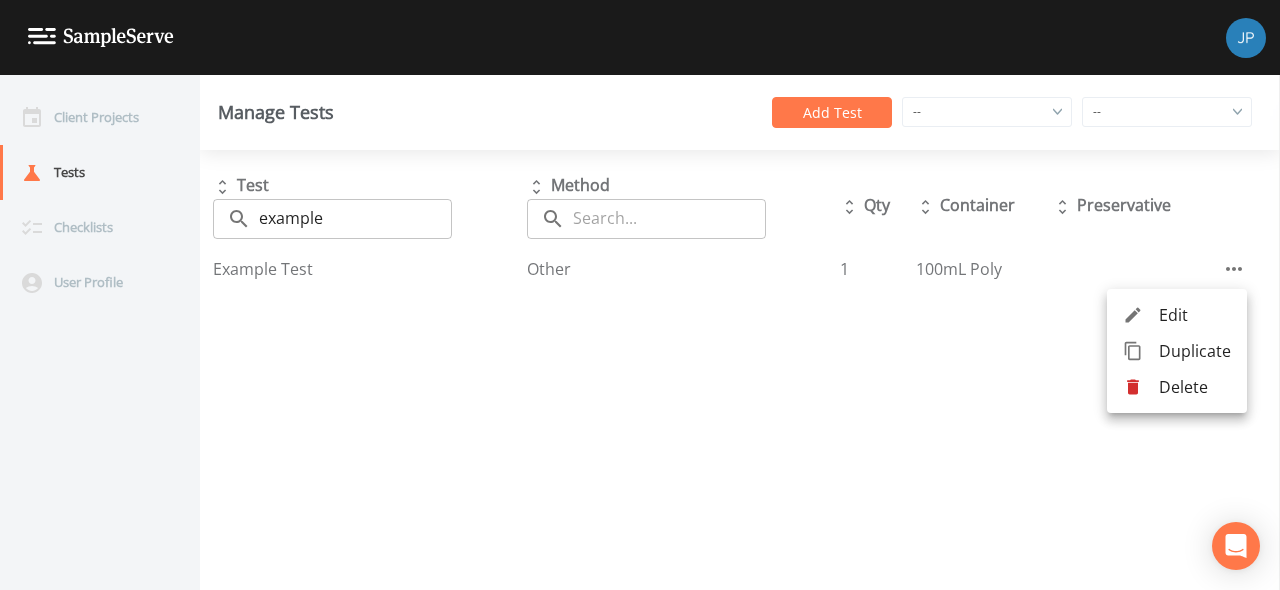 click on "Edit" at bounding box center (1195, 315) 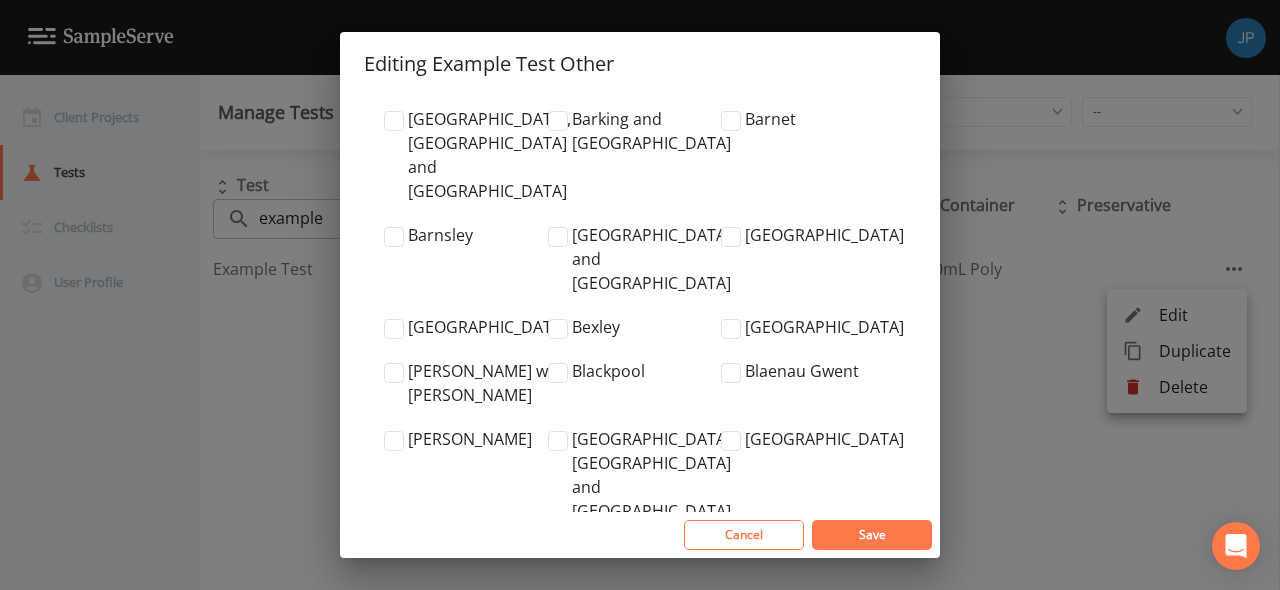 scroll, scrollTop: 0, scrollLeft: 0, axis: both 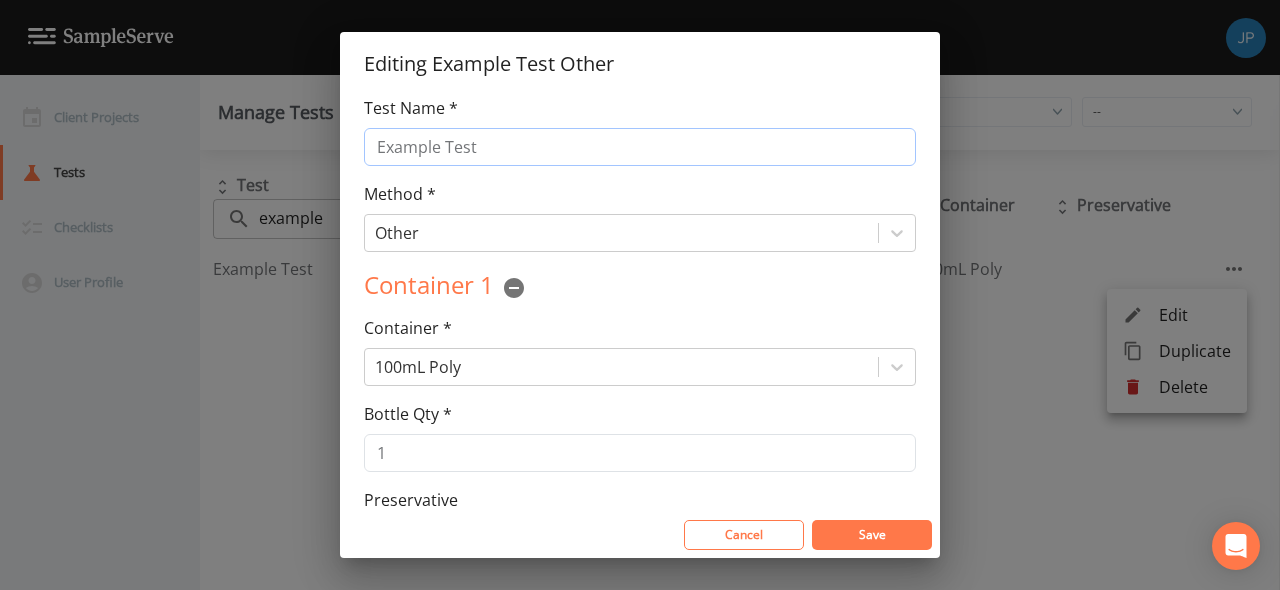 click on "Example Test" at bounding box center (640, 147) 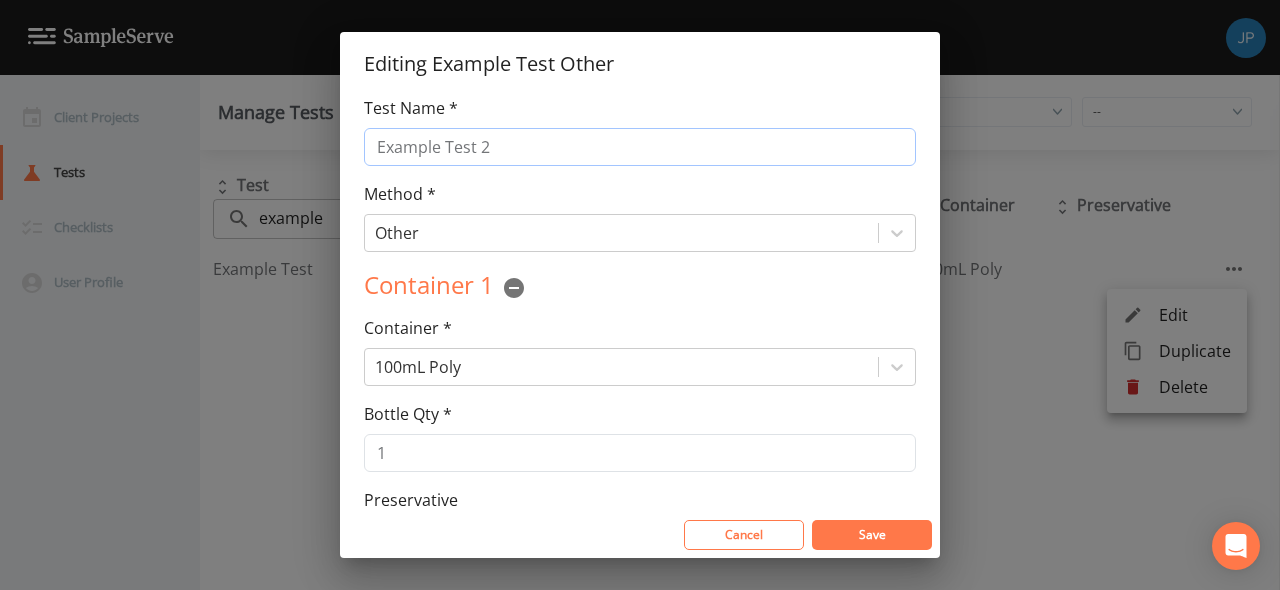 type on "Example Test 2" 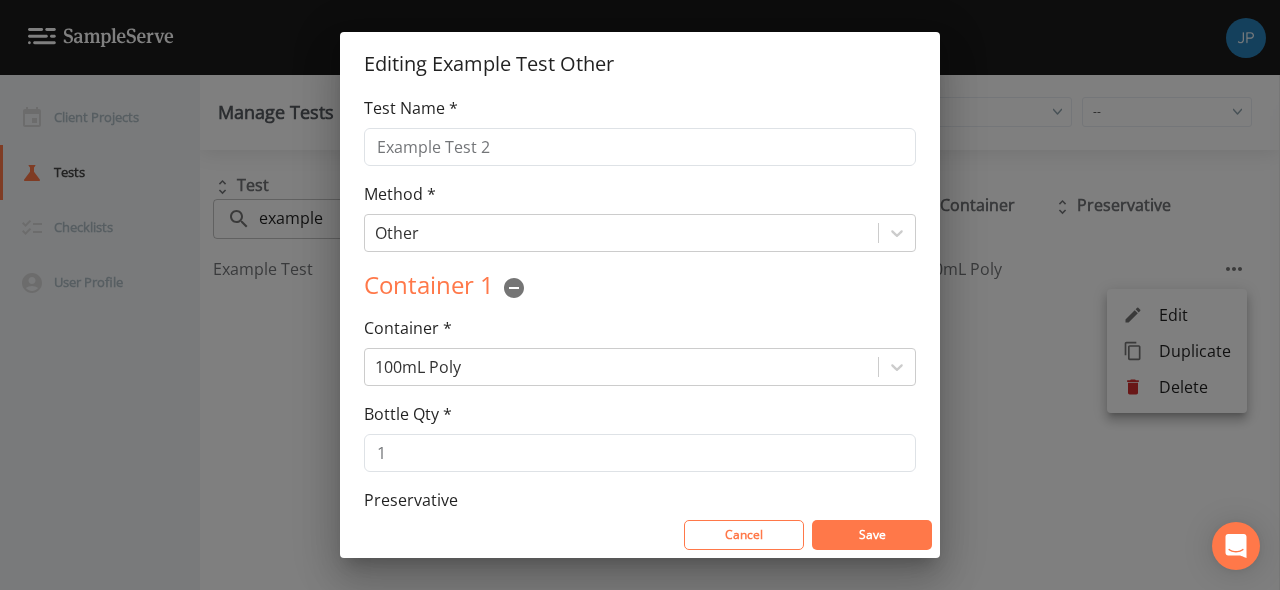click on "Save" at bounding box center (872, 535) 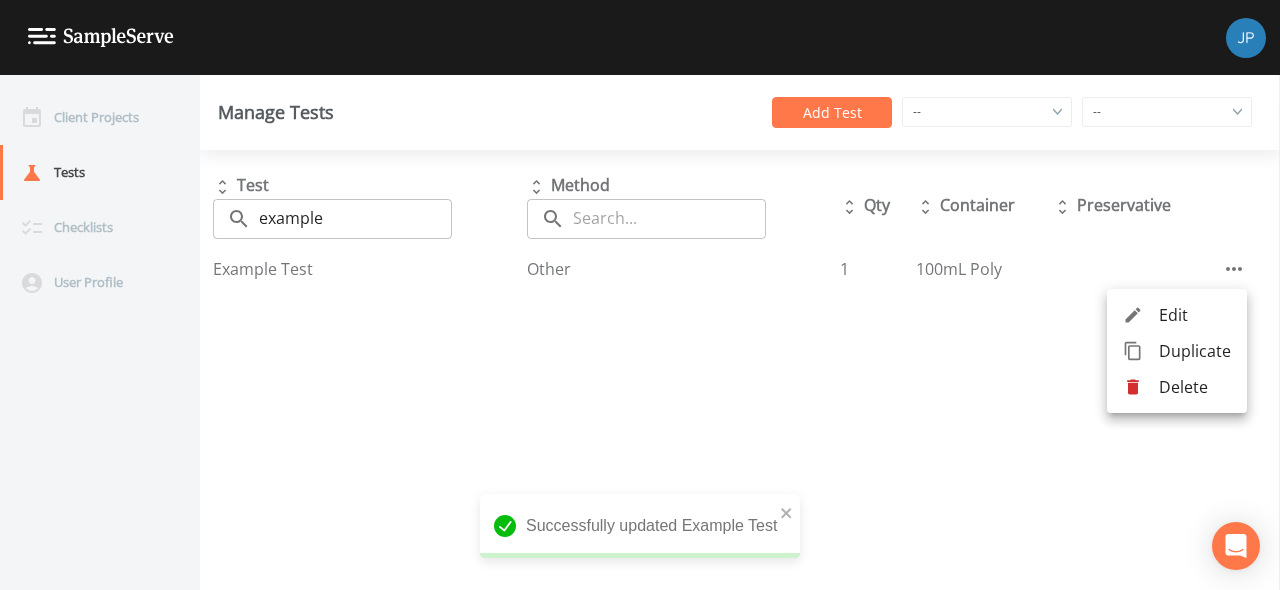 click at bounding box center [640, 295] 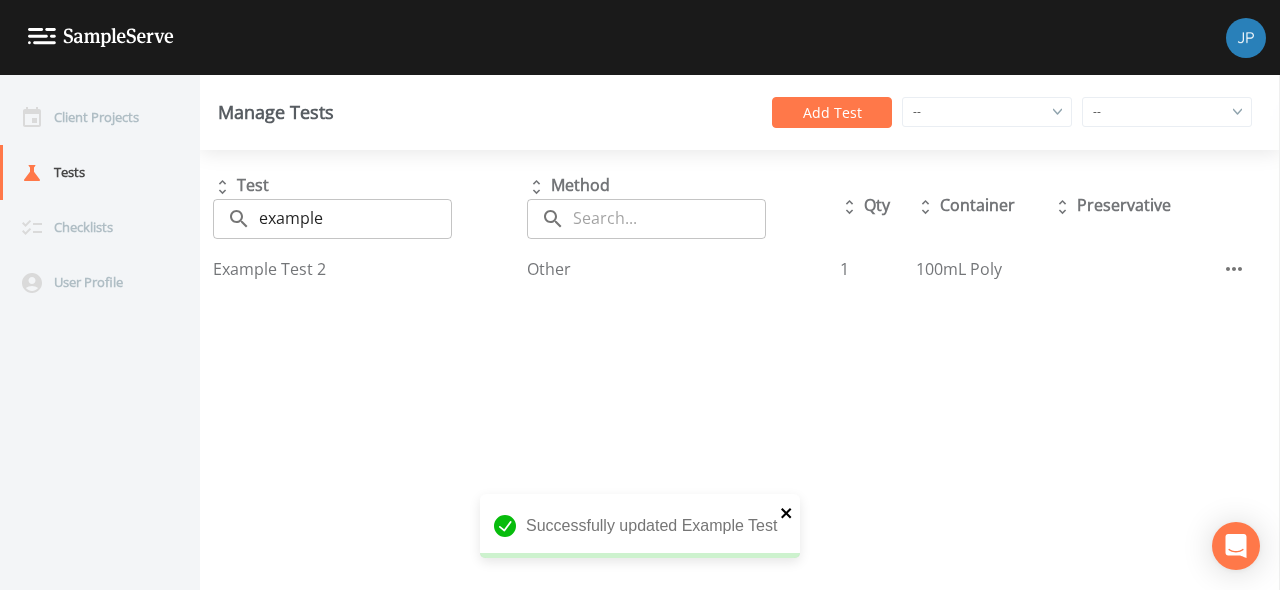 click 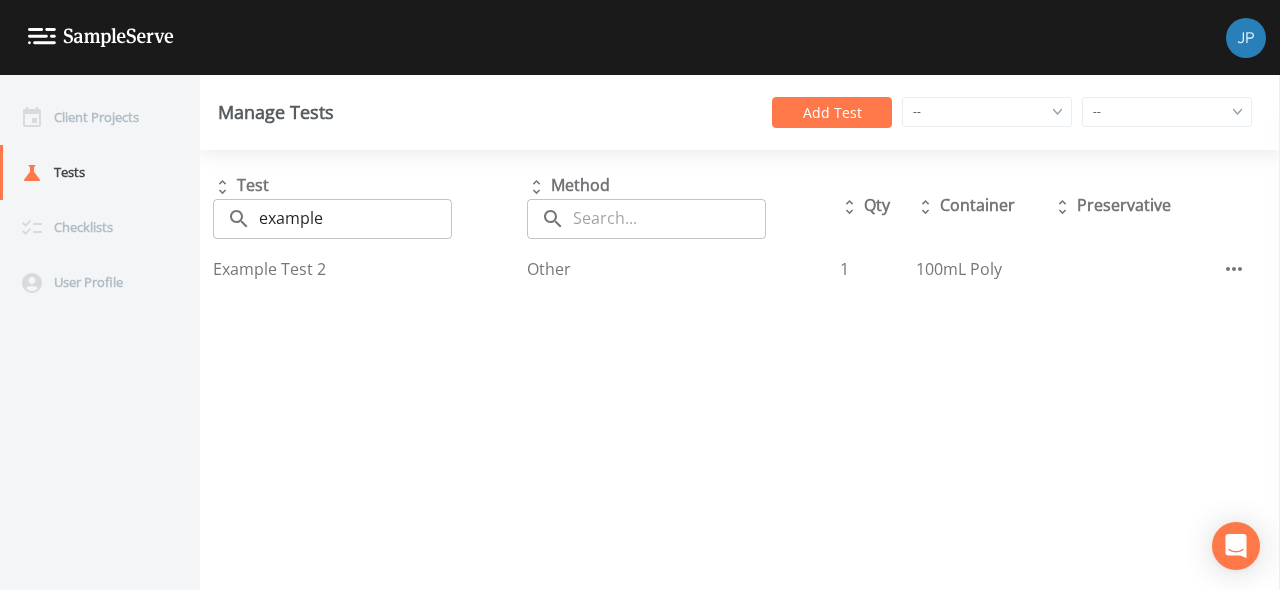 click on "Test ​ example ​ Method ​ ​ Qty Container Preservative Example Test 2 Other 1 100mL Poly" at bounding box center (740, 370) 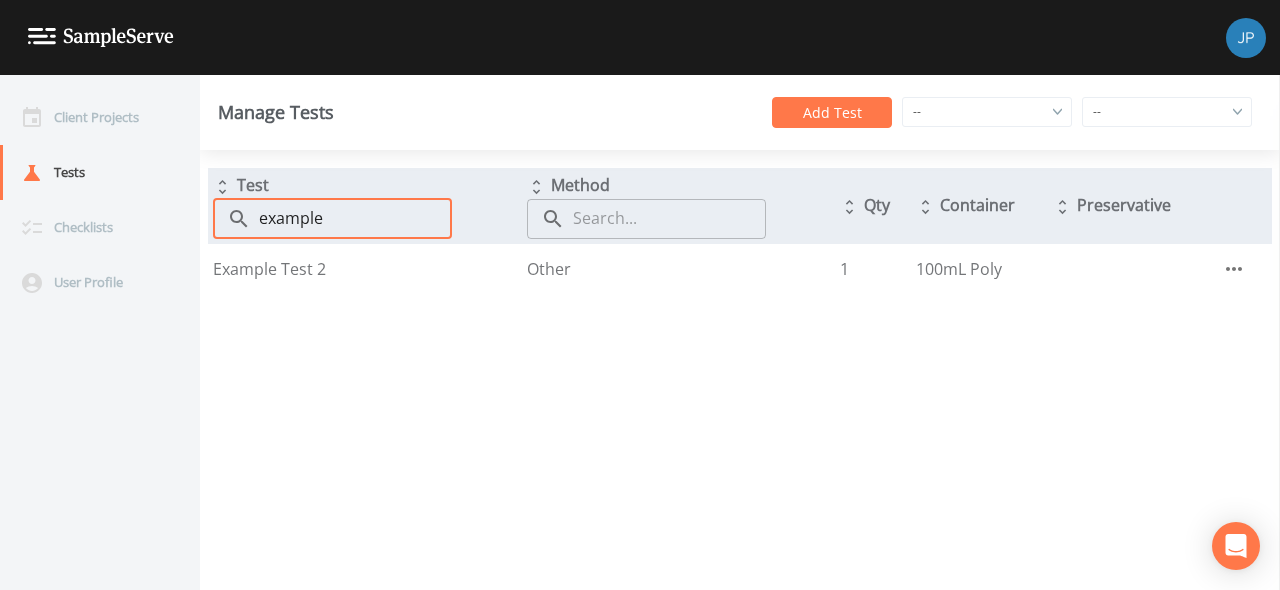 click on "example" at bounding box center [355, 219] 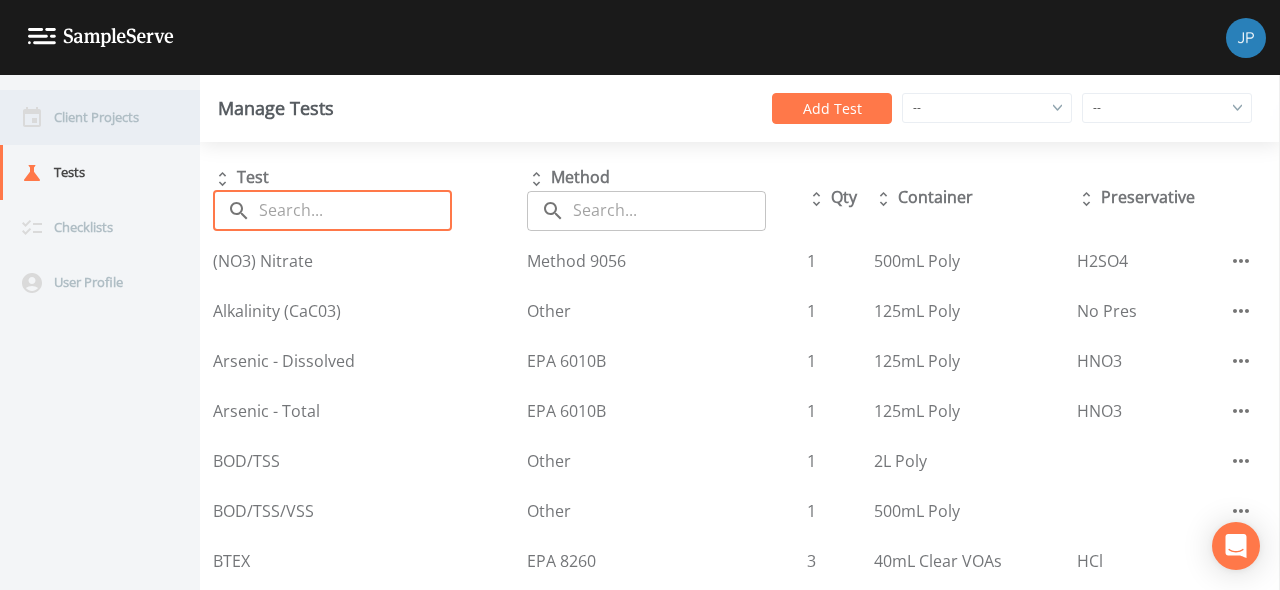 type 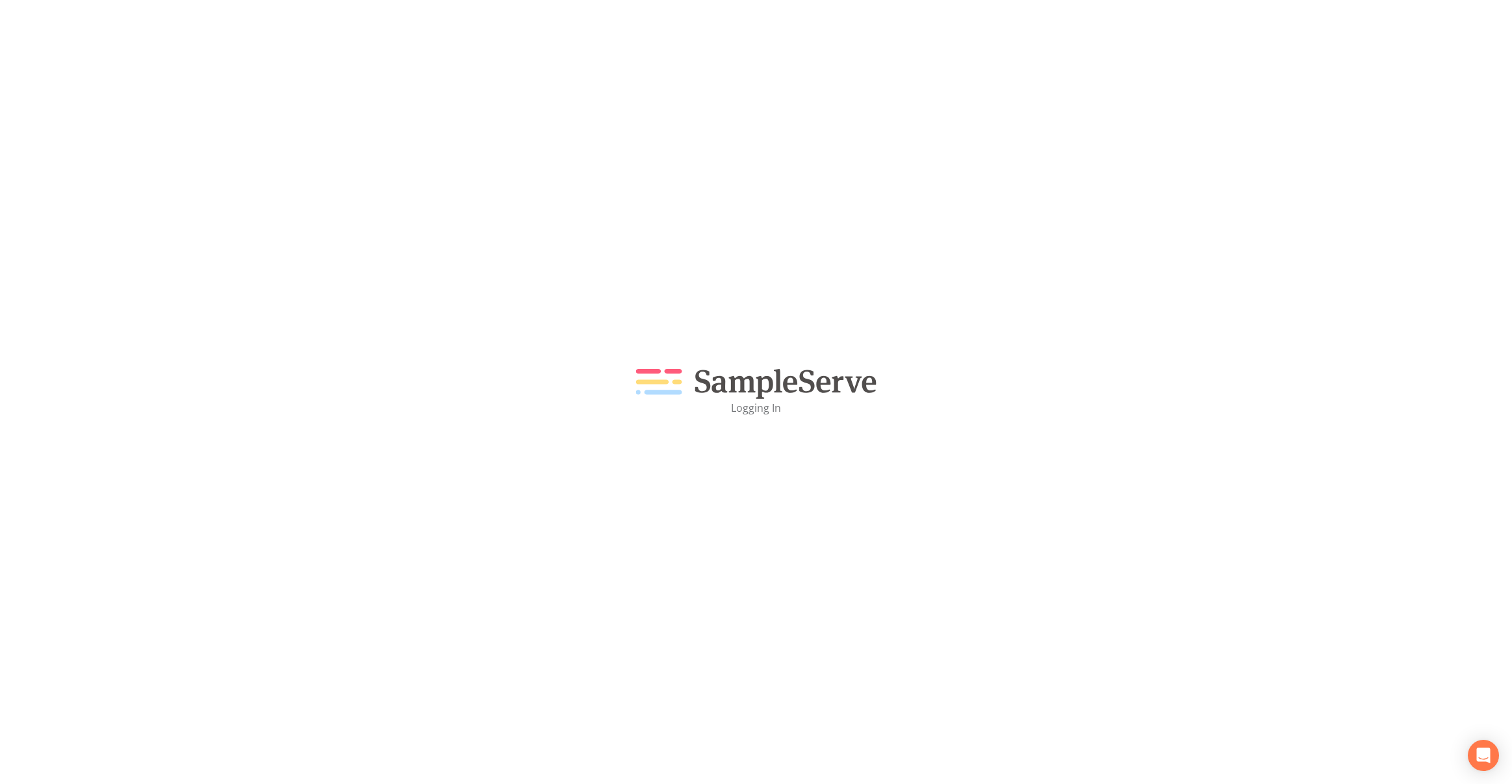 scroll, scrollTop: 0, scrollLeft: 0, axis: both 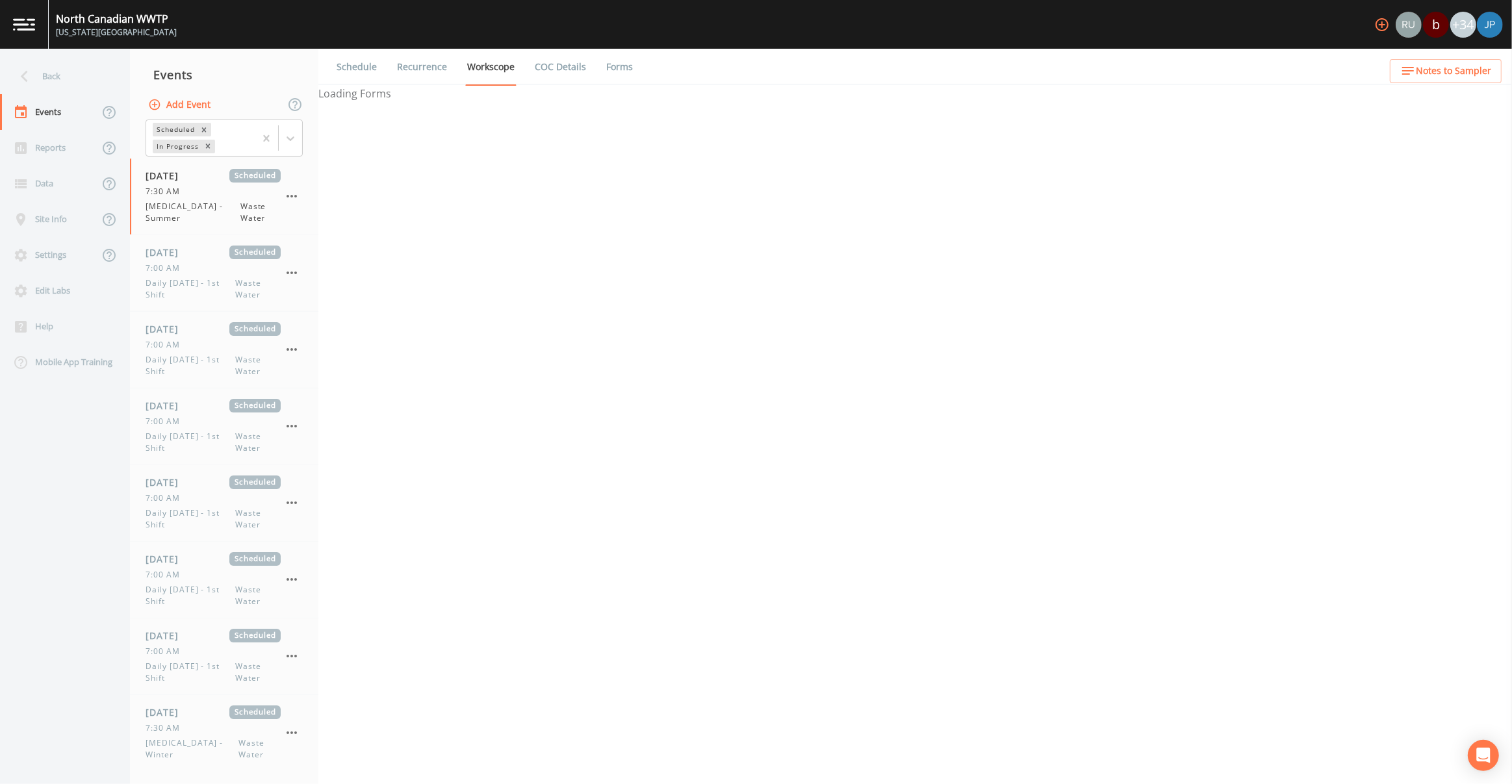 select on "092b3f94-5697-4c94-9891-da161916fdbb" 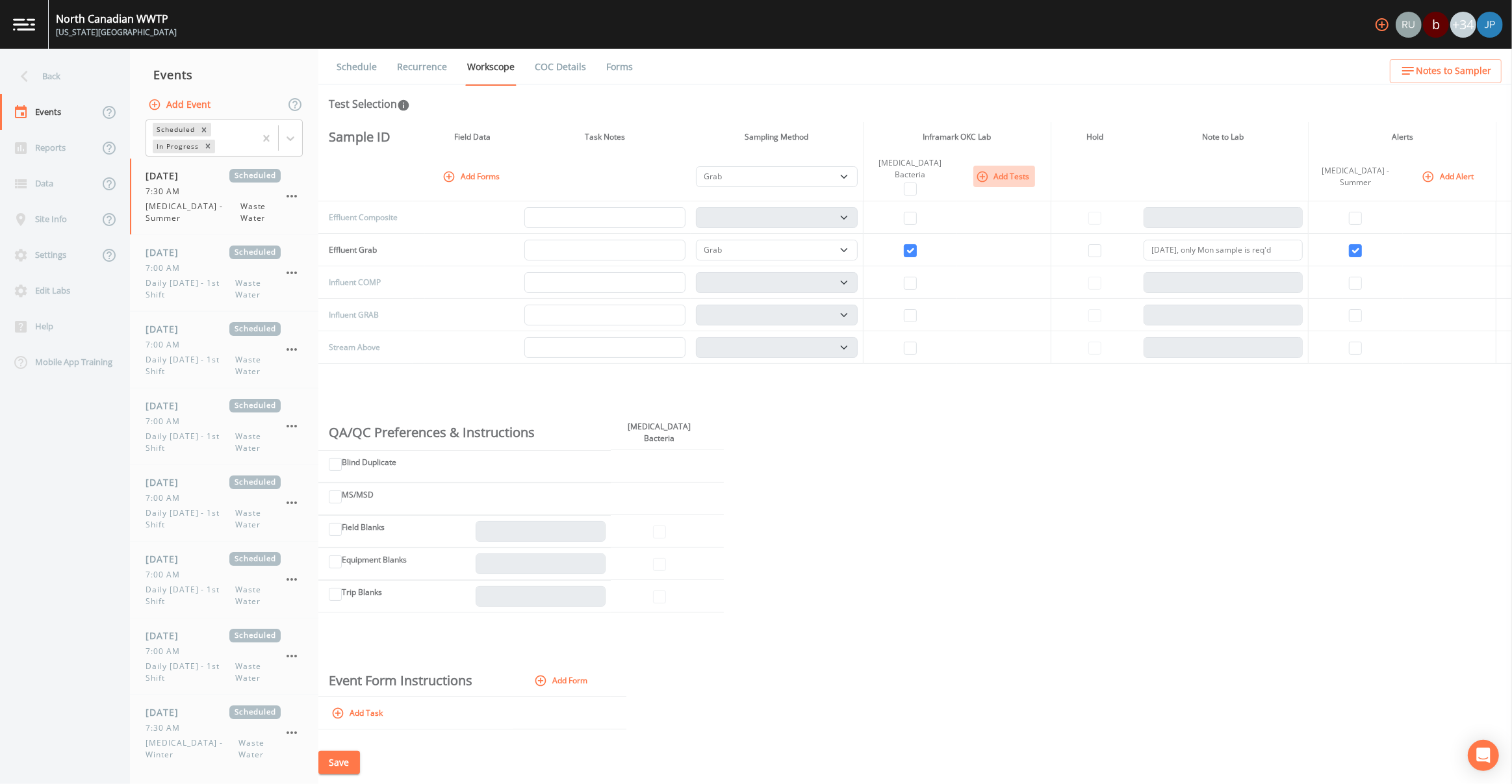 click on "Add Tests" at bounding box center [1004, 176] 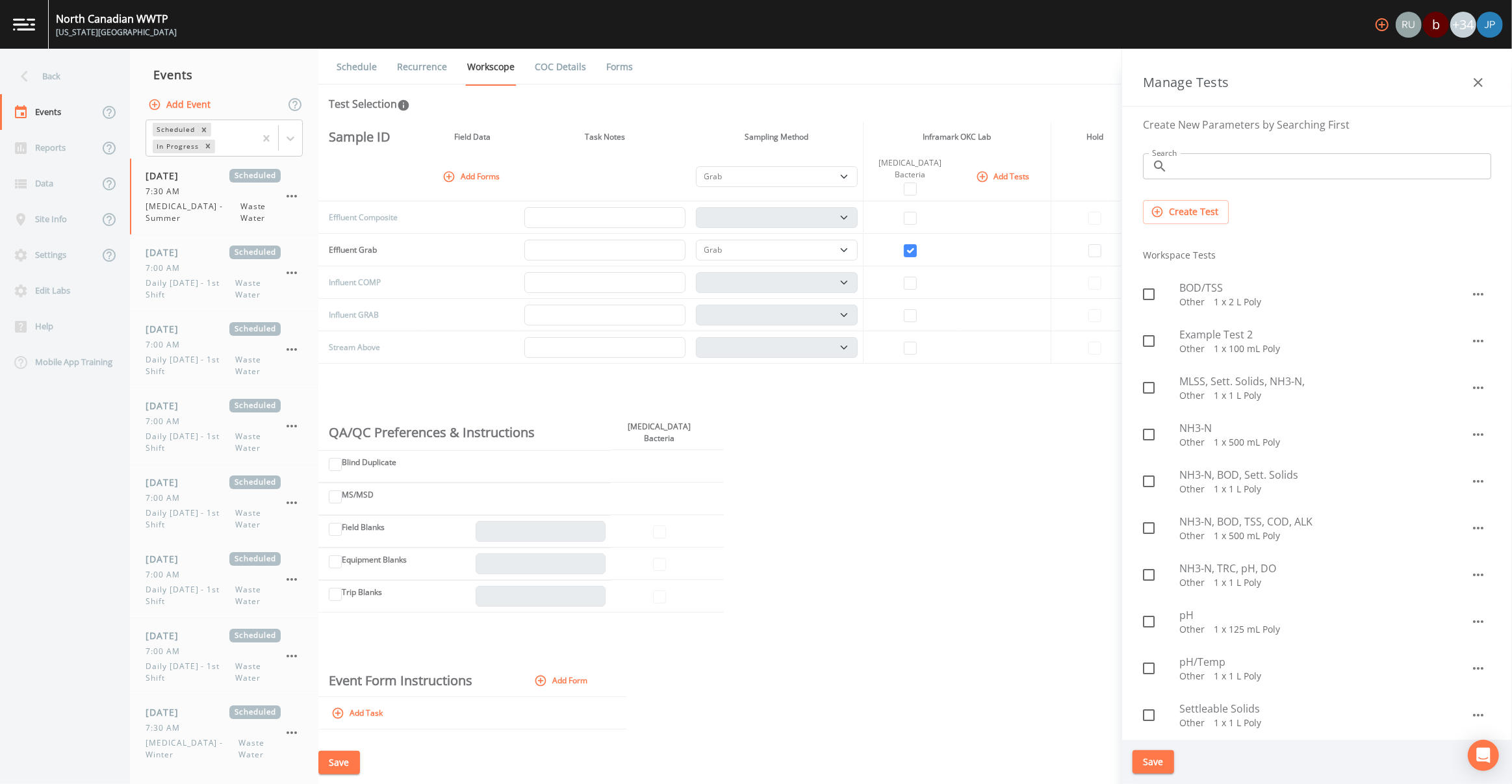 click on "Search" at bounding box center [1332, 166] 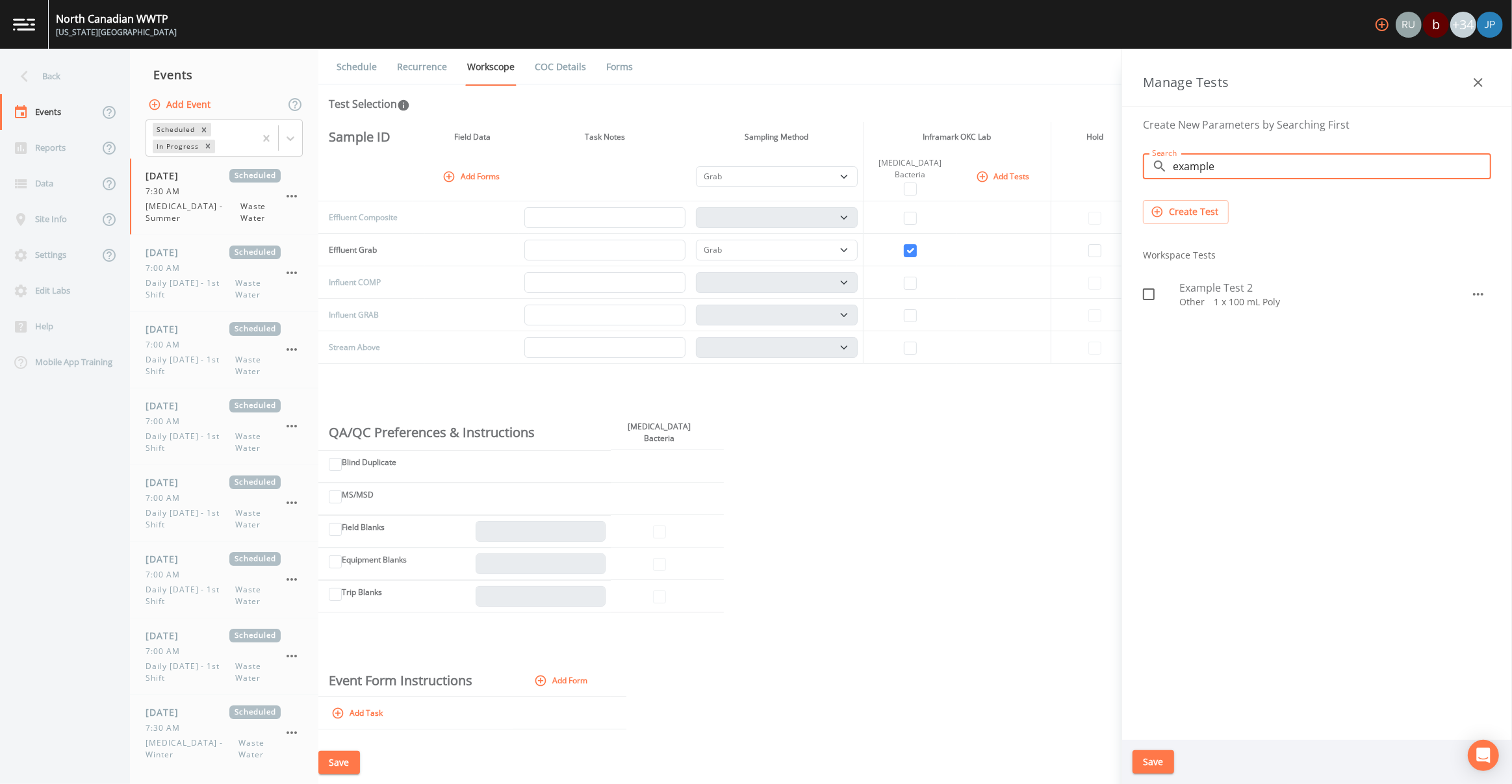 type on "example" 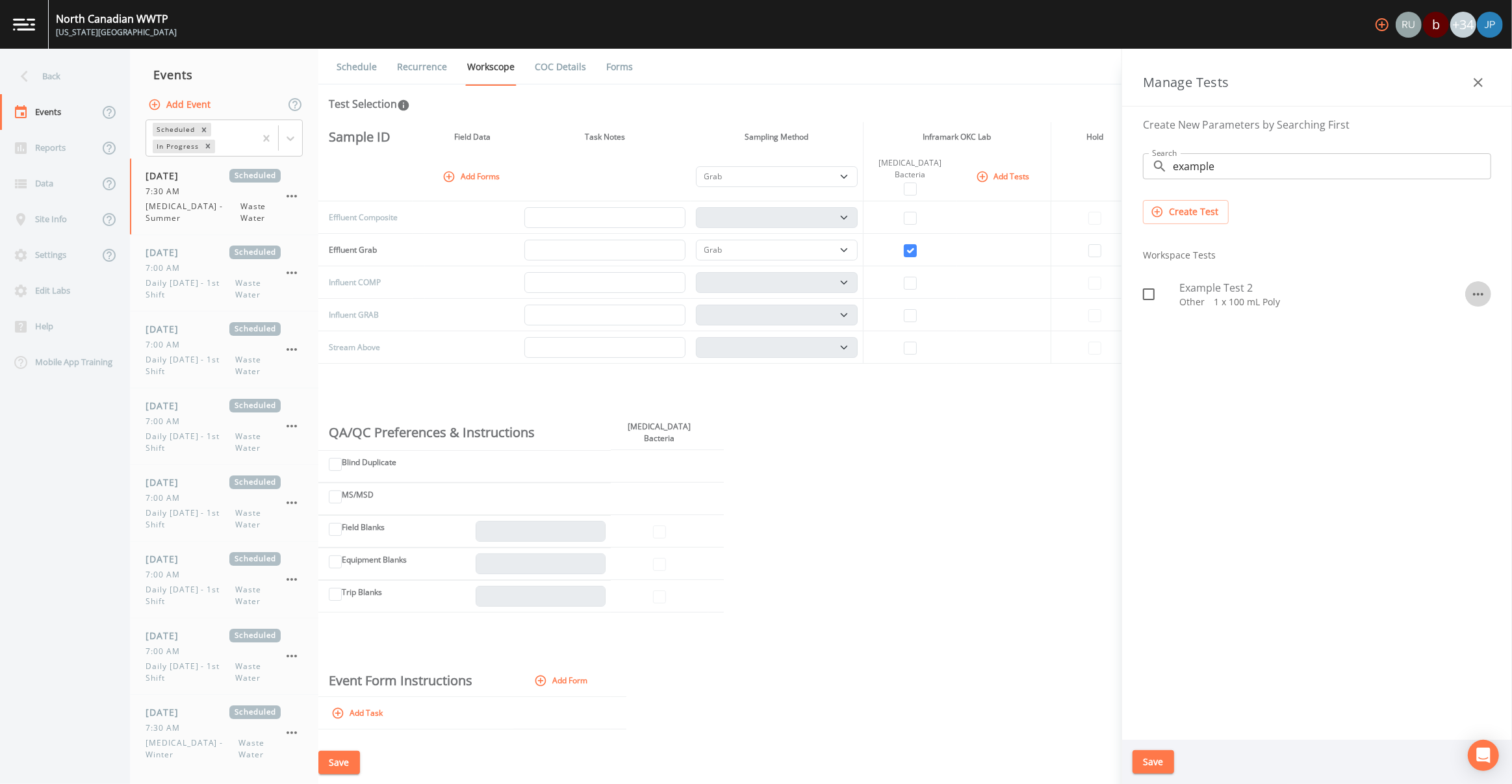 click 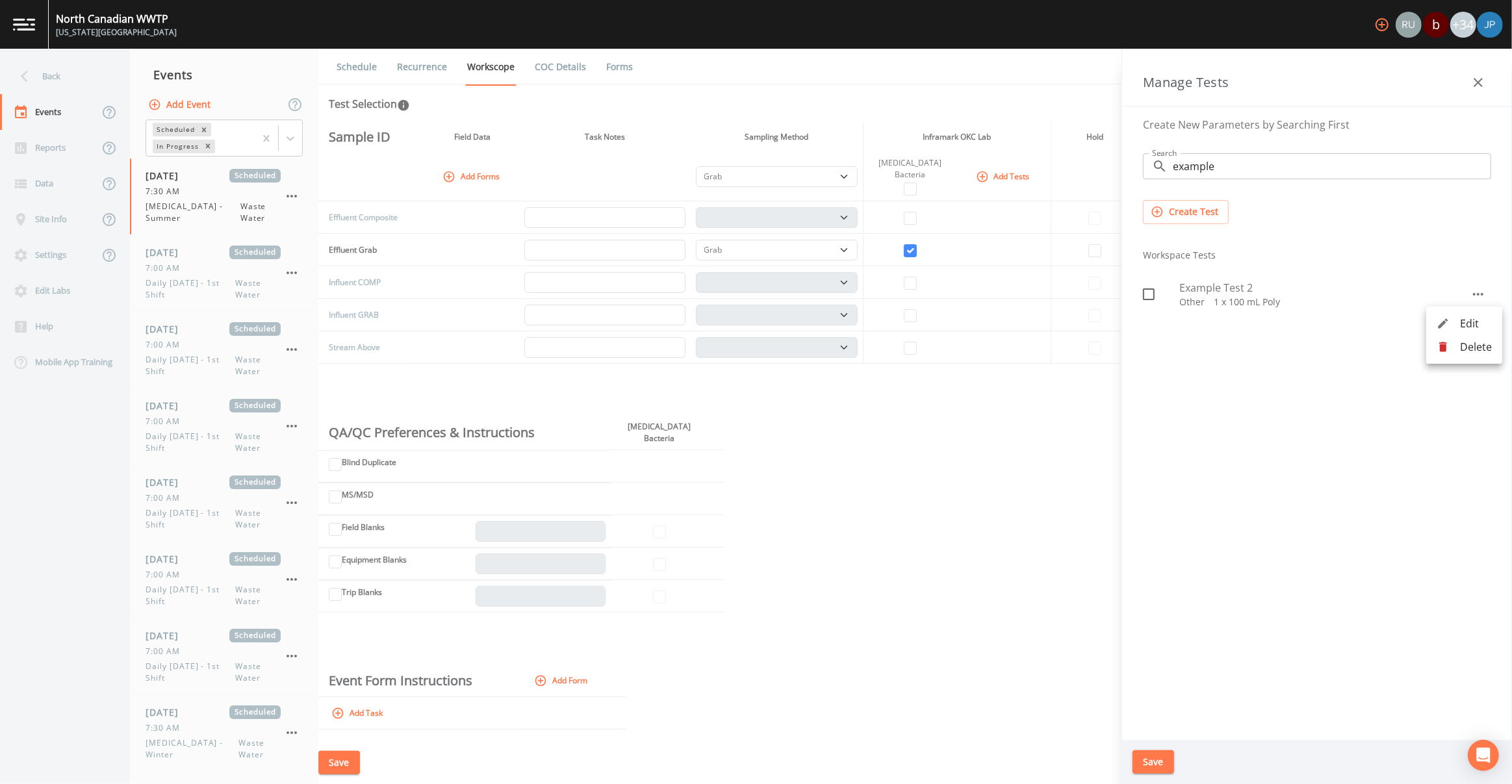 click at bounding box center (756, 392) 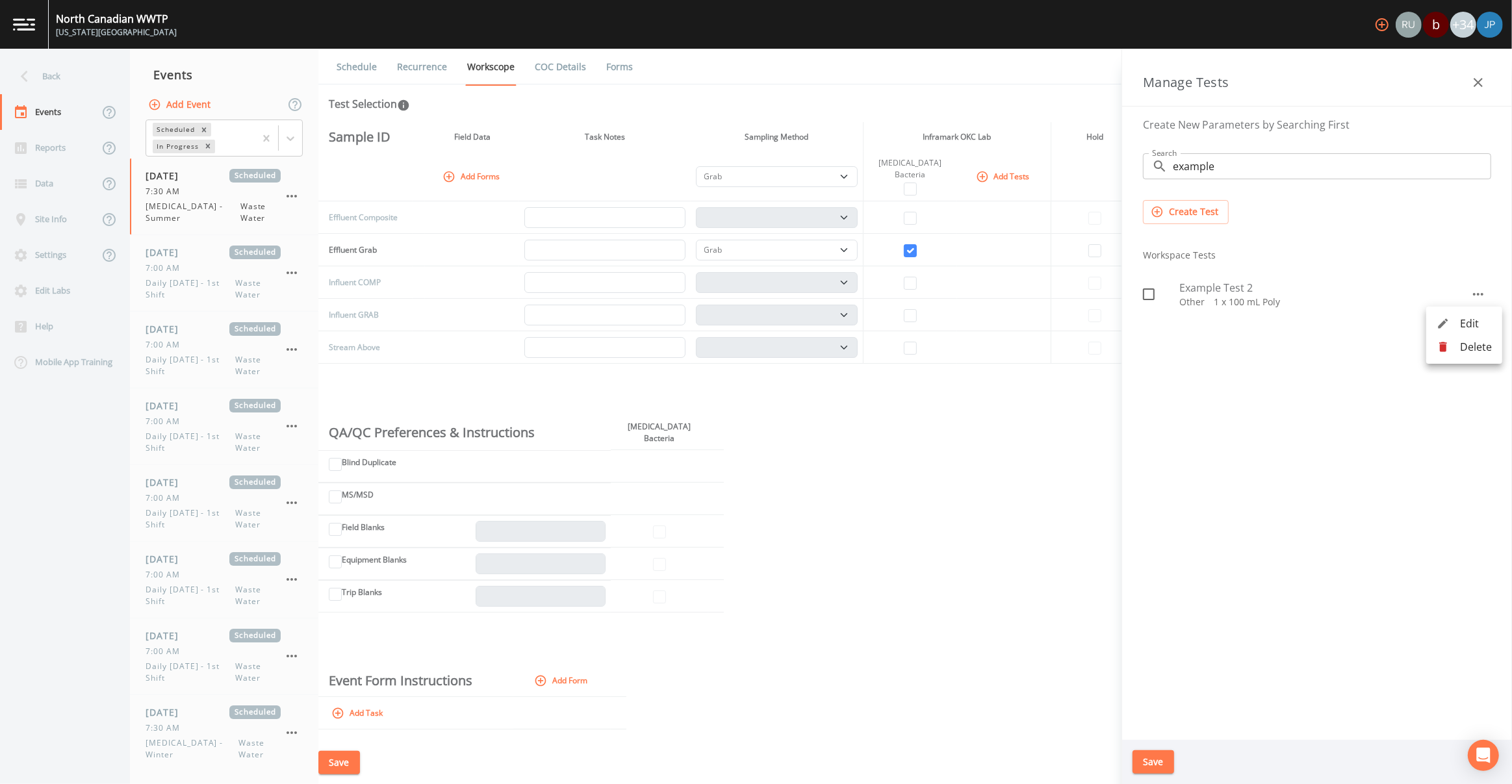 click at bounding box center [756, 392] 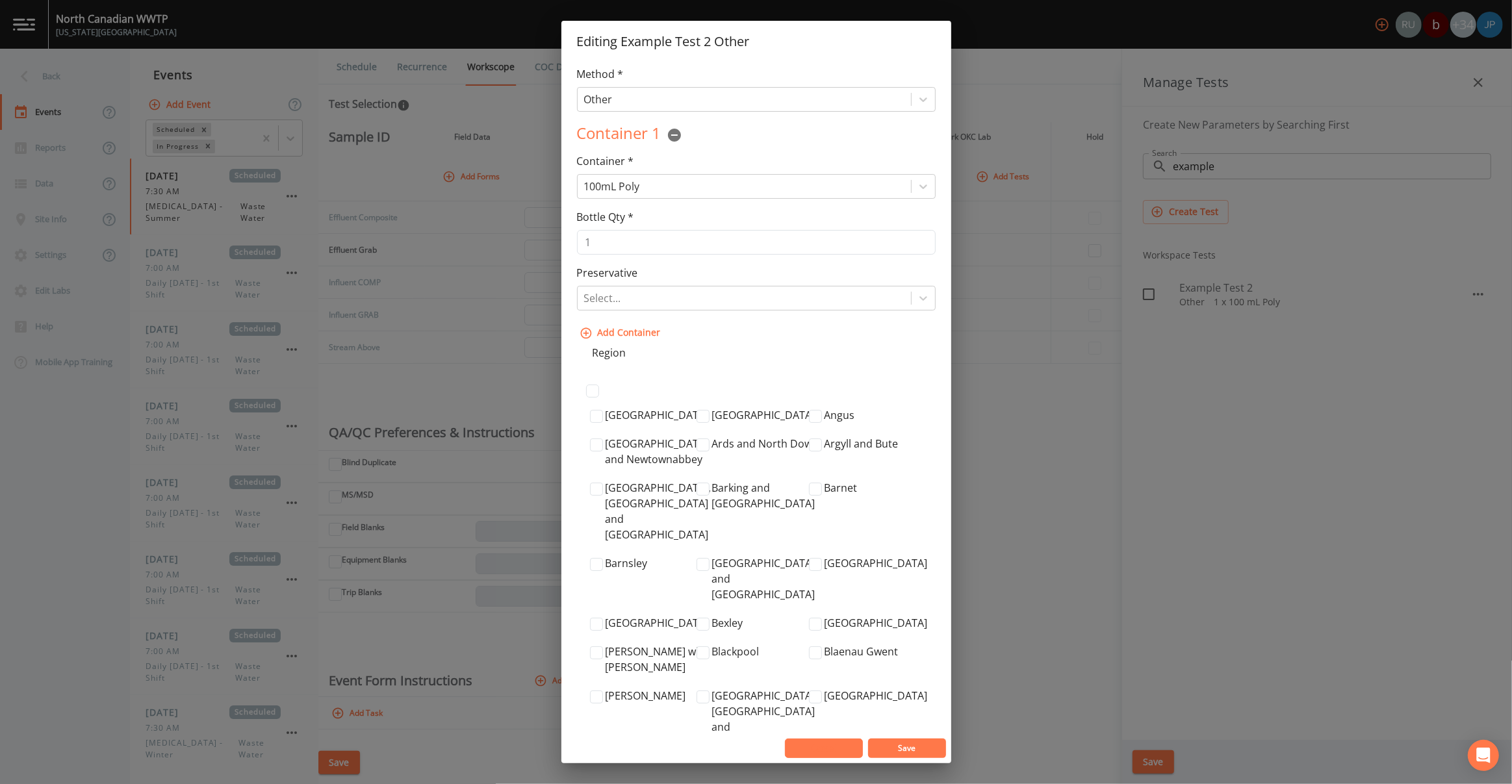 scroll, scrollTop: 37, scrollLeft: 0, axis: vertical 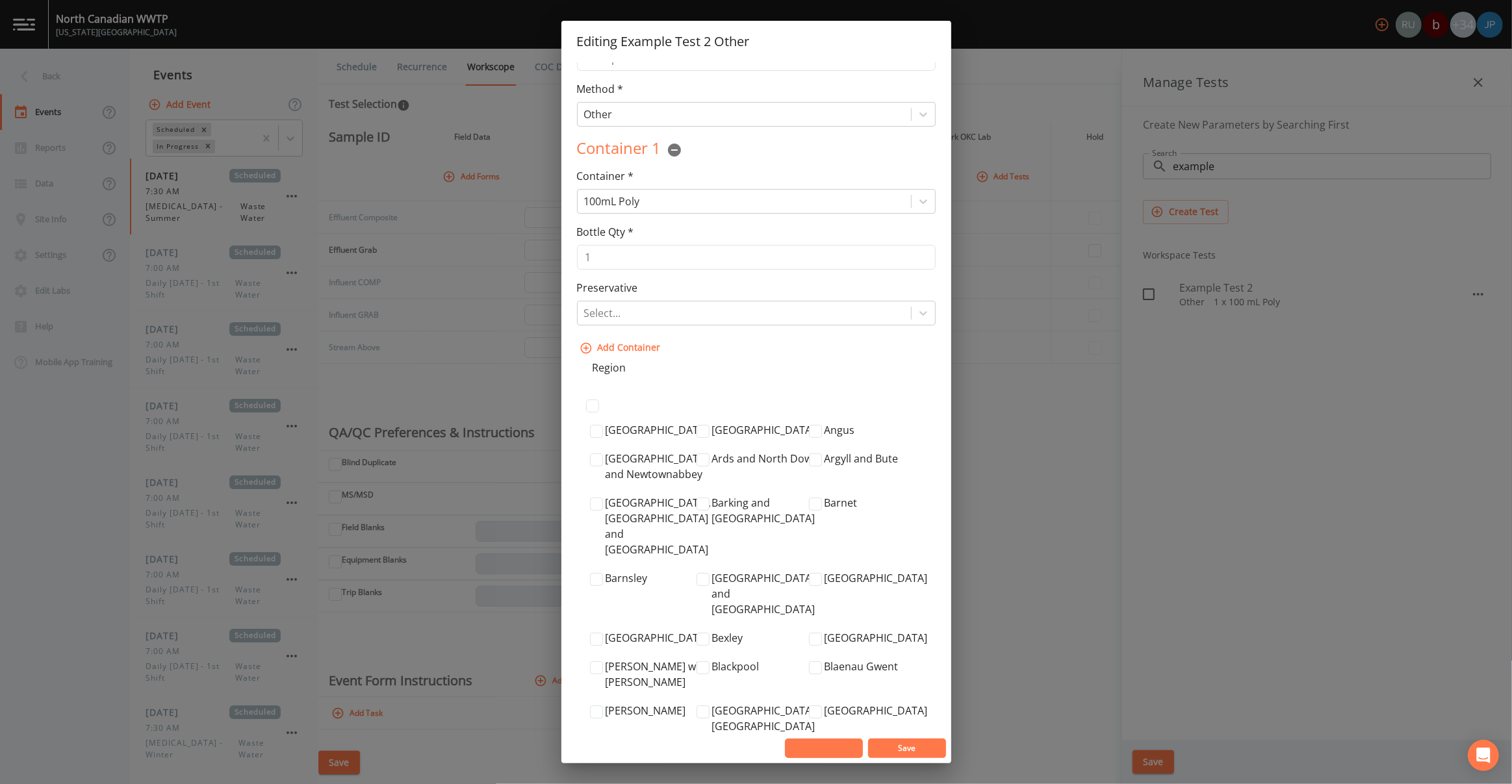 click on "Cancel" at bounding box center (824, 748) 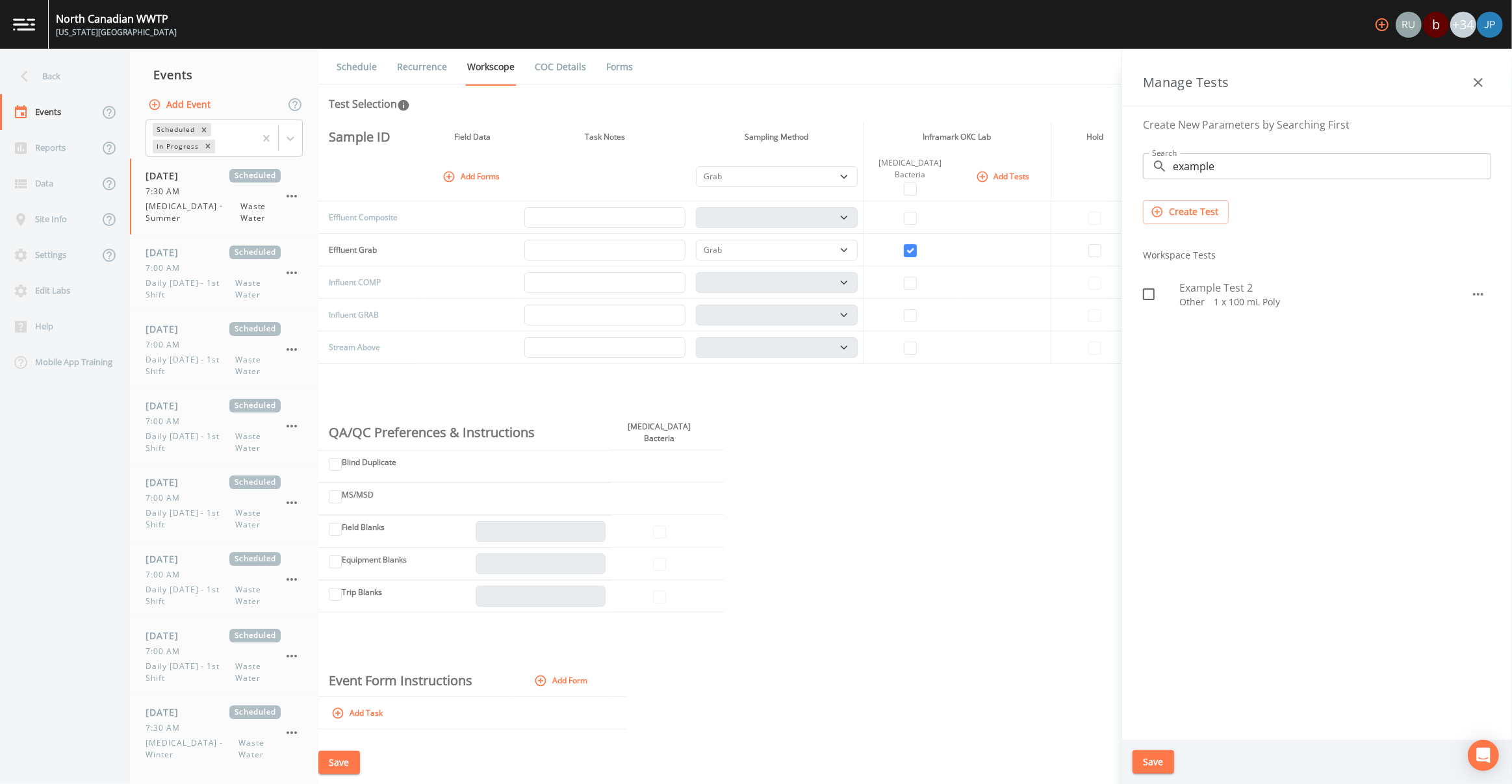 click on "example" at bounding box center (1332, 166) 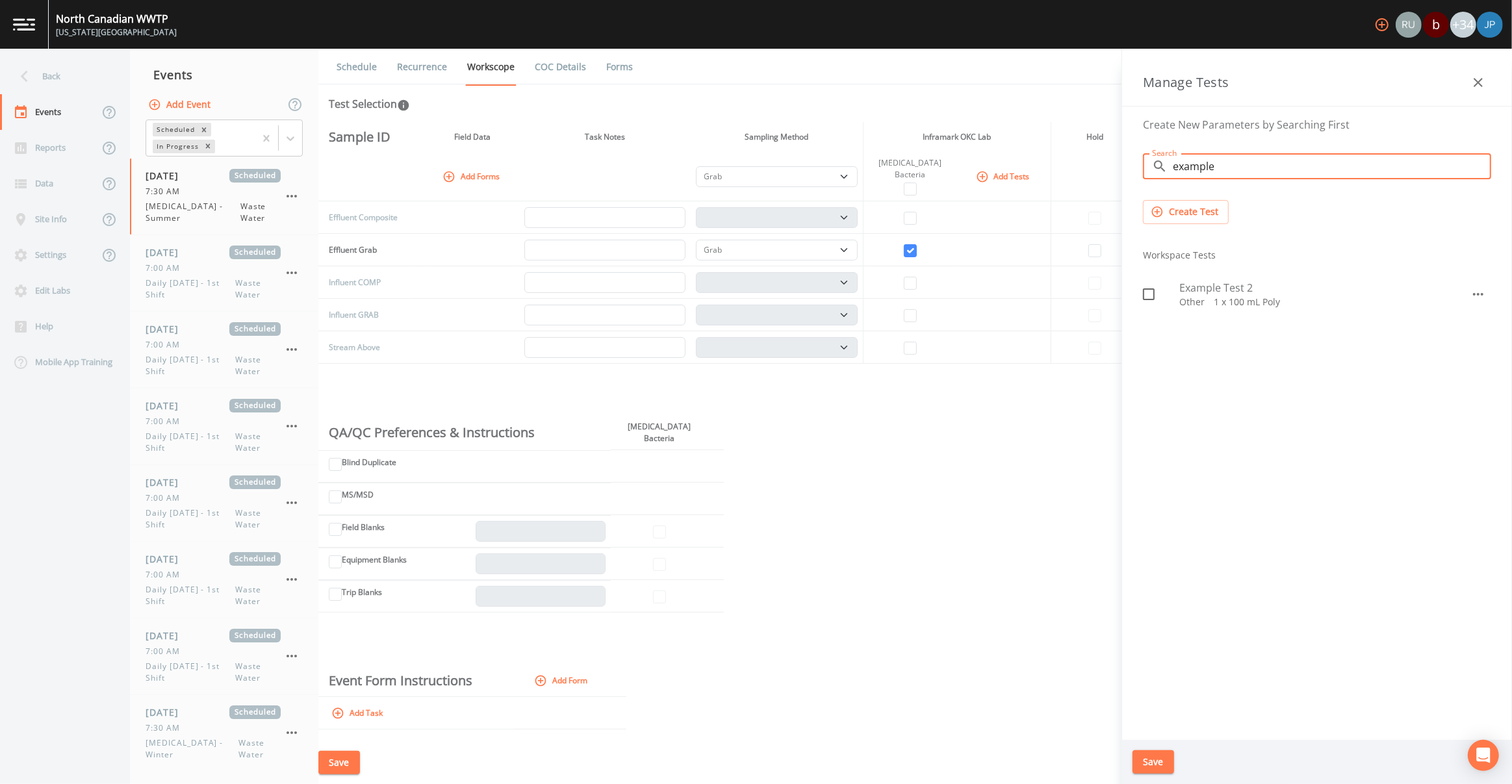click on "example" at bounding box center (1332, 166) 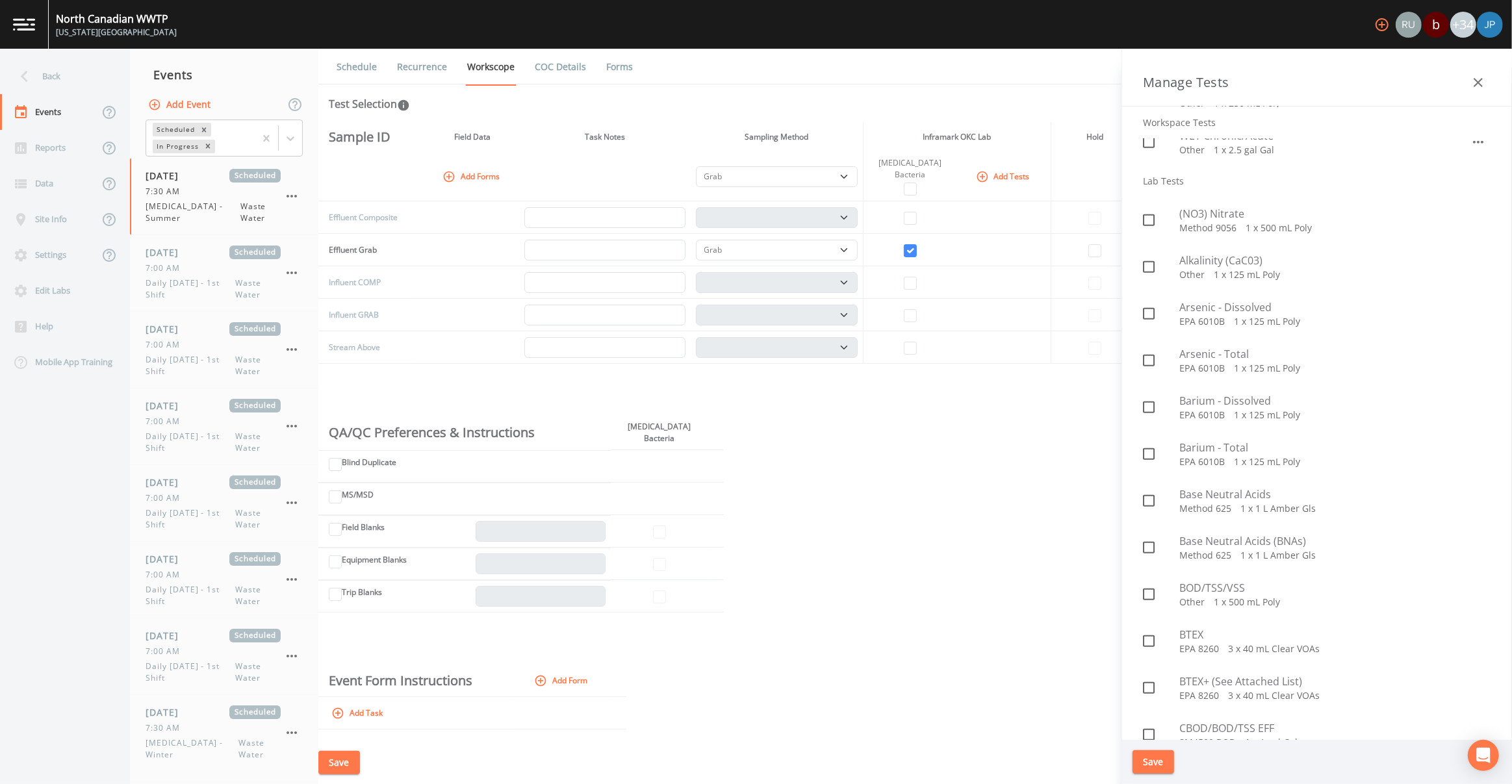 scroll, scrollTop: 931, scrollLeft: 0, axis: vertical 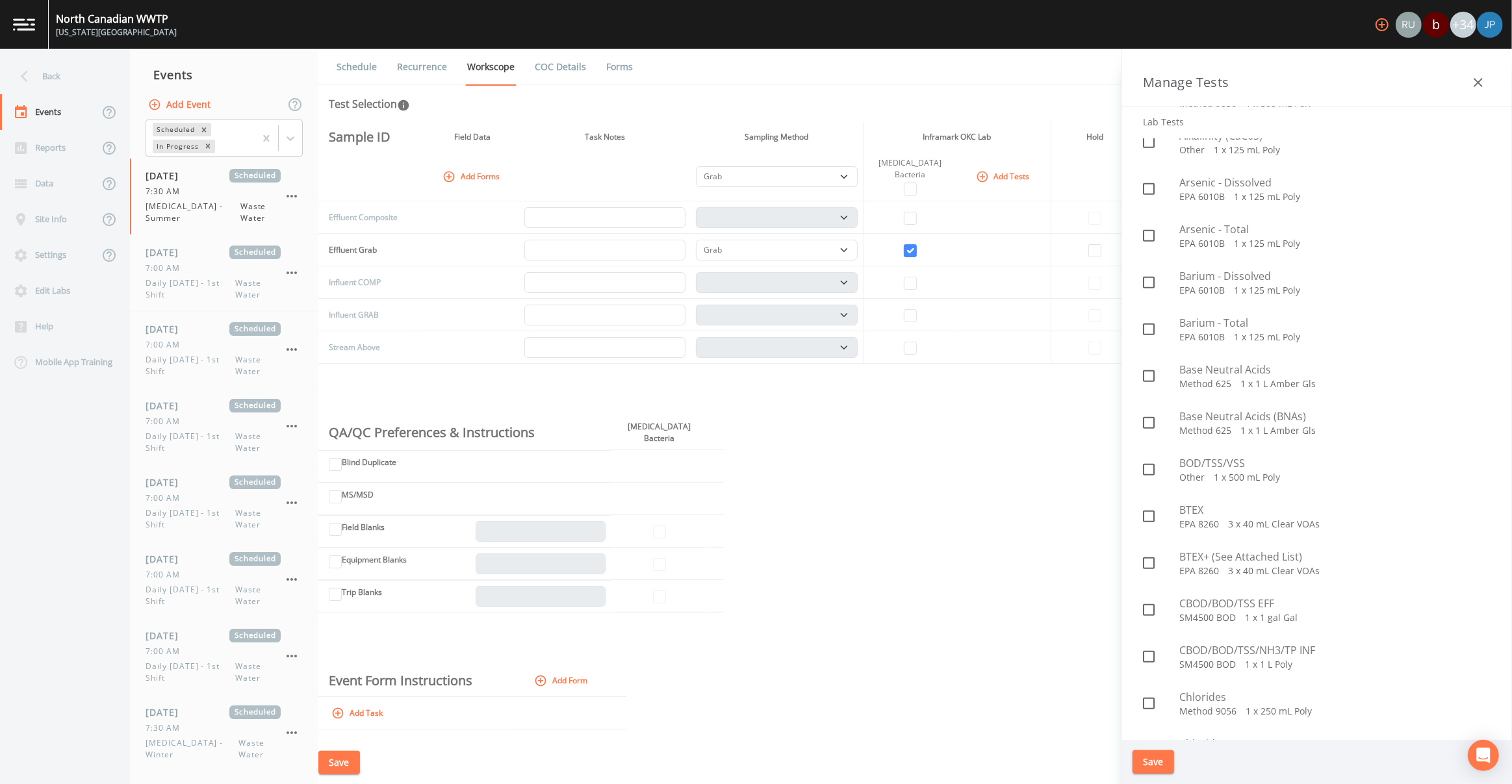 type 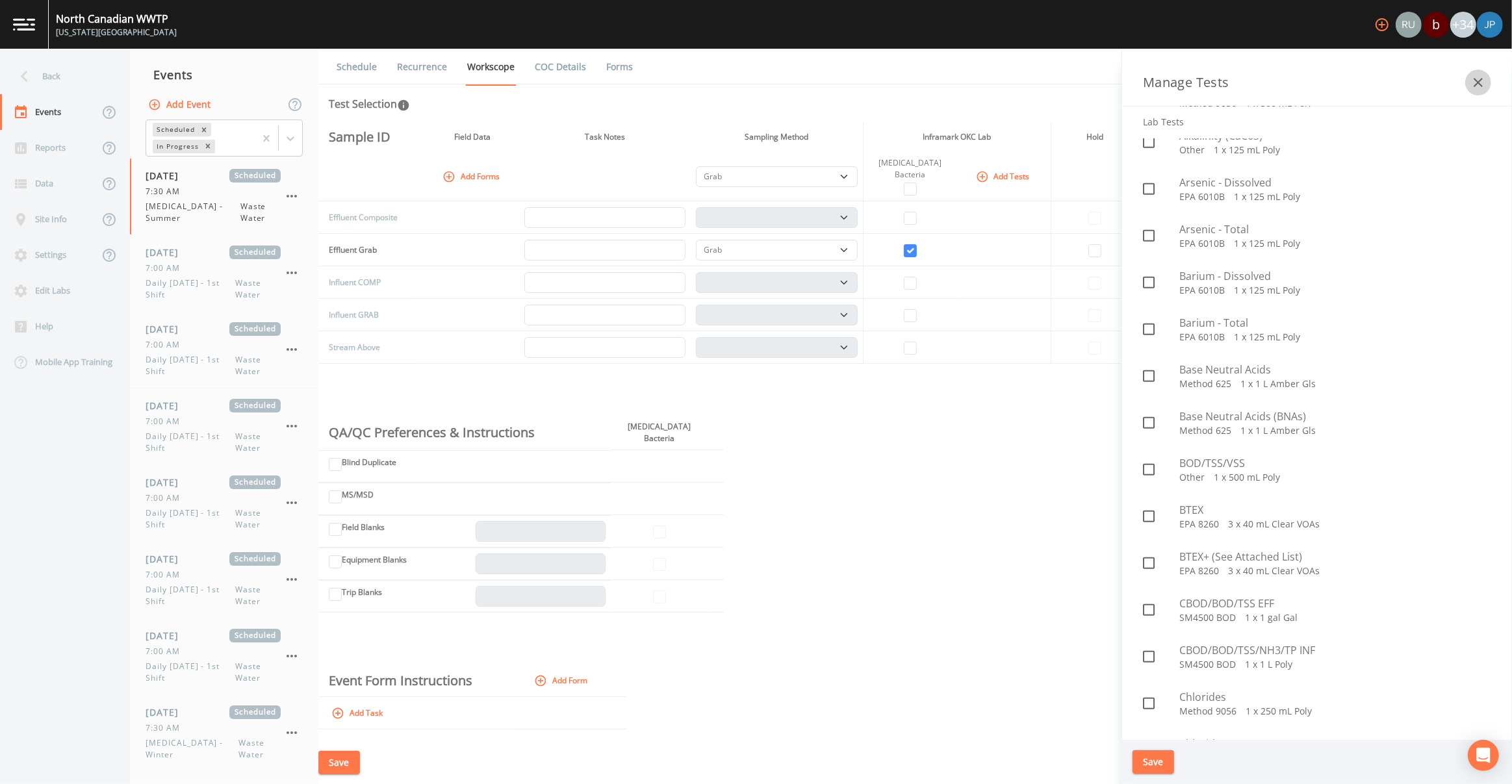 click 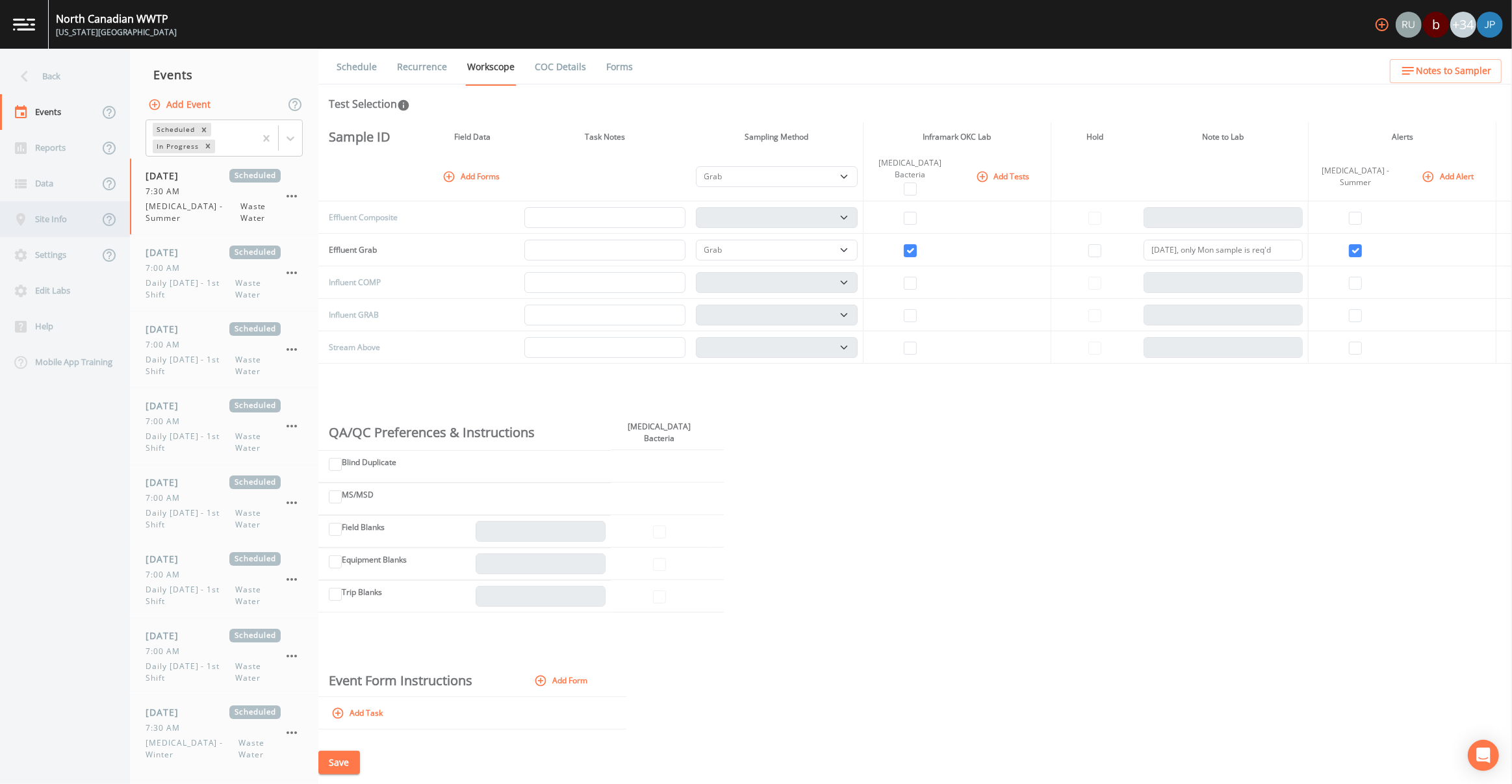 click on "Site Info" at bounding box center (49, 219) 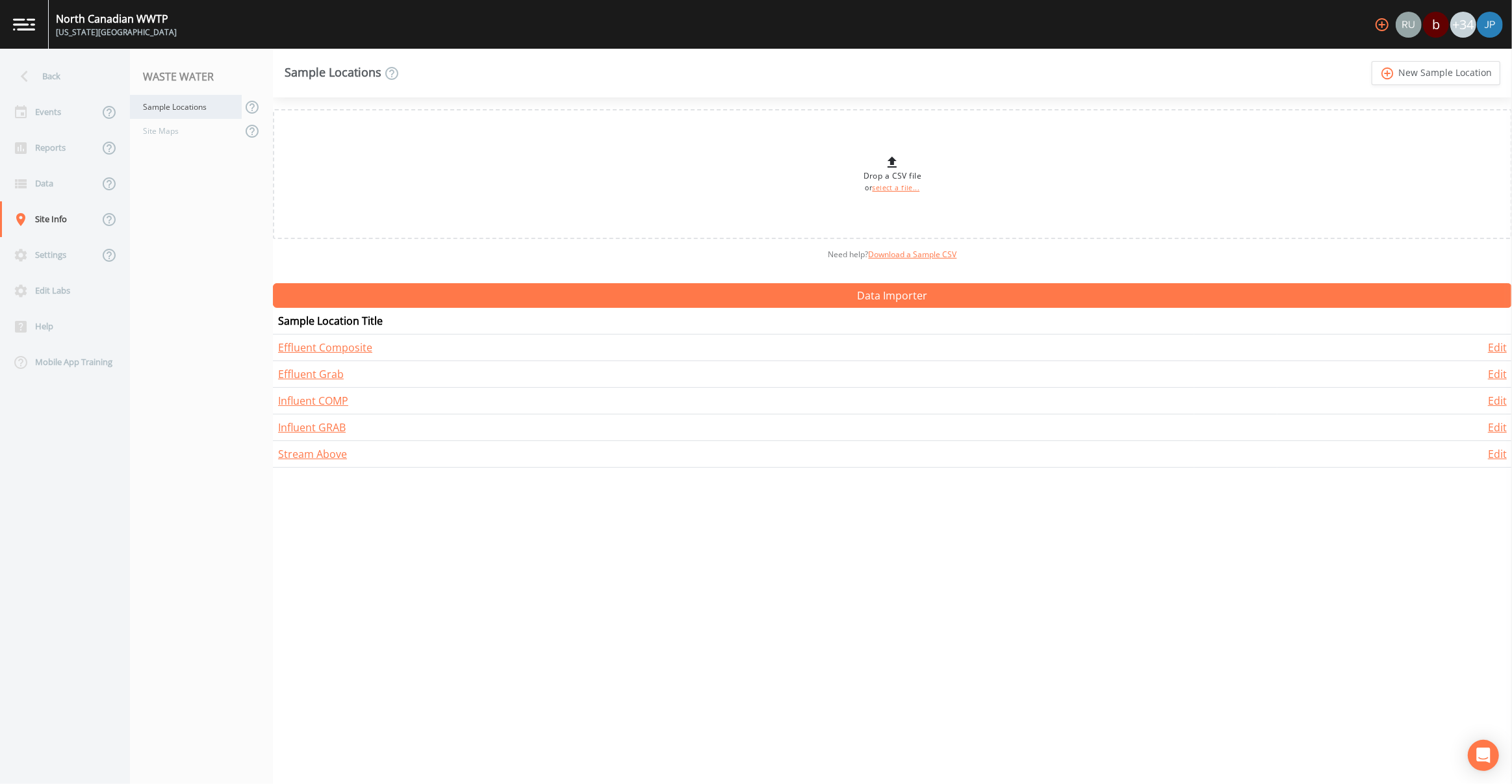 click on "Sample Locations" at bounding box center (186, 107) 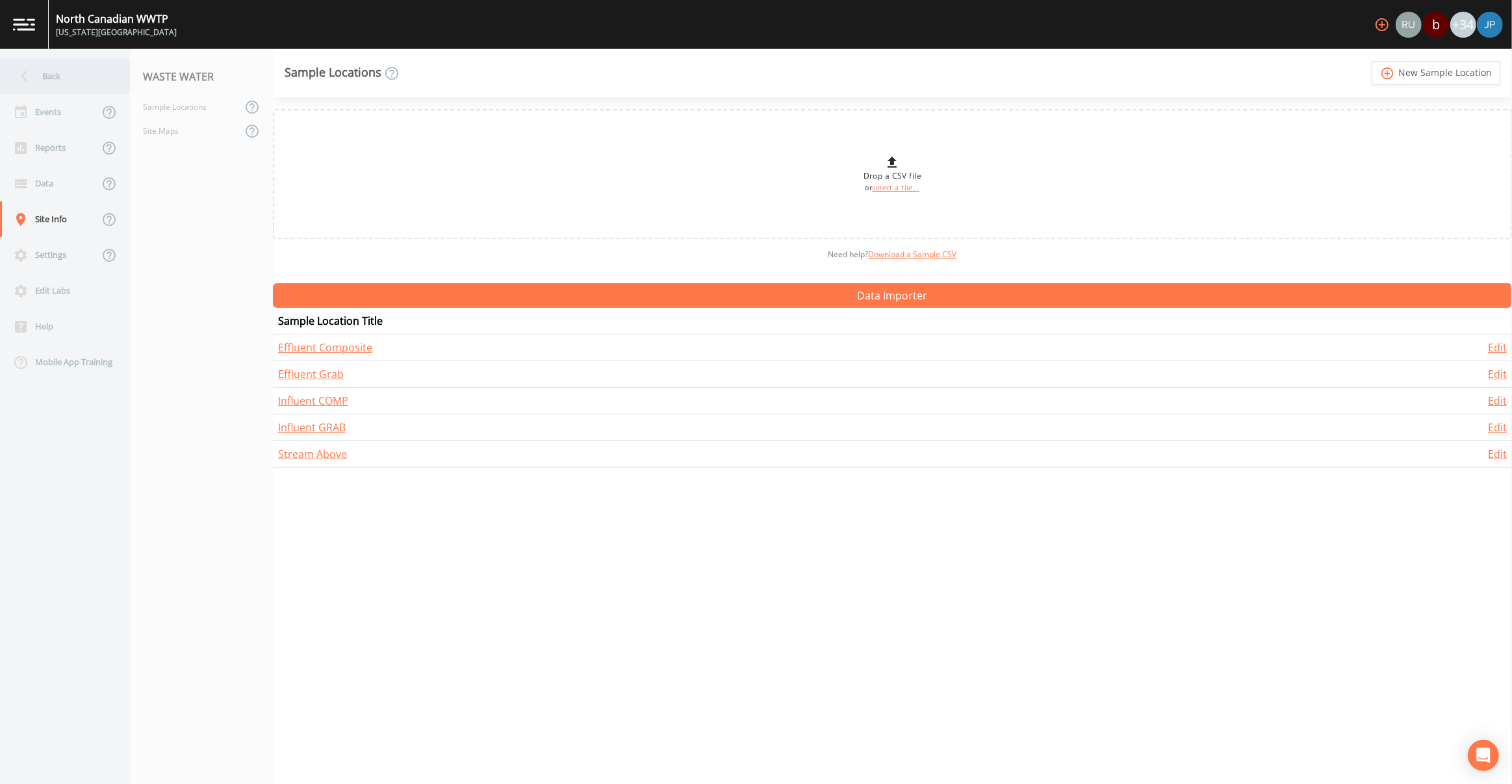click on "Back" at bounding box center (58, 76) 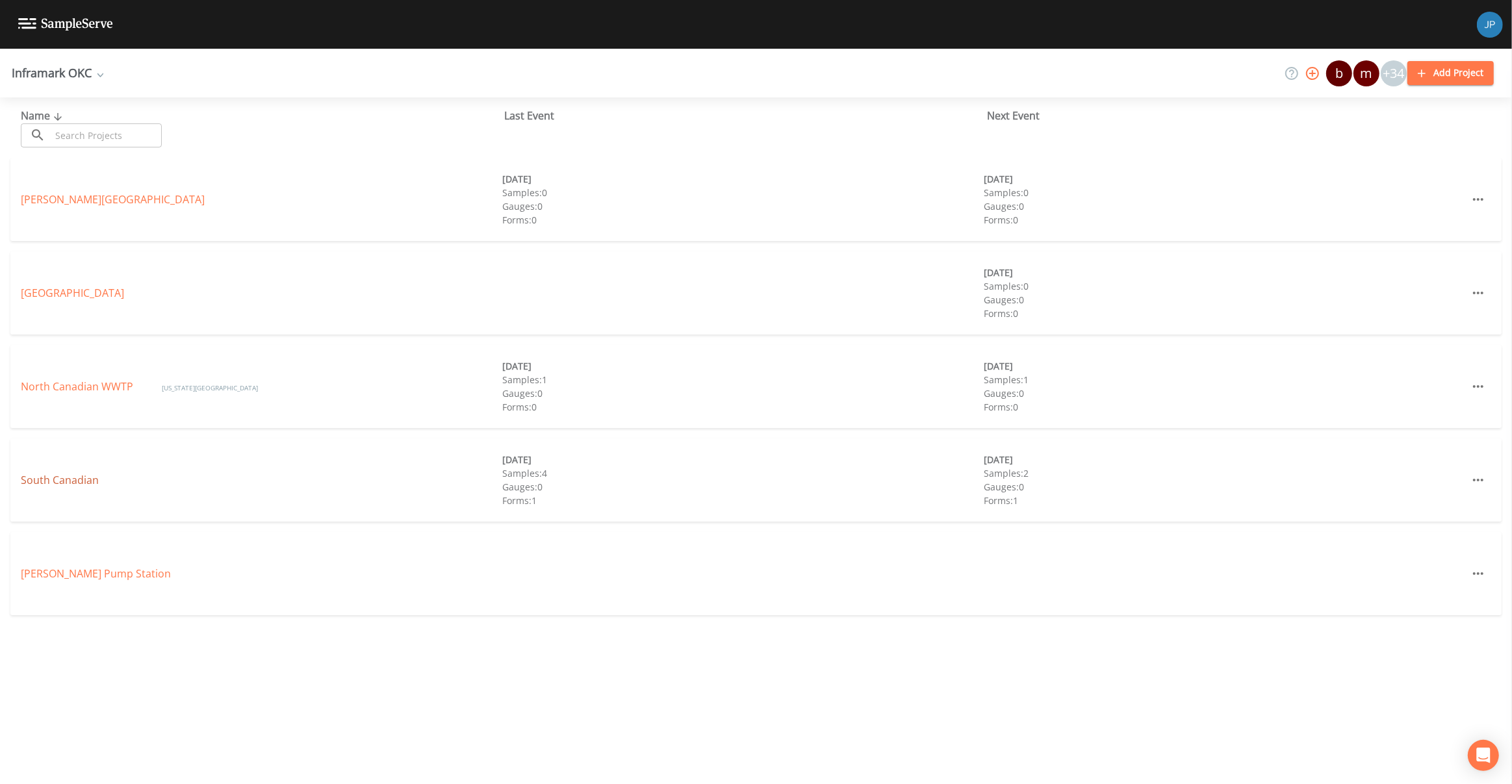 click on "South Canadian" at bounding box center (60, 480) 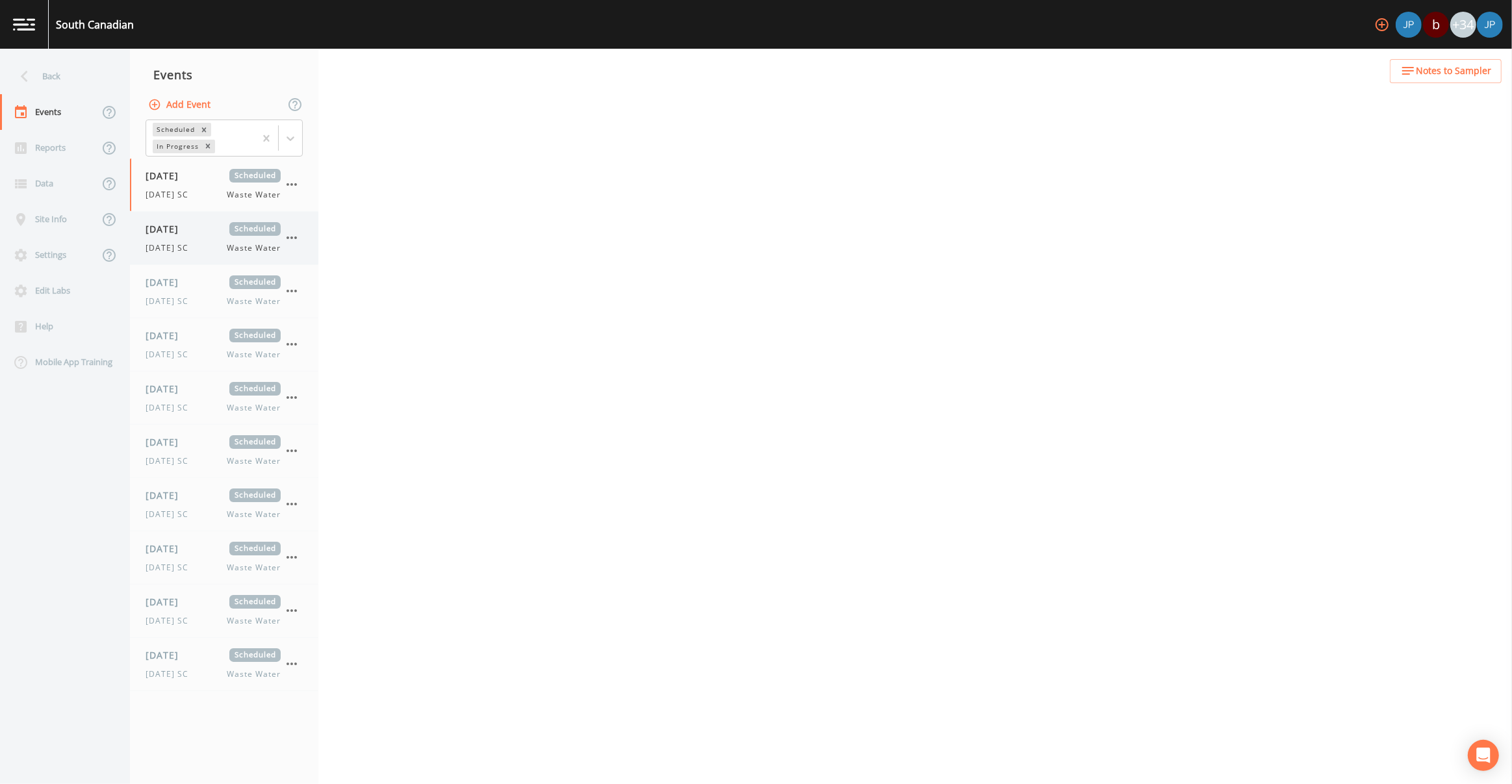 select on "b6a3c313-748b-4795-a028-792ad310bd60" 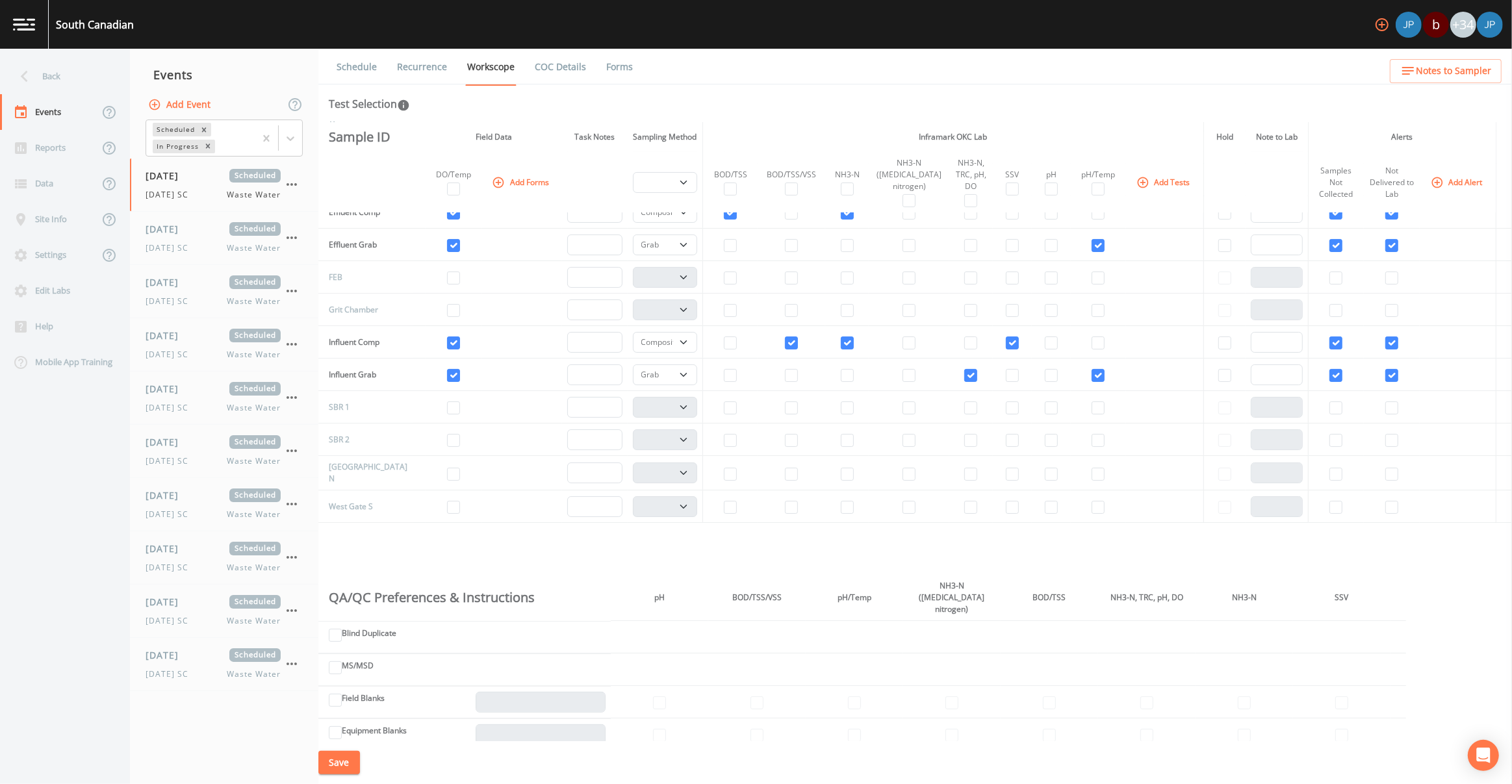 scroll, scrollTop: 0, scrollLeft: 0, axis: both 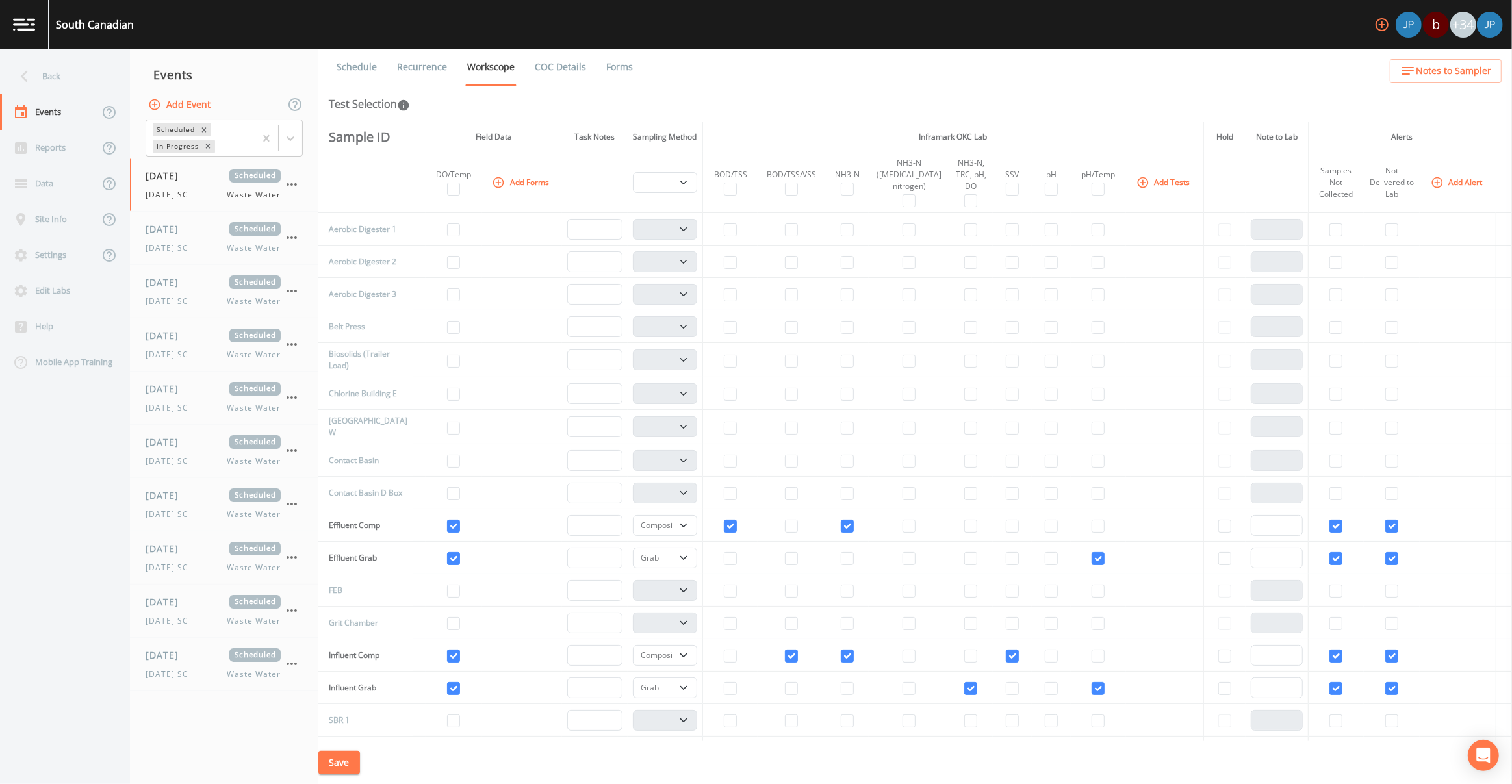 click on "Recurrence" at bounding box center (422, 67) 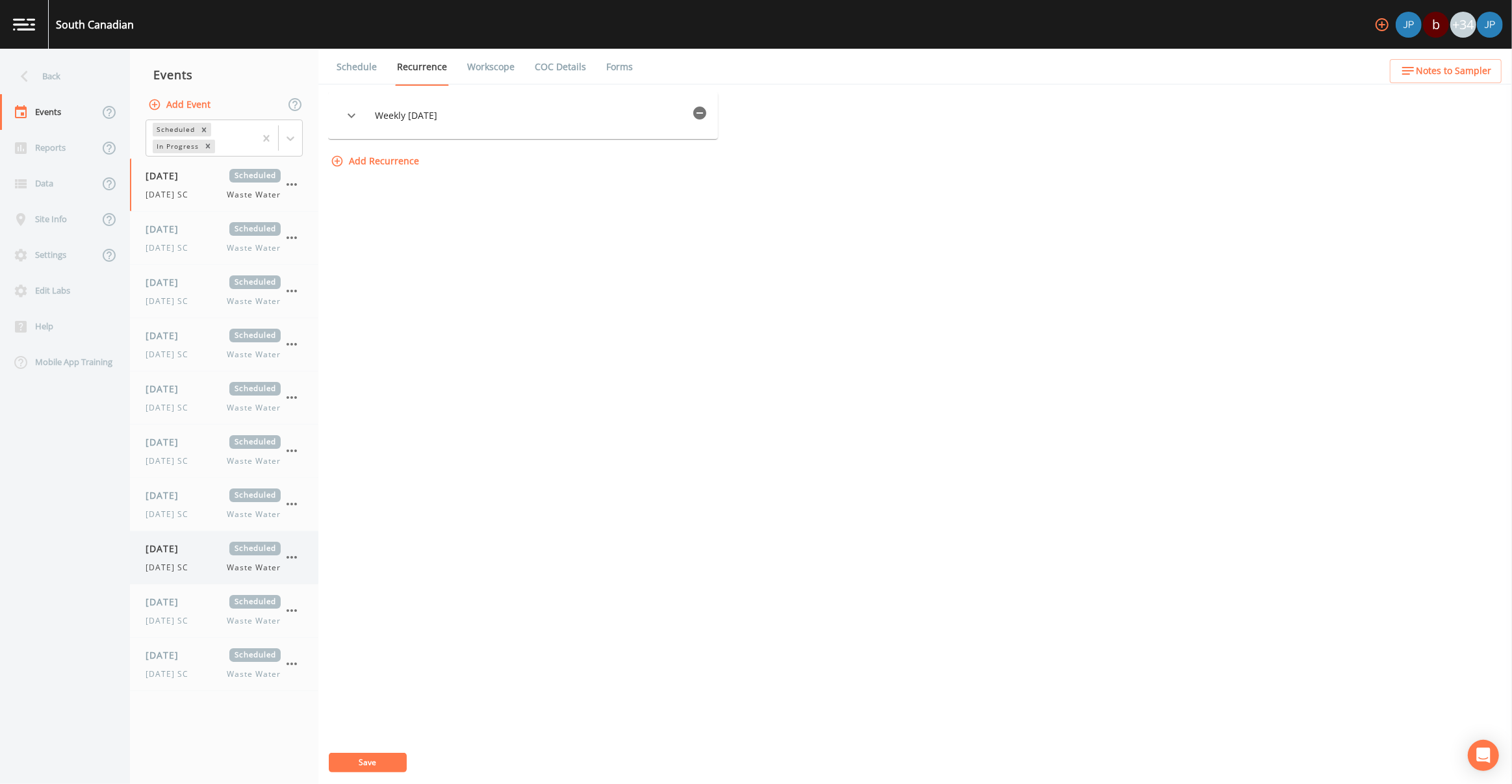 click on "[DATE]" at bounding box center [166, 548] 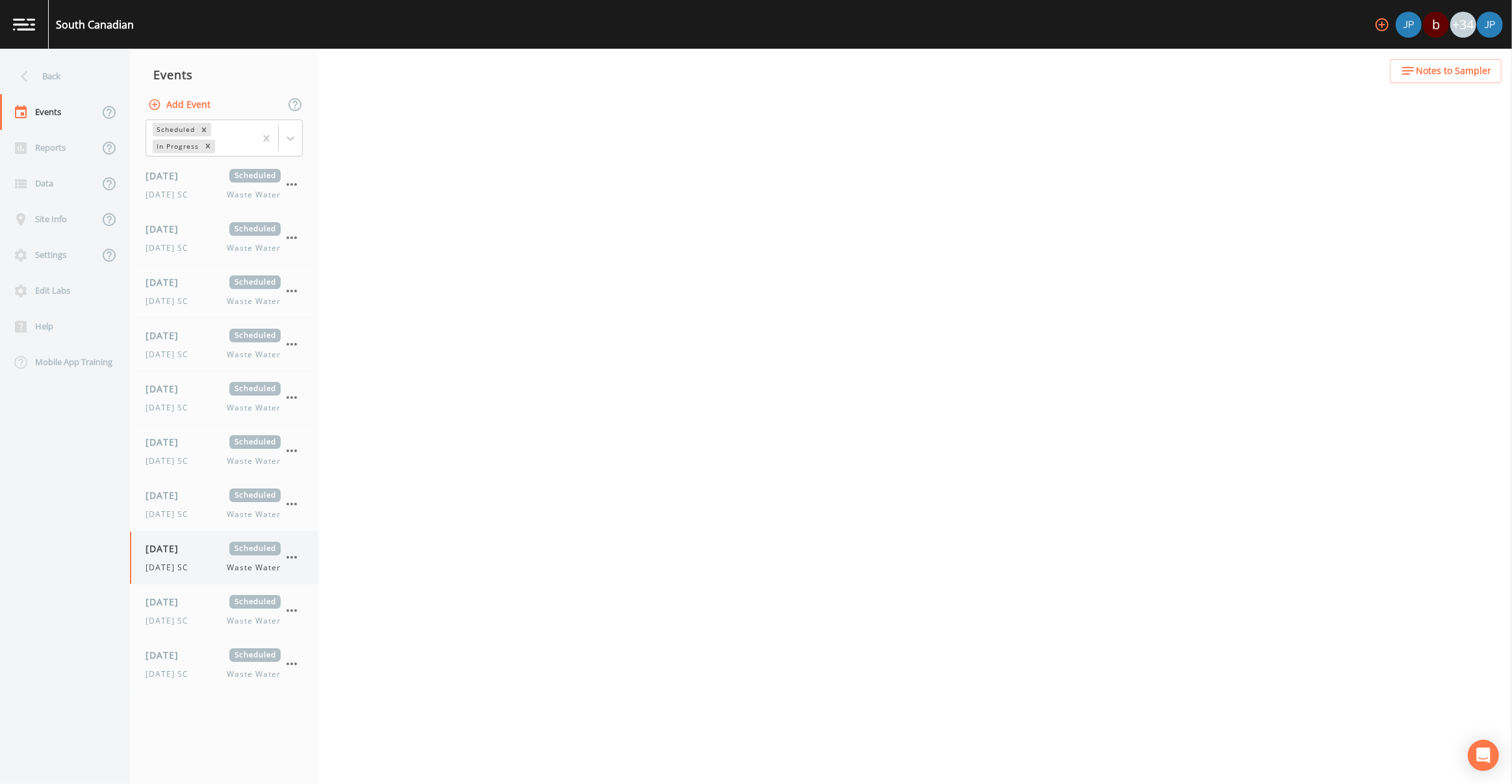 select on "b6a3c313-748b-4795-a028-792ad310bd60" 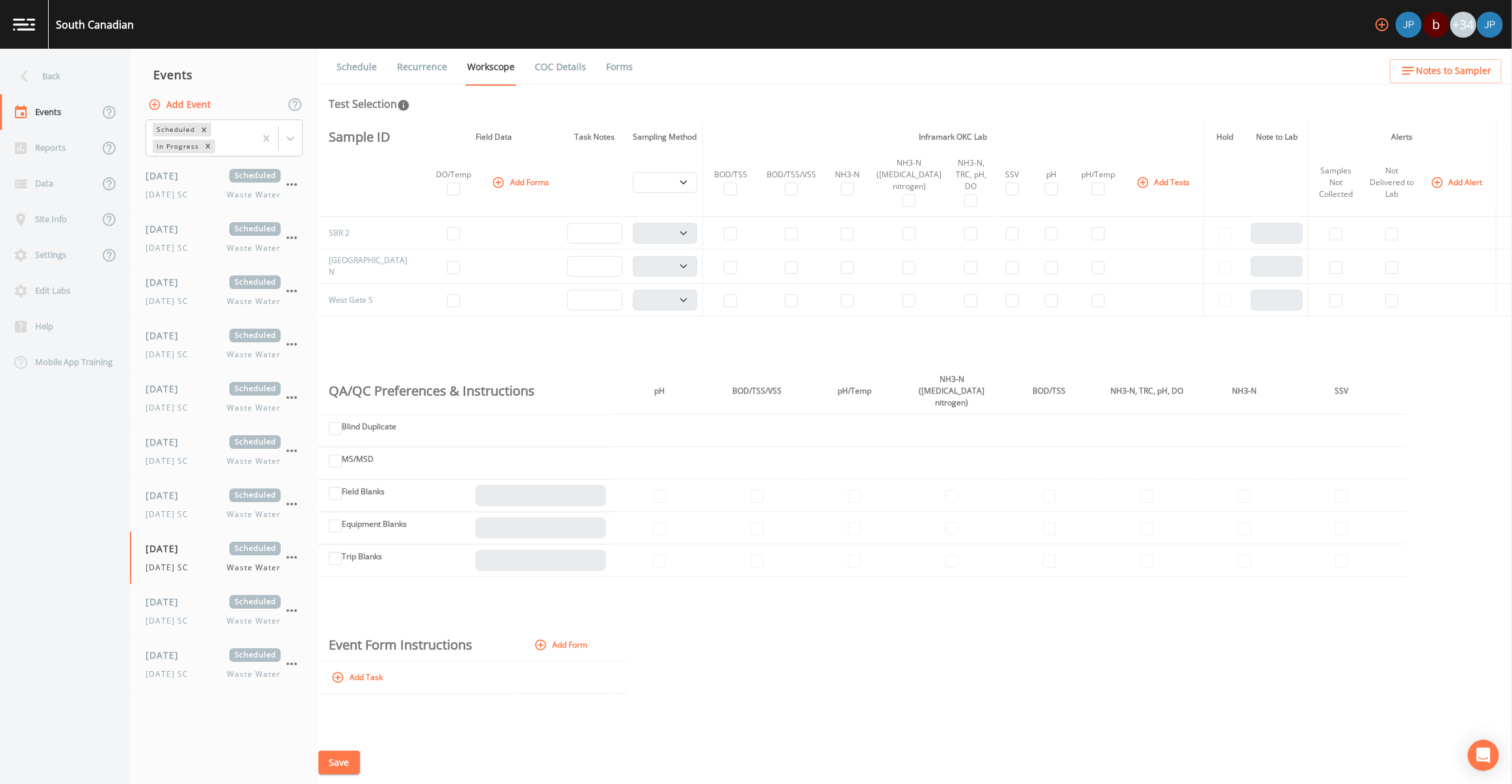 scroll, scrollTop: 119, scrollLeft: 0, axis: vertical 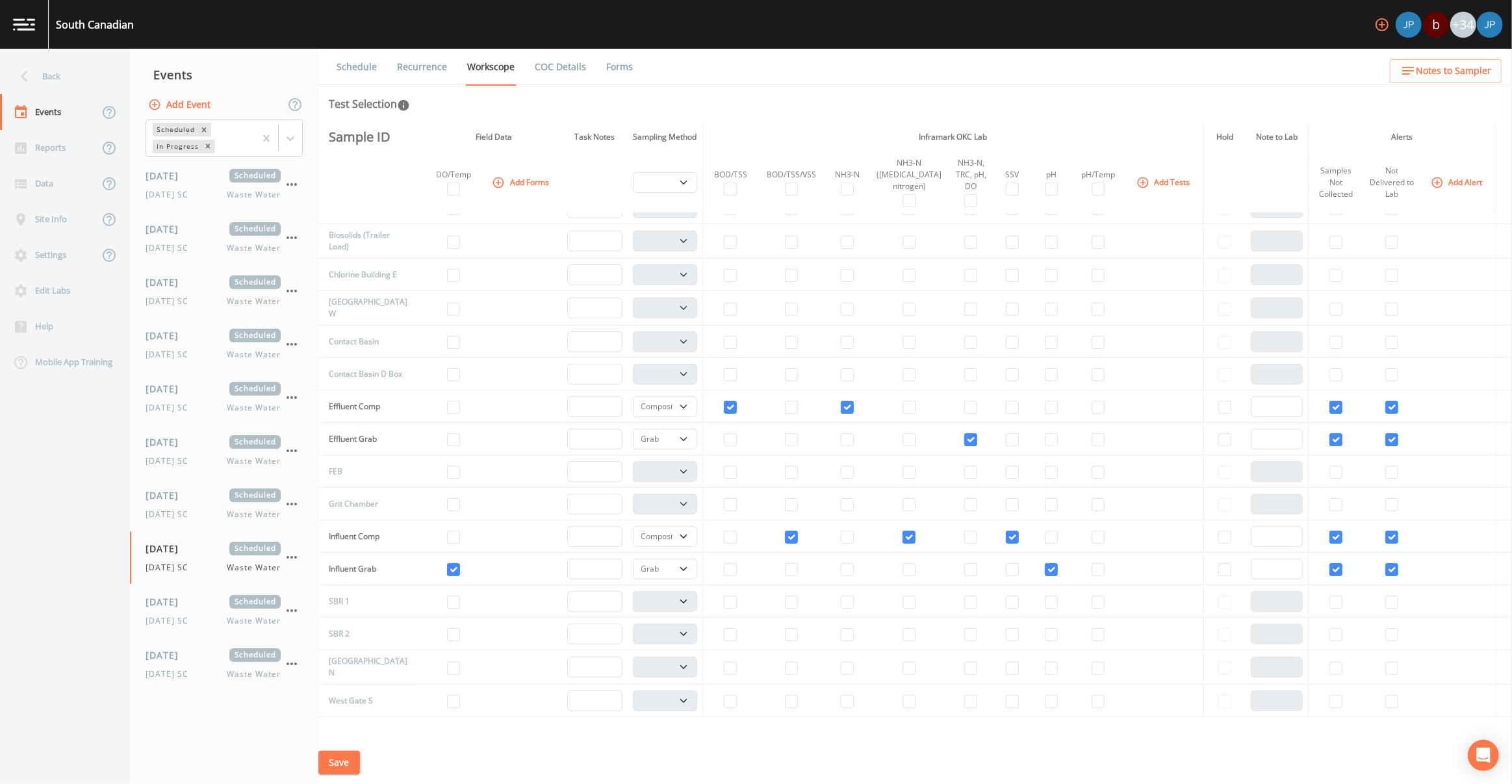 click on "Recurrence" at bounding box center [422, 67] 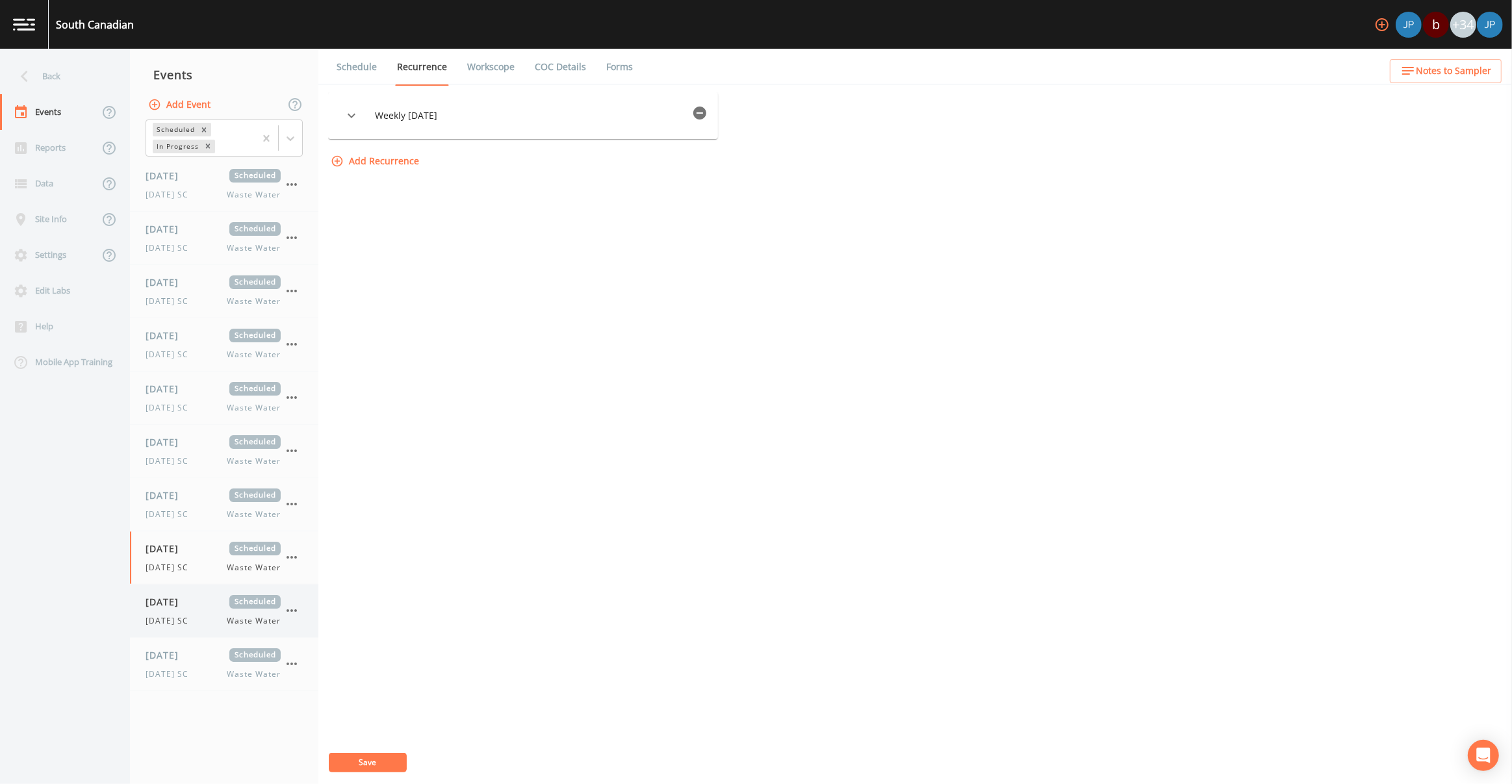 click on "[DATE] Scheduled [DATE] SC Waste Water" at bounding box center [224, 611] 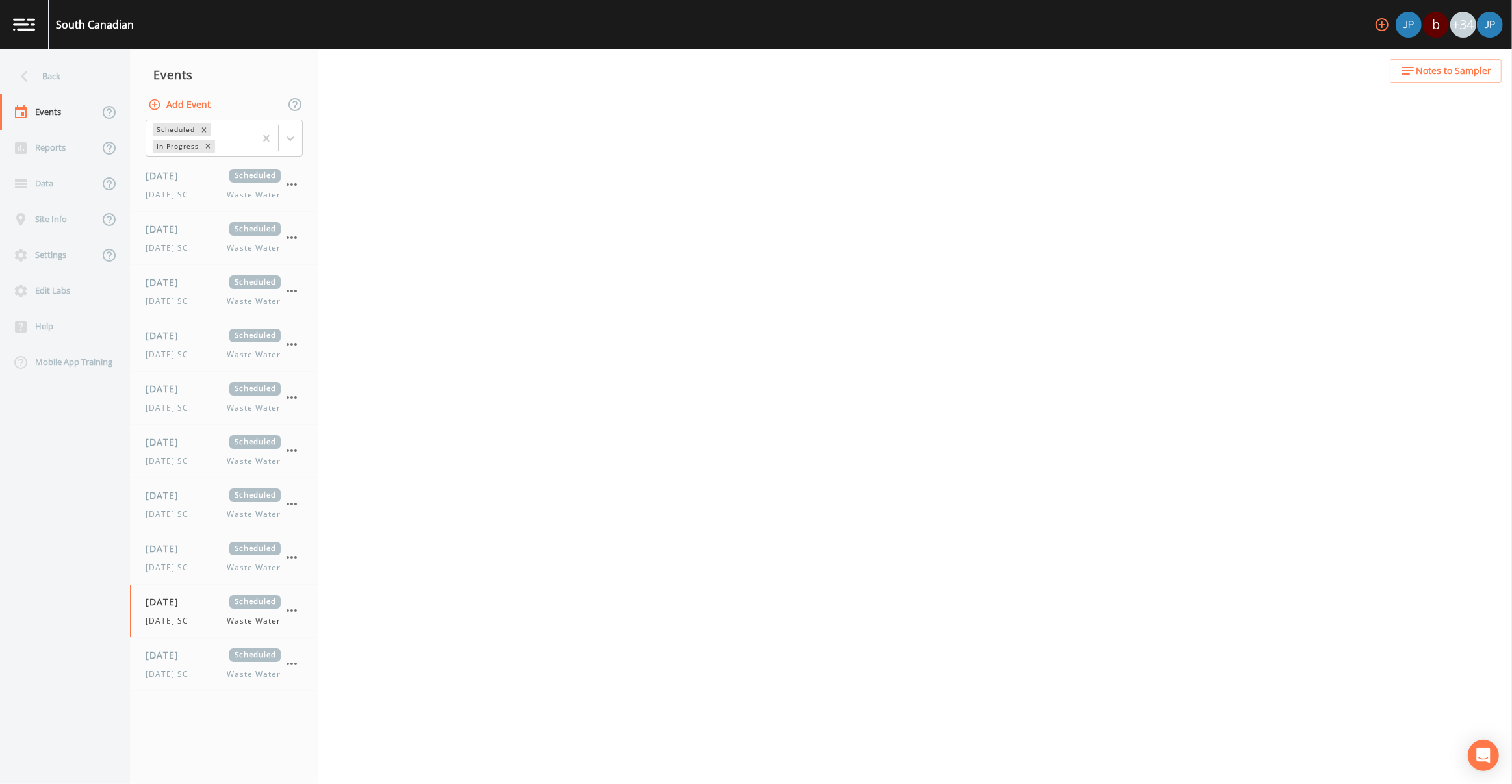 select on "b6a3c313-748b-4795-a028-792ad310bd60" 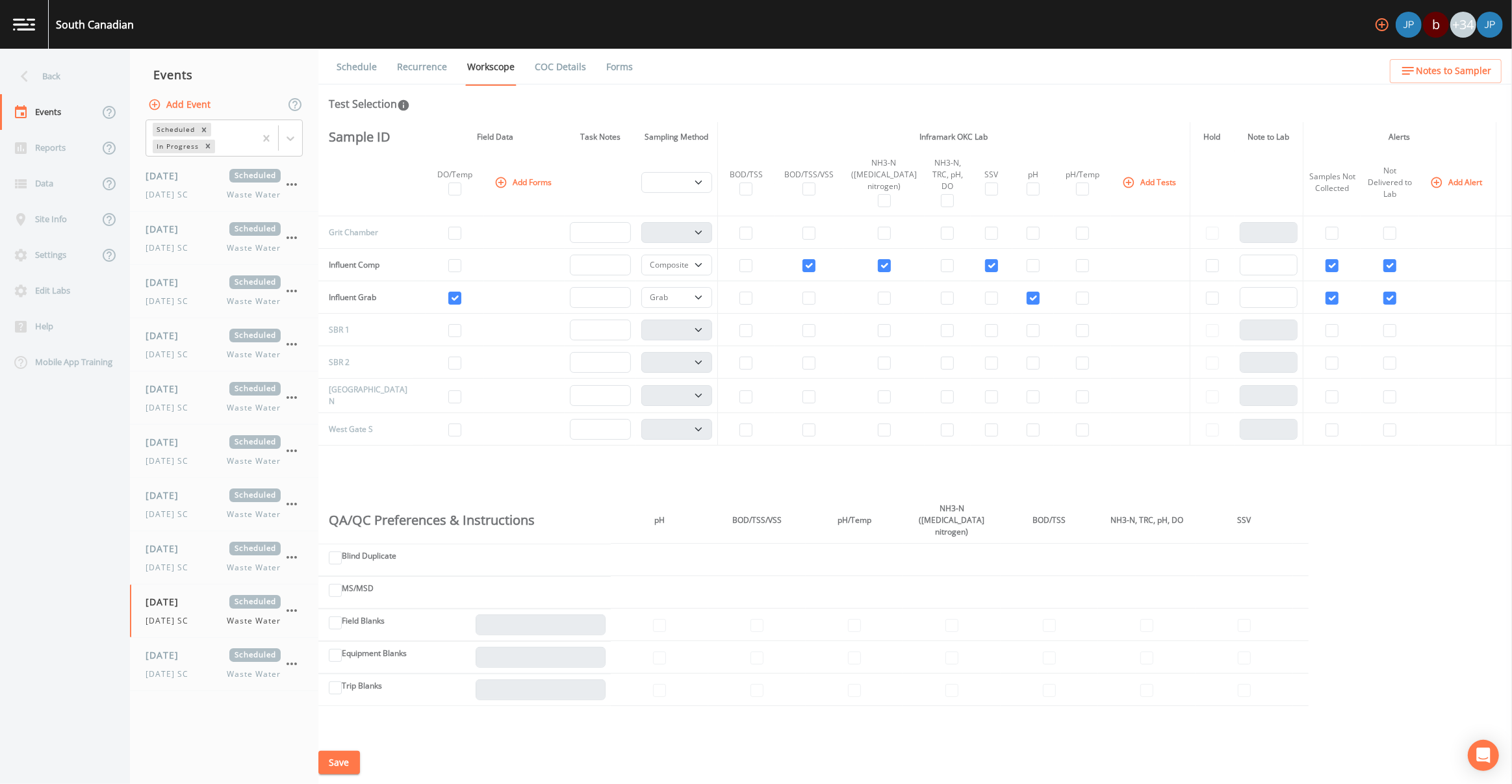 scroll, scrollTop: 253, scrollLeft: 0, axis: vertical 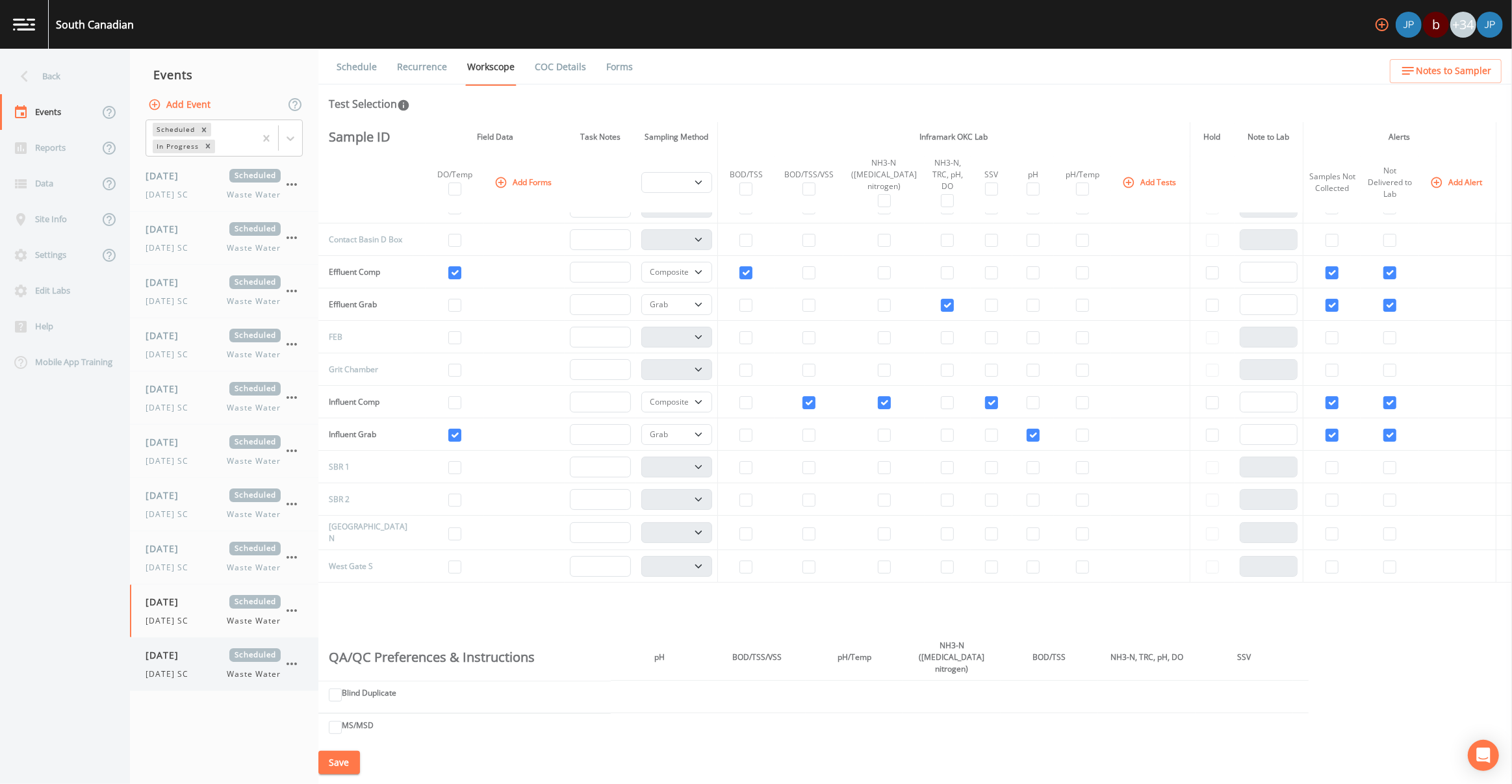 click on "[DATE] SC" at bounding box center [171, 674] 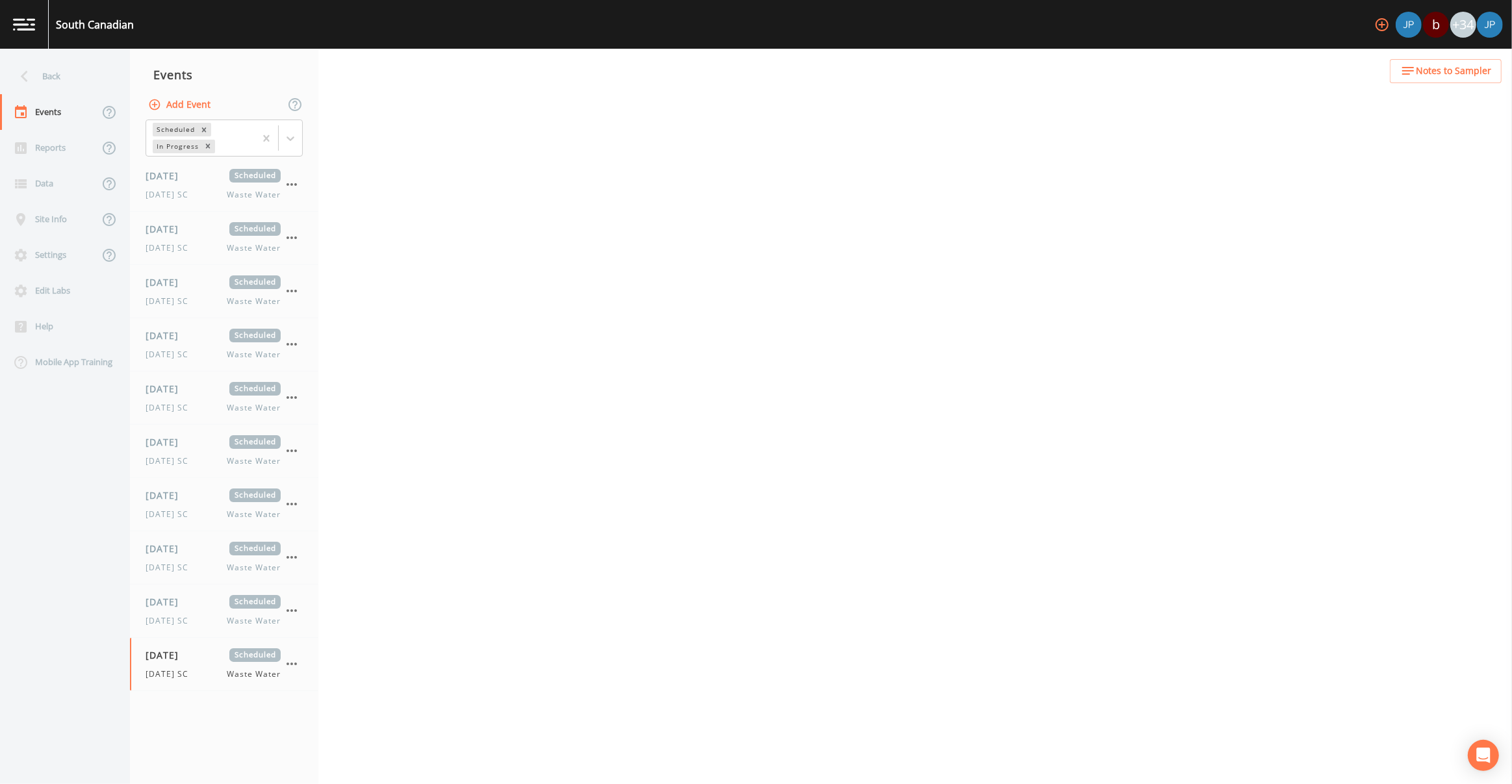 select on "b6a3c313-748b-4795-a028-792ad310bd60" 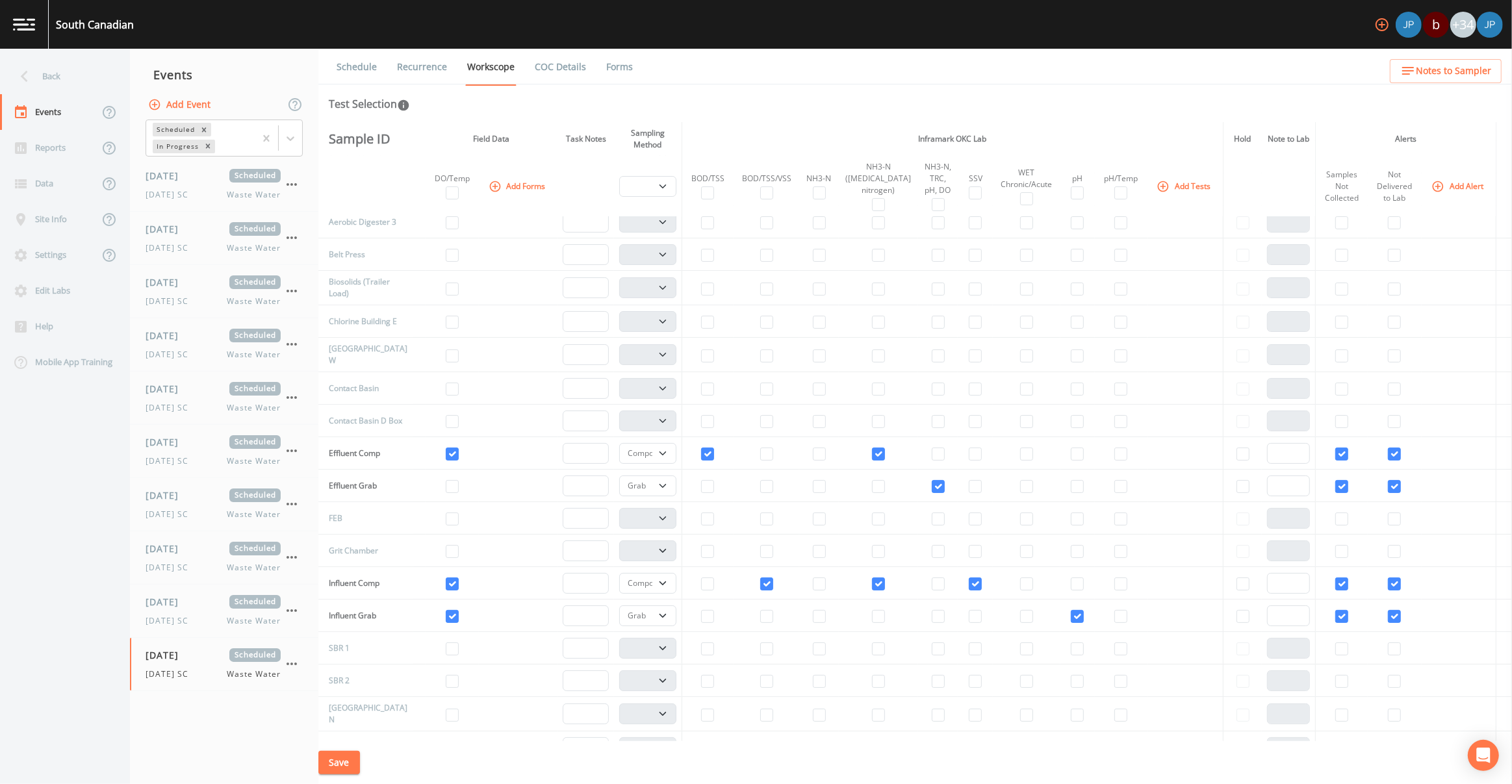 scroll, scrollTop: 91, scrollLeft: 0, axis: vertical 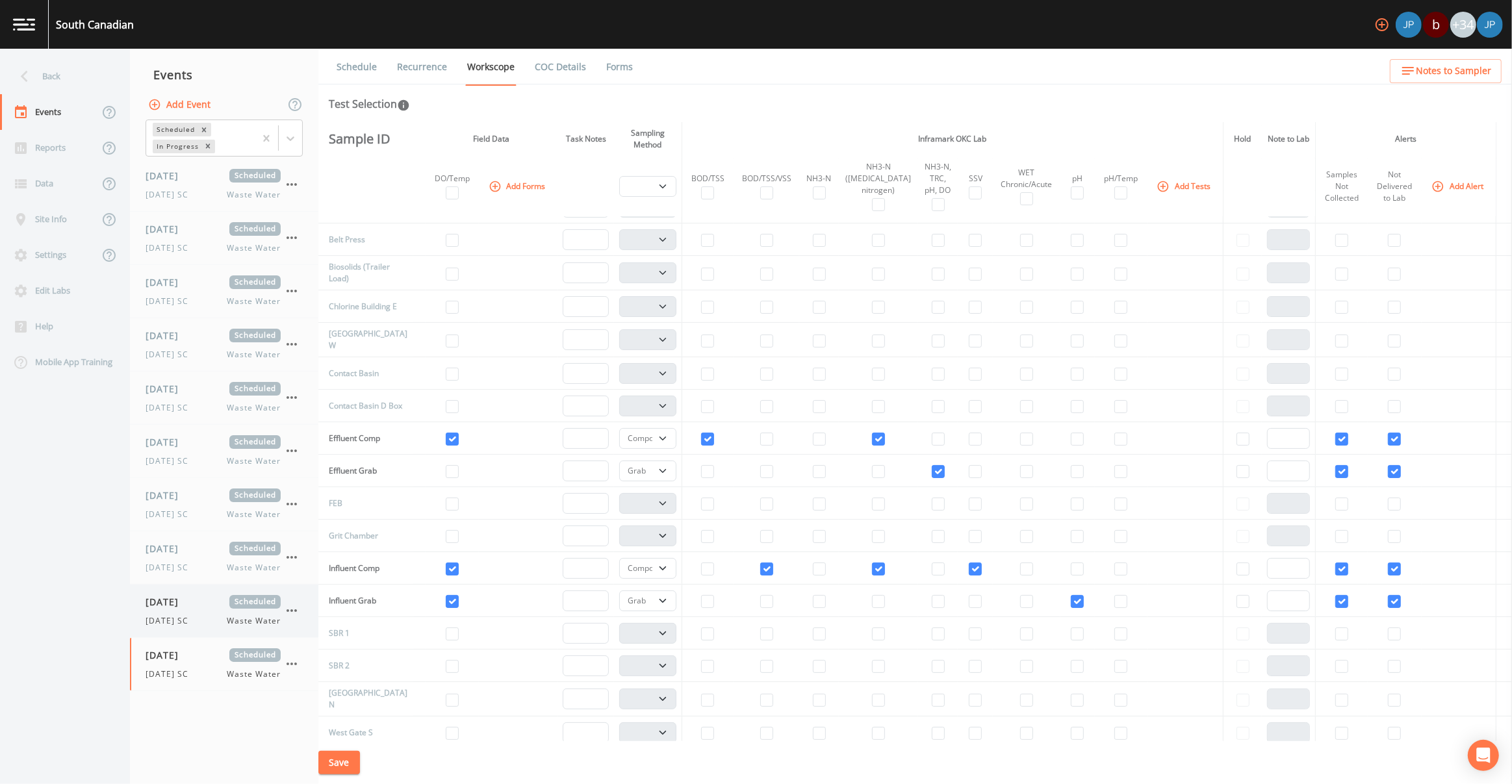 click on "[DATE]" at bounding box center (166, 601) 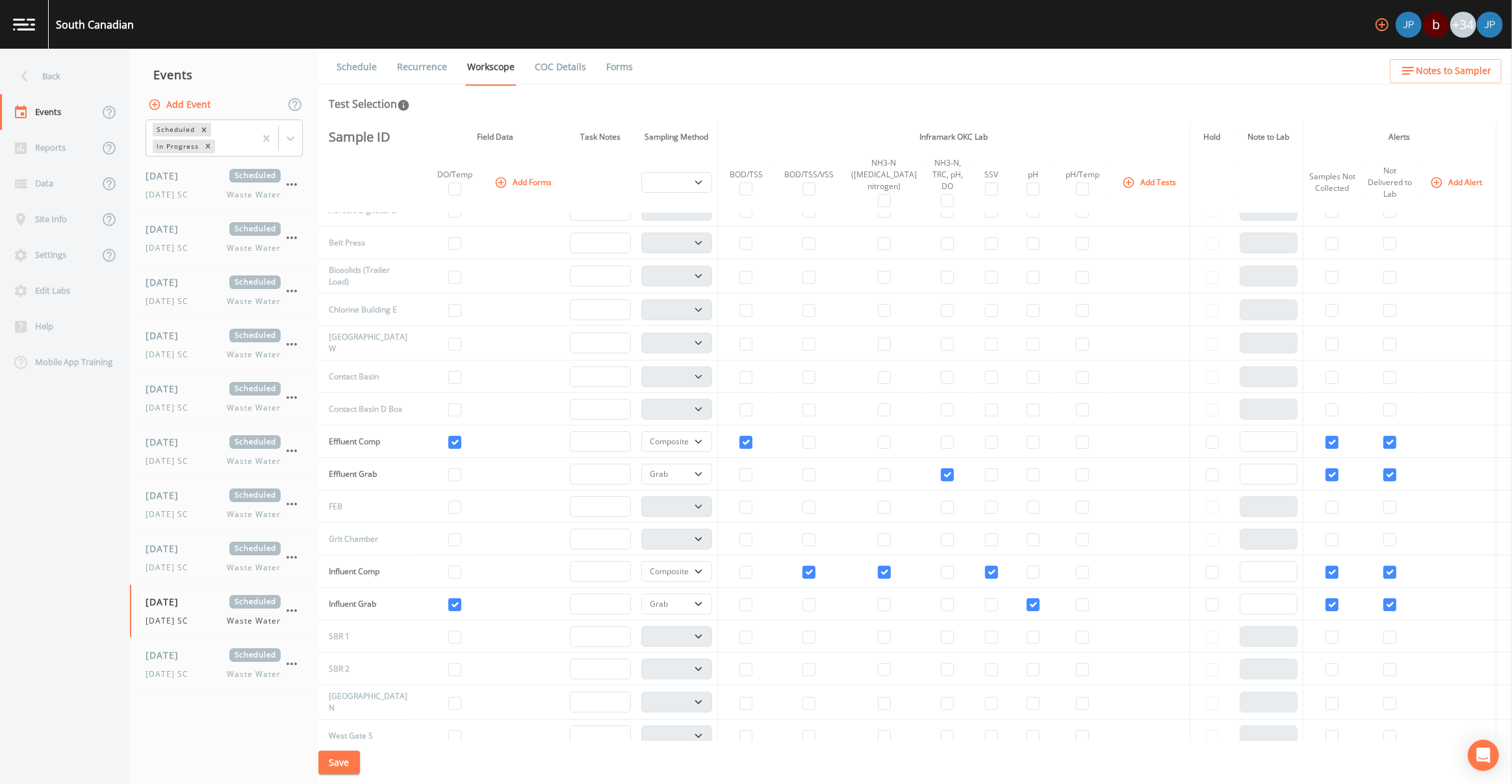 scroll, scrollTop: 99, scrollLeft: 0, axis: vertical 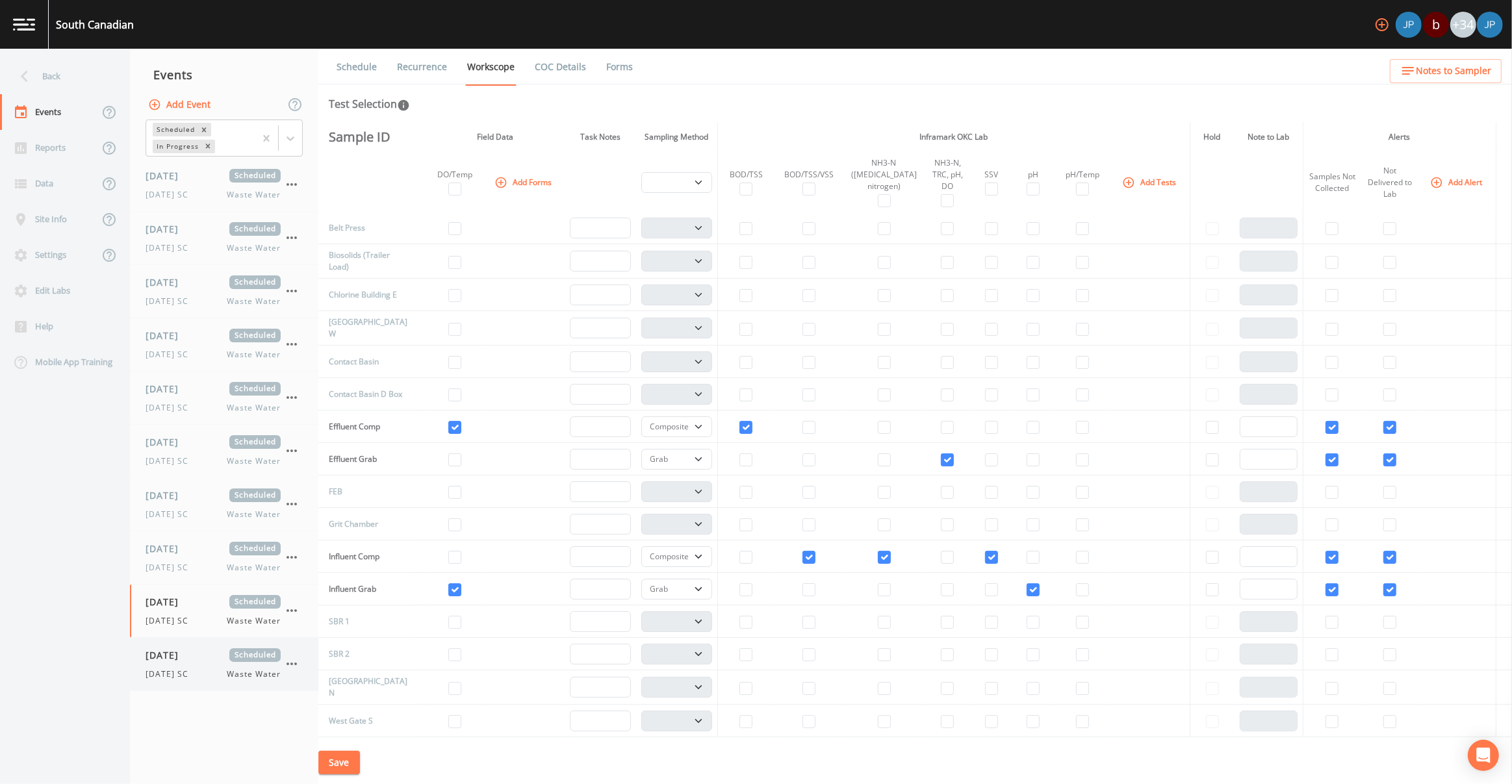 click on "[DATE]" at bounding box center (166, 655) 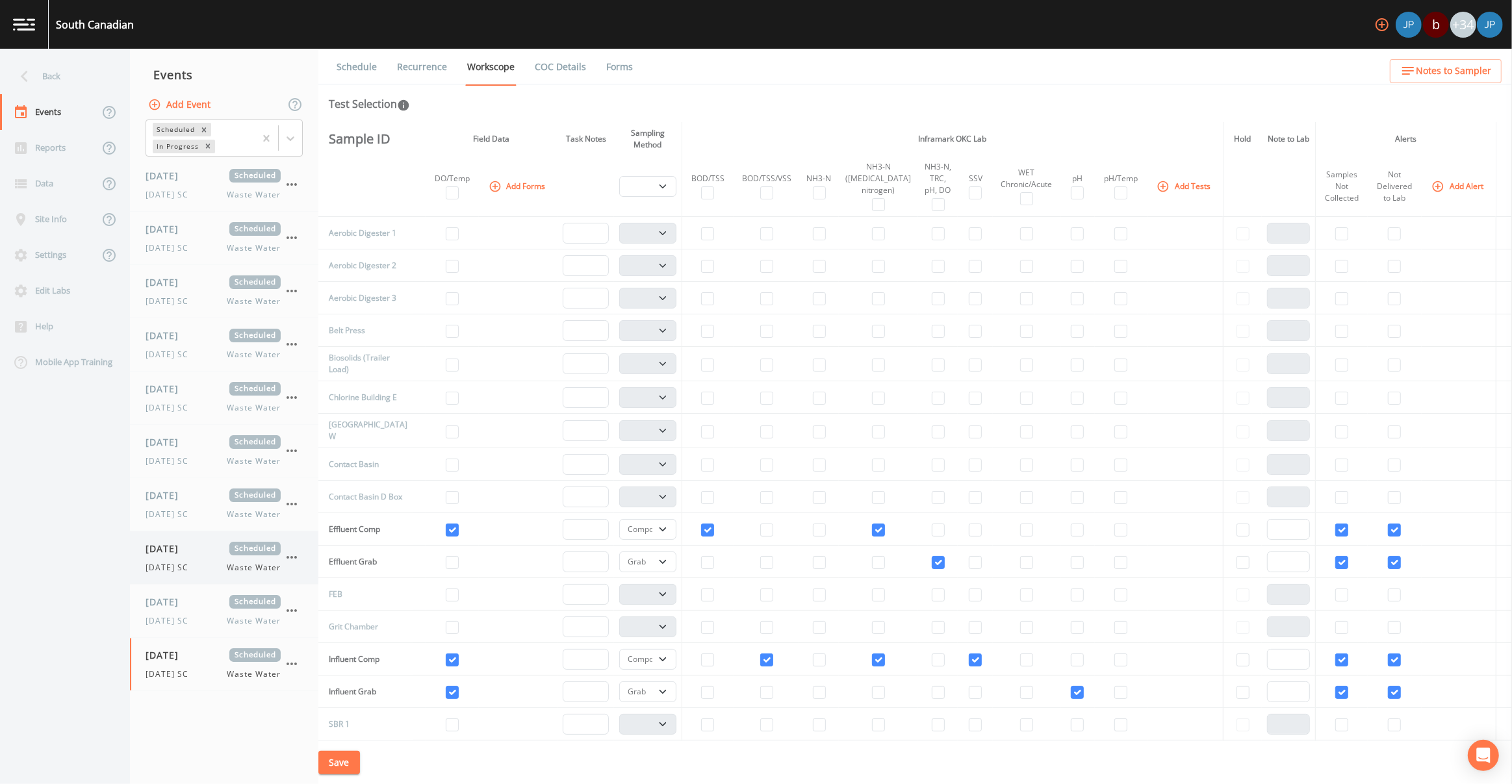 click on "[DATE]" at bounding box center [166, 548] 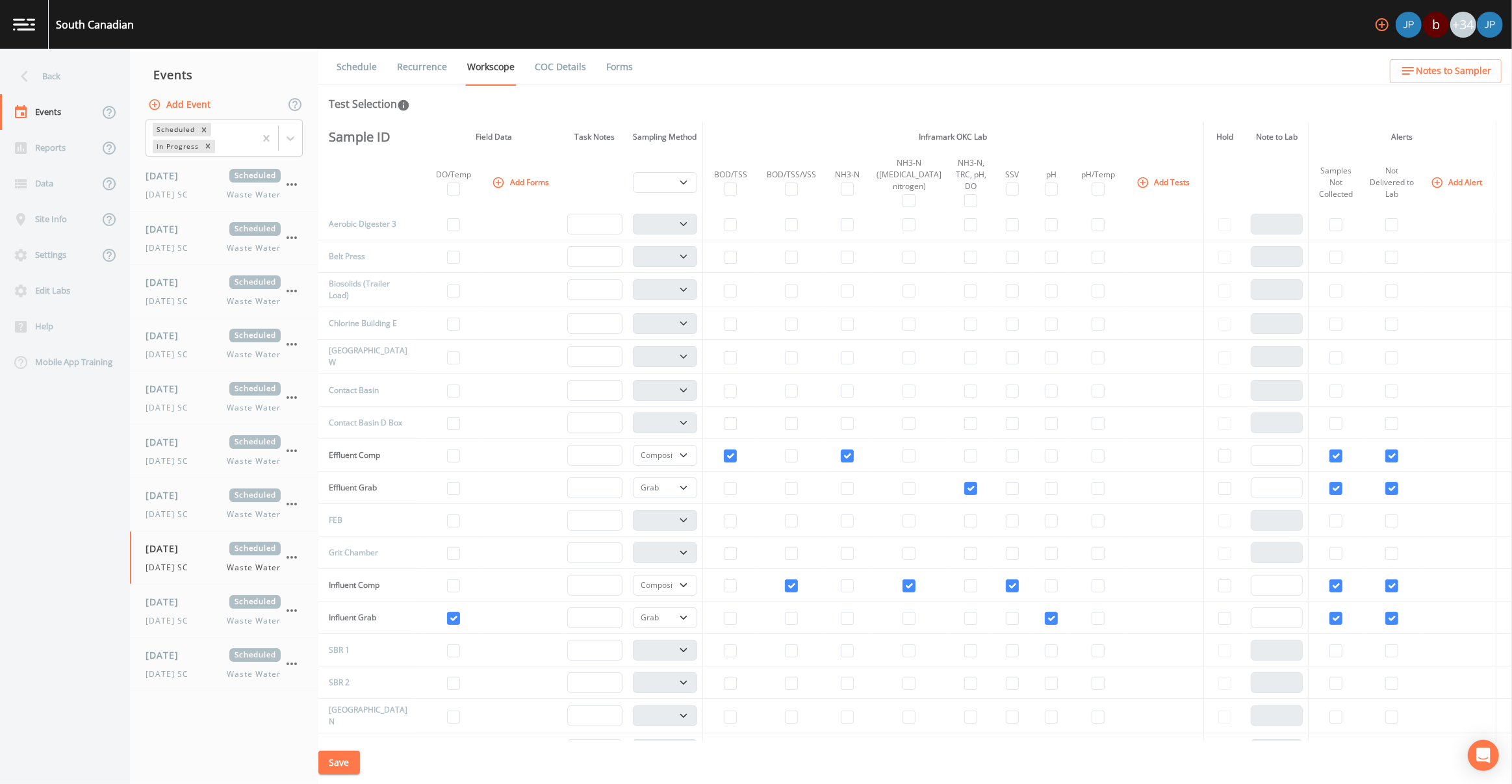 scroll, scrollTop: 47, scrollLeft: 0, axis: vertical 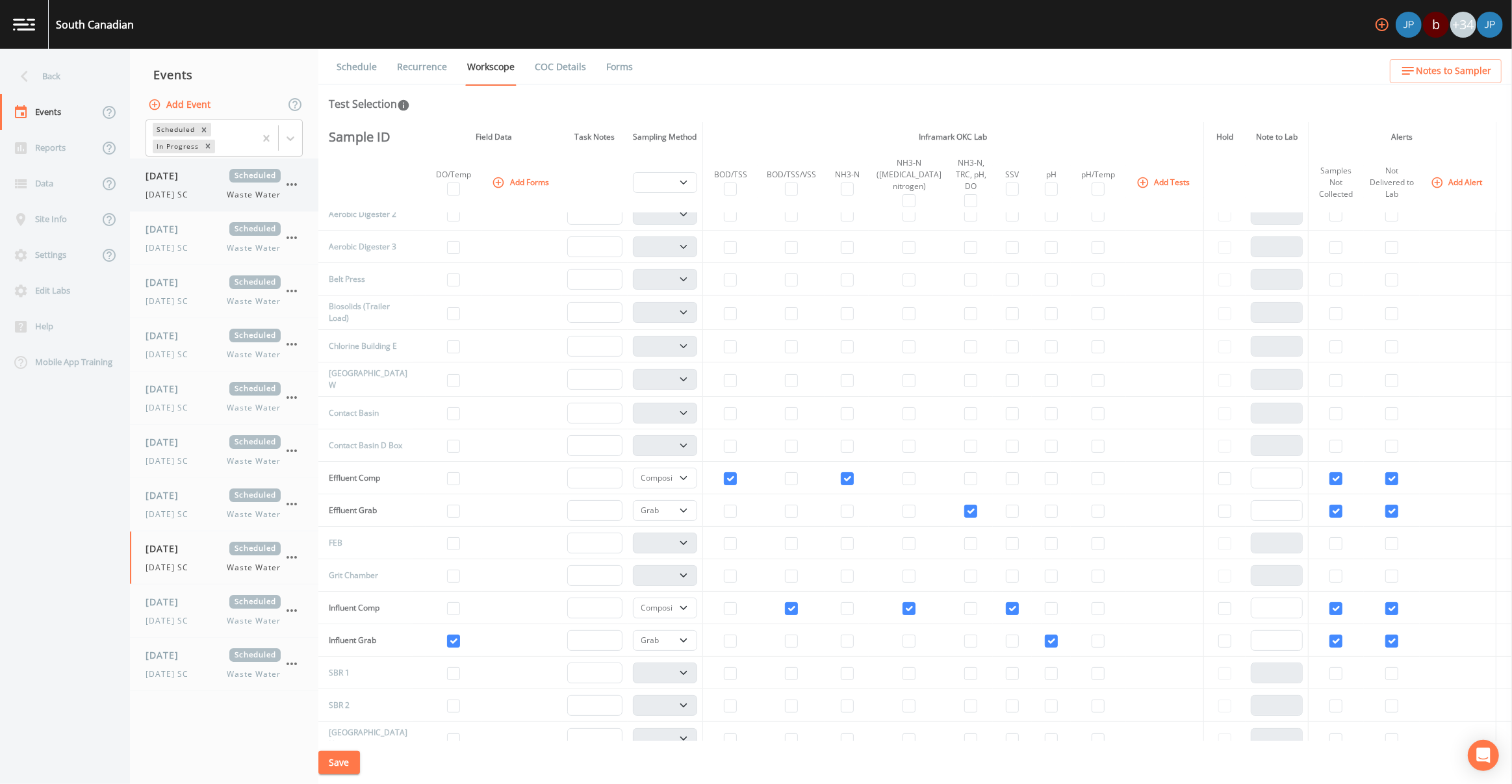 click on "[DATE] SC" at bounding box center [171, 195] 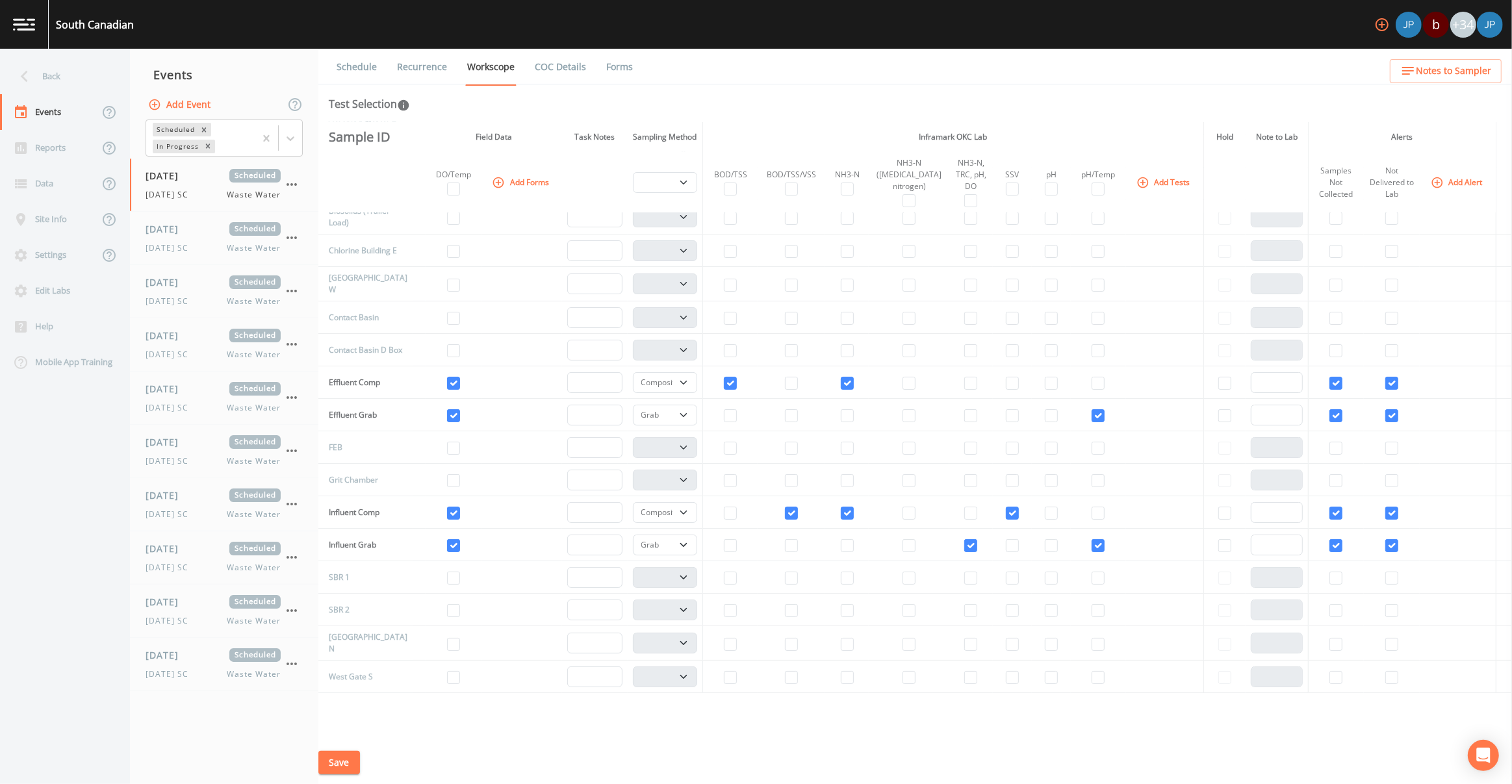 scroll, scrollTop: 151, scrollLeft: 0, axis: vertical 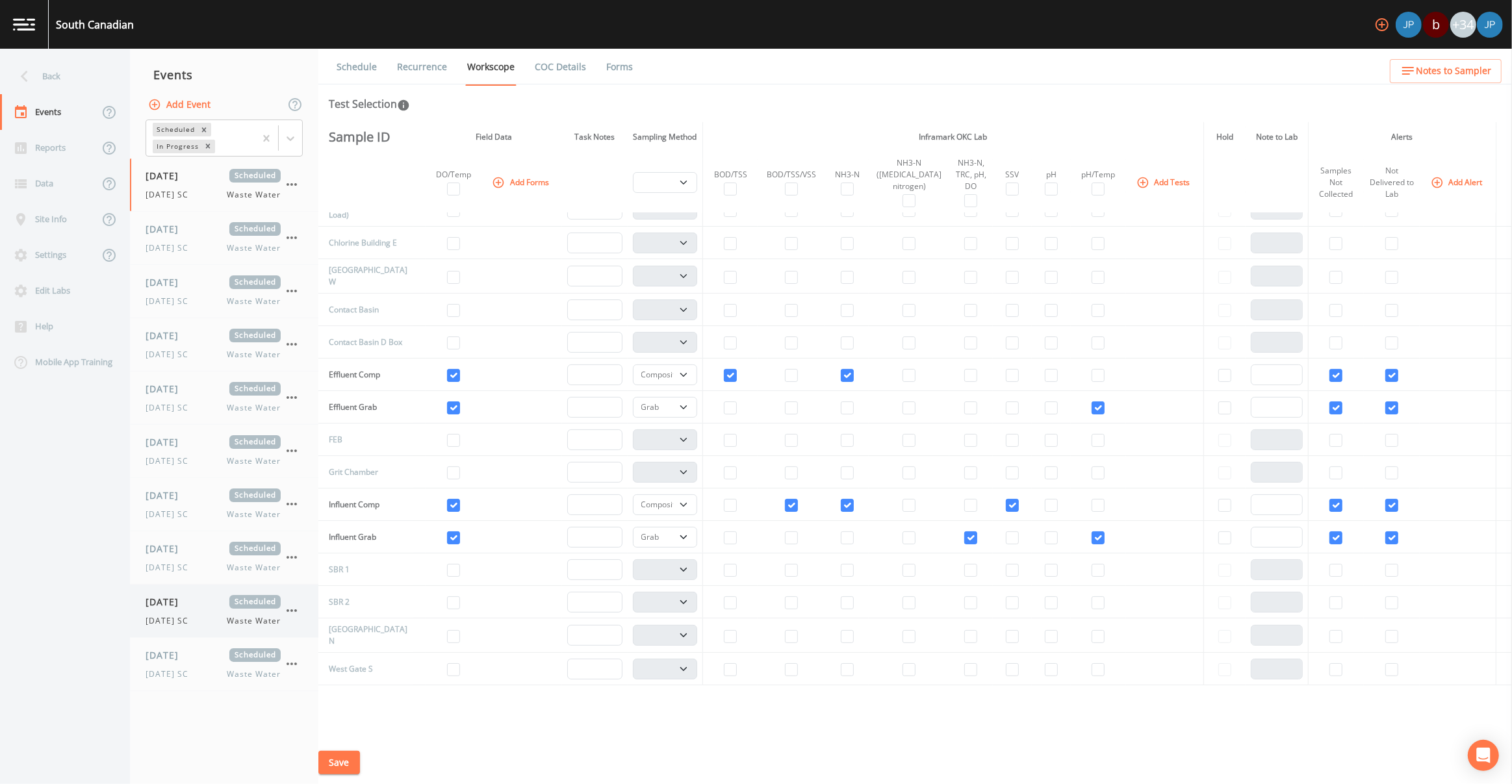 click on "[DATE] Scheduled" at bounding box center [213, 601] 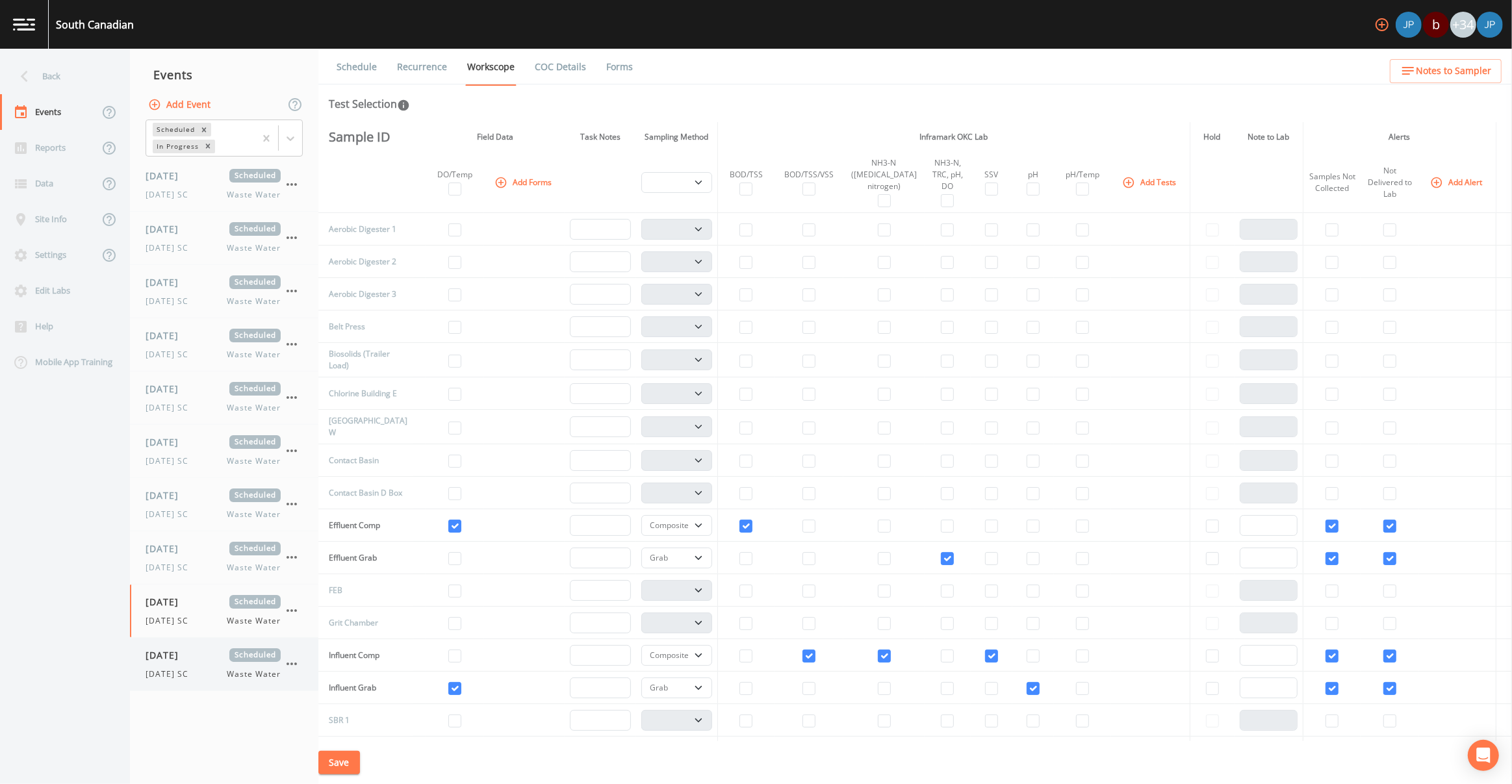 click on "[DATE]" at bounding box center [166, 655] 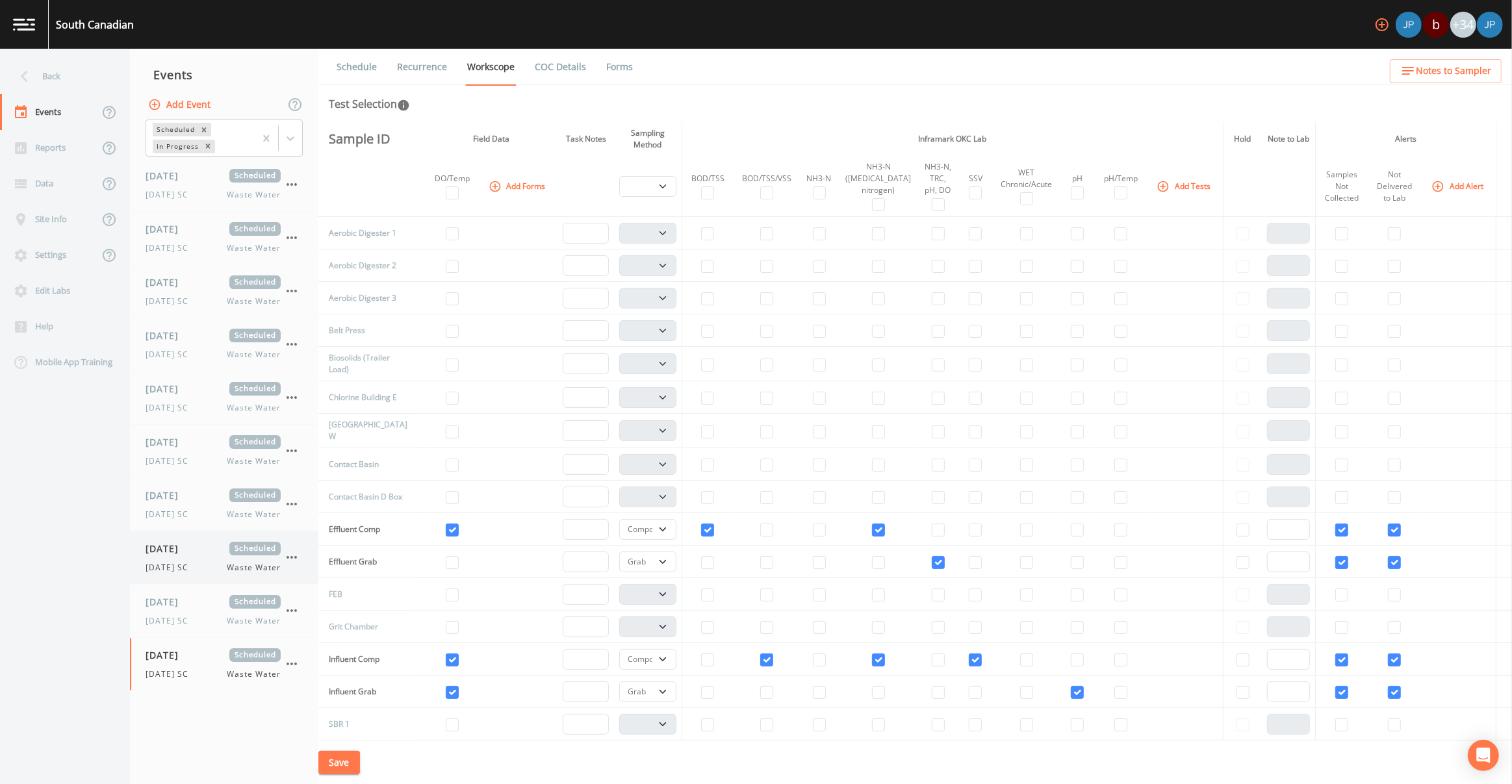 click on "[DATE] SC Waste Water" at bounding box center [213, 568] 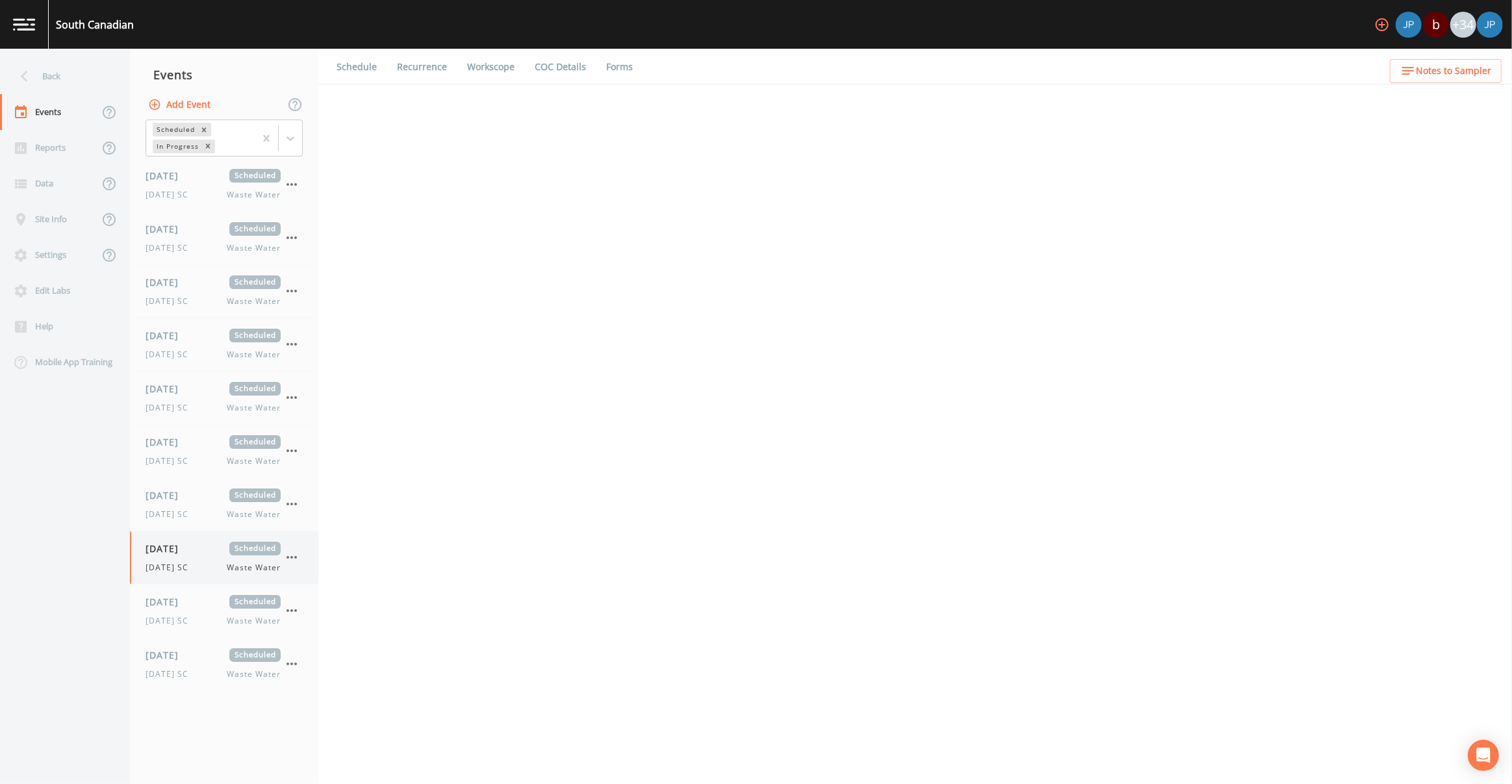 select on "b6a3c313-748b-4795-a028-792ad310bd60" 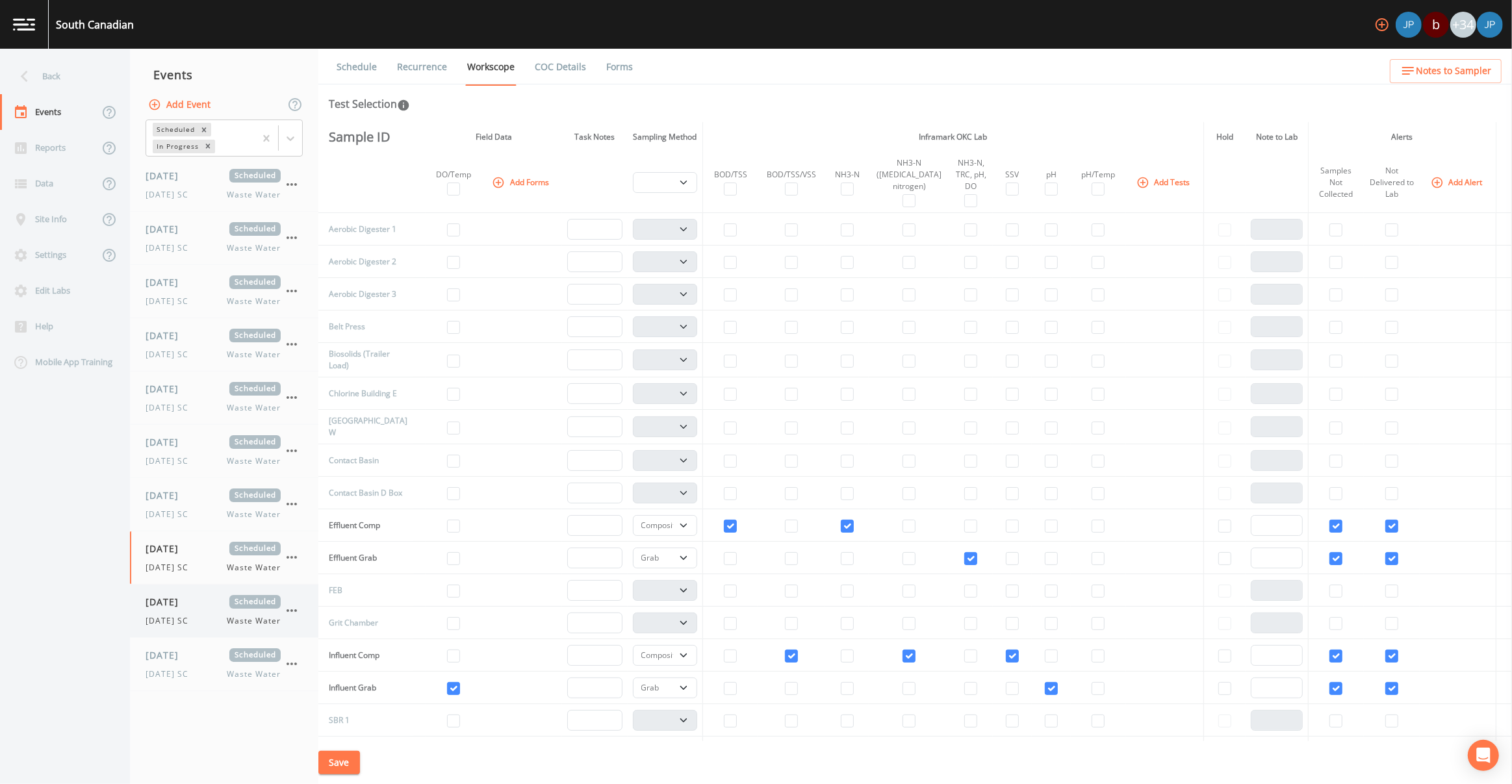 click on "[DATE] Scheduled" at bounding box center [213, 601] 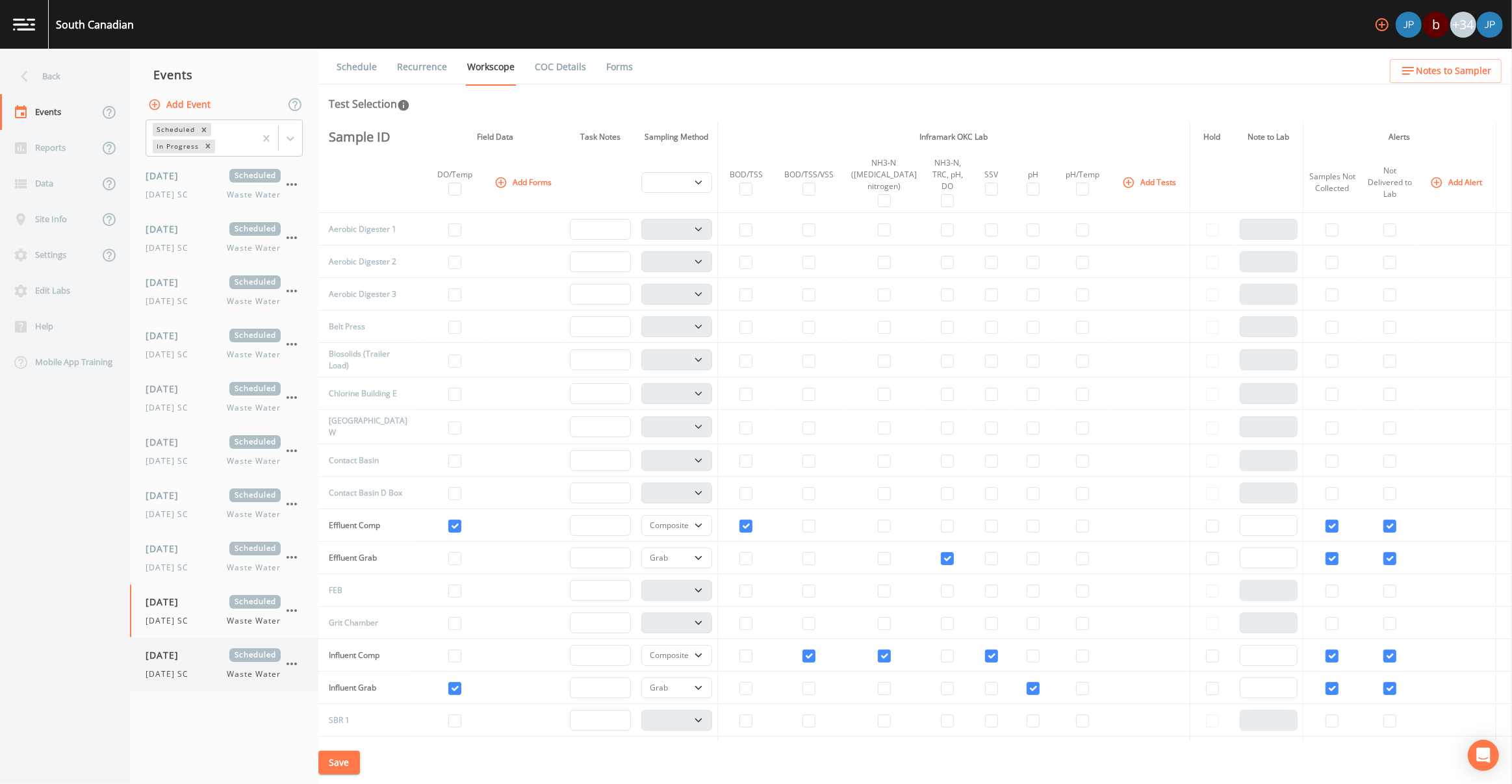 click on "[DATE] Scheduled" at bounding box center [213, 655] 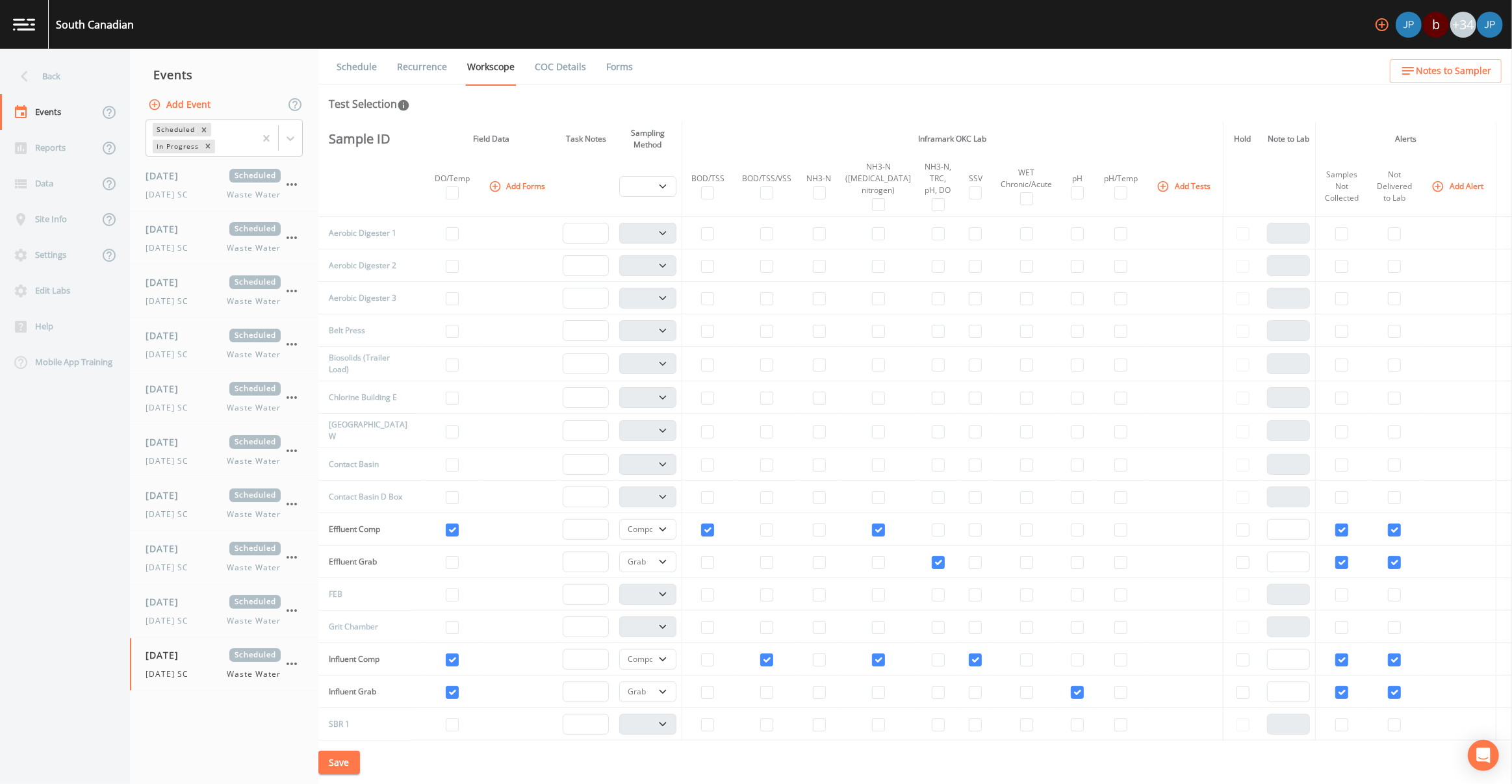 click on "Back" at bounding box center (58, 76) 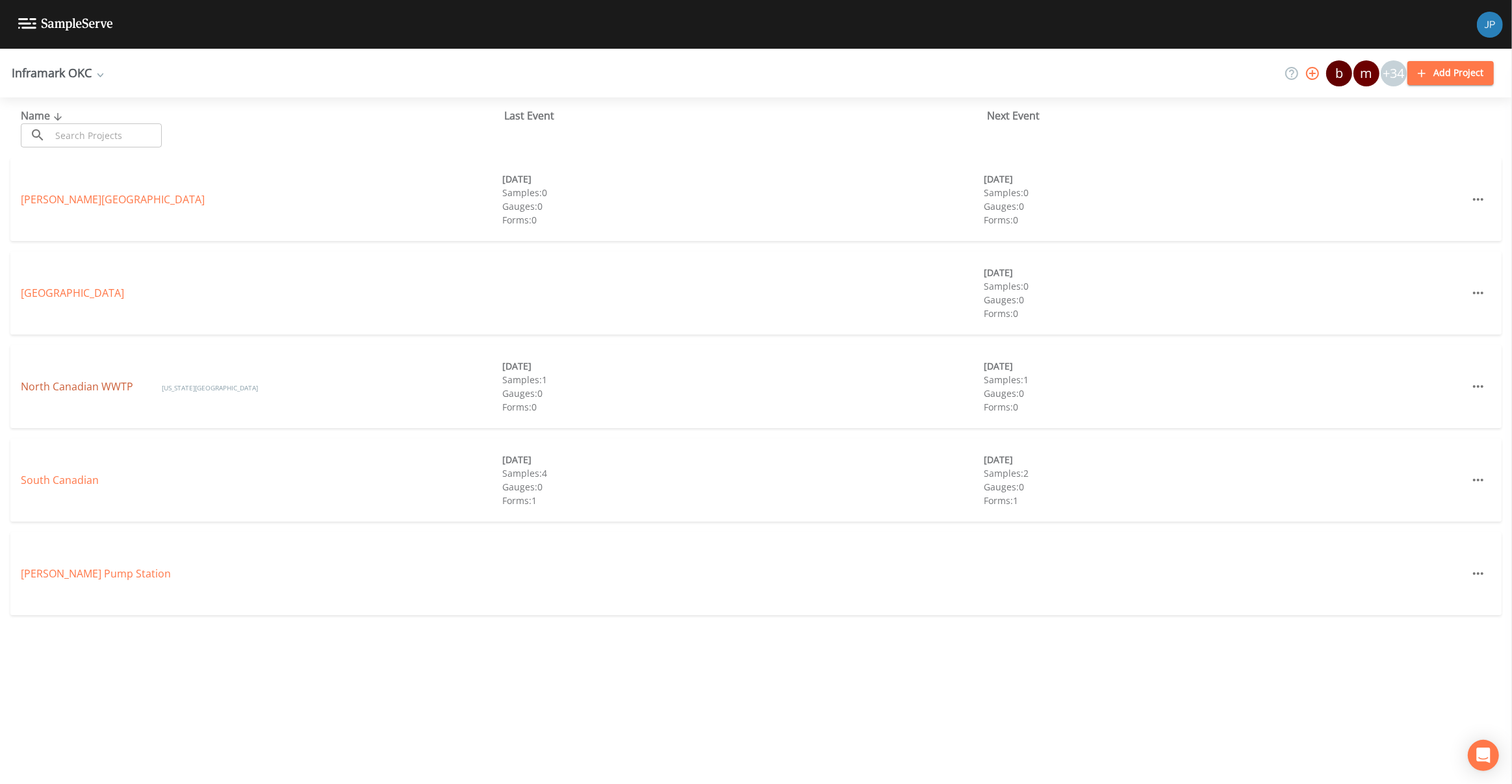click on "North Canadian WWTP" at bounding box center [78, 386] 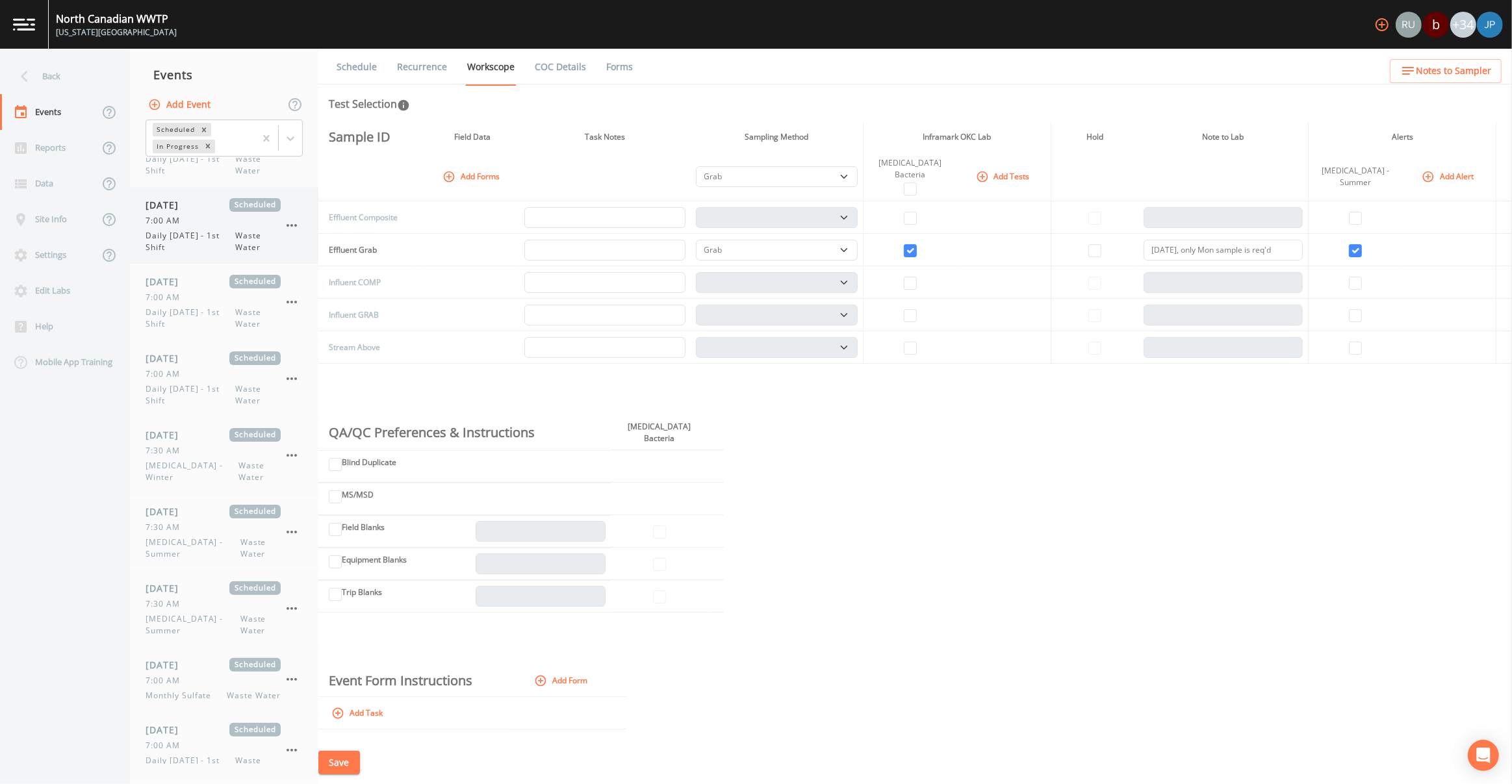 scroll, scrollTop: 831, scrollLeft: 0, axis: vertical 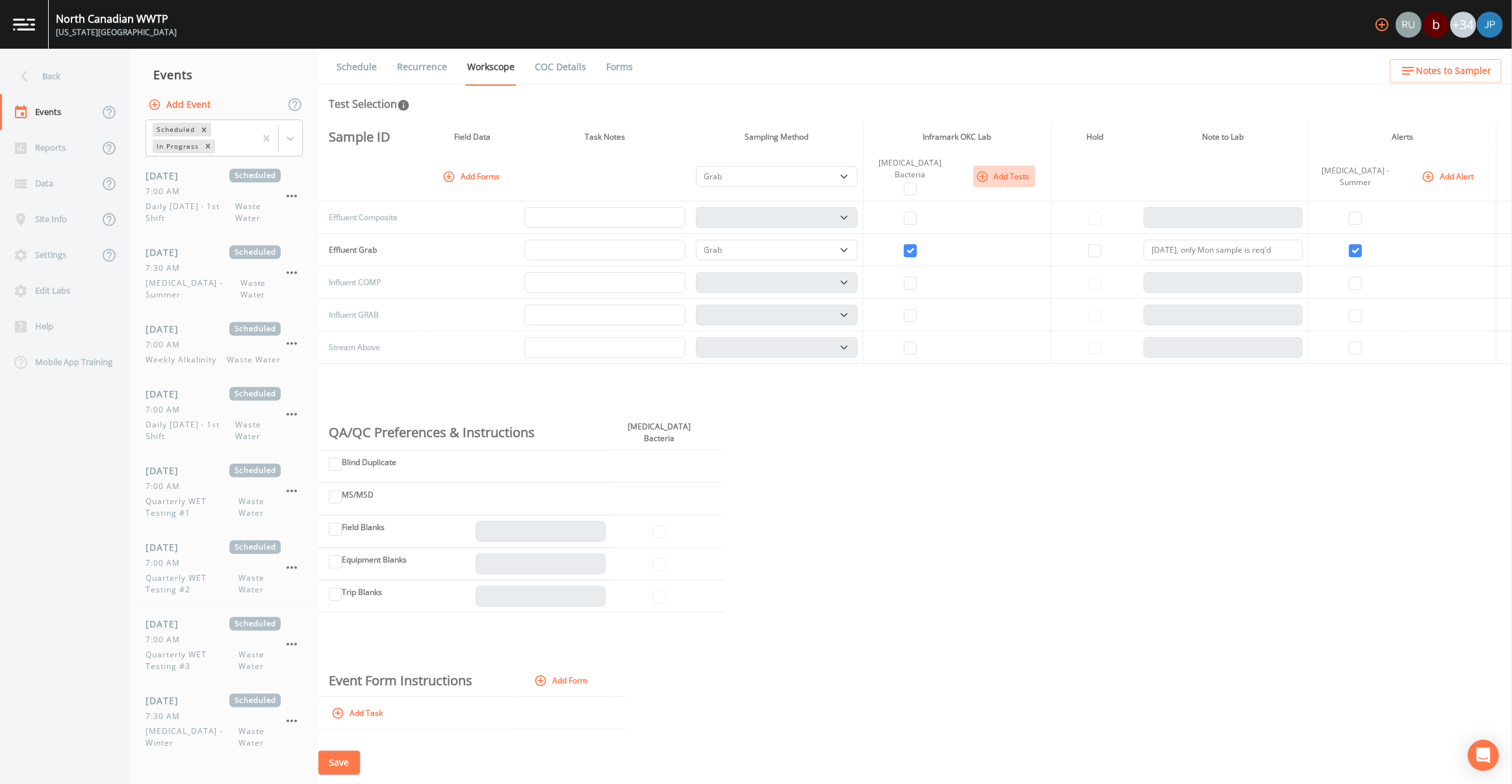 click on "Add Tests" at bounding box center [1004, 176] 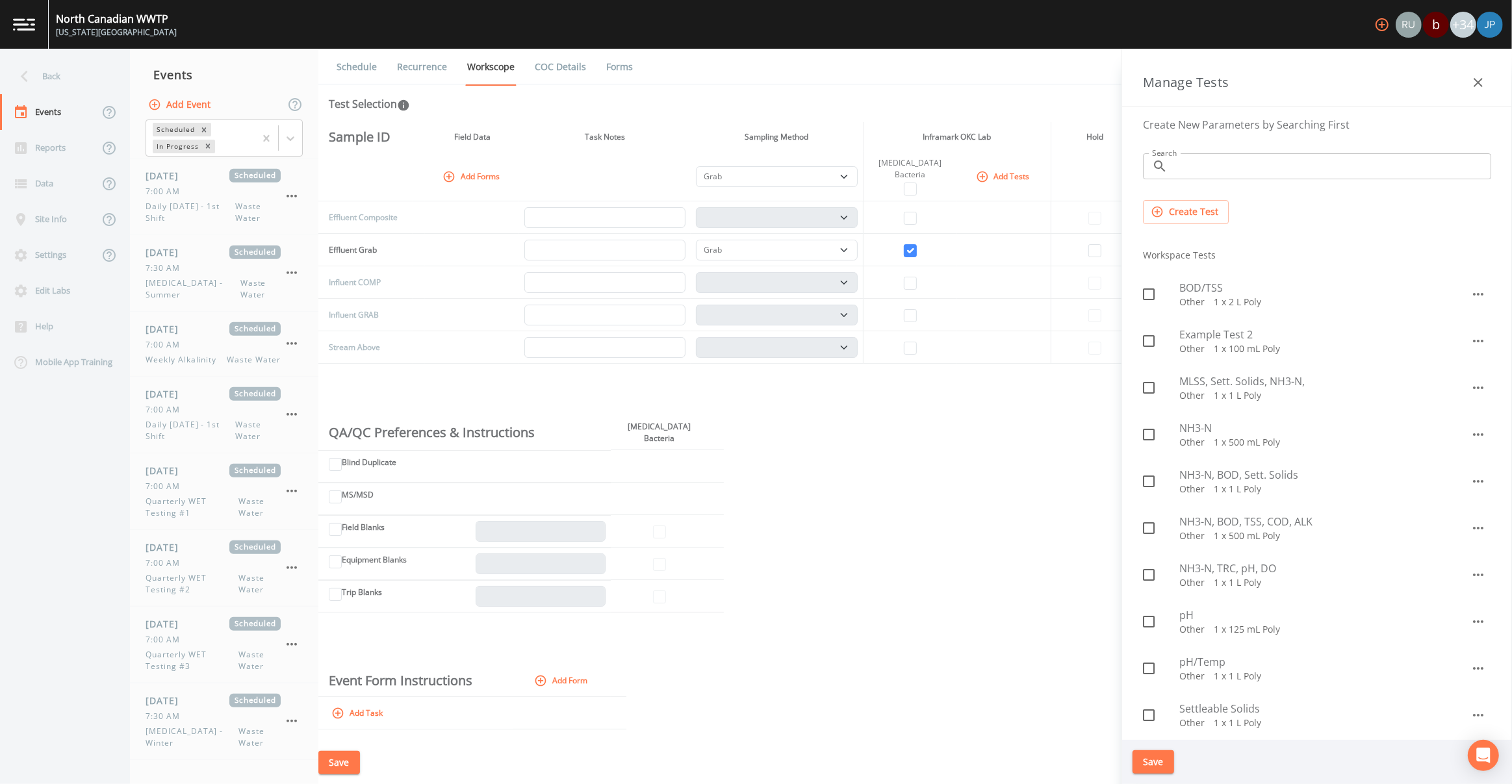 click on "Search" at bounding box center [1332, 166] 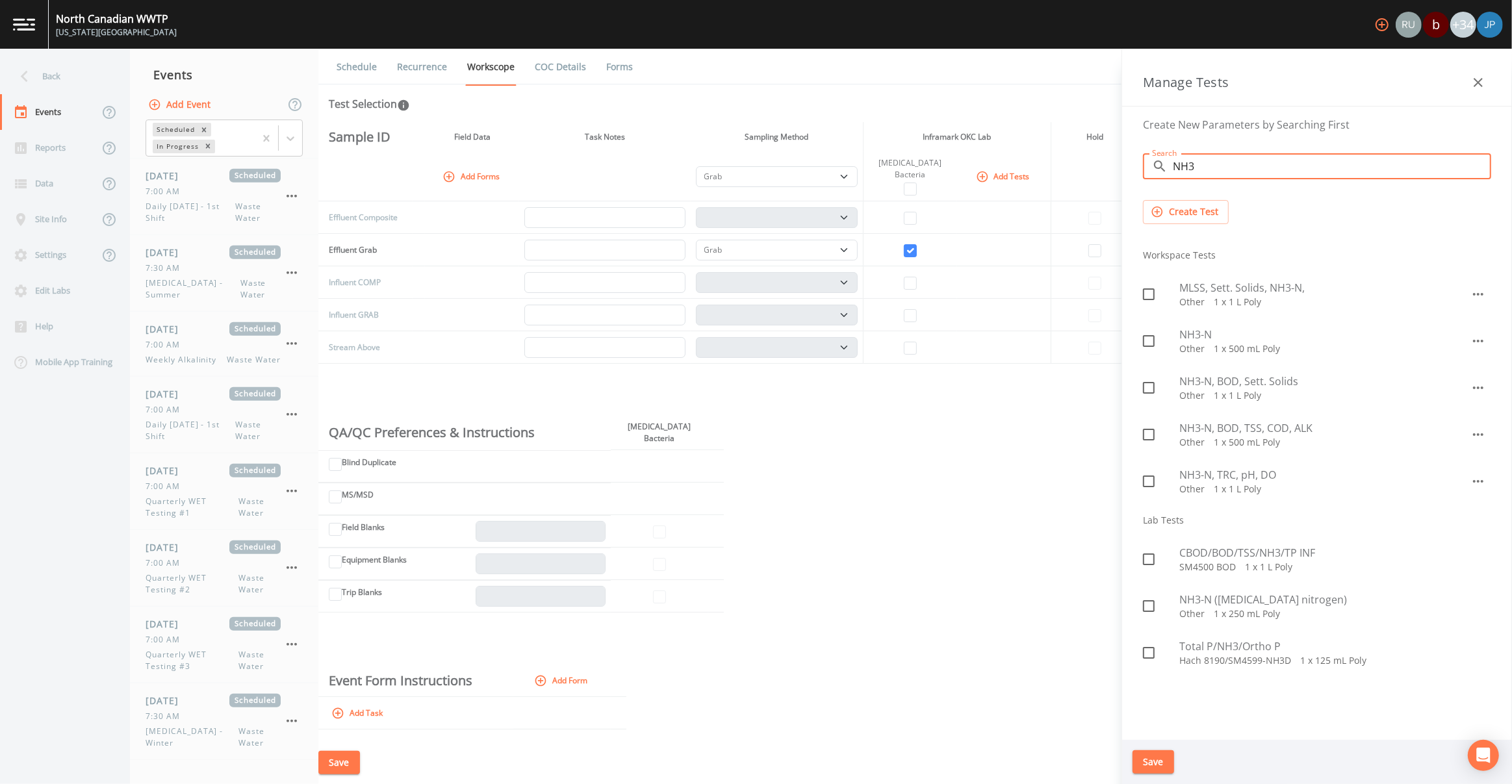 type on "NH3" 